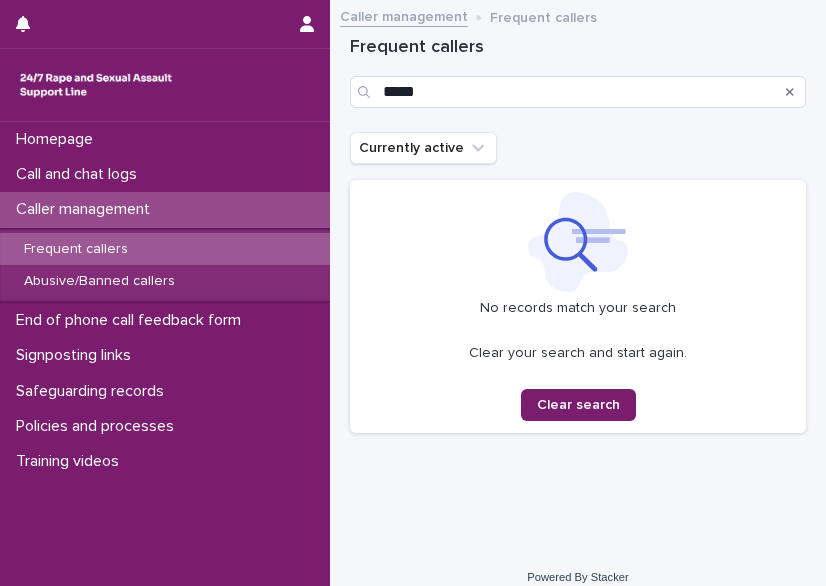 scroll, scrollTop: 0, scrollLeft: 0, axis: both 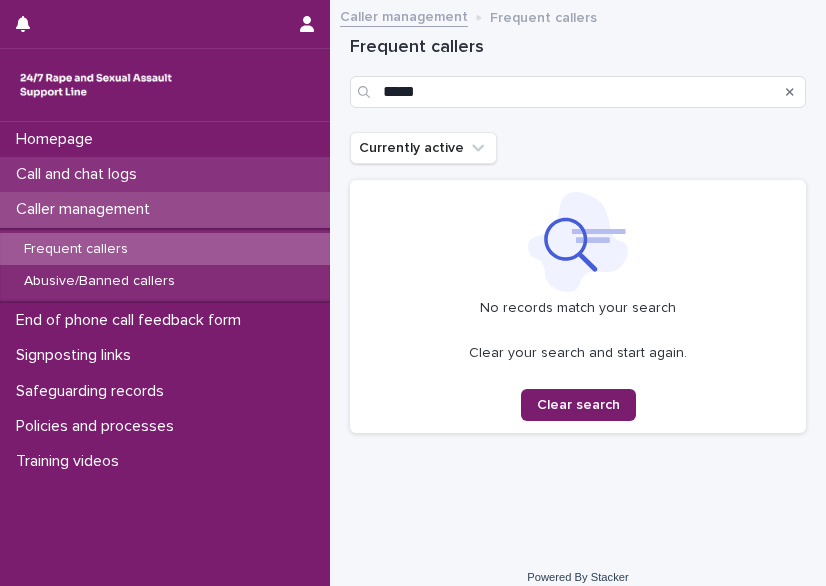 click on "Call and chat logs" at bounding box center (165, 174) 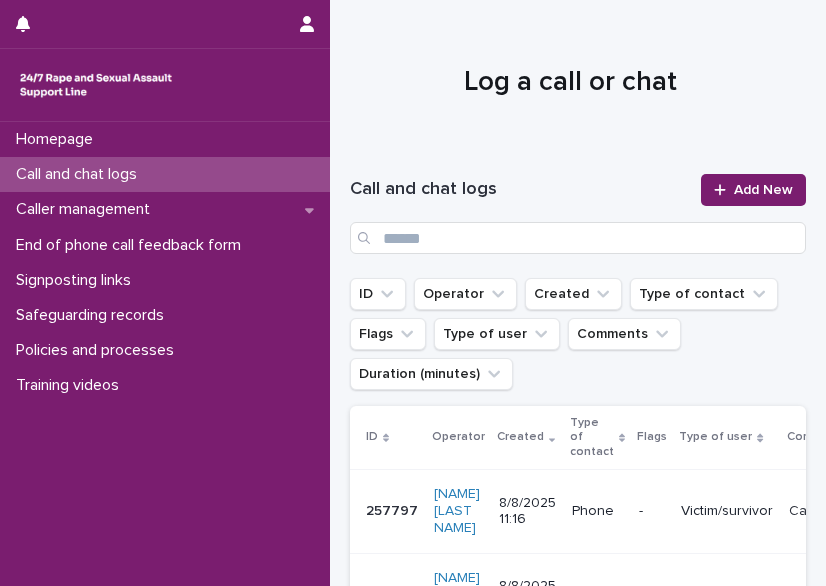 click on "Call and chat logs" at bounding box center (80, 174) 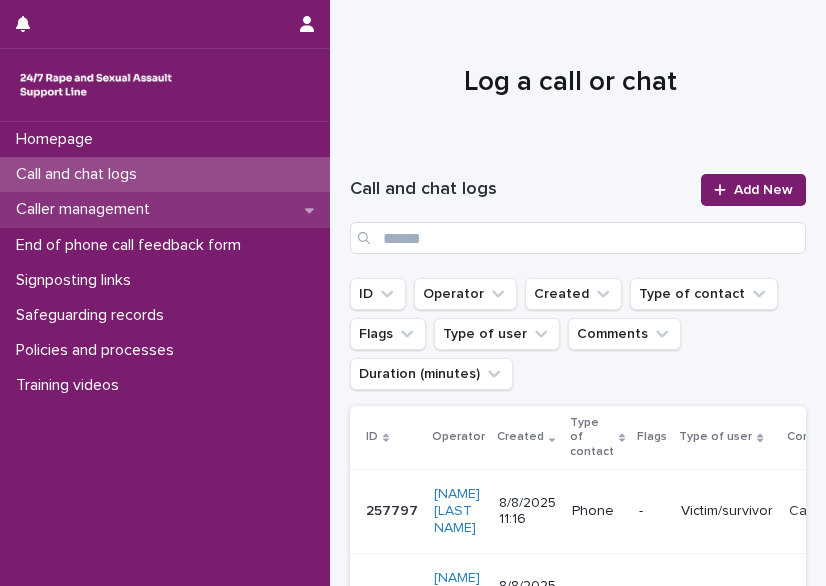 click on "Caller management" at bounding box center (87, 209) 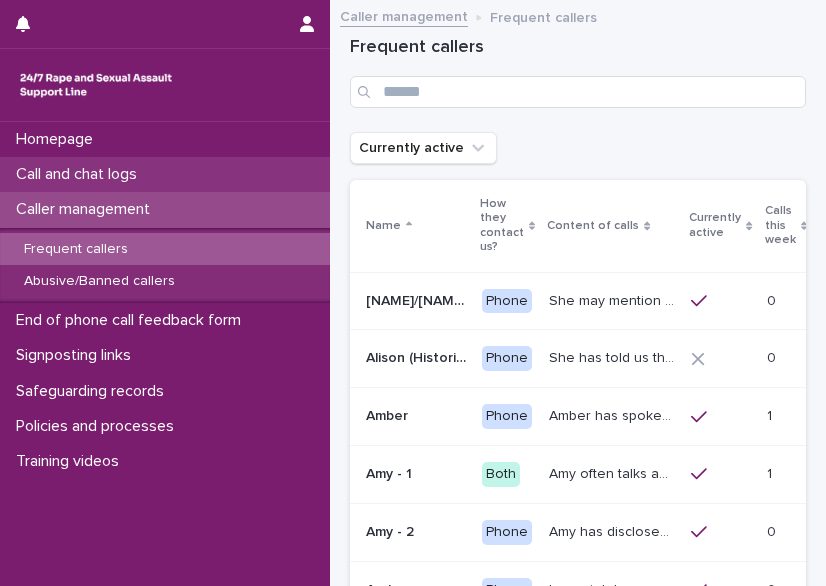 click on "Call and chat logs" at bounding box center [80, 174] 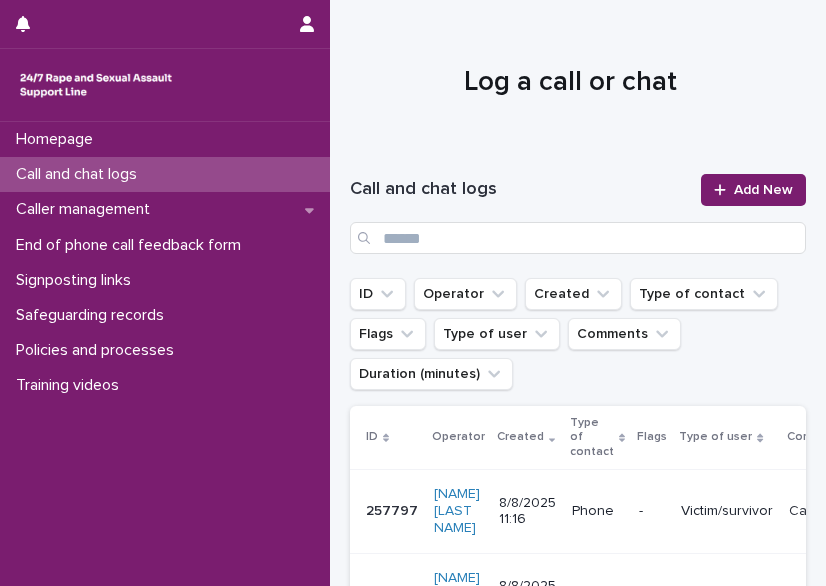 scroll, scrollTop: 50, scrollLeft: 0, axis: vertical 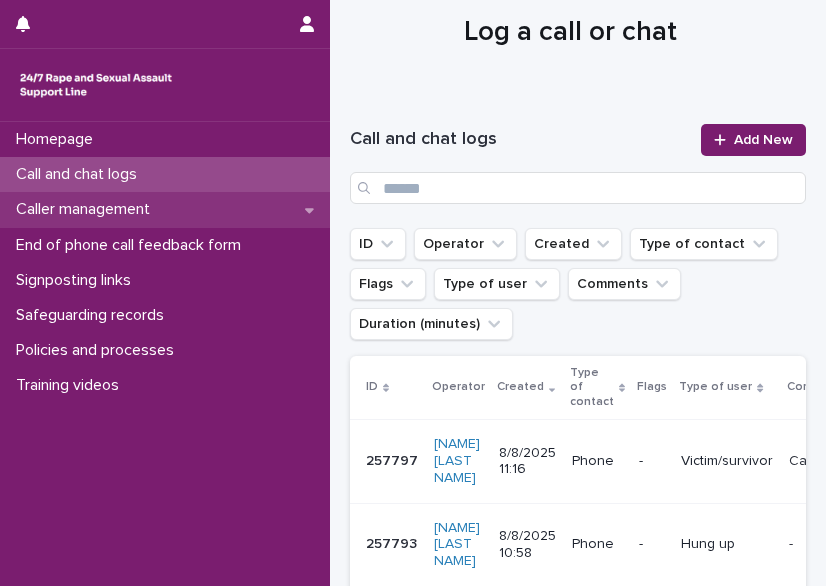 click on "Caller management" at bounding box center (87, 209) 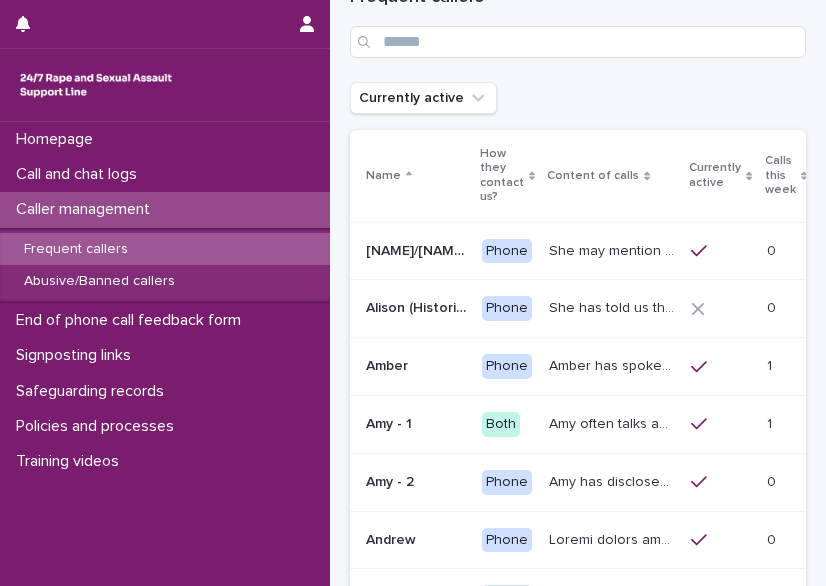 scroll, scrollTop: 0, scrollLeft: 0, axis: both 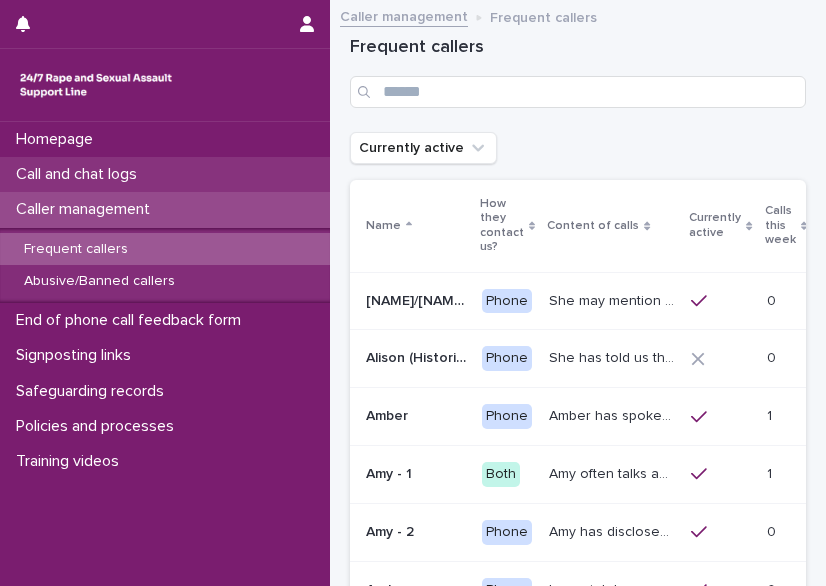 click on "Call and chat logs" at bounding box center [80, 174] 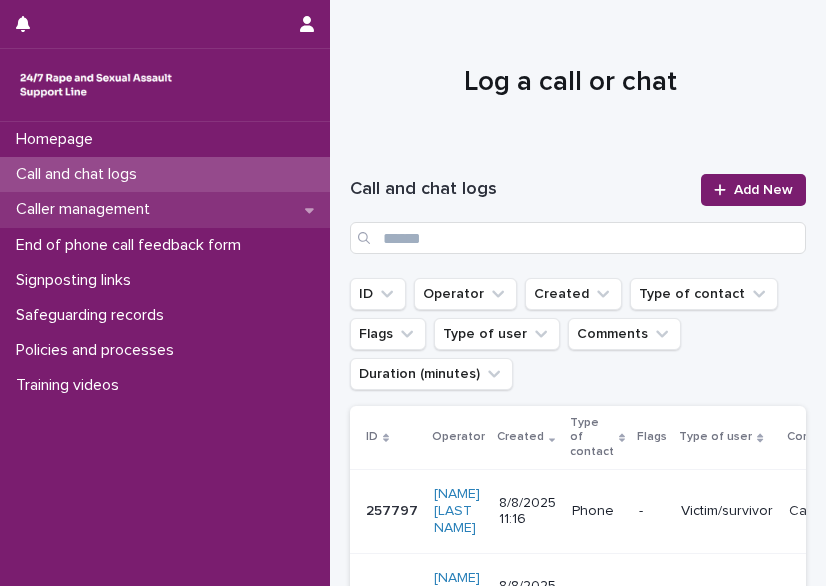 click on "Caller management" at bounding box center [87, 209] 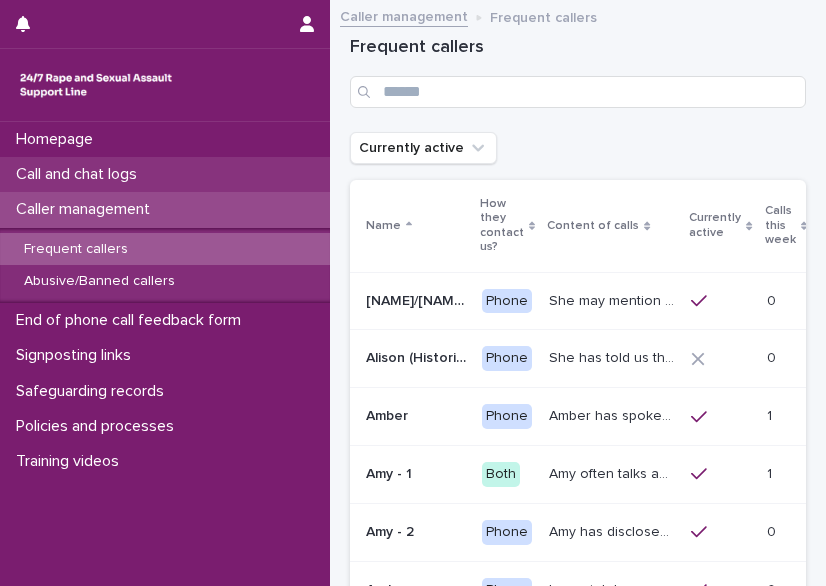 click on "Call and chat logs" at bounding box center (80, 174) 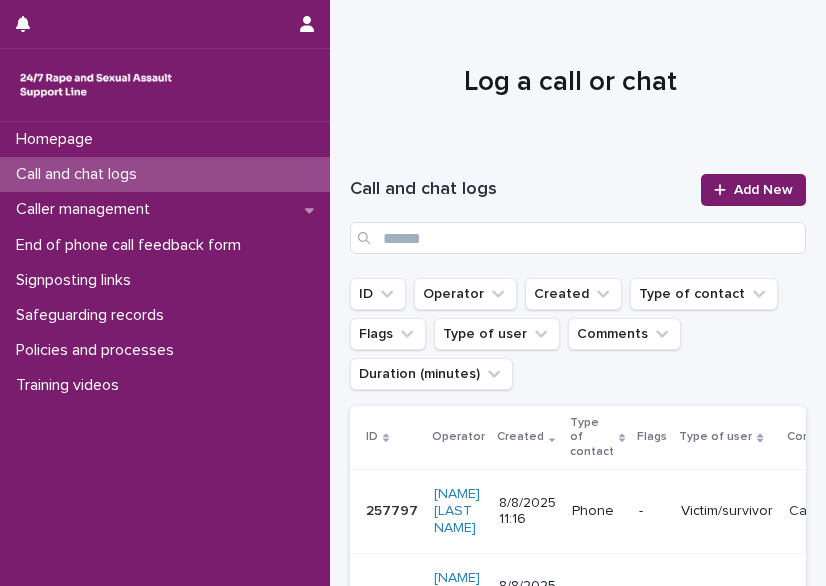 click on "Call and chat logs" at bounding box center (80, 174) 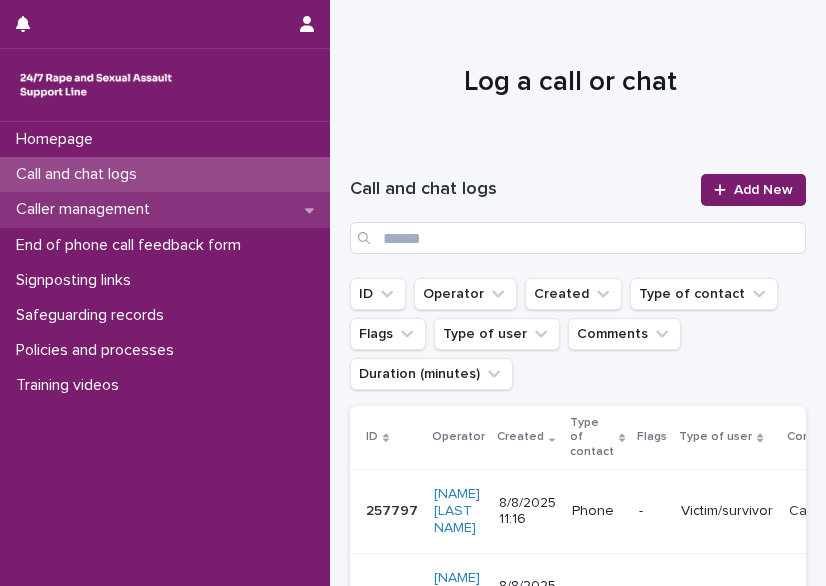 click on "Caller management" at bounding box center (87, 209) 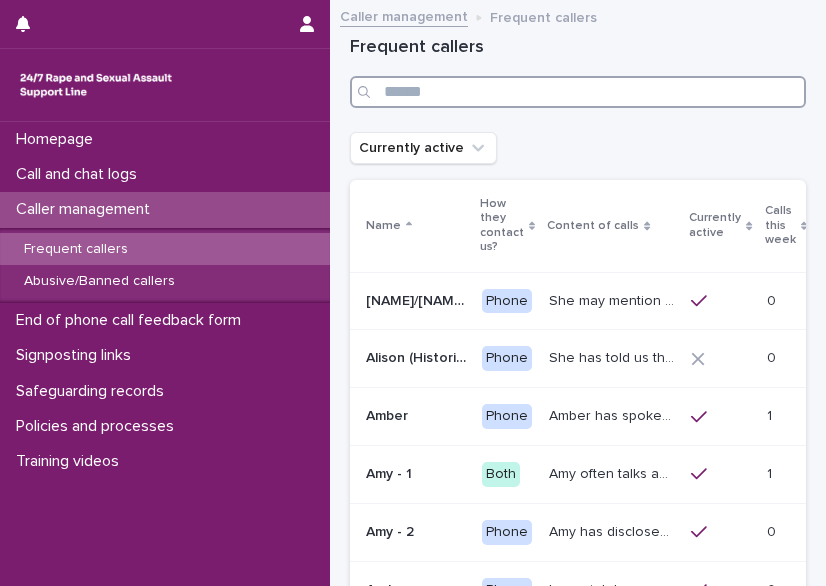 click at bounding box center (578, 92) 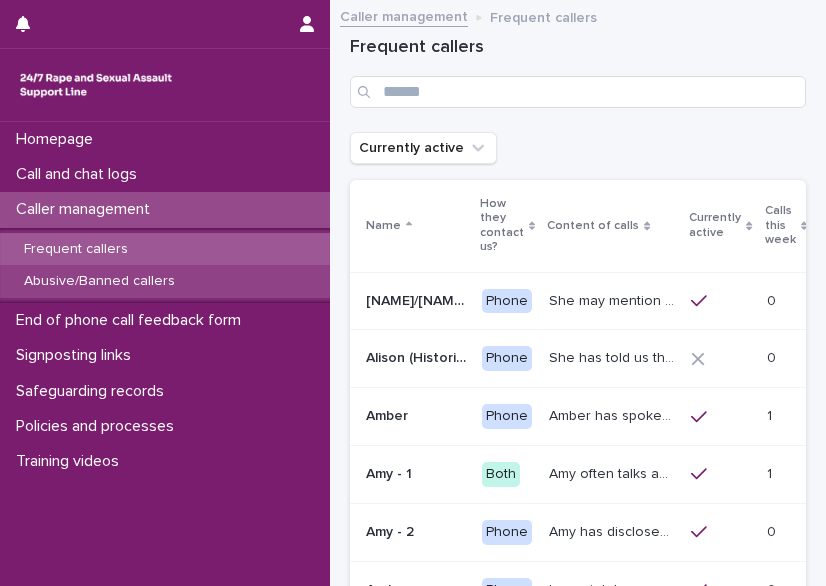 click on "Abusive/Banned callers" at bounding box center (165, 281) 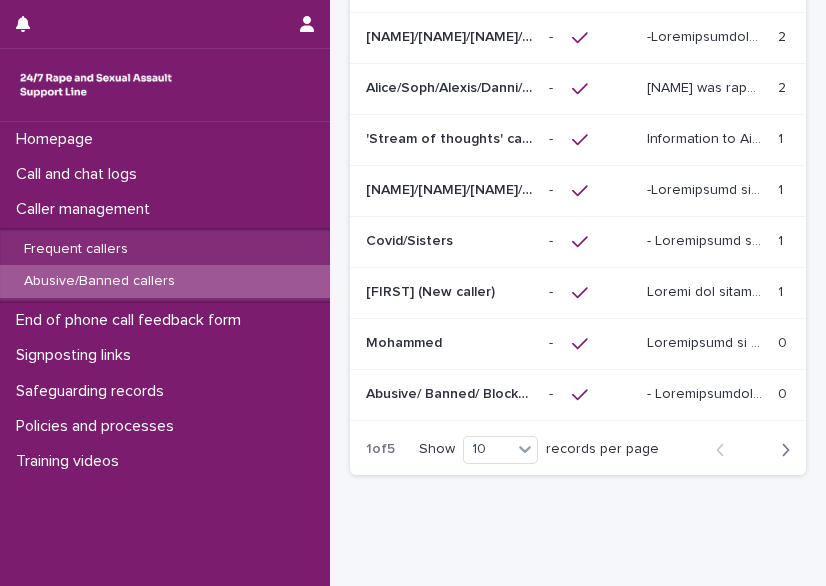 scroll, scrollTop: 405, scrollLeft: 0, axis: vertical 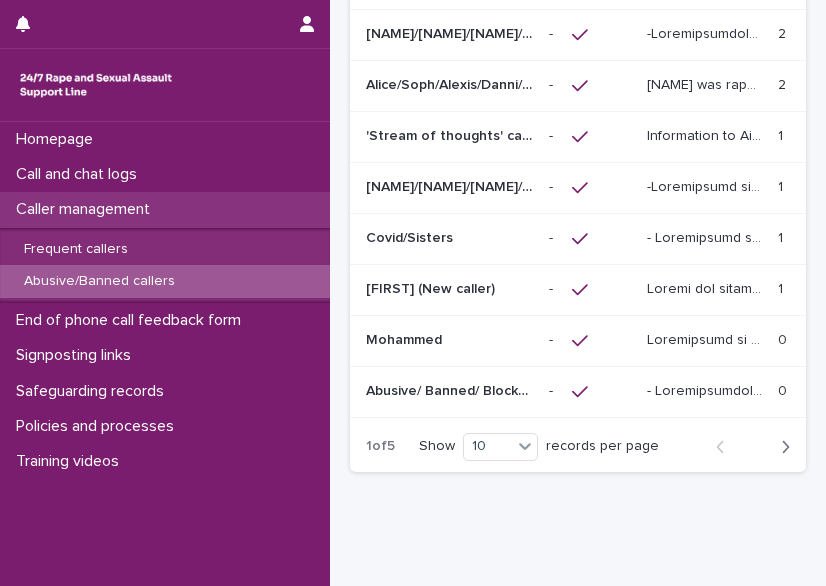 click on "Caller management" at bounding box center [87, 209] 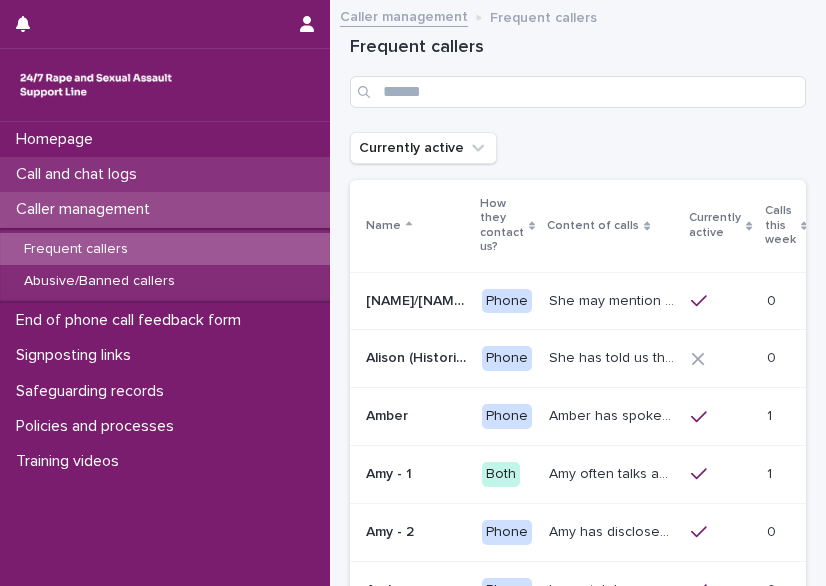 click on "Call and chat logs" at bounding box center [165, 174] 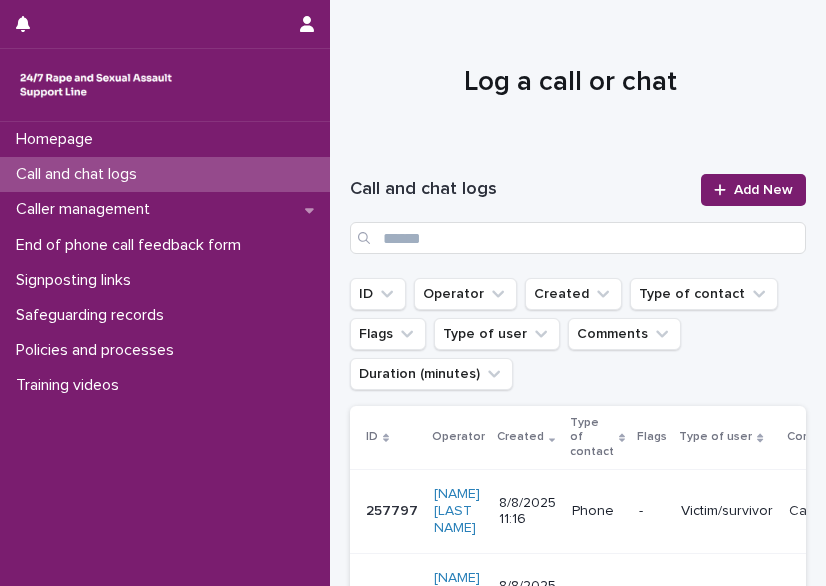scroll, scrollTop: 83, scrollLeft: 0, axis: vertical 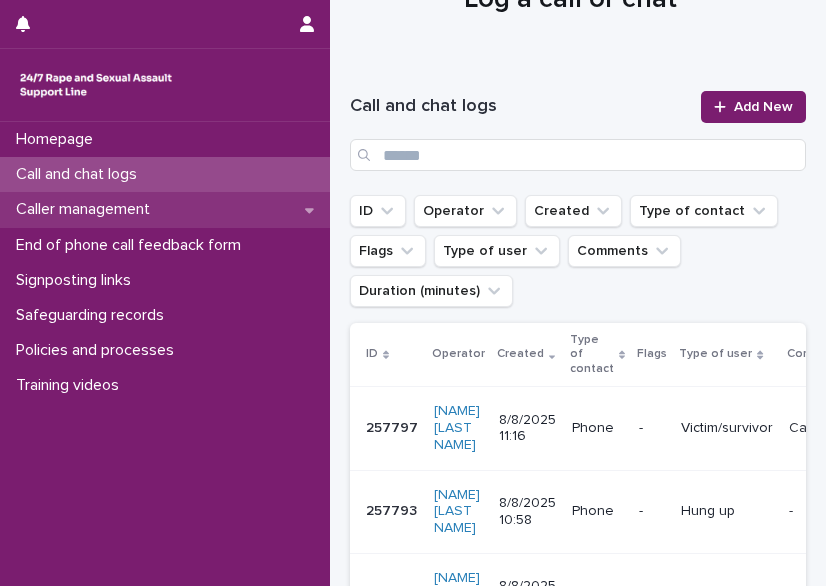 click on "Caller management" at bounding box center (87, 209) 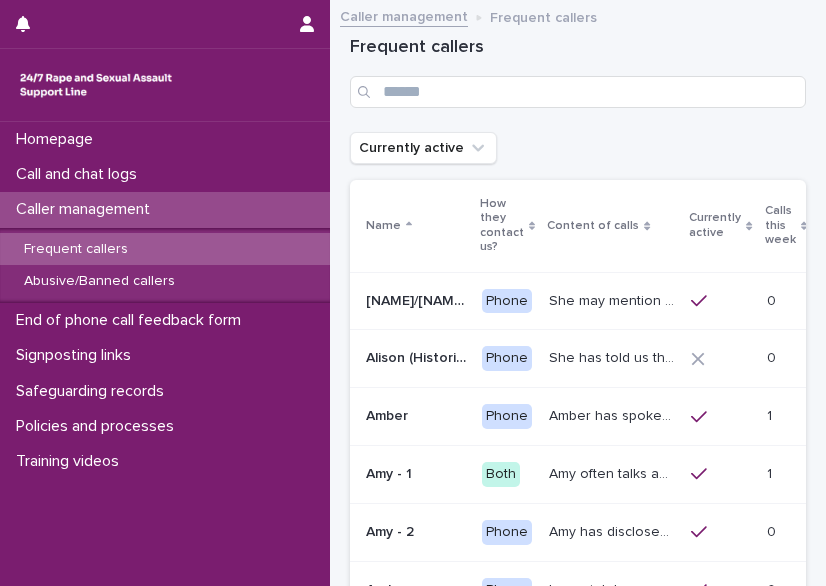 scroll, scrollTop: 0, scrollLeft: 0, axis: both 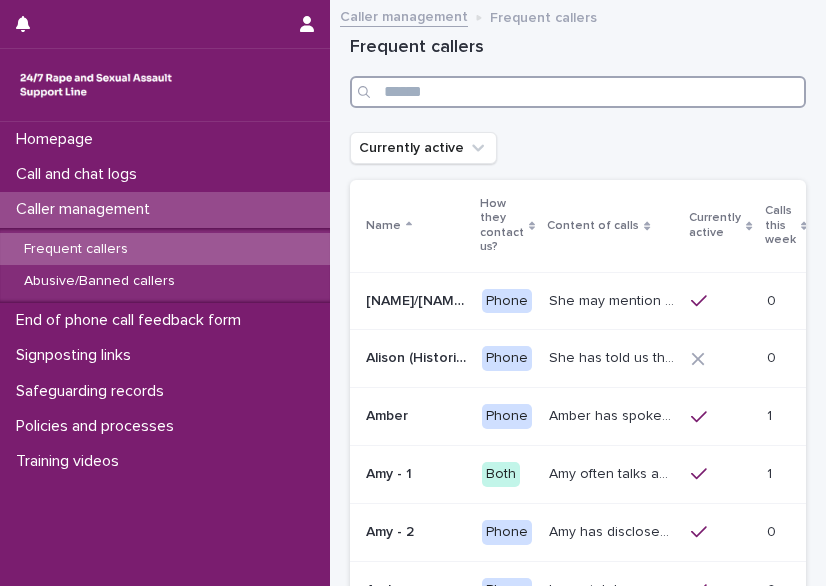 click at bounding box center [578, 92] 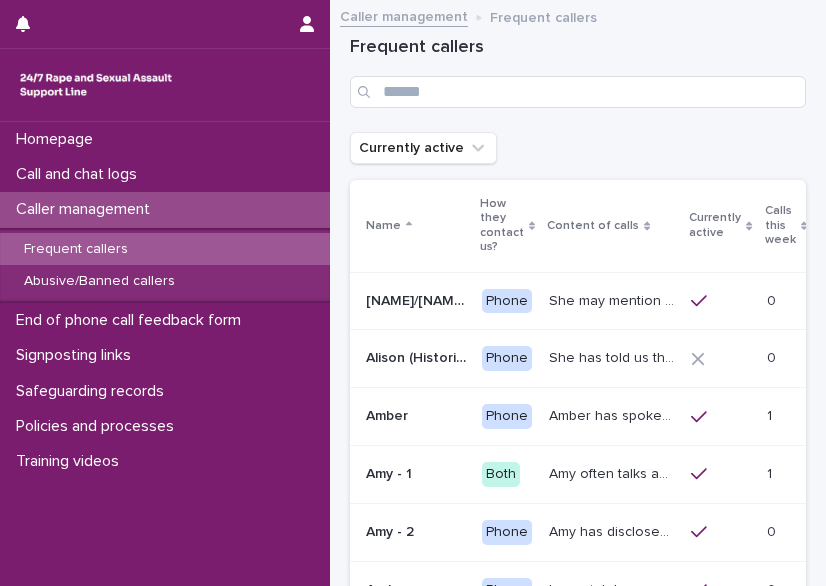 click on "Frequent callers" at bounding box center [578, 48] 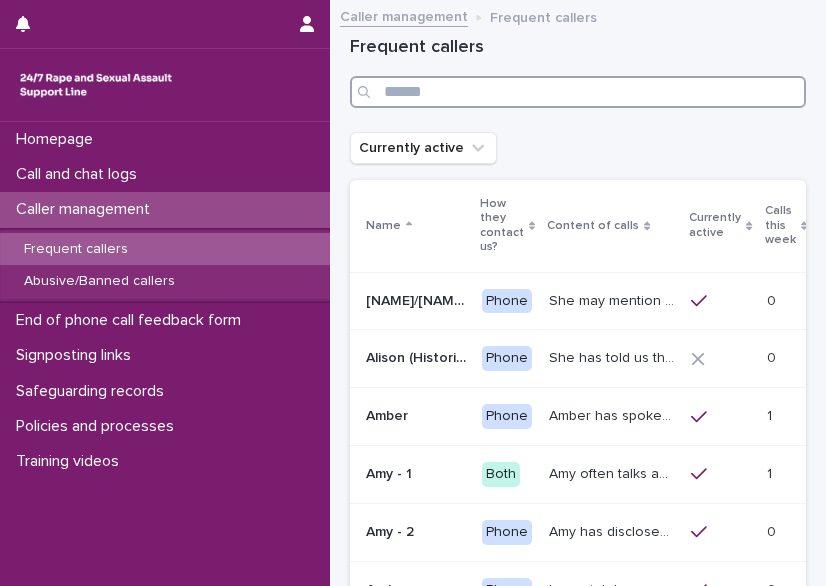 click at bounding box center (578, 92) 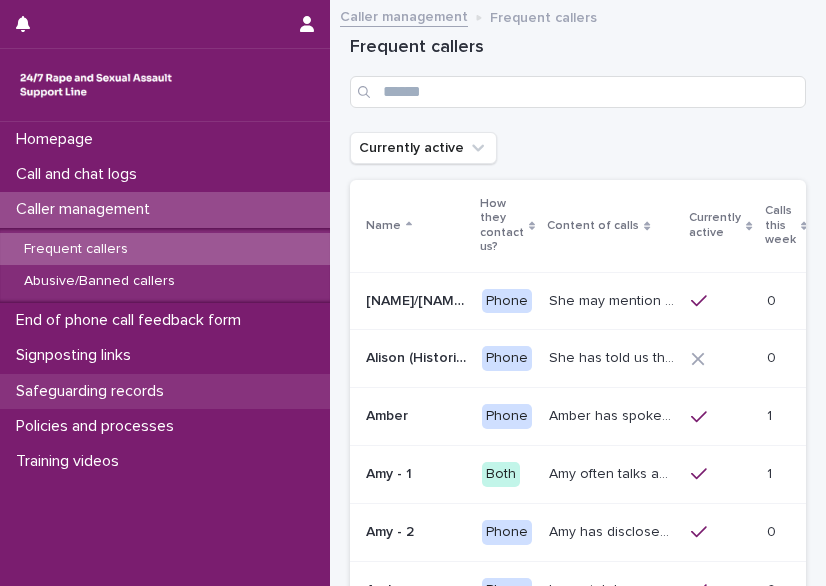 click on "Safeguarding records" at bounding box center (165, 391) 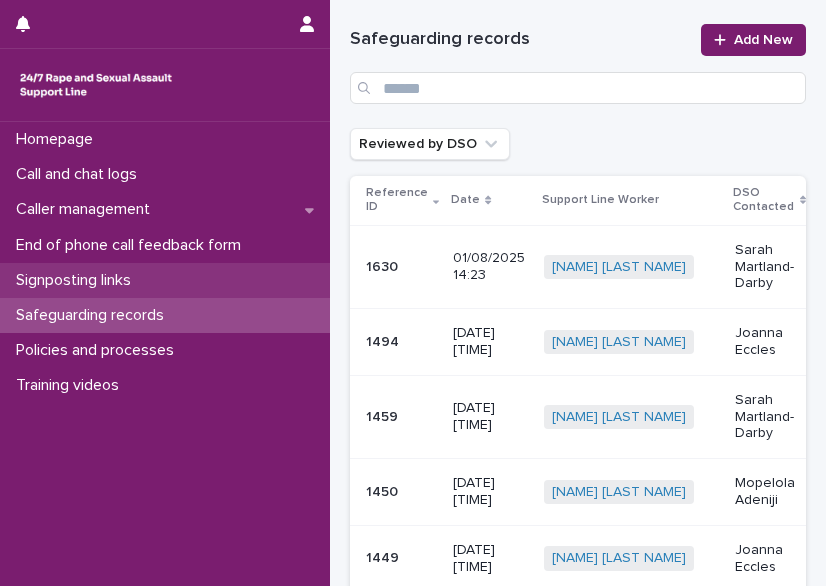click on "Signposting links" at bounding box center [77, 280] 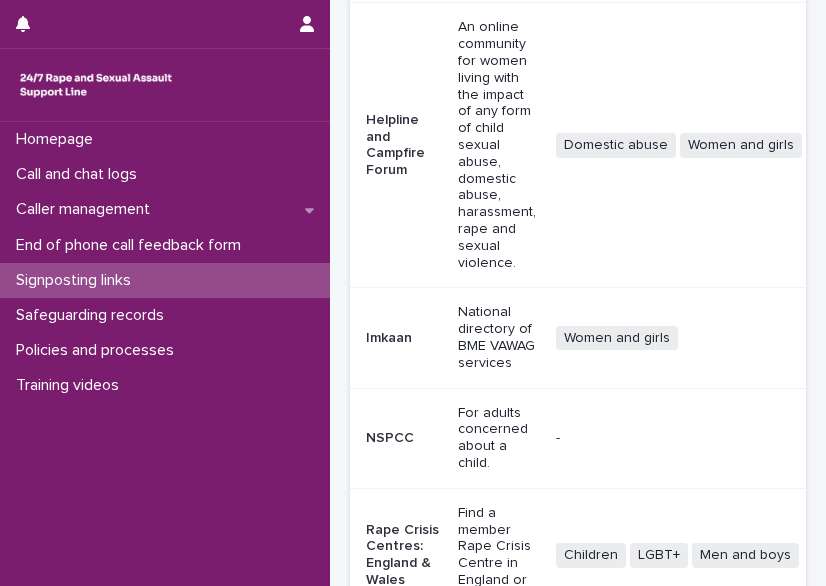 scroll, scrollTop: 1093, scrollLeft: 0, axis: vertical 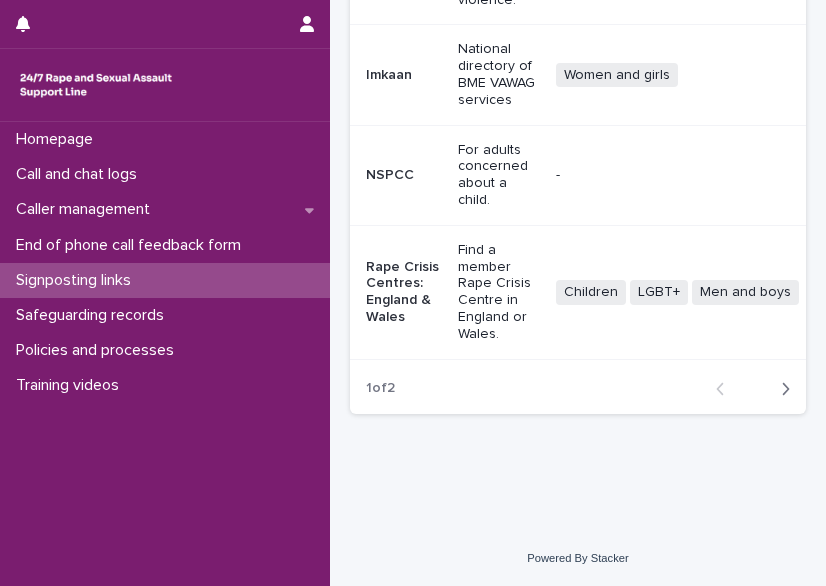 click at bounding box center (781, 389) 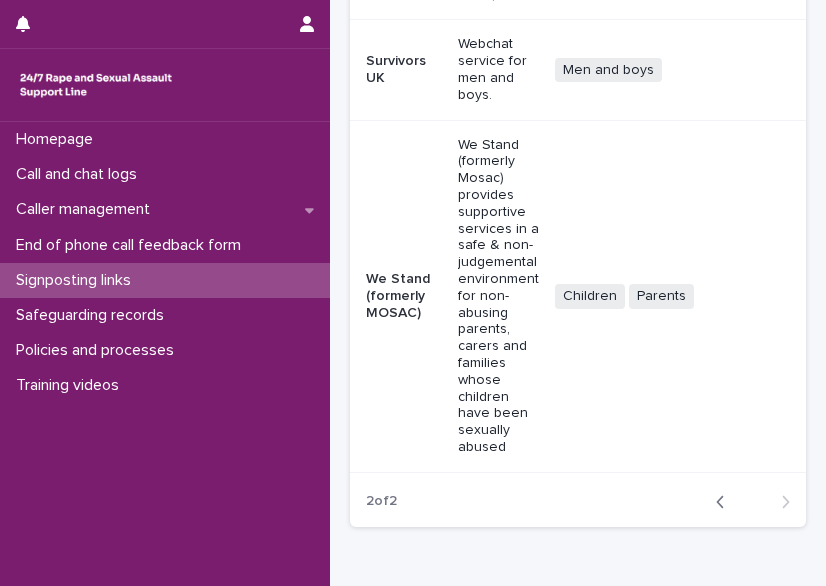 scroll, scrollTop: 582, scrollLeft: 0, axis: vertical 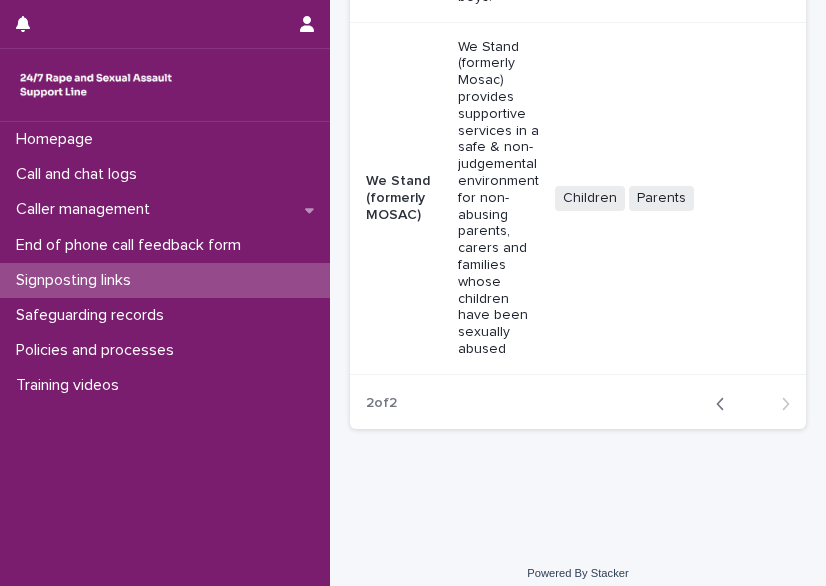 click on "Back" at bounding box center (726, 404) 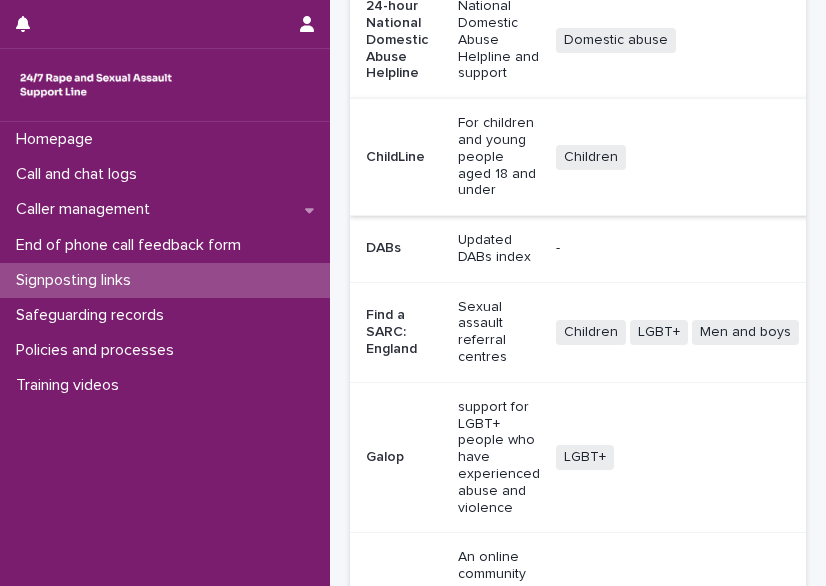 scroll, scrollTop: 256, scrollLeft: 0, axis: vertical 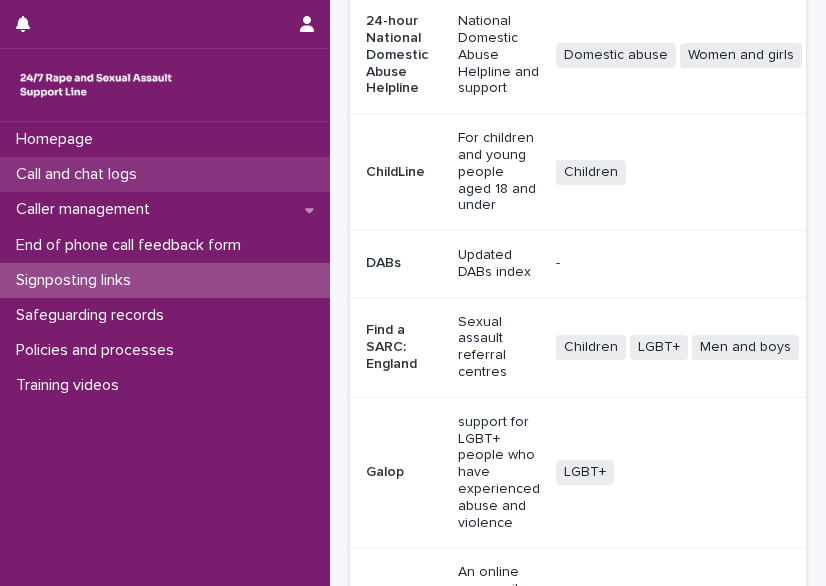 click on "Call and chat logs" at bounding box center [80, 174] 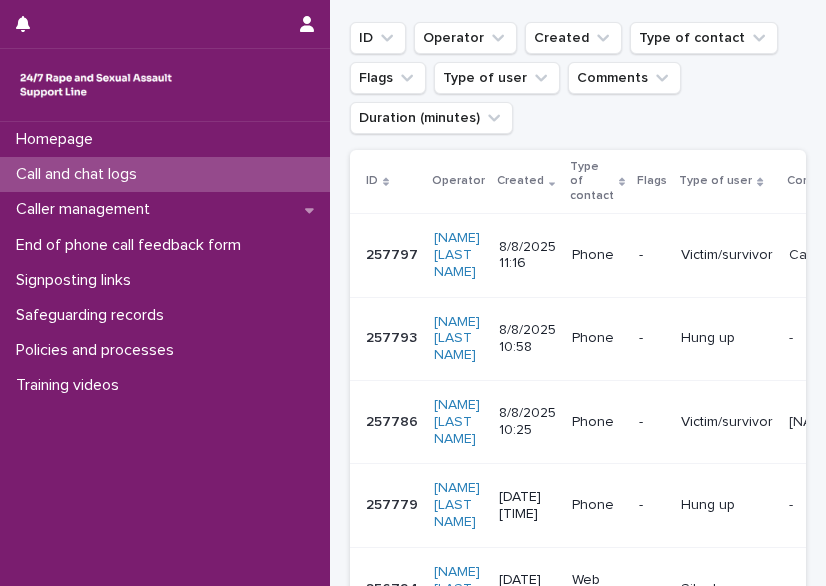 scroll, scrollTop: 0, scrollLeft: 0, axis: both 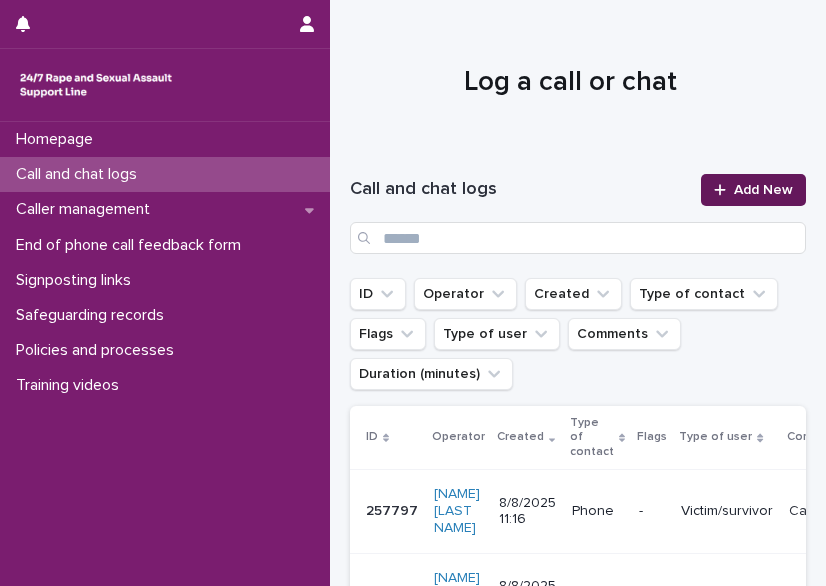 click at bounding box center (724, 190) 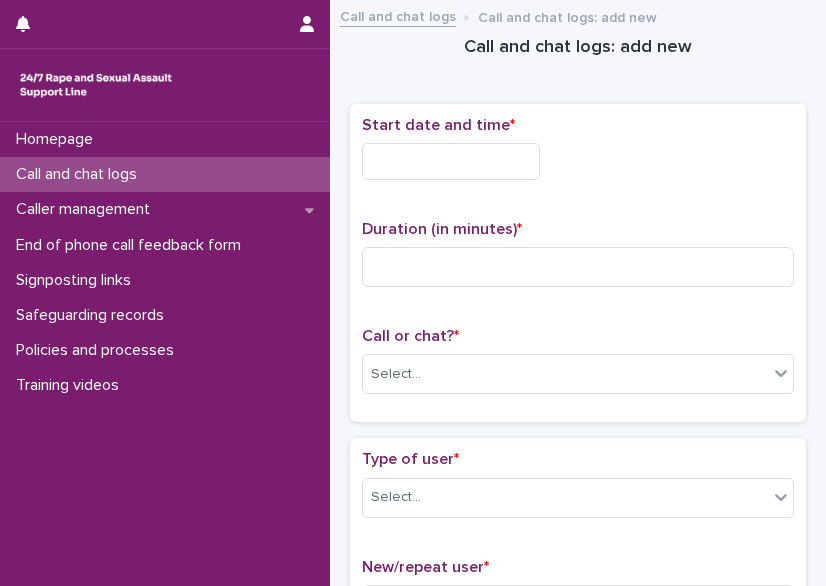 click on "Start date and time *" at bounding box center [438, 125] 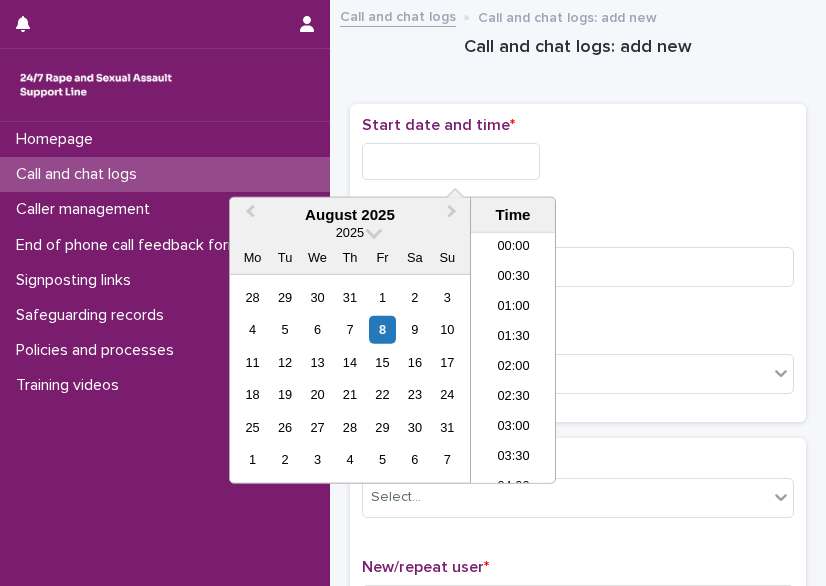 click at bounding box center [451, 161] 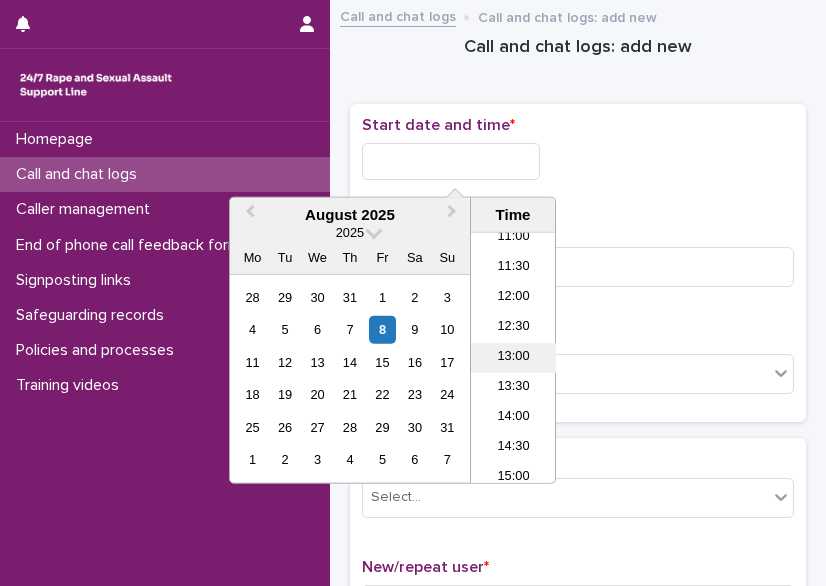 click on "13:00" at bounding box center (513, 358) 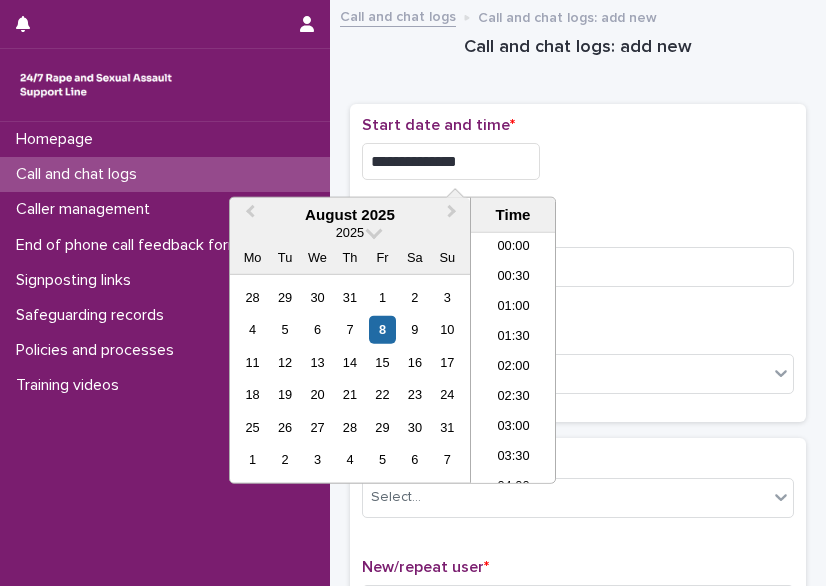 click on "**********" at bounding box center (451, 161) 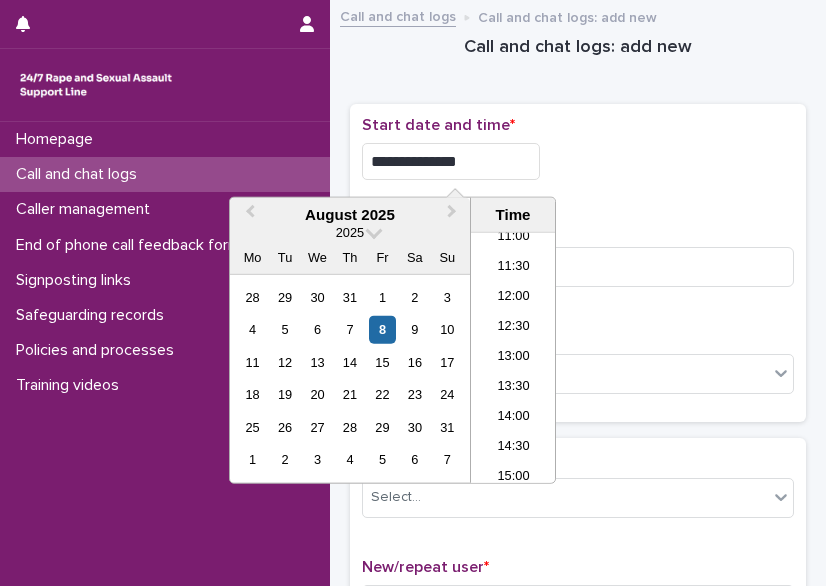 type on "**********" 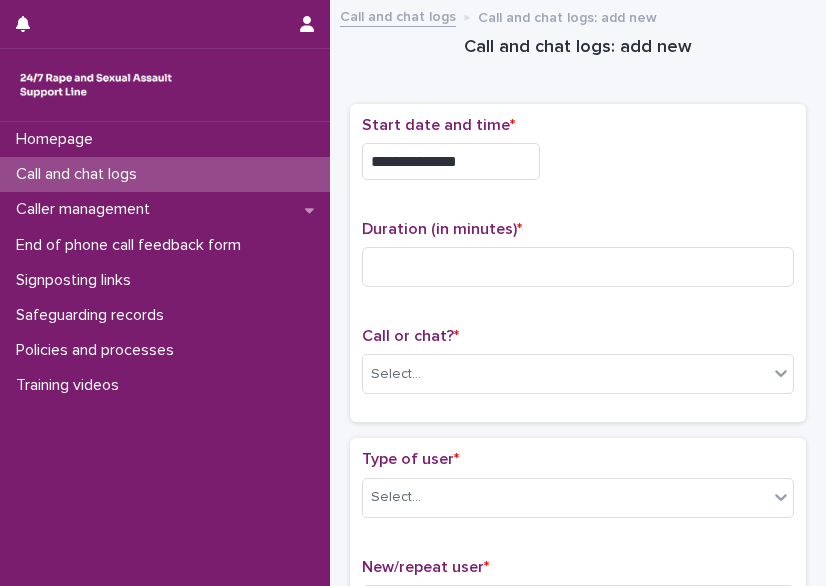 click on "Start date and time *" at bounding box center (578, 125) 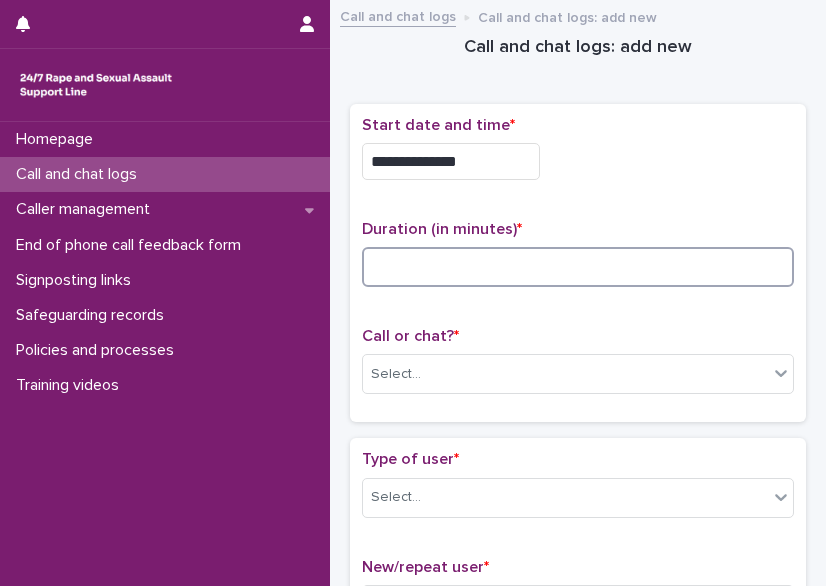 click at bounding box center [578, 267] 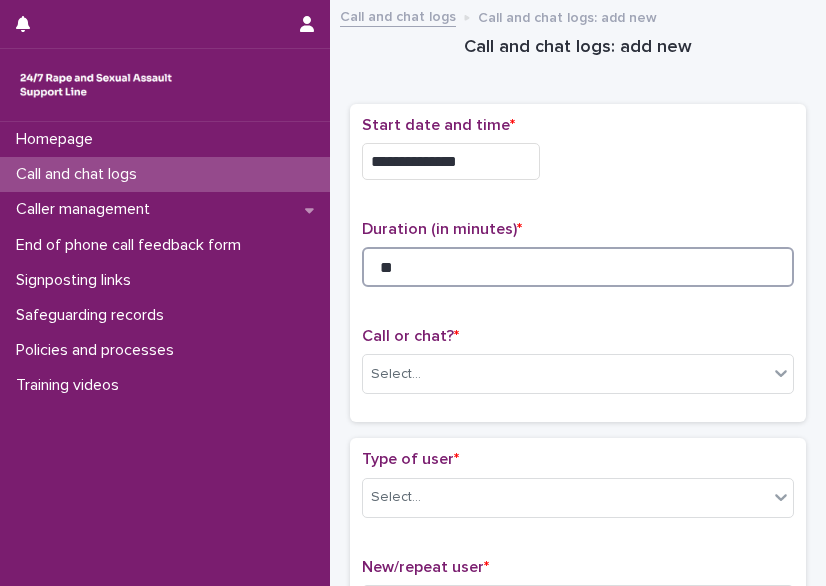 type on "*" 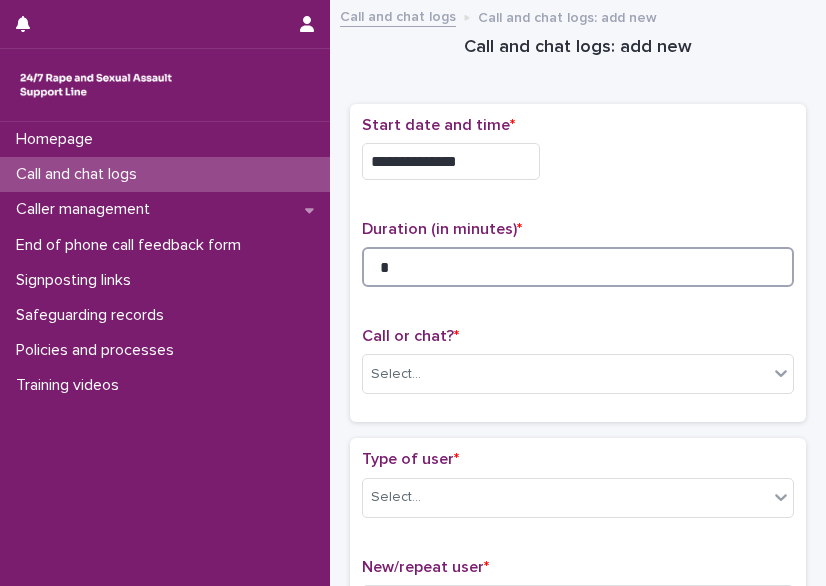 type 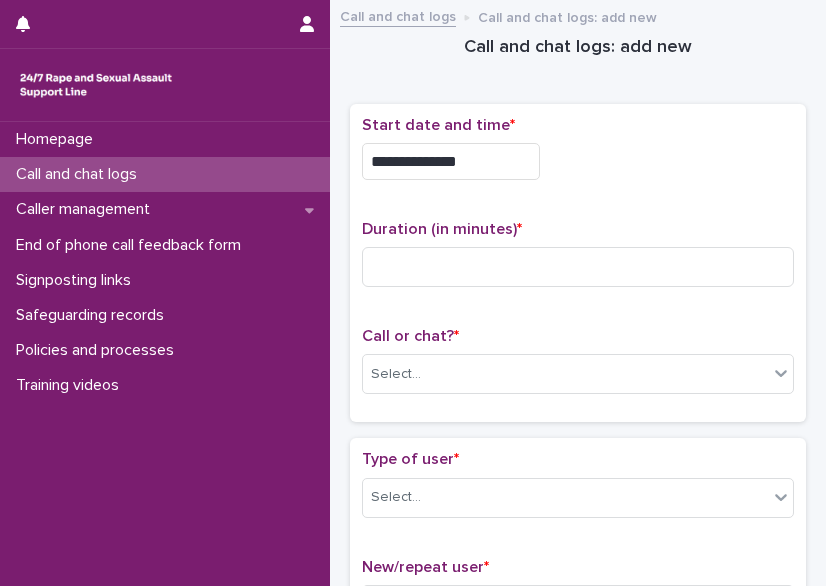 click on "**********" at bounding box center (451, 161) 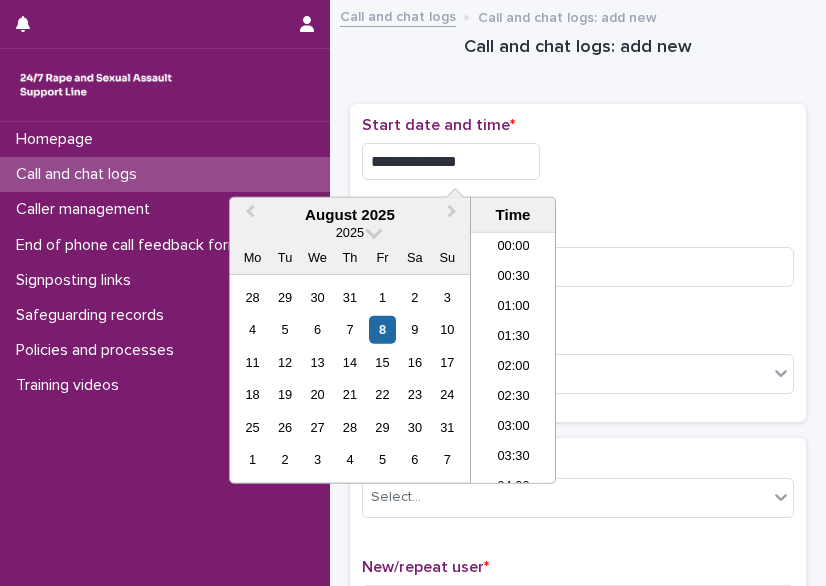 scroll, scrollTop: 670, scrollLeft: 0, axis: vertical 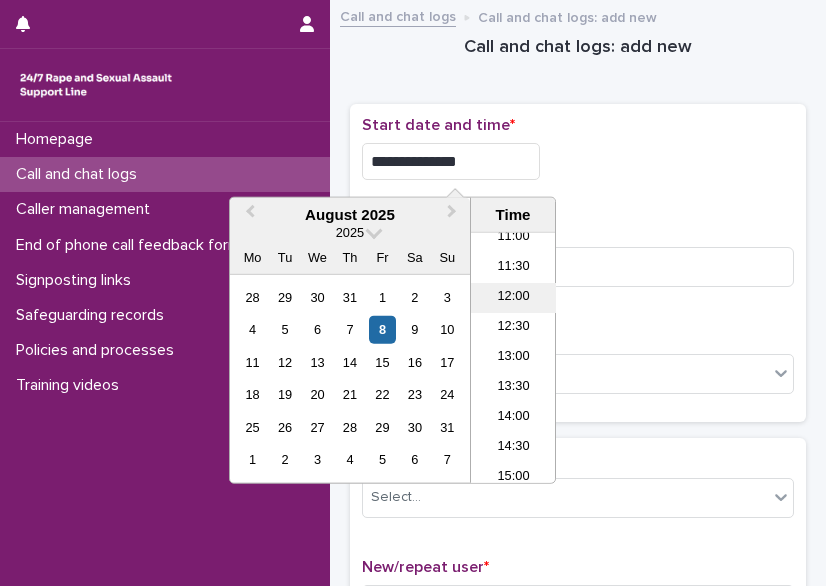 click on "12:00" at bounding box center [513, 298] 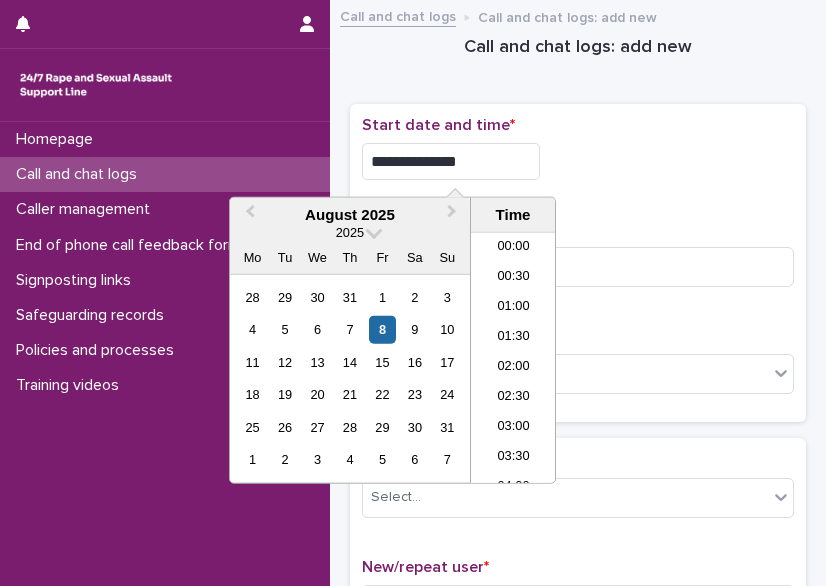 click on "**********" at bounding box center [451, 161] 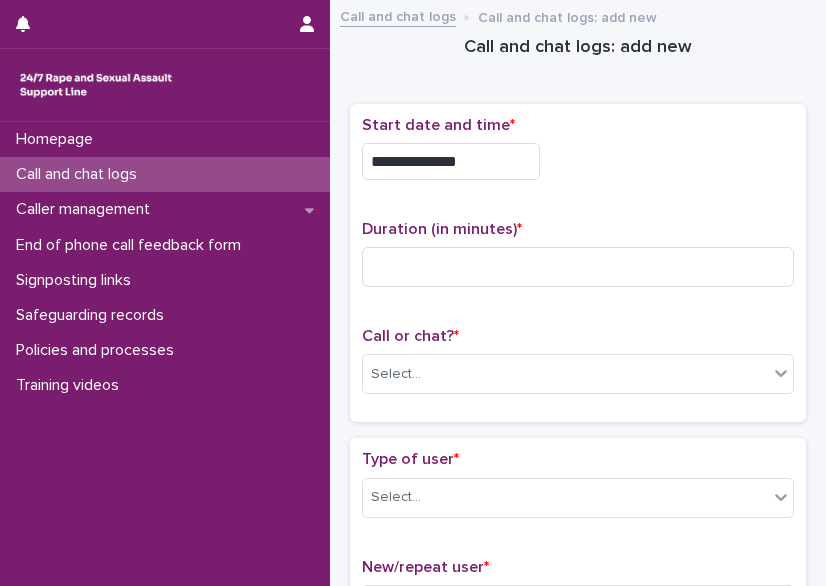 click on "**********" at bounding box center (578, 161) 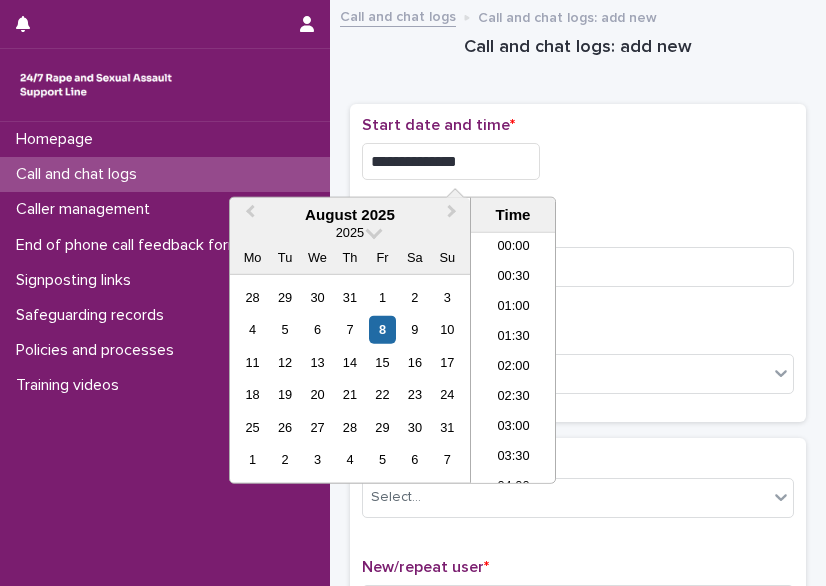 scroll, scrollTop: 640, scrollLeft: 0, axis: vertical 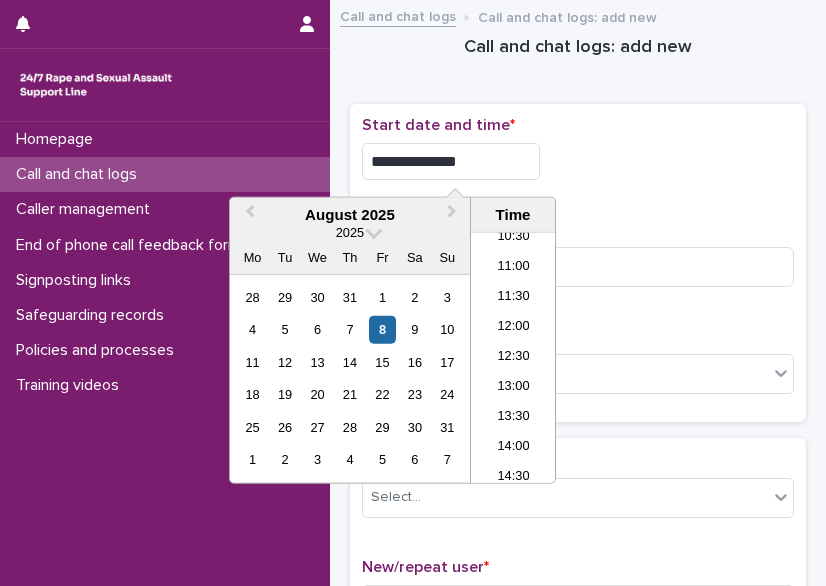 type on "**********" 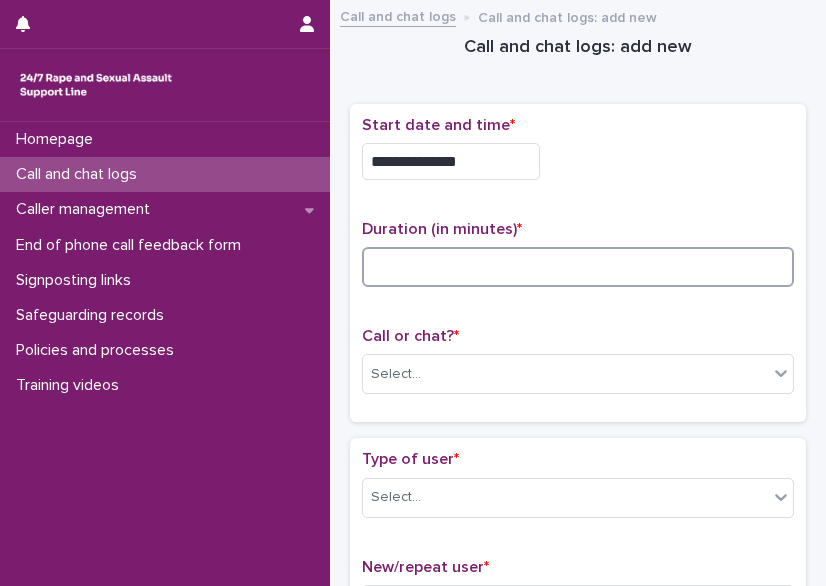 click at bounding box center [578, 267] 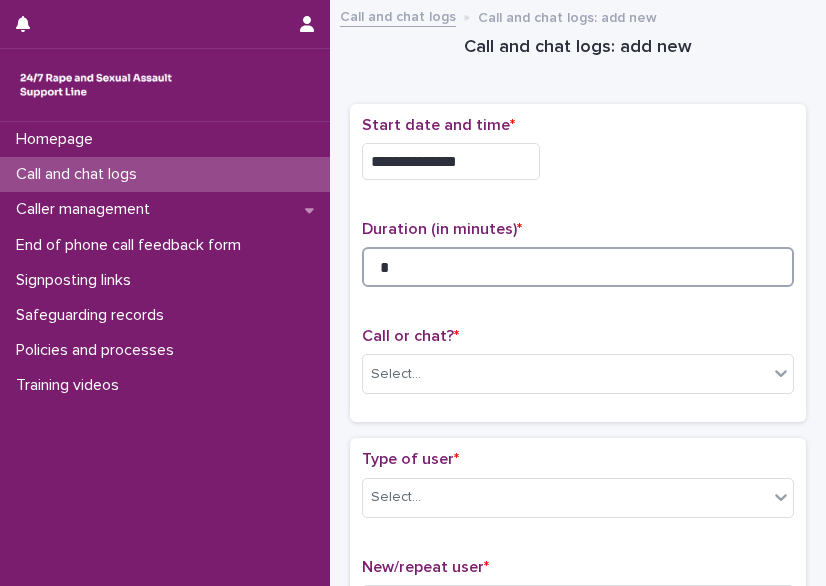 scroll, scrollTop: 116, scrollLeft: 0, axis: vertical 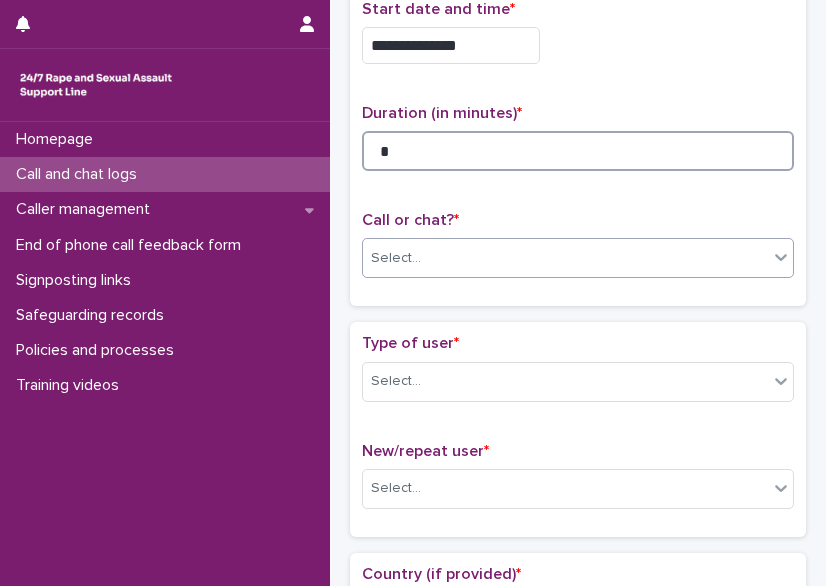 type on "*" 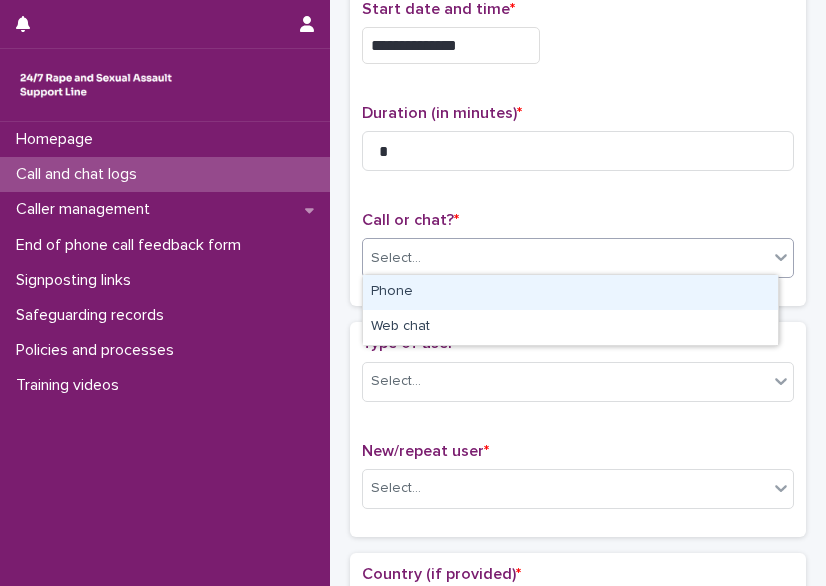 click on "Select..." at bounding box center [565, 258] 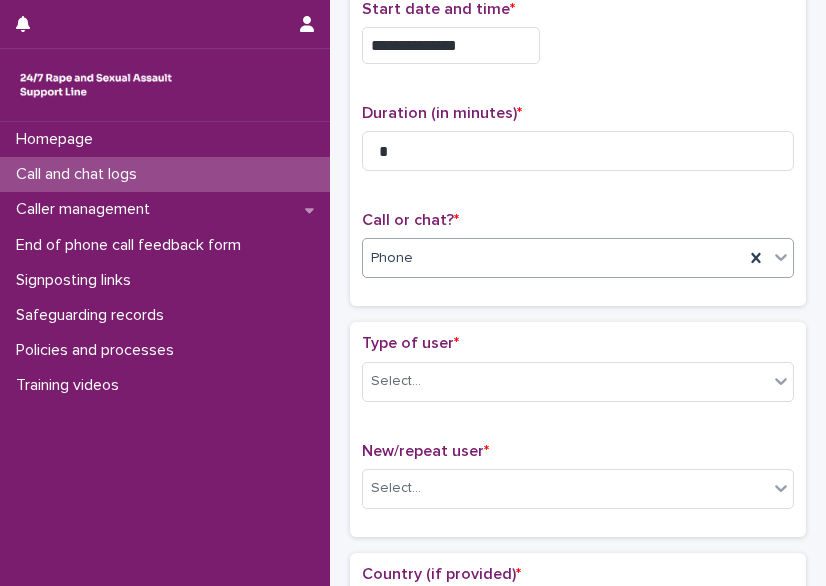 scroll, scrollTop: 187, scrollLeft: 0, axis: vertical 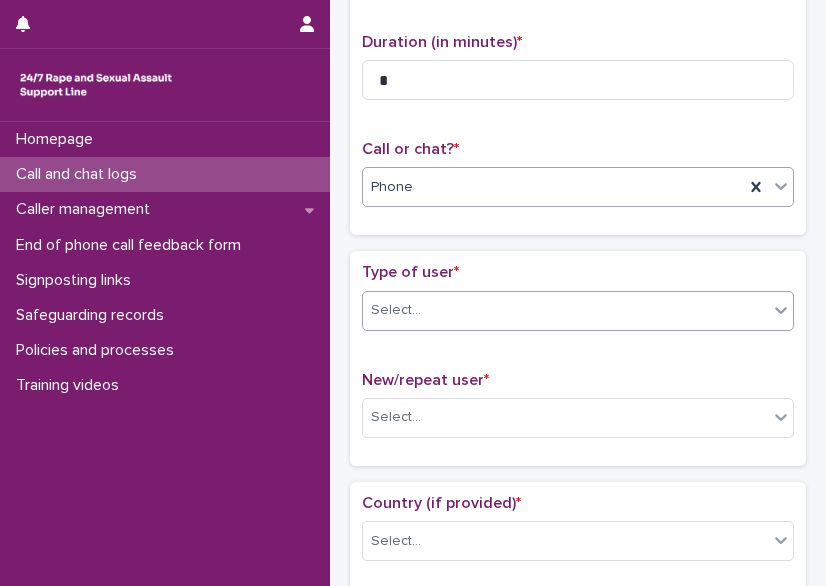 click on "Select..." at bounding box center (396, 310) 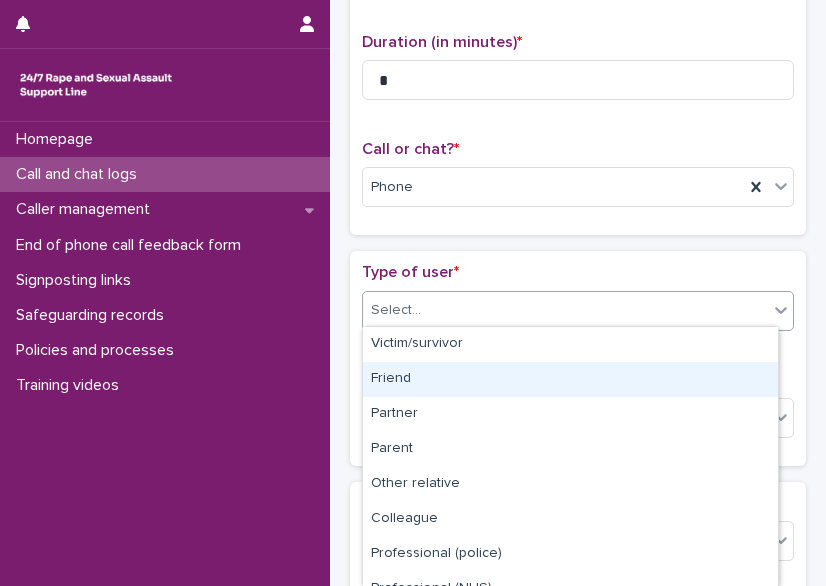 scroll, scrollTop: 264, scrollLeft: 0, axis: vertical 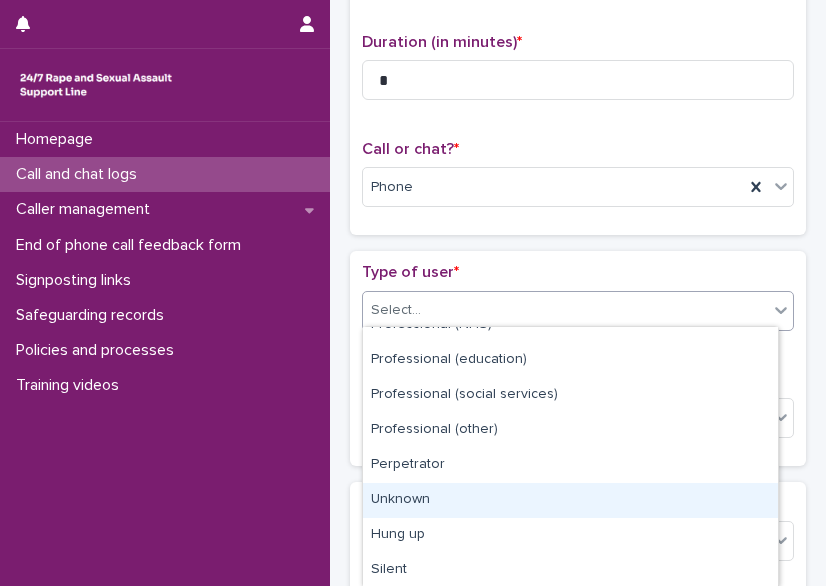 click on "Unknown" at bounding box center [570, 500] 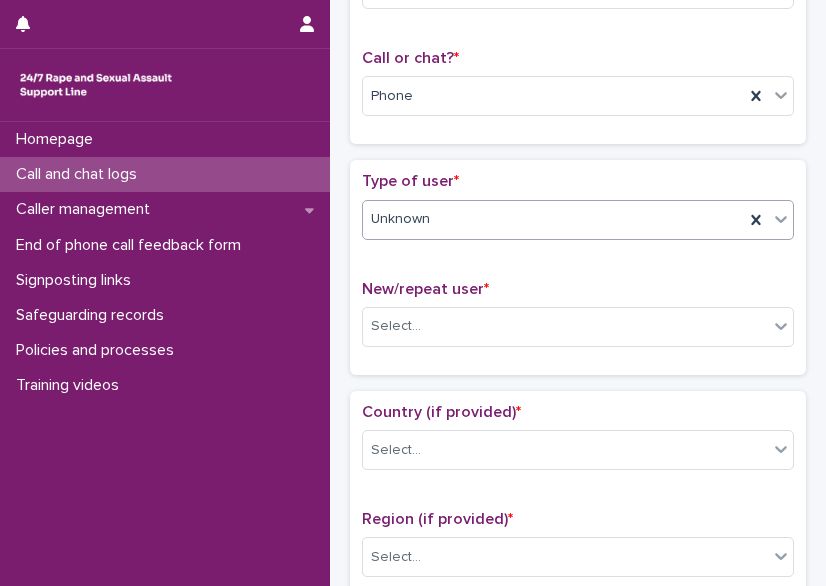 scroll, scrollTop: 279, scrollLeft: 0, axis: vertical 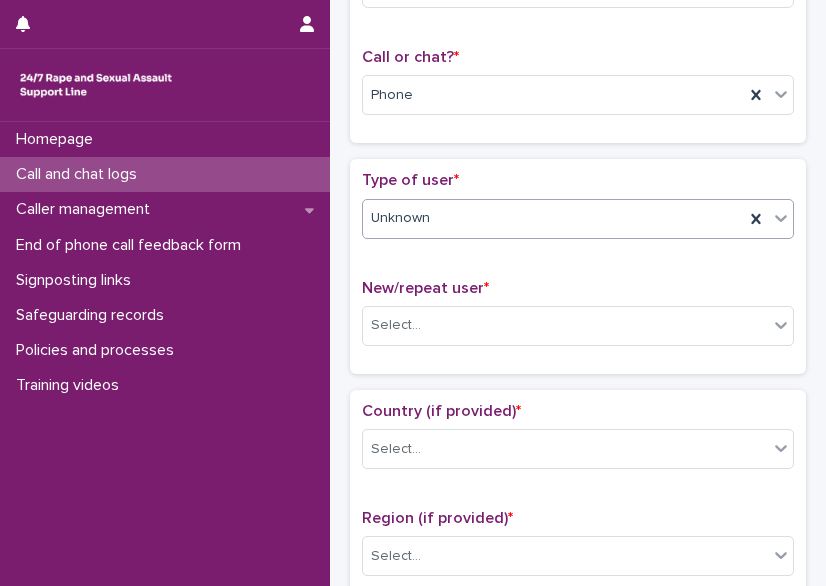 click on "Unknown" at bounding box center (553, 218) 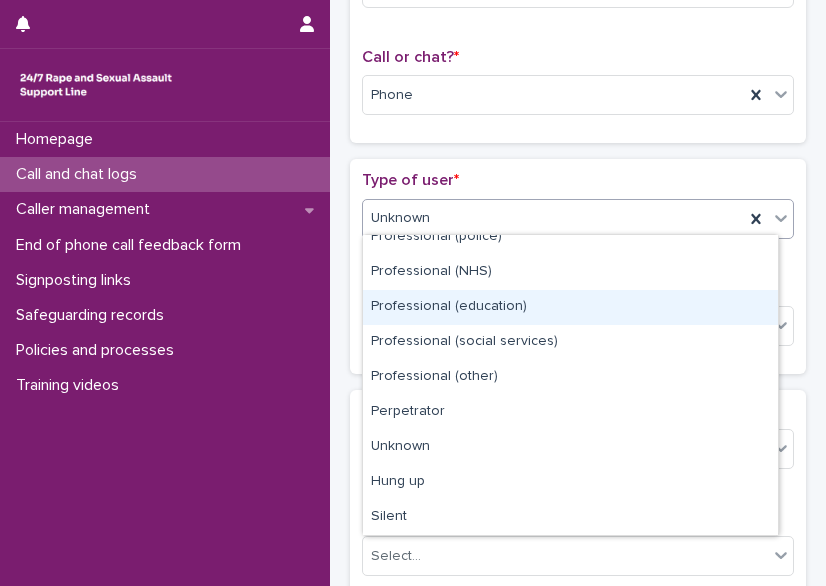 scroll, scrollTop: 0, scrollLeft: 0, axis: both 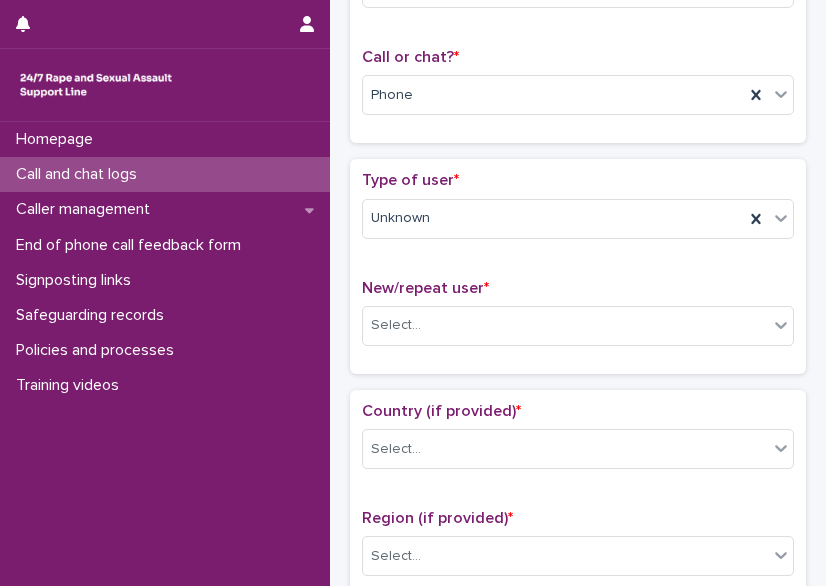 click on "**********" at bounding box center [578, -16] 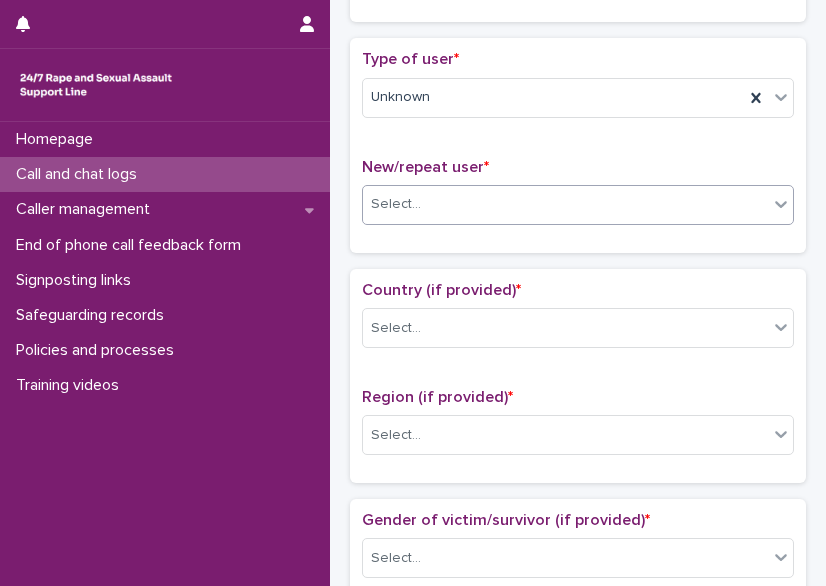 scroll, scrollTop: 401, scrollLeft: 0, axis: vertical 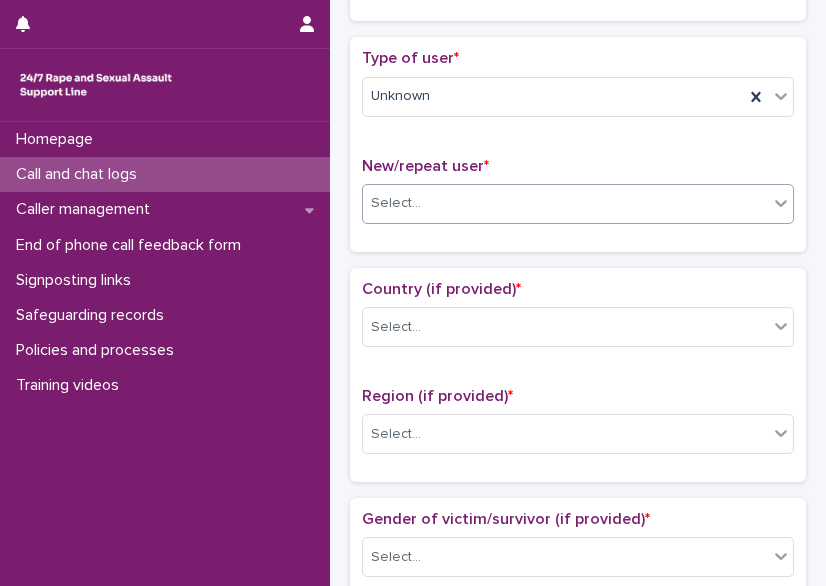 click on "Select..." at bounding box center [396, 203] 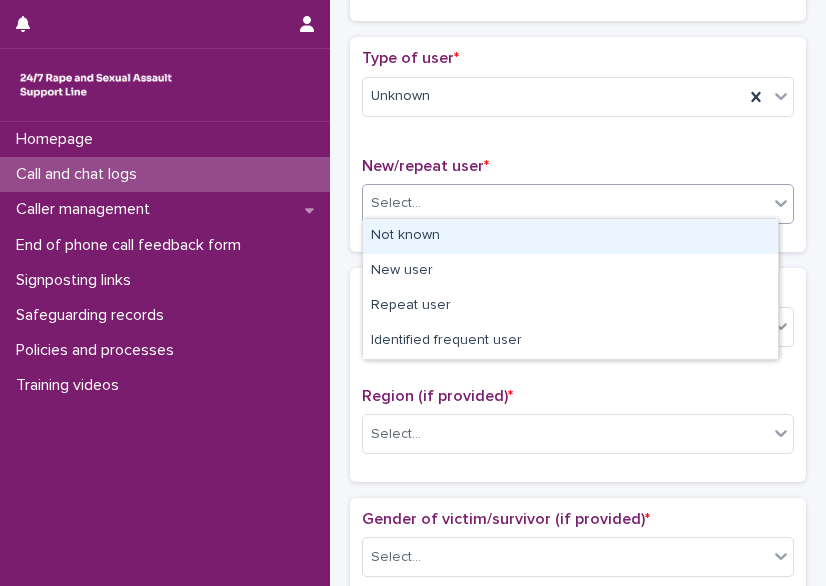 click on "Not known" at bounding box center (570, 236) 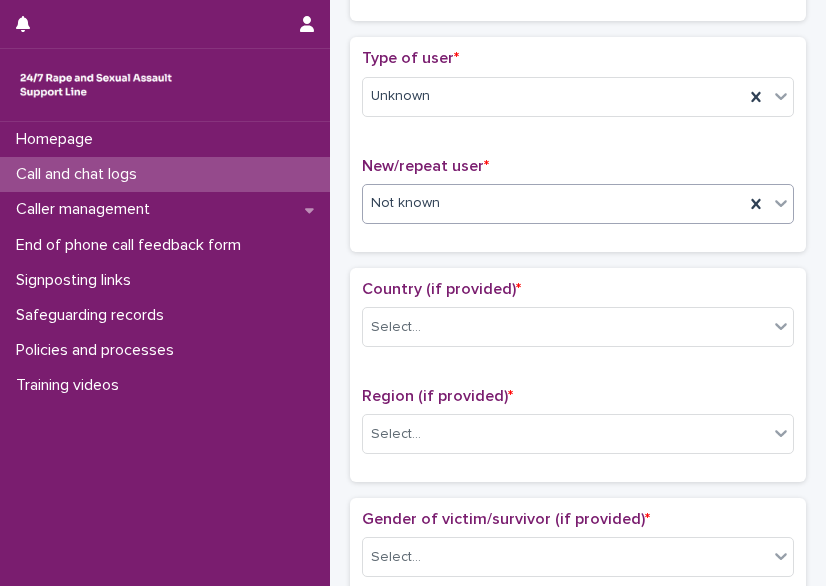 scroll, scrollTop: 514, scrollLeft: 0, axis: vertical 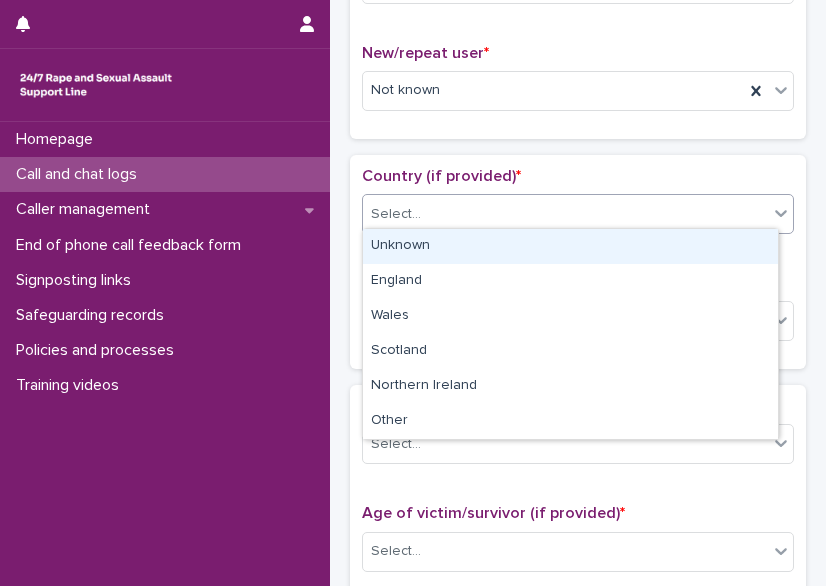 click on "Select..." at bounding box center [396, 214] 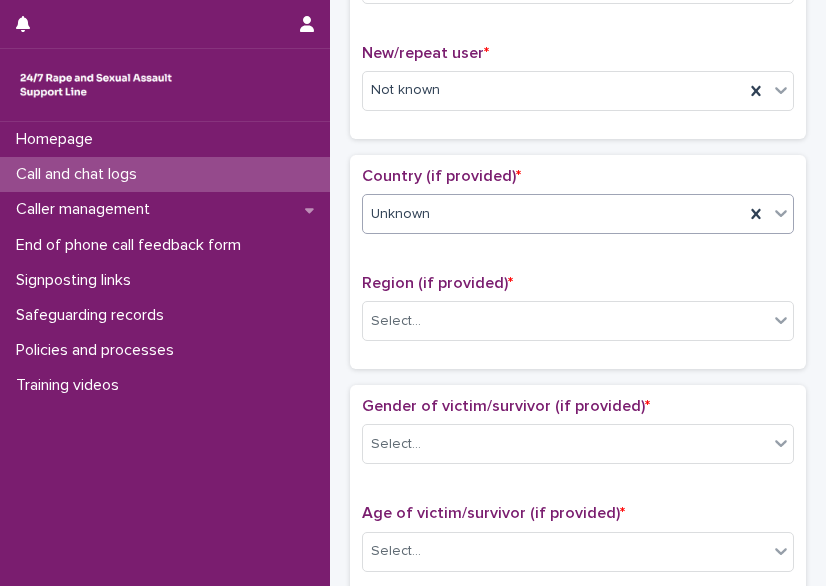 scroll, scrollTop: 606, scrollLeft: 0, axis: vertical 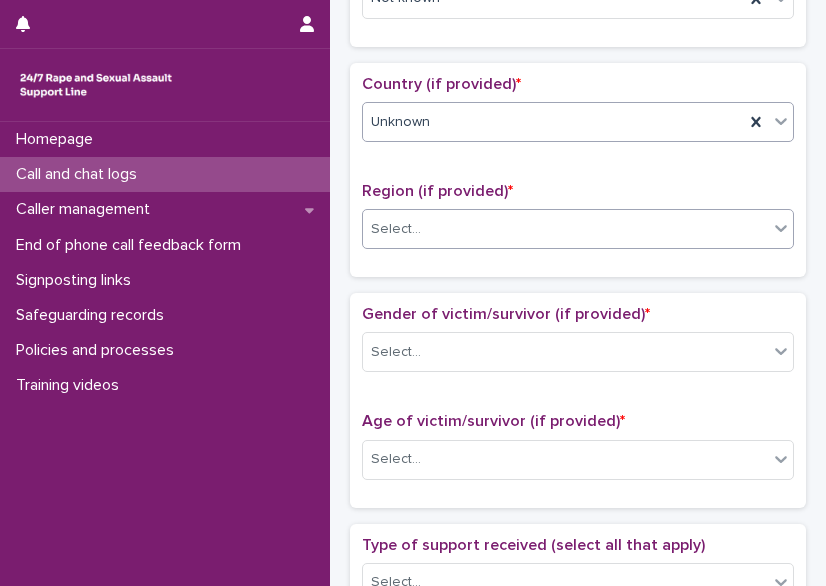 click on "Select..." at bounding box center [565, 229] 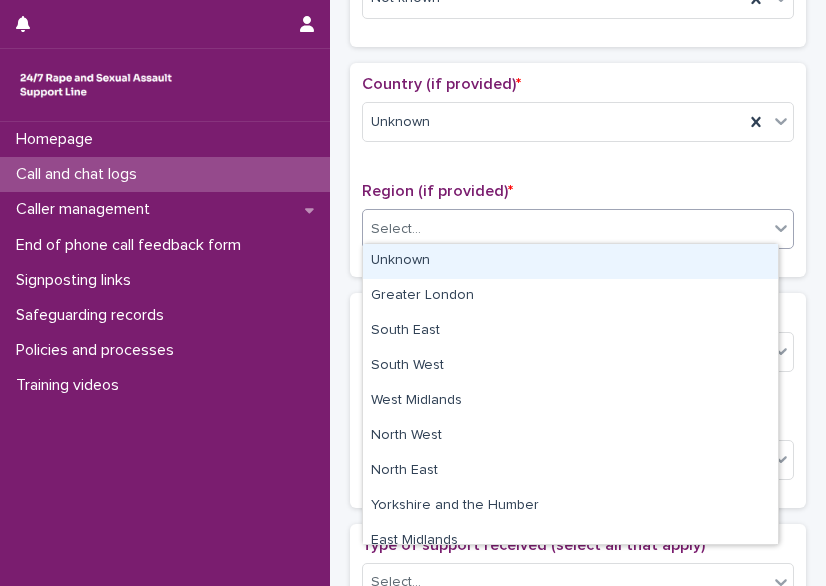 click on "Unknown" at bounding box center (570, 261) 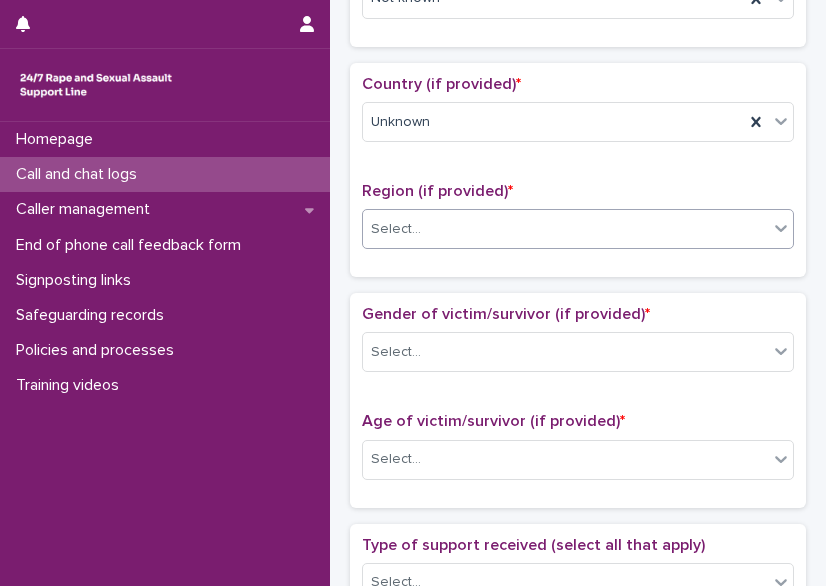 scroll, scrollTop: 785, scrollLeft: 0, axis: vertical 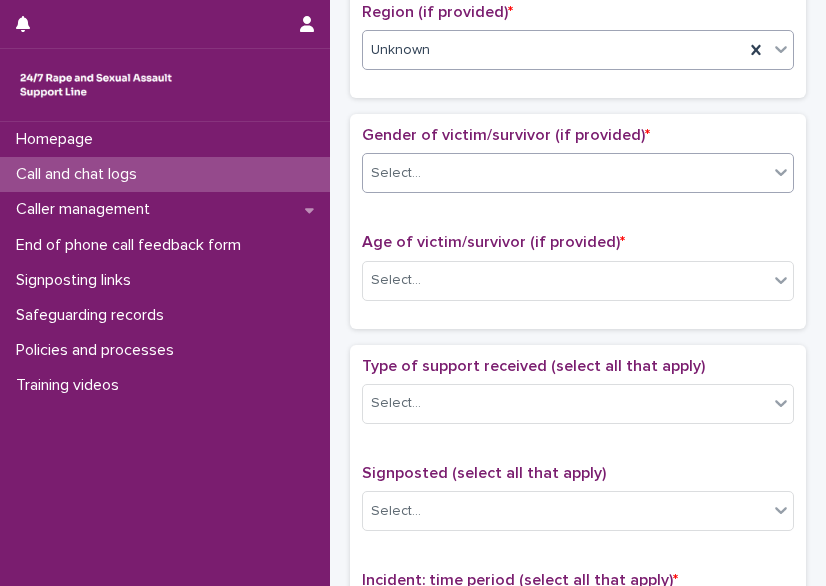 click on "Select..." at bounding box center [396, 173] 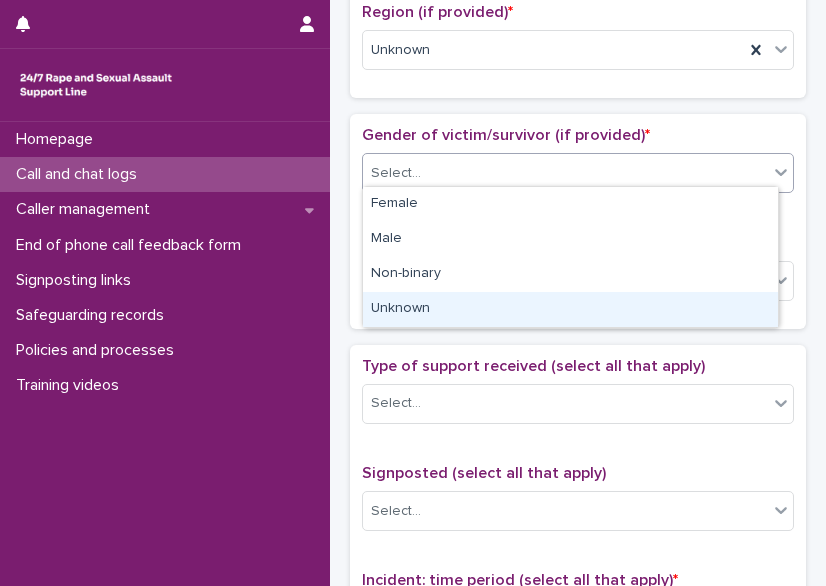 click on "Unknown" at bounding box center [570, 309] 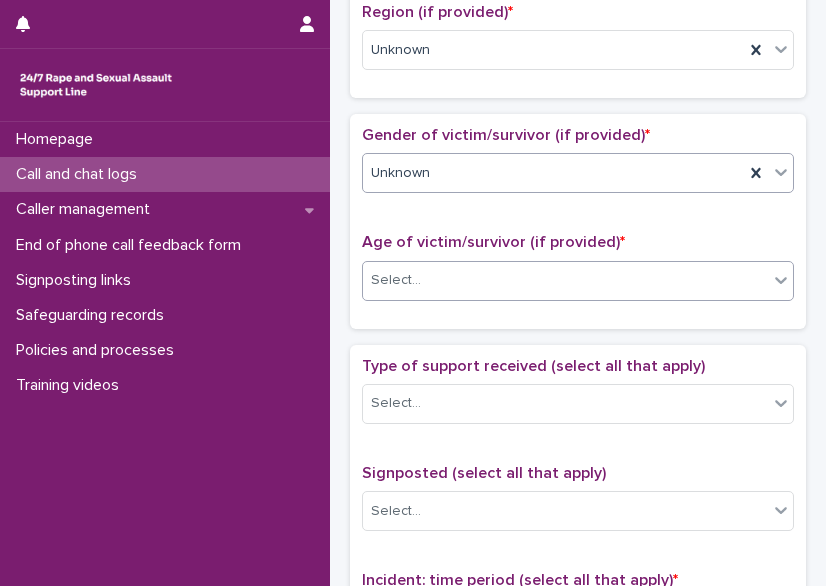click on "Select..." at bounding box center [565, 280] 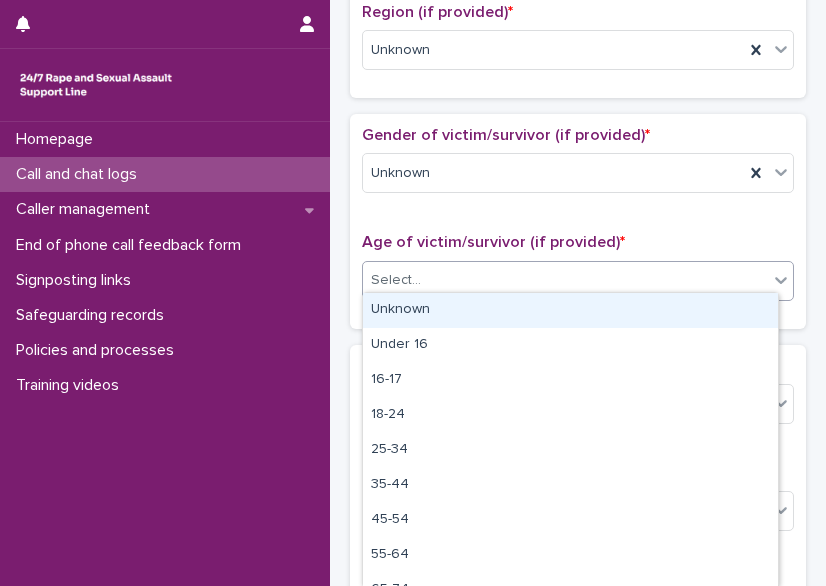 click on "Unknown" at bounding box center [570, 310] 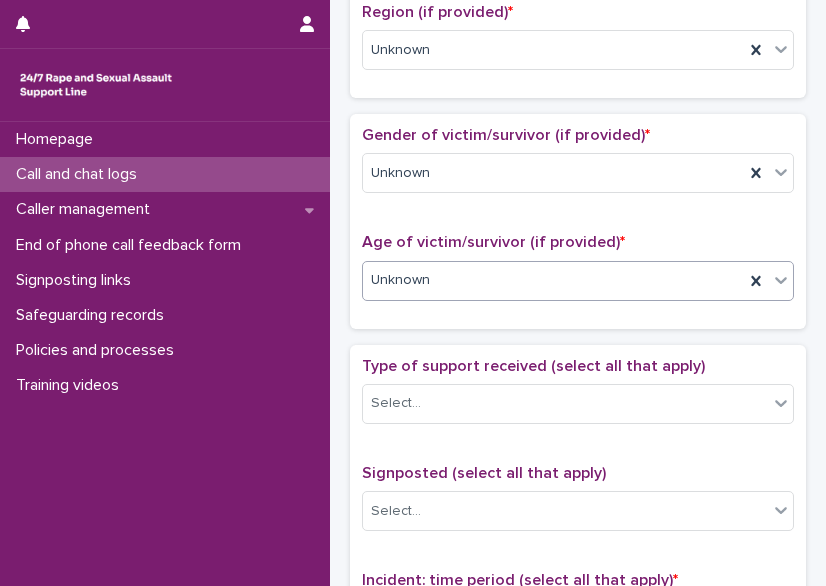scroll, scrollTop: 1033, scrollLeft: 0, axis: vertical 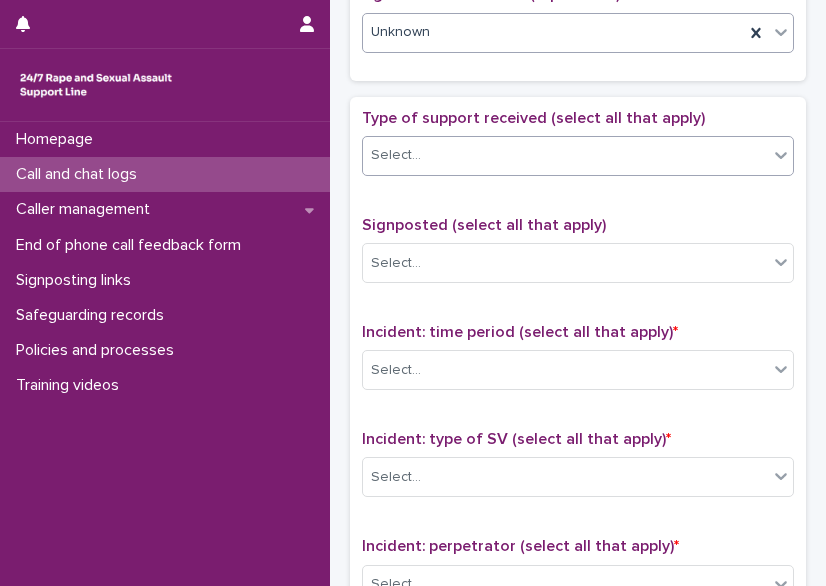 click on "Select..." at bounding box center (396, 155) 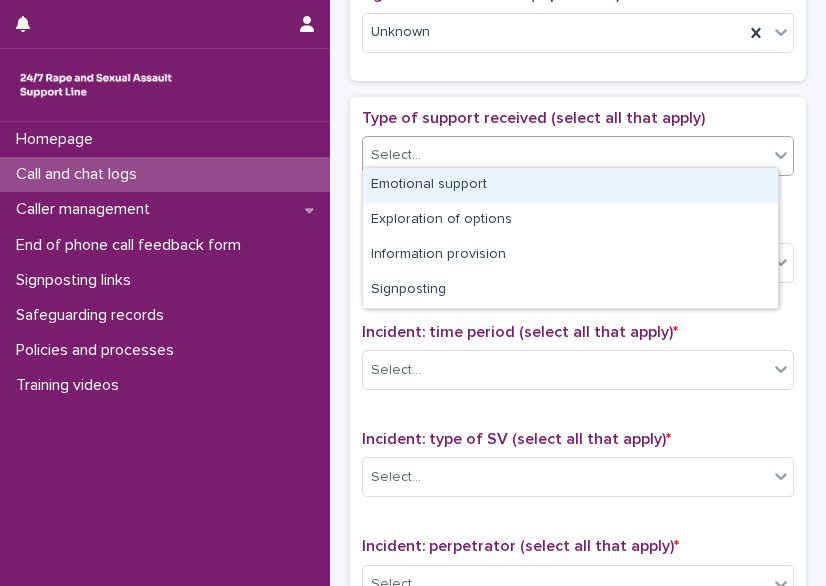 click on "Emotional support" at bounding box center [570, 185] 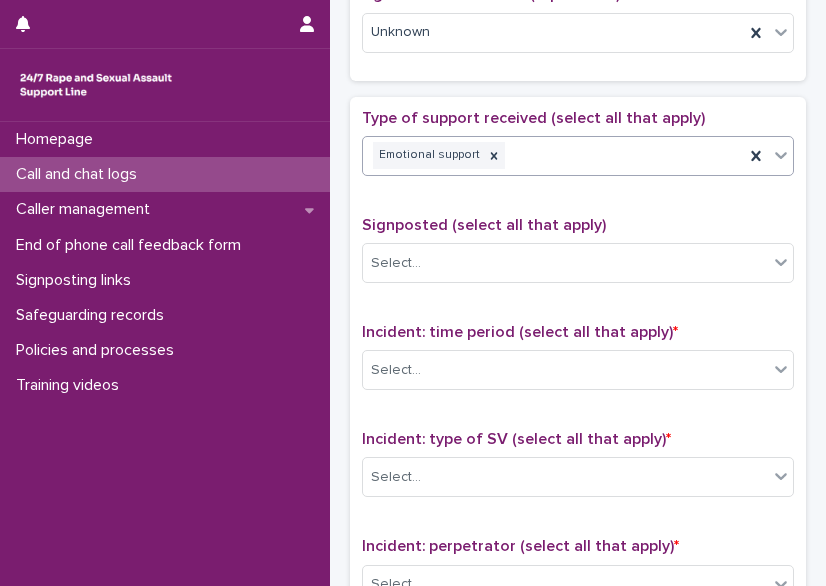 click on "Emotional support" at bounding box center (553, 155) 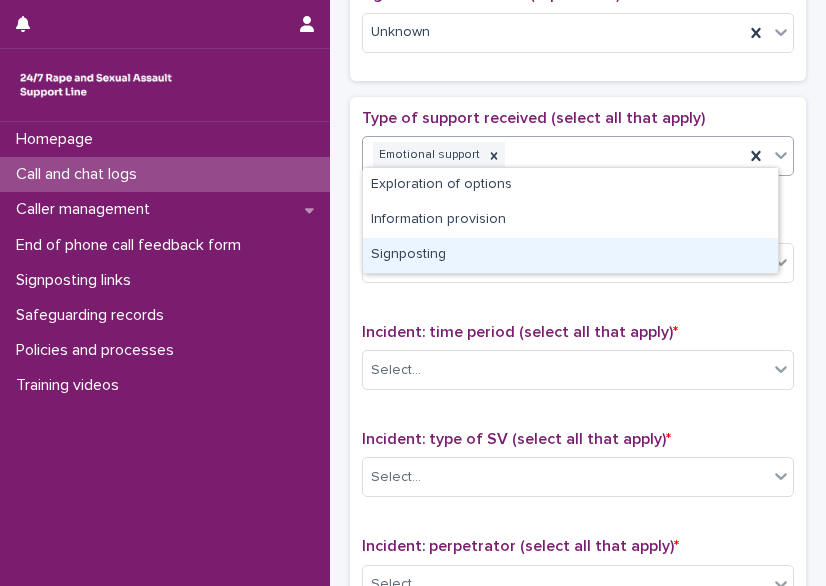 click on "Signposting" at bounding box center [570, 255] 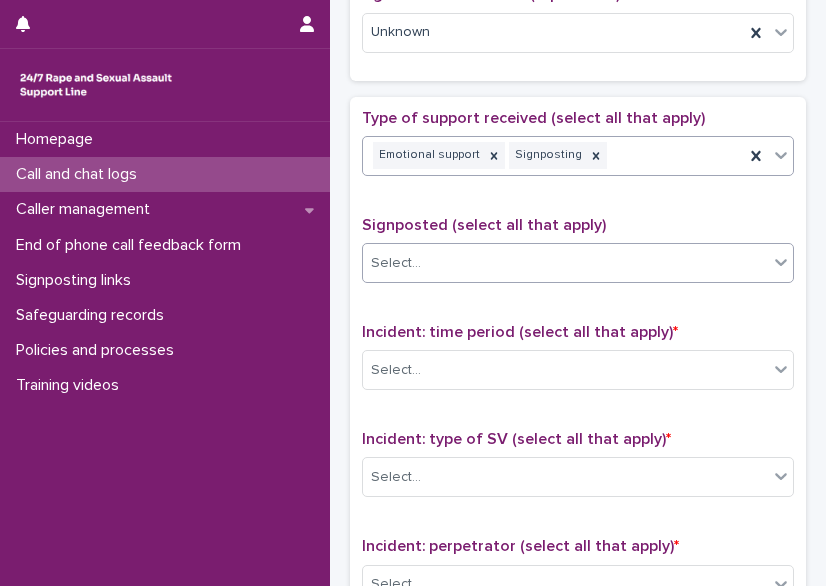 click on "Select..." at bounding box center (565, 263) 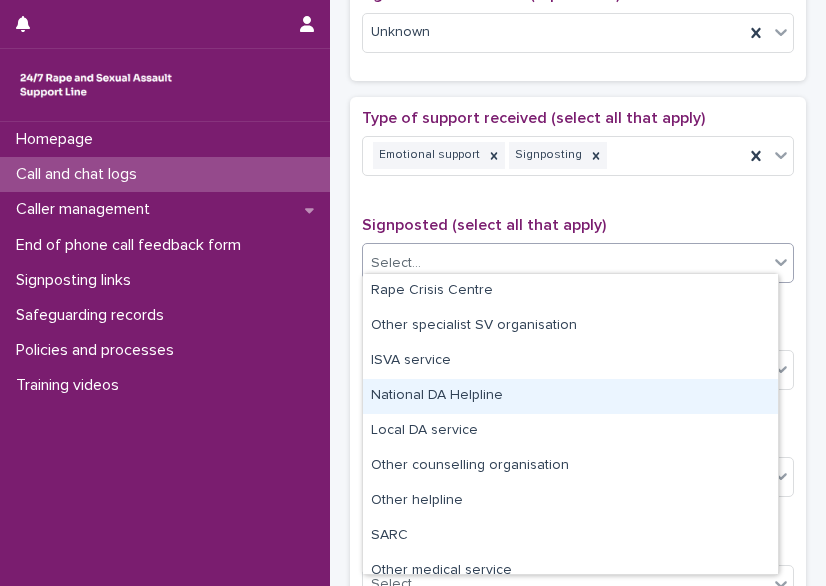 scroll, scrollTop: 120, scrollLeft: 0, axis: vertical 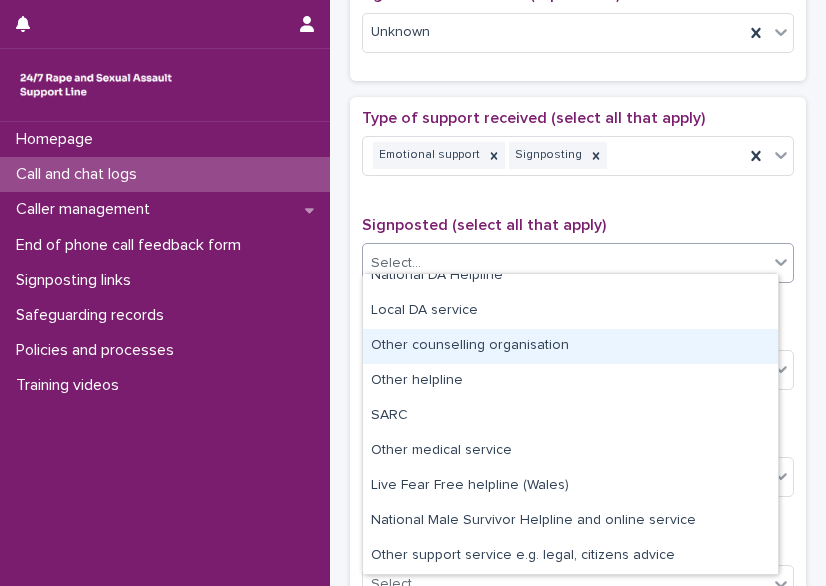 click on "Other counselling organisation" at bounding box center (570, 346) 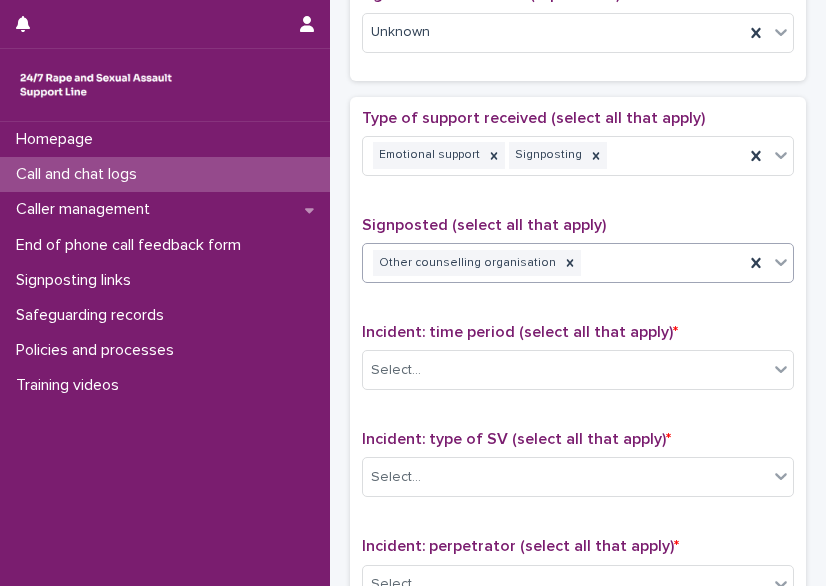 scroll, scrollTop: 1153, scrollLeft: 0, axis: vertical 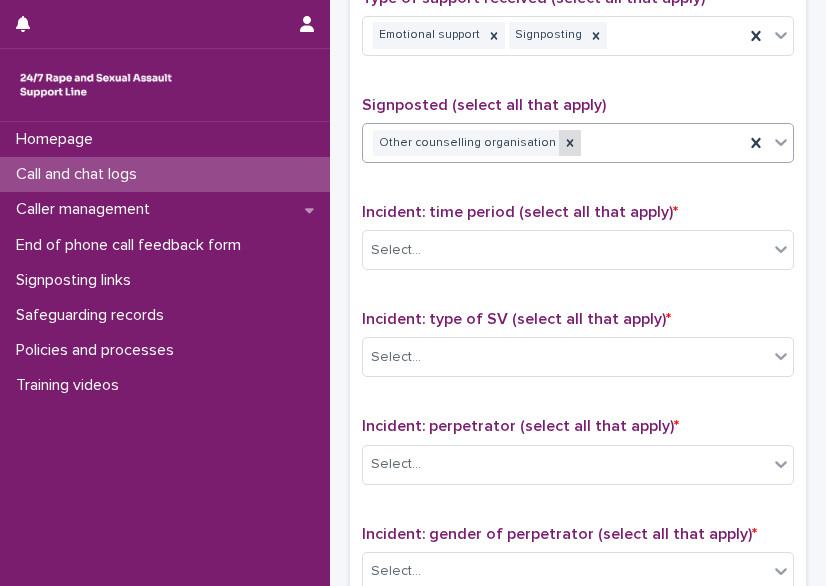 click at bounding box center [570, 143] 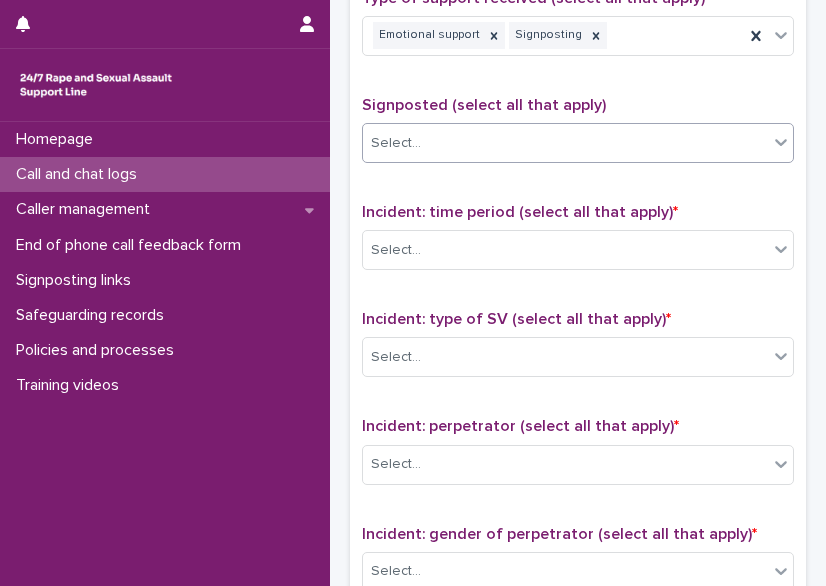 click on "Select..." at bounding box center [565, 143] 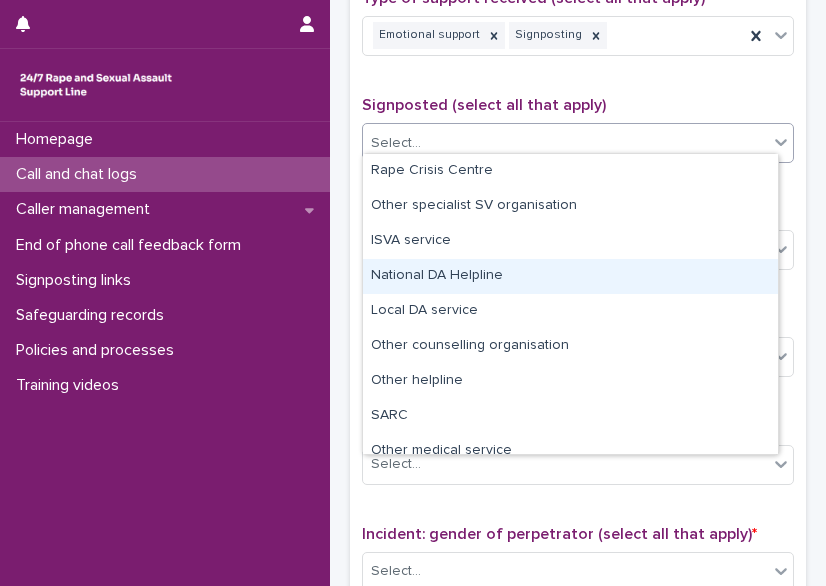 click on "National DA Helpline" at bounding box center [570, 276] 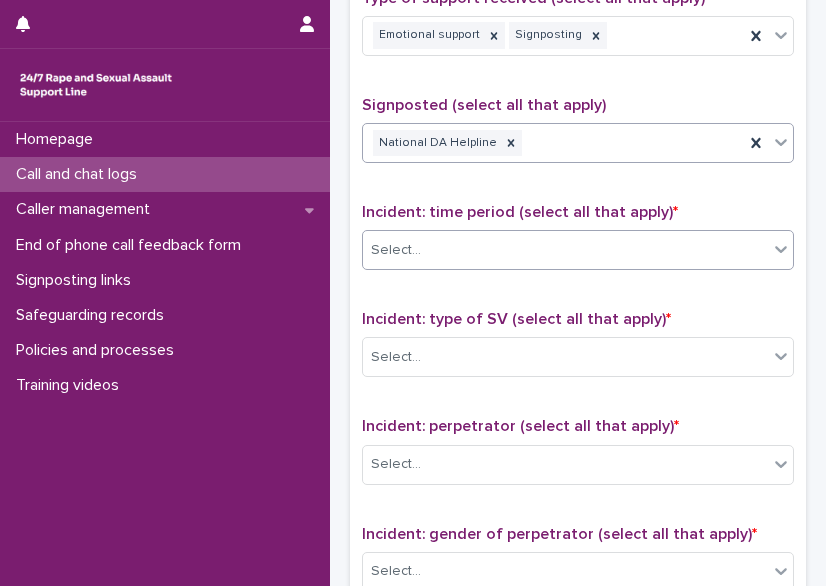 click on "Select..." at bounding box center [565, 250] 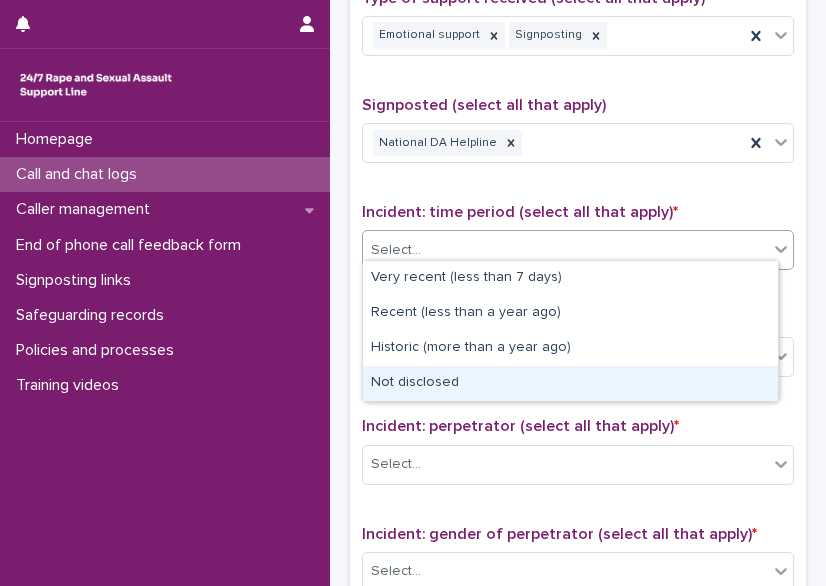 click on "Not disclosed" at bounding box center (570, 383) 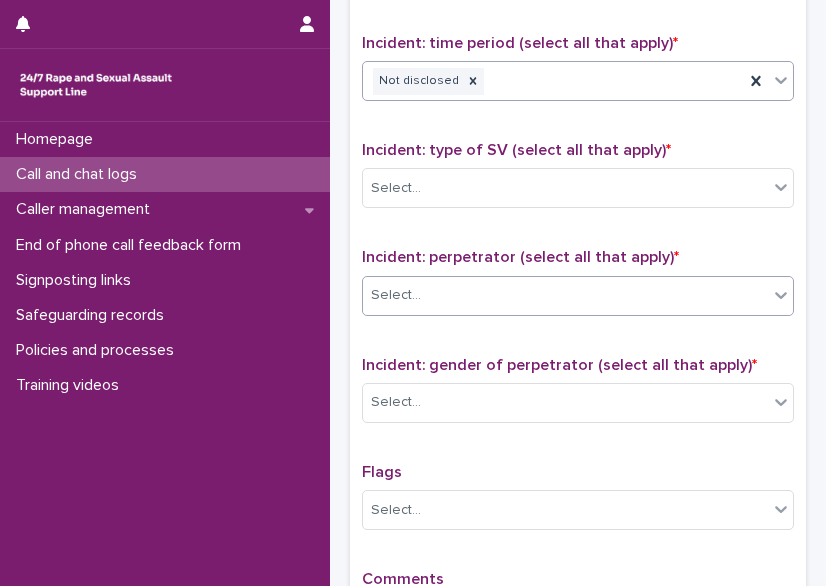 scroll, scrollTop: 1323, scrollLeft: 0, axis: vertical 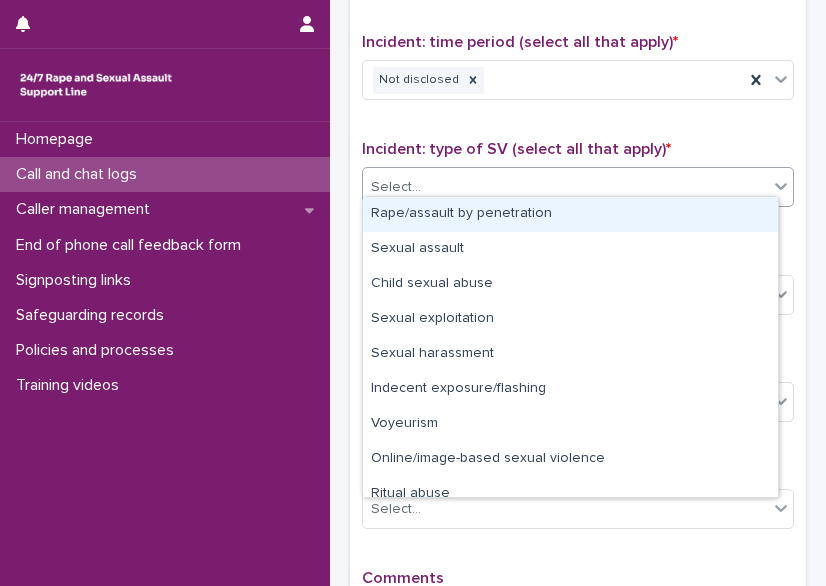 click on "Select..." at bounding box center [396, 187] 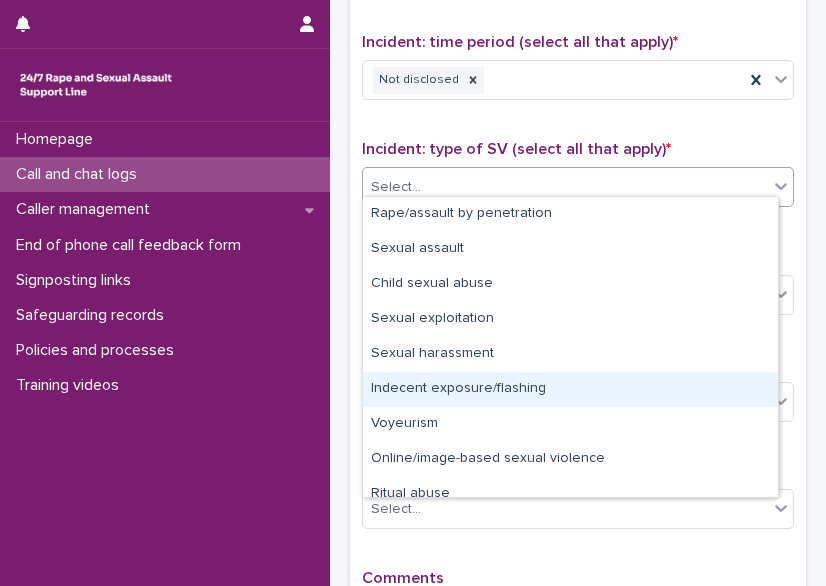 scroll, scrollTop: 50, scrollLeft: 0, axis: vertical 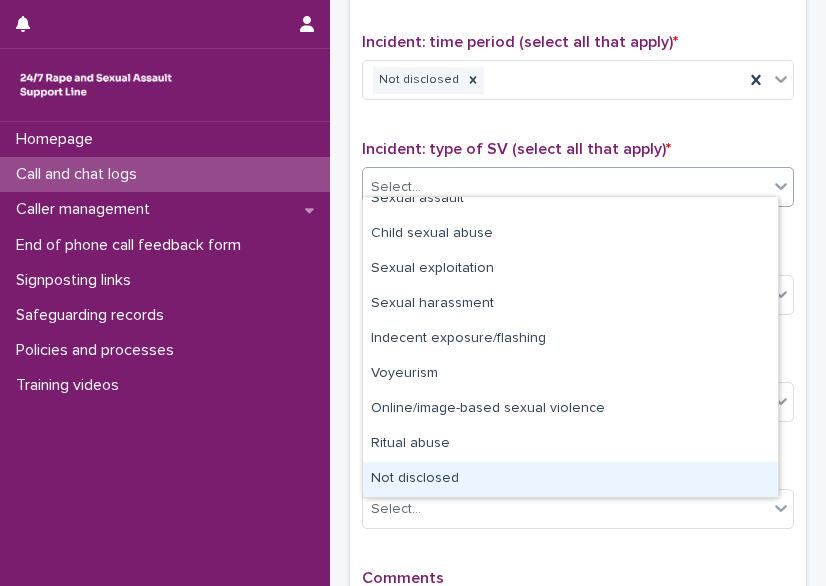 click on "Not disclosed" at bounding box center (570, 479) 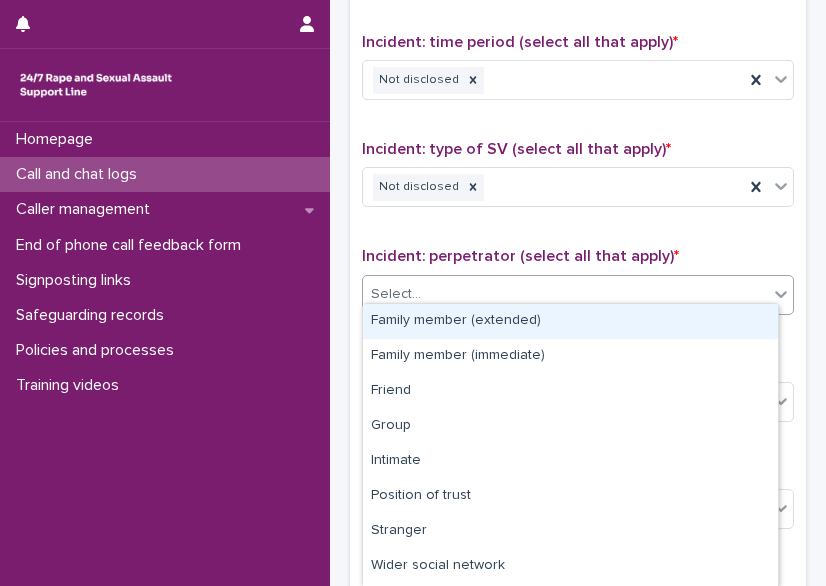 click on "Select..." at bounding box center (565, 294) 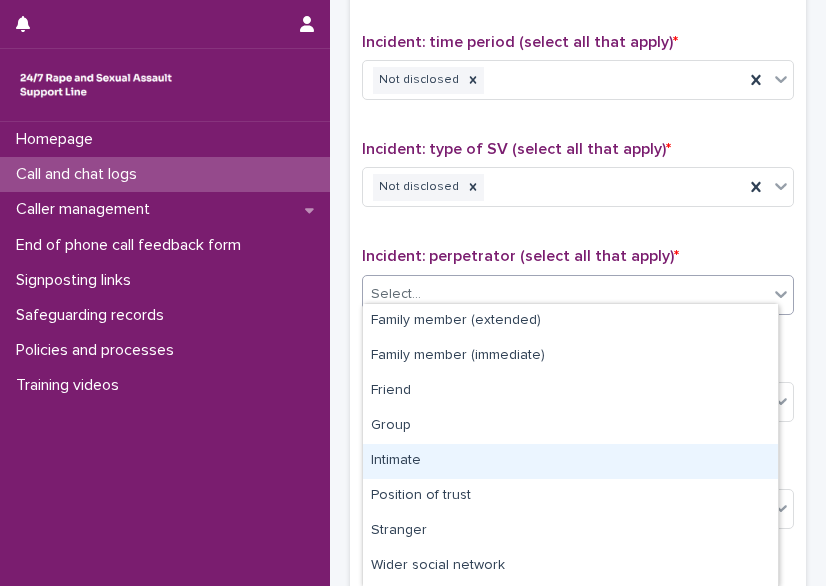 scroll, scrollTop: 102, scrollLeft: 0, axis: vertical 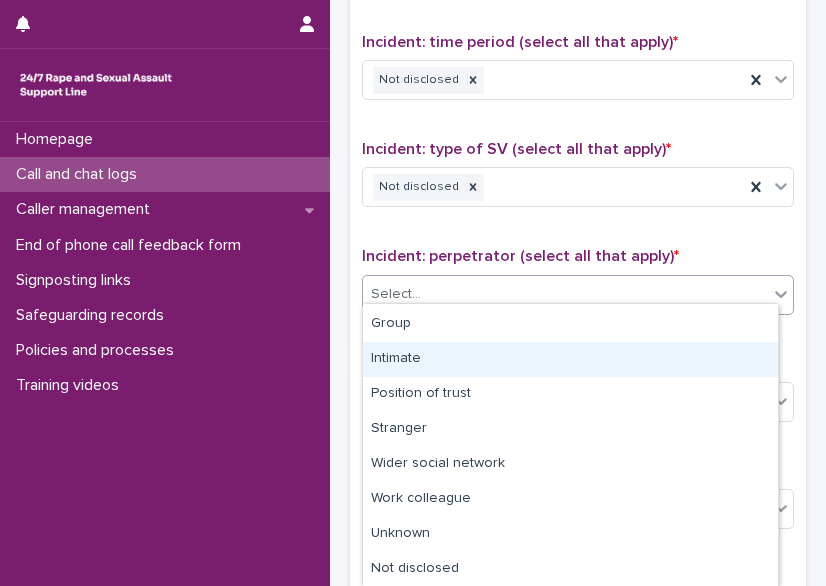 click on "Intimate" at bounding box center (570, 359) 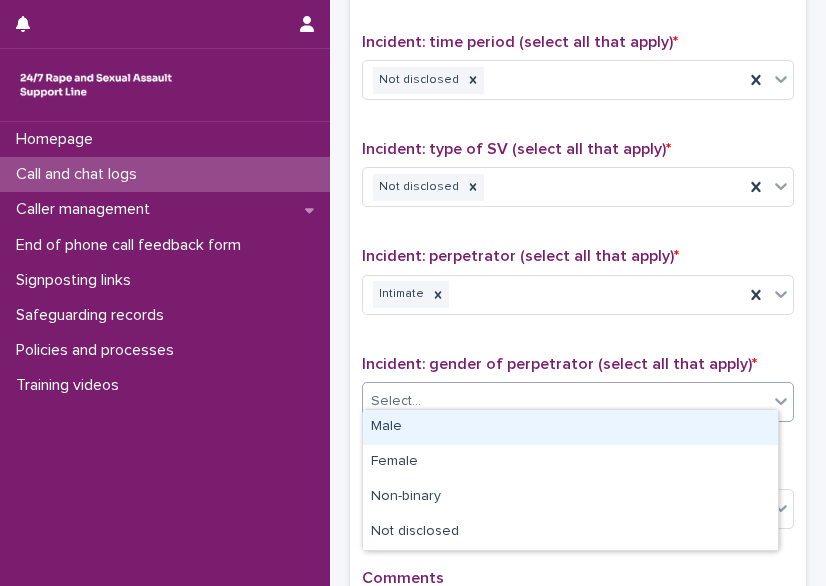 click on "Select..." at bounding box center [396, 401] 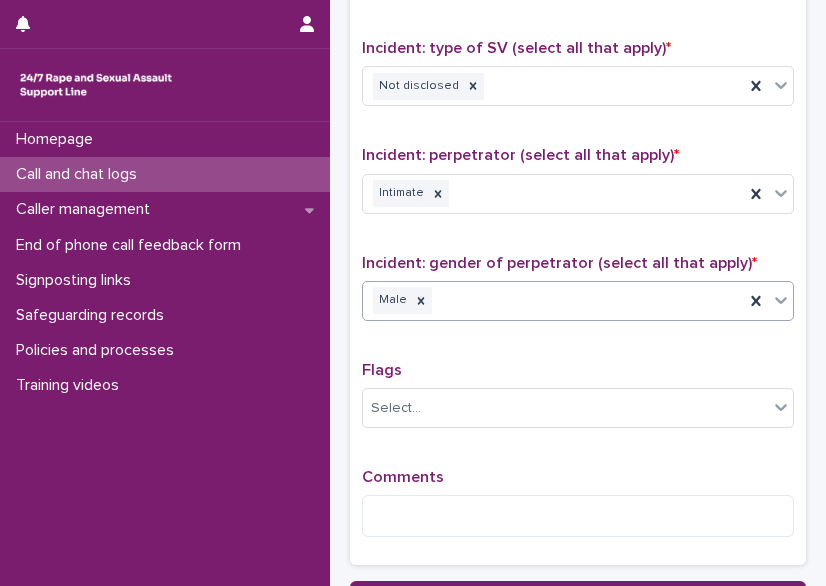scroll, scrollTop: 1528, scrollLeft: 0, axis: vertical 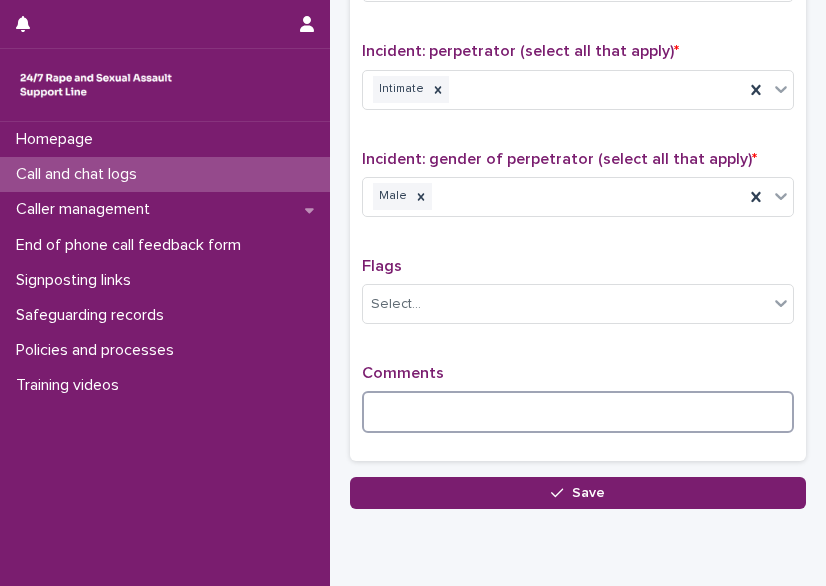 click at bounding box center (578, 412) 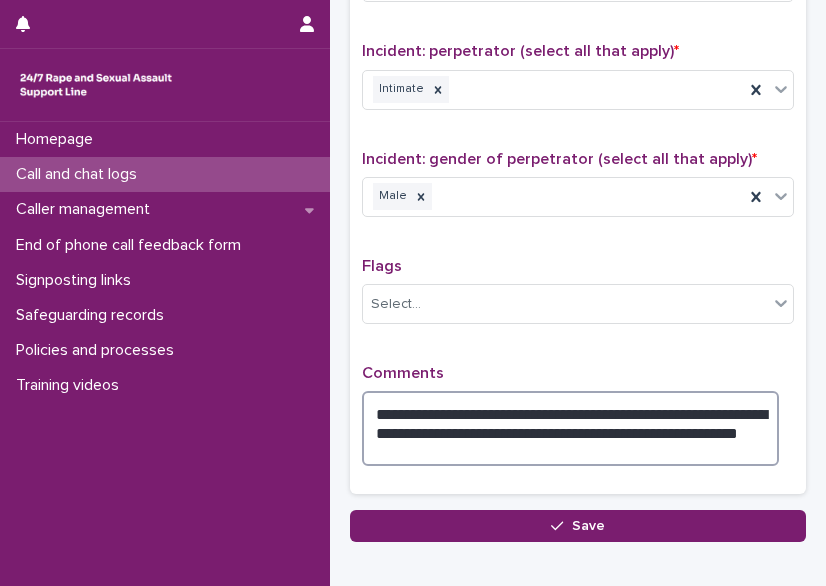 click on "**********" at bounding box center [570, 428] 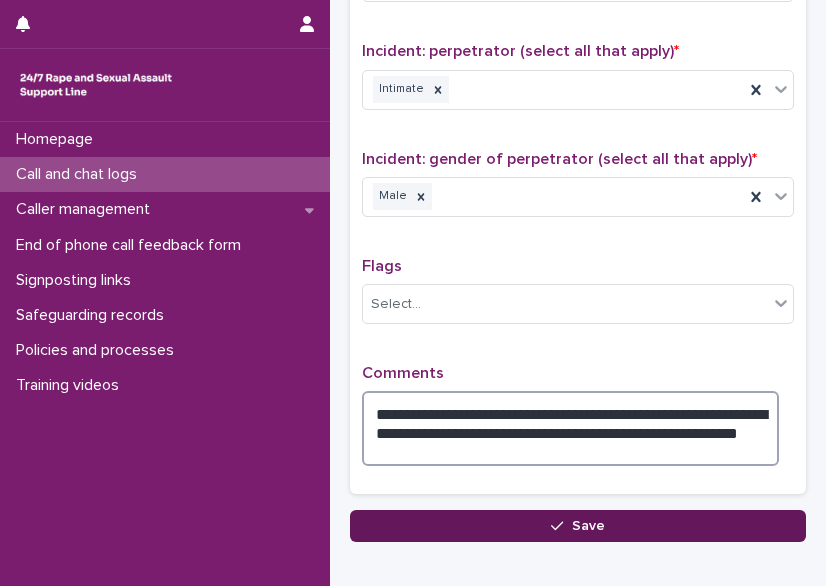 type on "**********" 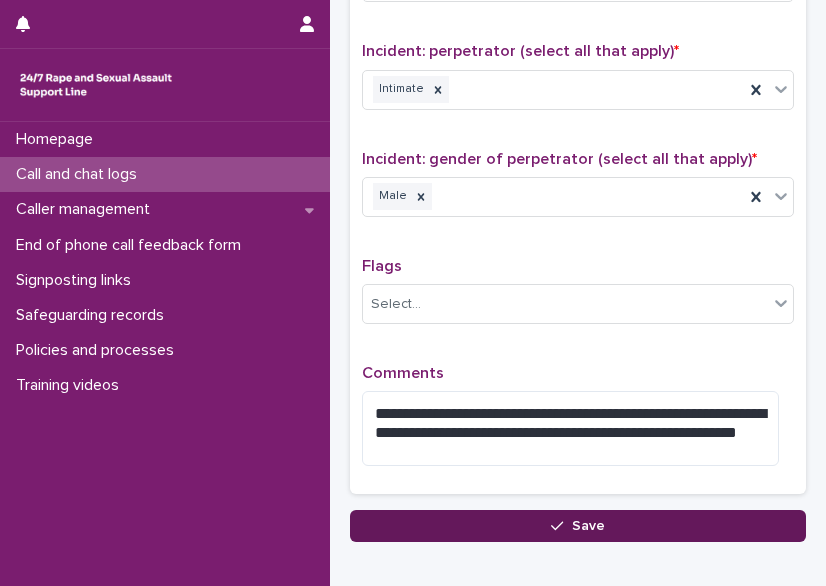 click on "Save" at bounding box center (578, 526) 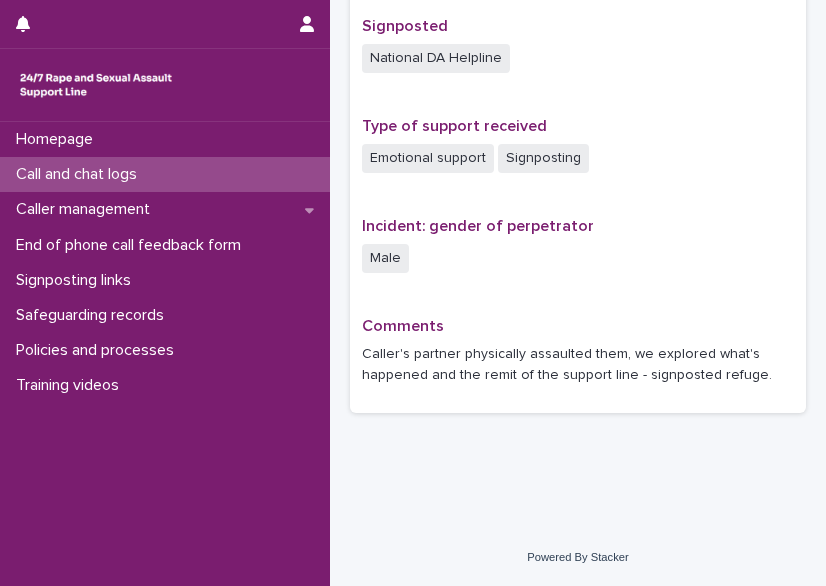 scroll, scrollTop: 0, scrollLeft: 0, axis: both 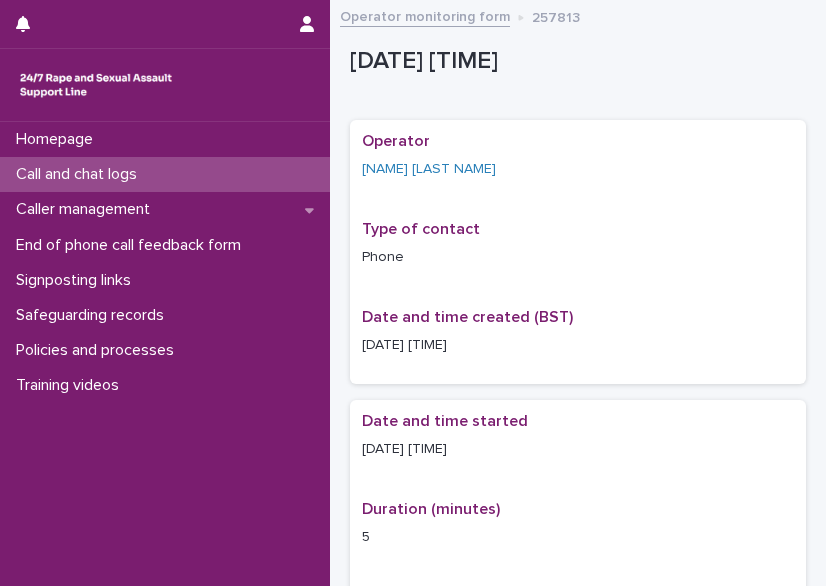 click at bounding box center (150, 24) 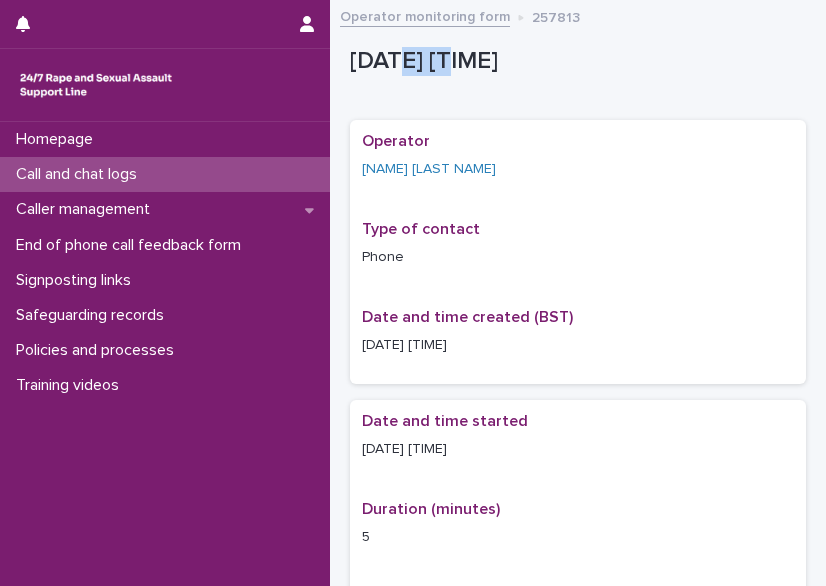 click on "[DATE] [TIME]" at bounding box center [574, 61] 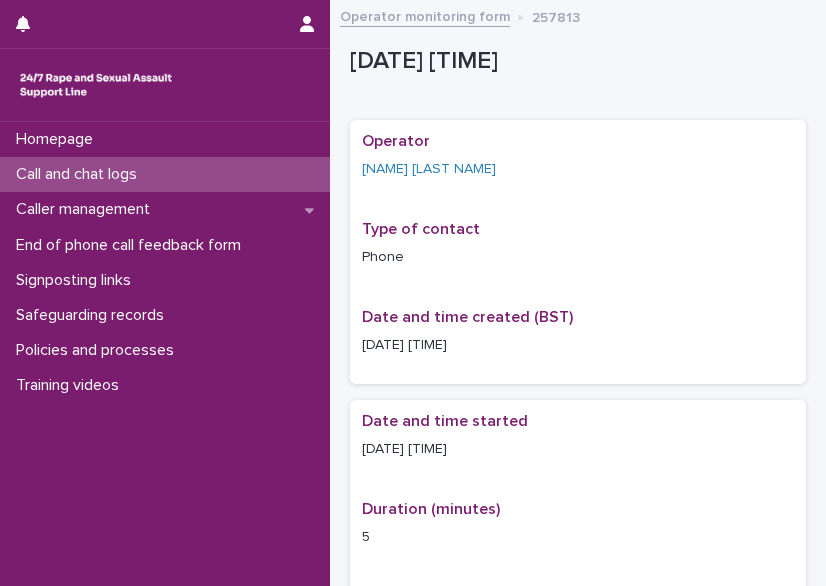 click on "Loading... Saving… Loading... Saving… Operator [FIRST] [LAST]   Type of contact Phone Date and time created (BST) [DATE] [TIME] Loading... Saving… Date and time started [DATE] [TIME] Duration (minutes) 5 New/repeat user Not known Type of user Unknown Gender of service user (if provided) Unknown Age of service user (if provided) Unknown Loading... Saving… Loading... Saving… Flags - Incident: type of SV Not disclosed Incident: time period Not disclosed Incident: perpetrator Intimate Signposted National DA Helpline Type of support received Emotional support Signposting Incident: gender of perpetrator Male Comments Callers partner physically assaulted them, we explored what's happened and the remit of the support line - signposted refuge." at bounding box center [578, 928] 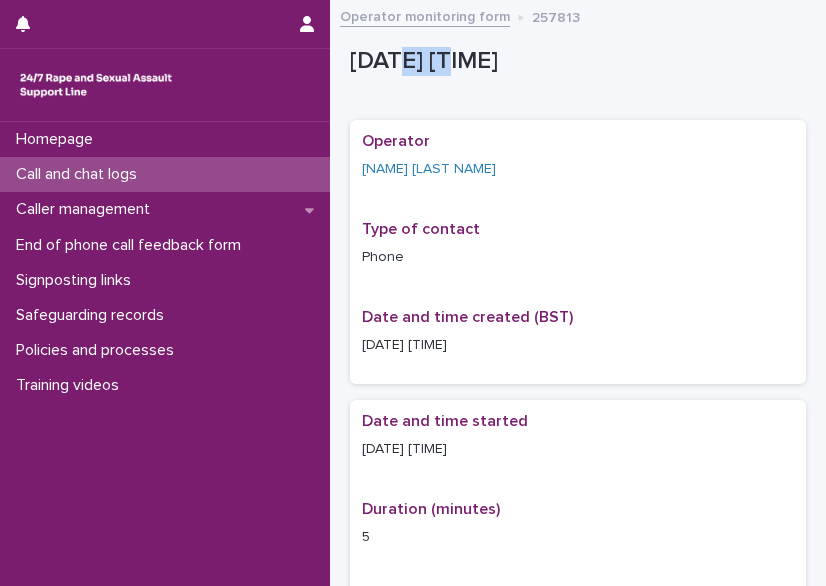 click on "[DATE] [TIME]" at bounding box center (574, 61) 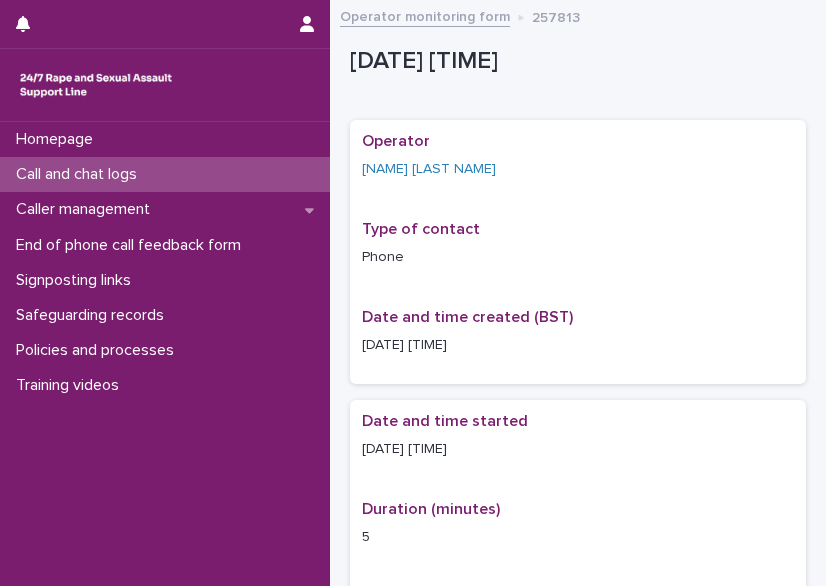 click on "[DATE] [TIME]" at bounding box center [574, 61] 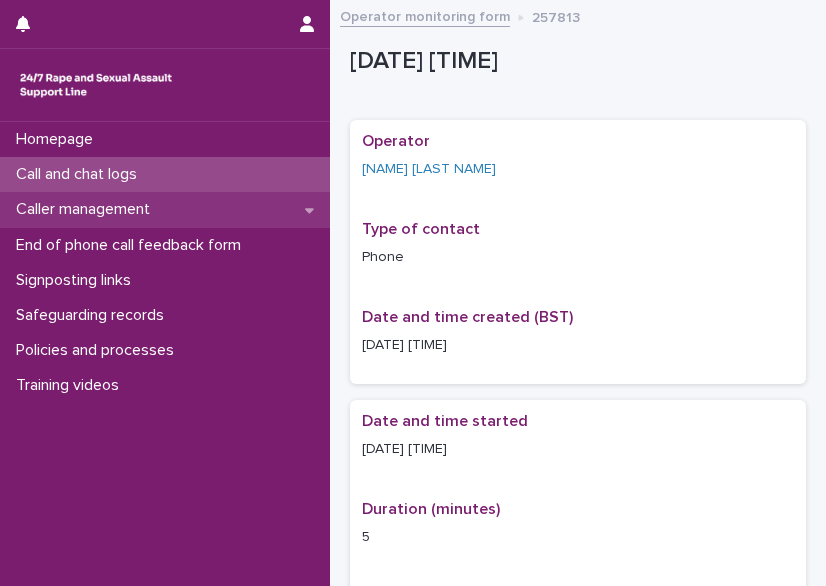 click on "Caller management" at bounding box center (87, 209) 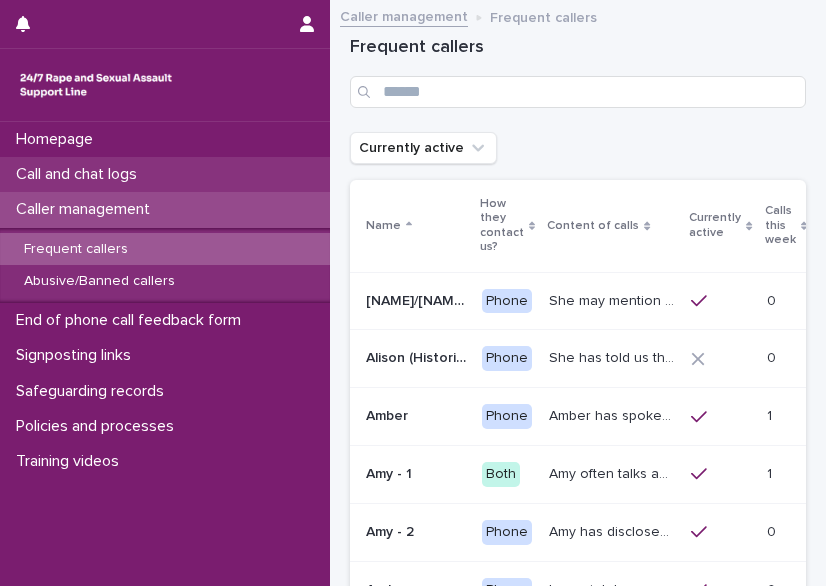 click on "Call and chat logs" at bounding box center [80, 174] 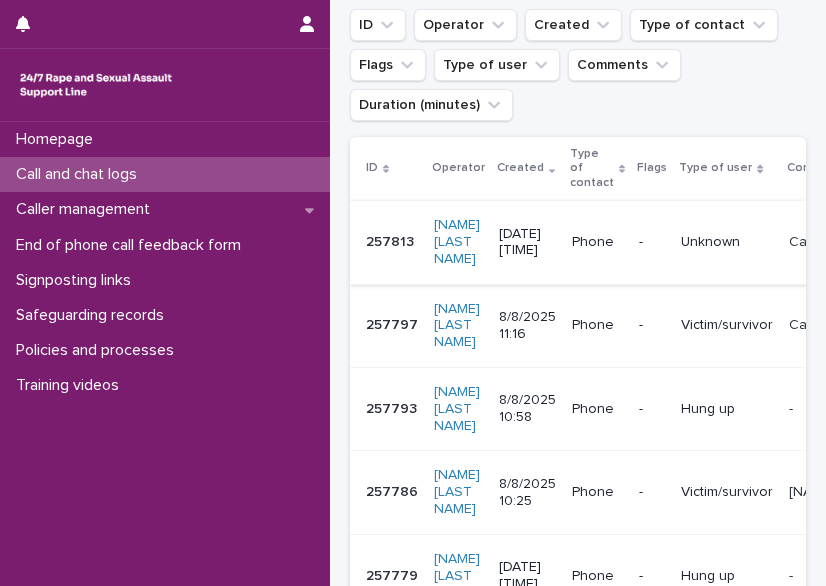 scroll, scrollTop: 271, scrollLeft: 0, axis: vertical 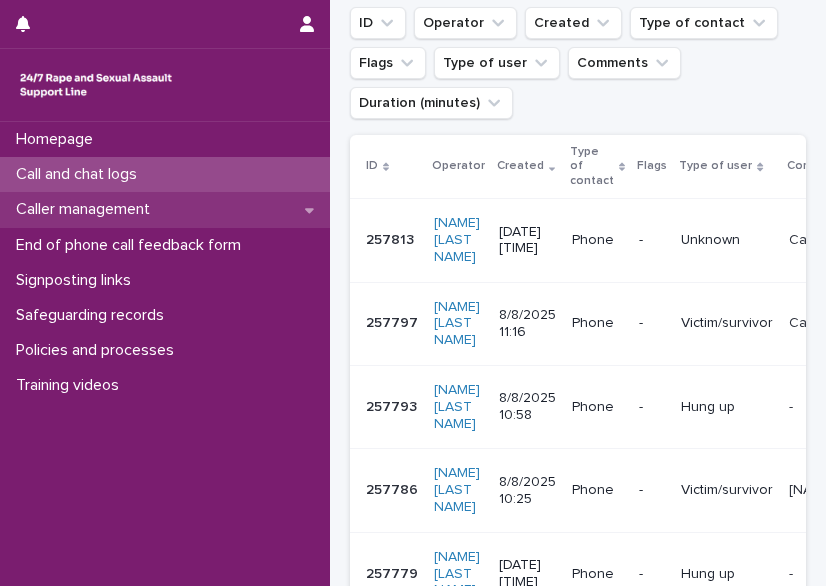 click on "Caller management" at bounding box center (87, 209) 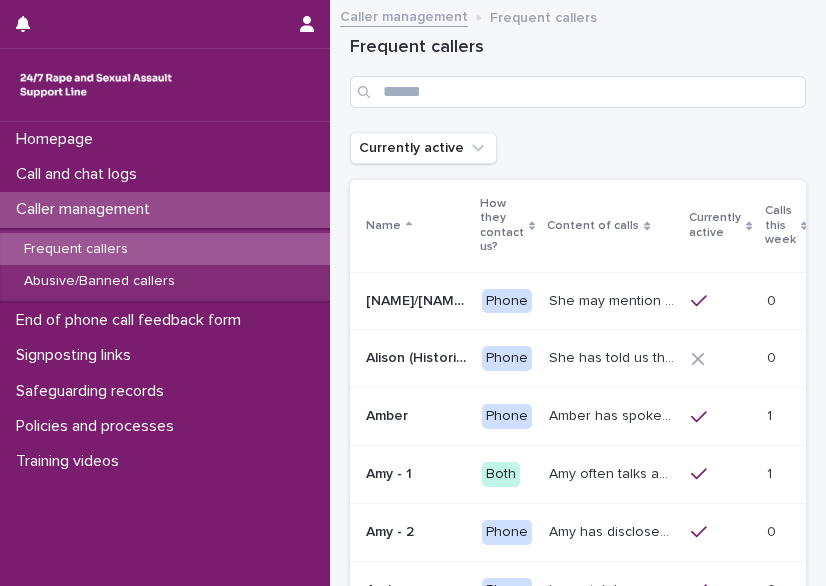 scroll, scrollTop: 0, scrollLeft: 0, axis: both 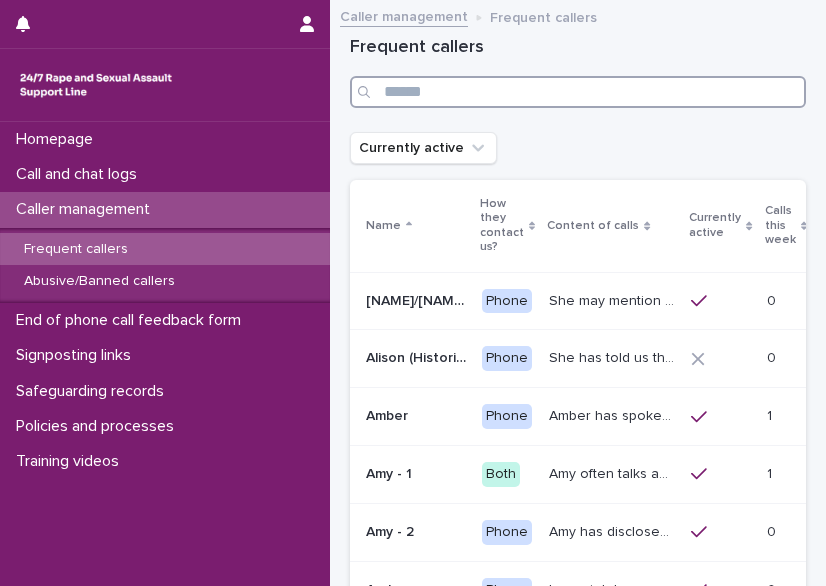 click at bounding box center (578, 92) 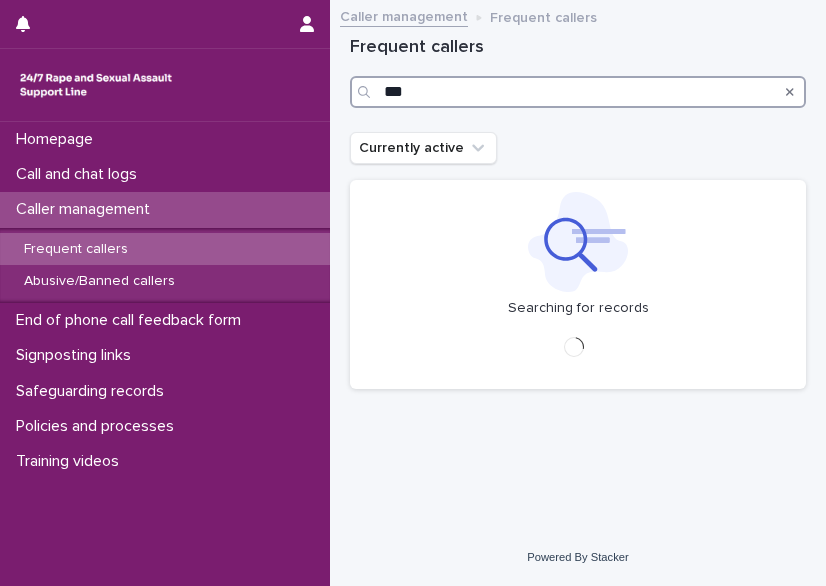 scroll, scrollTop: 0, scrollLeft: 0, axis: both 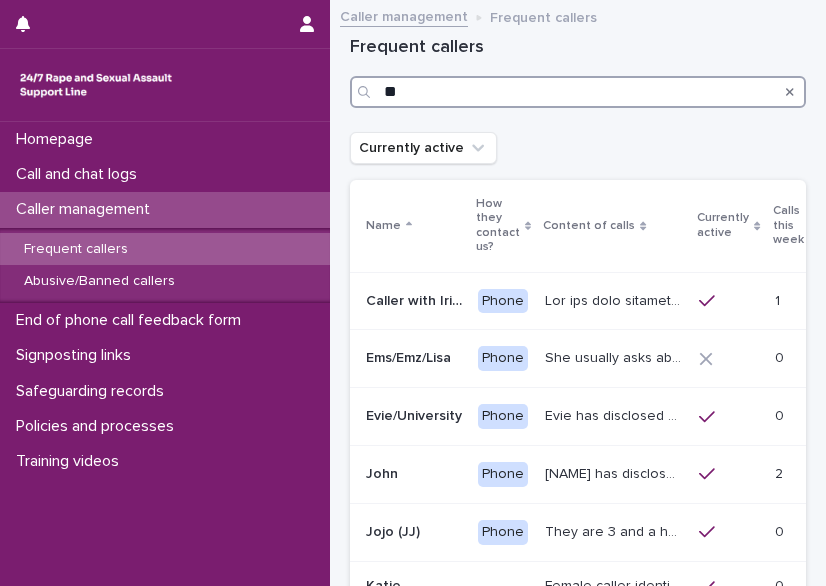 type on "*" 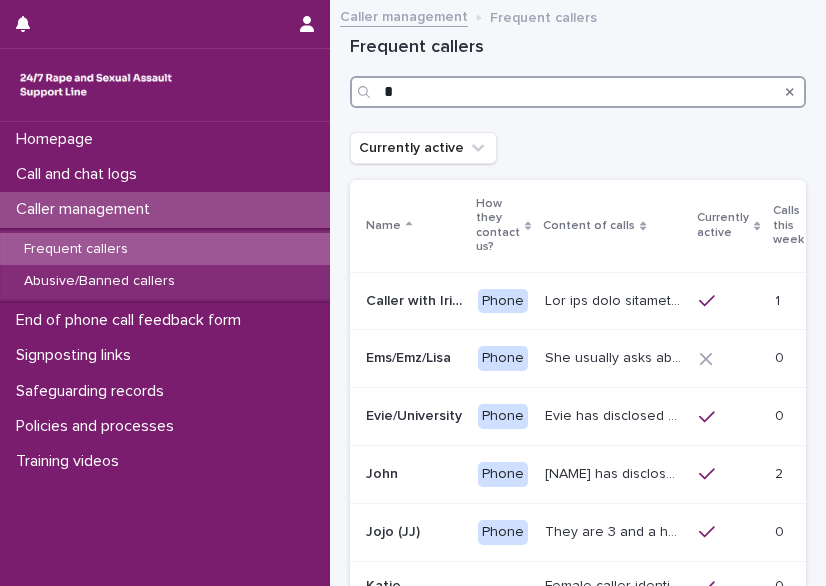 type 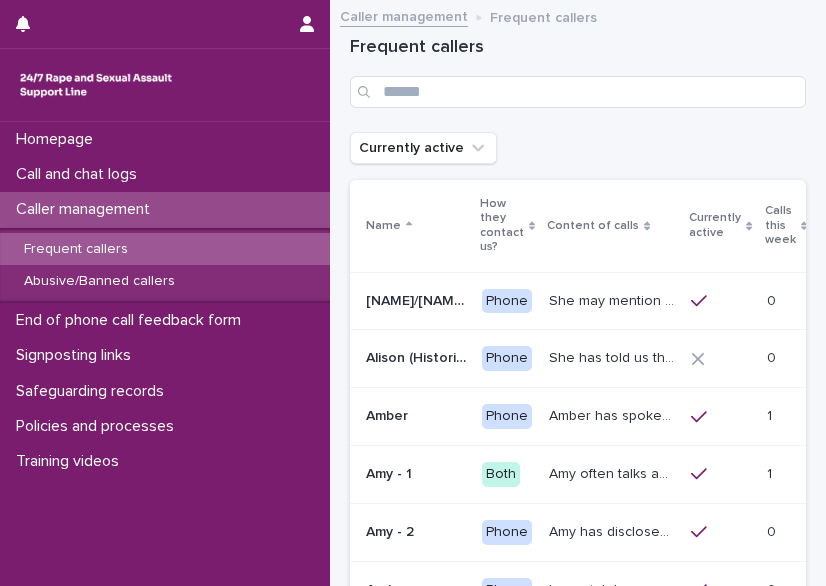 click on "Calls this week" at bounding box center [780, 225] 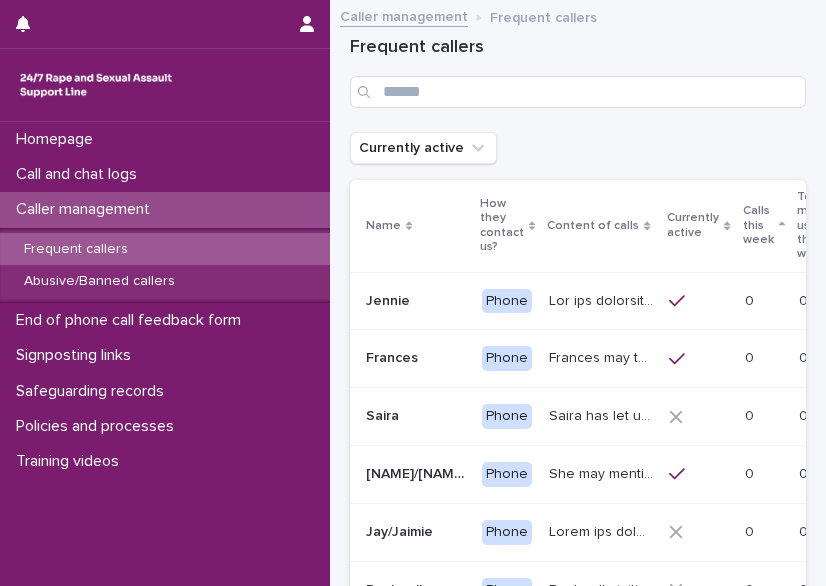 click on "Calls this week" at bounding box center [758, 225] 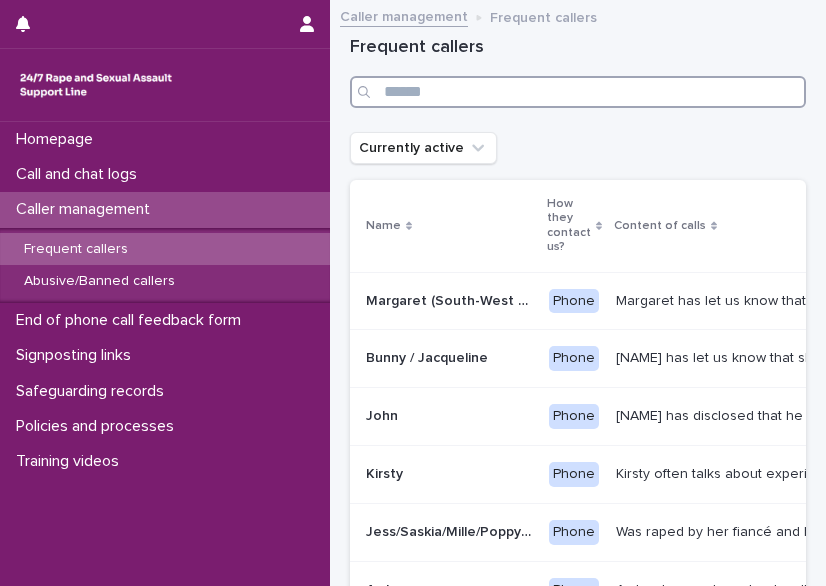 click at bounding box center [578, 92] 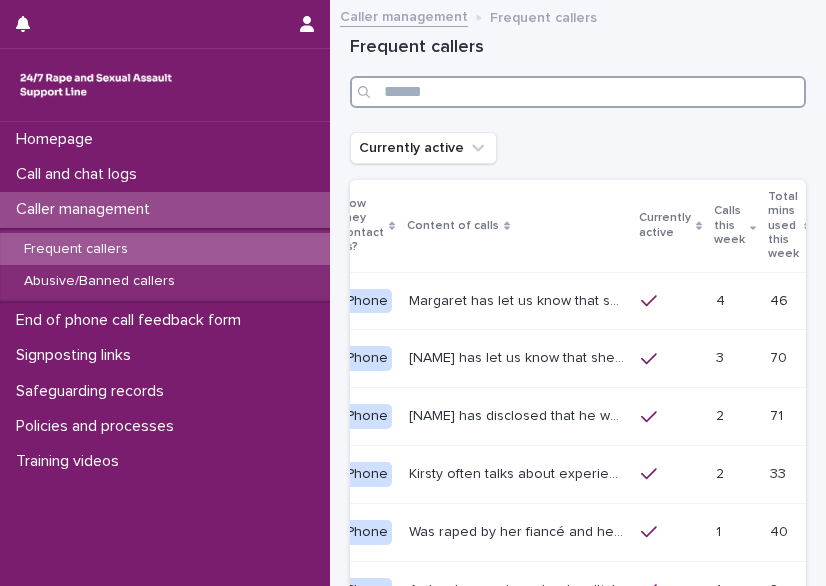 scroll, scrollTop: 0, scrollLeft: 208, axis: horizontal 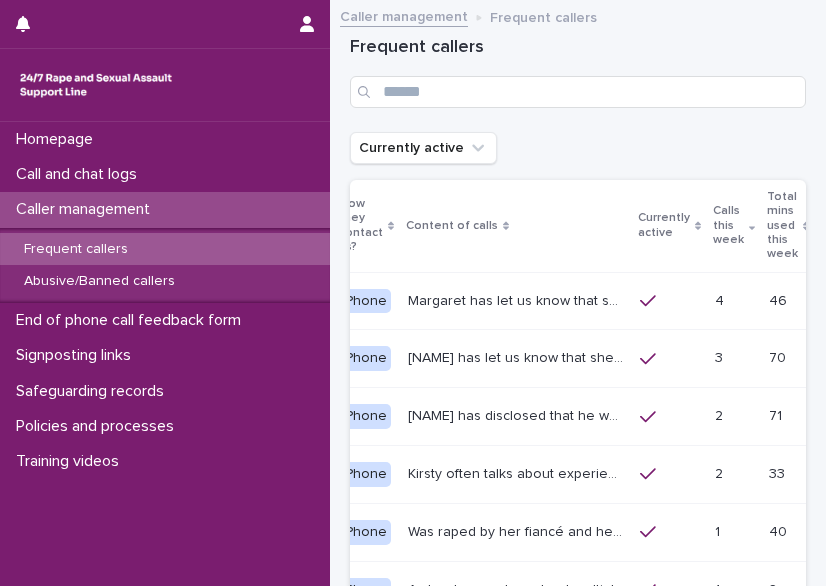 click on "Calls this week" at bounding box center (728, 225) 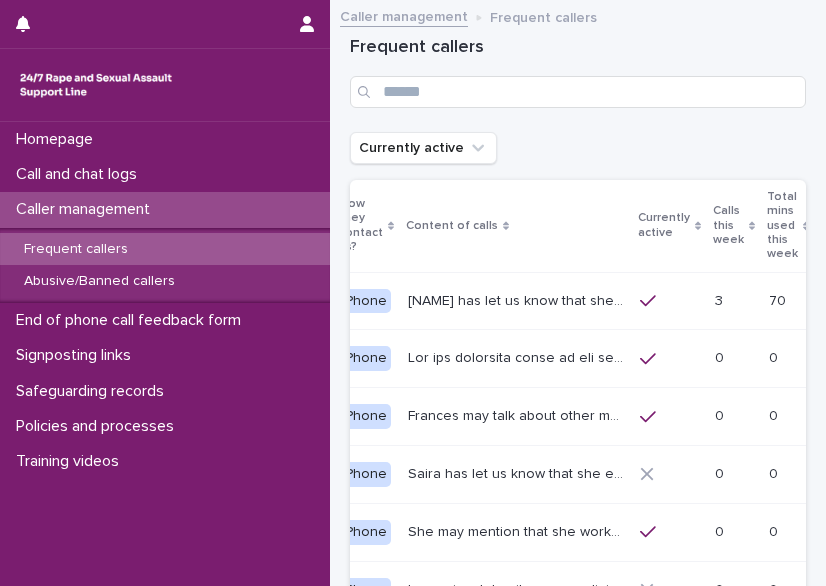click on "Calls this week" at bounding box center (728, 225) 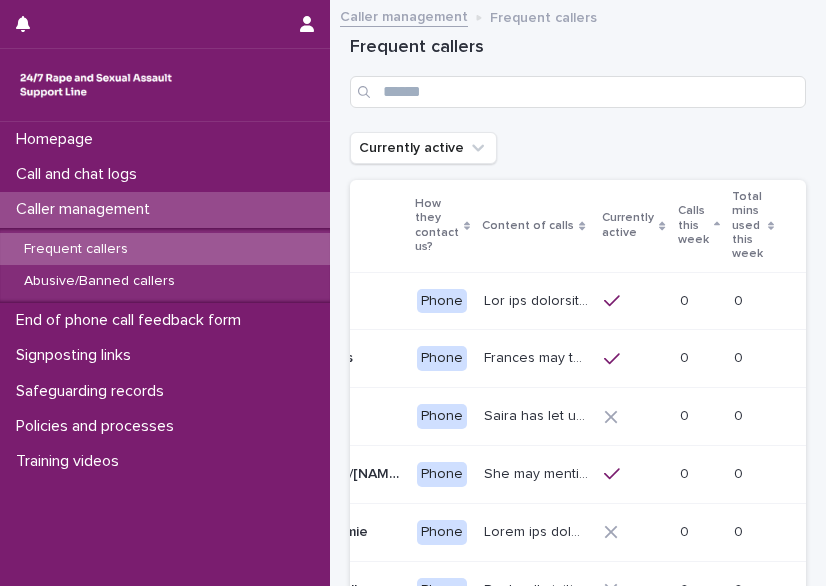 scroll, scrollTop: 0, scrollLeft: 39, axis: horizontal 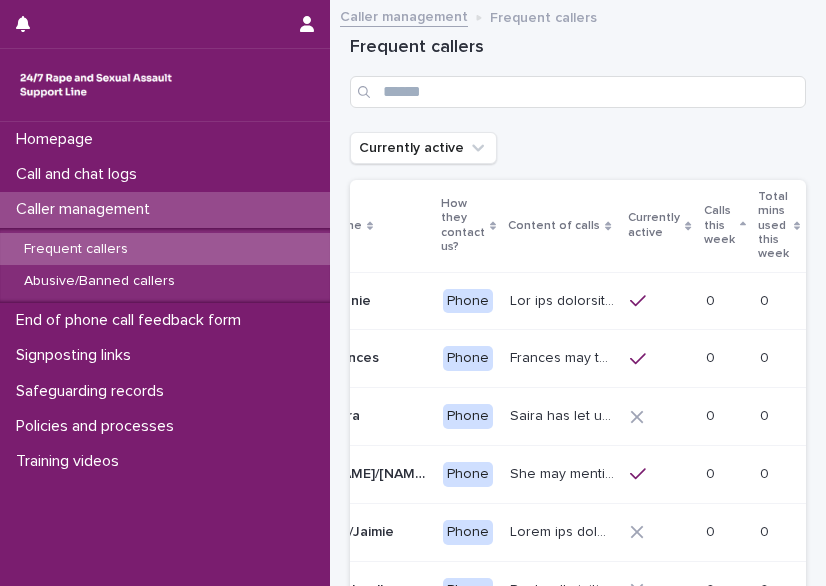 click on "Calls this week" at bounding box center [719, 225] 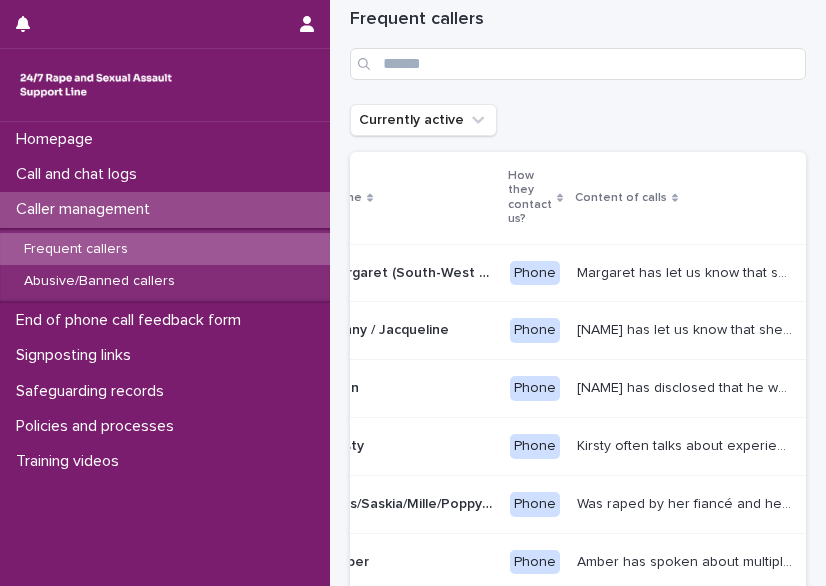 scroll, scrollTop: 0, scrollLeft: 0, axis: both 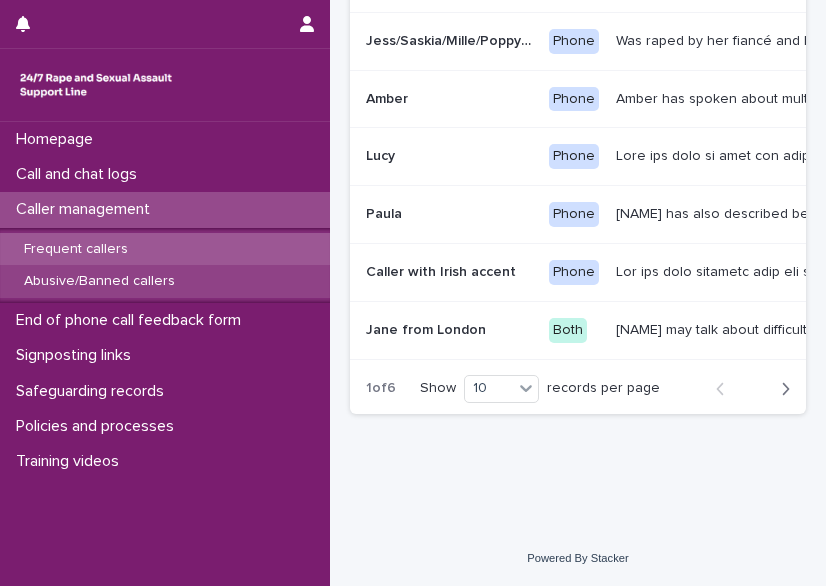 click on "Abusive/Banned callers" at bounding box center (165, 281) 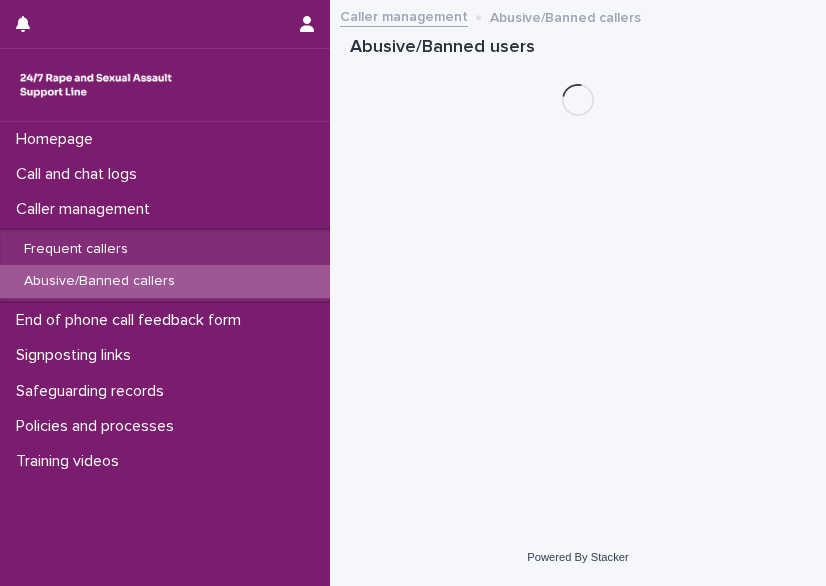 scroll, scrollTop: 0, scrollLeft: 0, axis: both 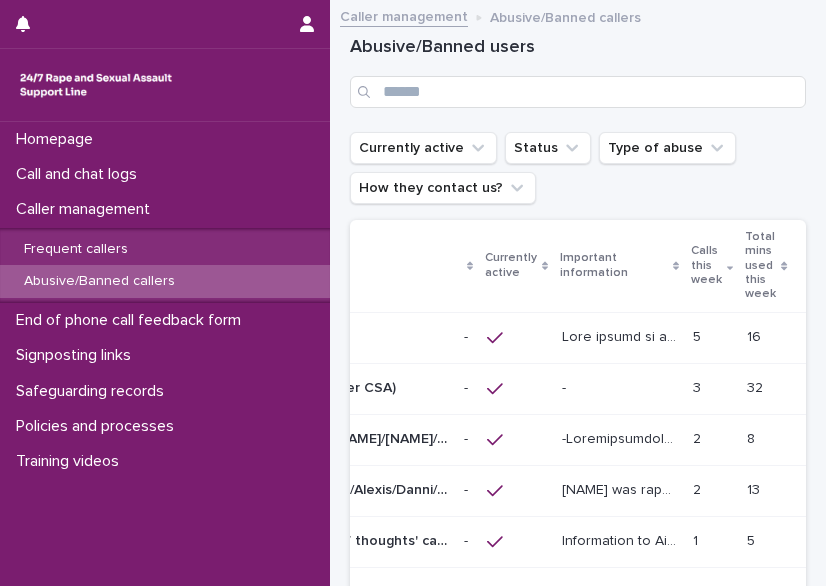 click on "Calls this week" at bounding box center [706, 265] 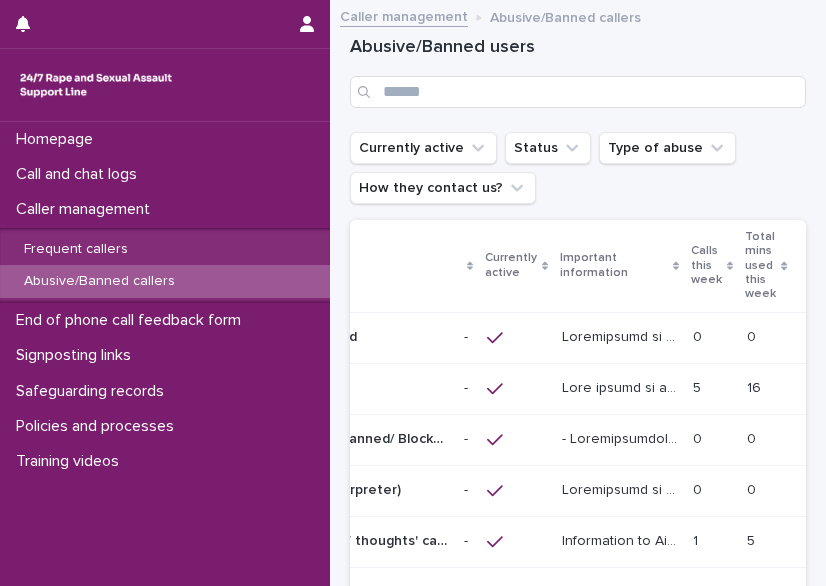 click on "Calls this week" at bounding box center (706, 265) 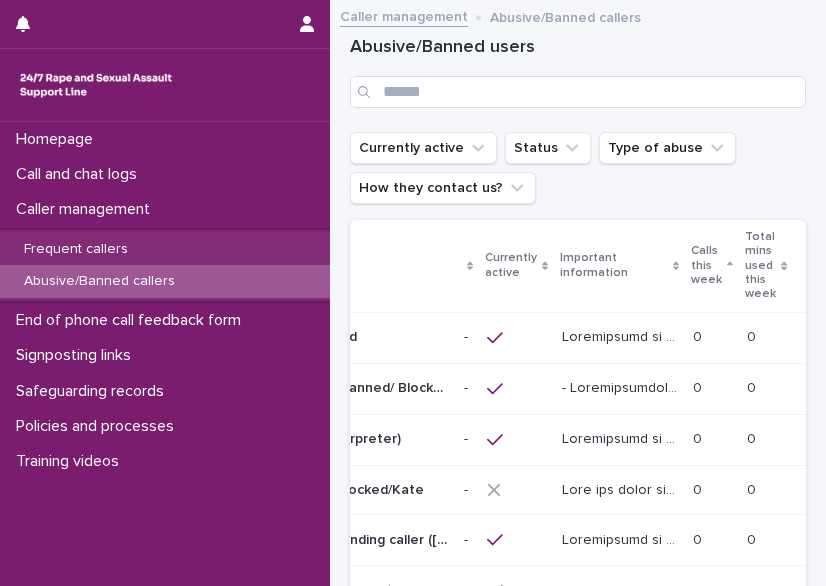 click on "Calls this week" at bounding box center (706, 265) 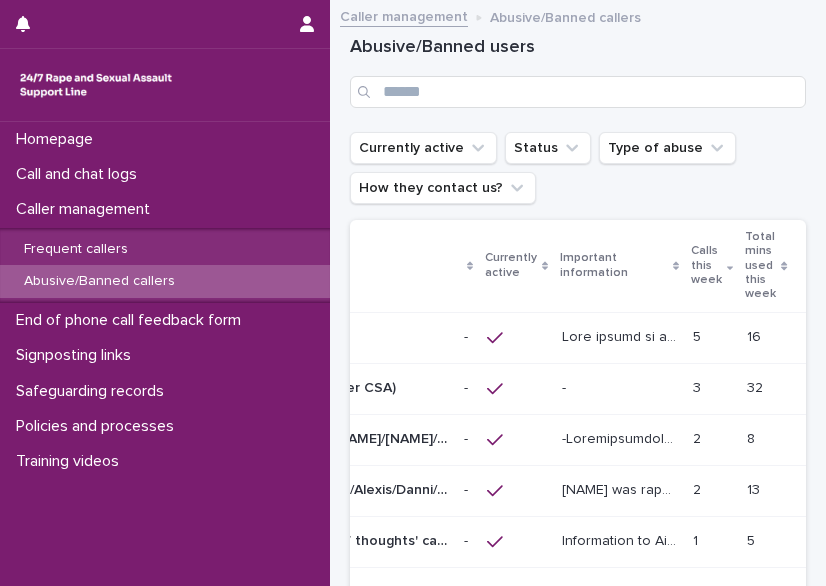 scroll, scrollTop: 0, scrollLeft: 0, axis: both 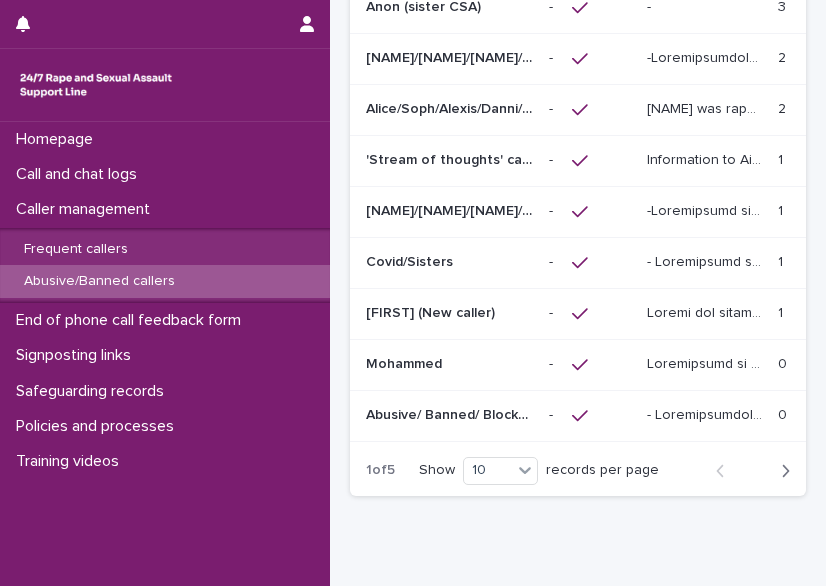 click on "[NAME]/[NAME]/[NAME]/[NAME]/[NAME]/[NAME] - Banned/Webchatter [NAME]/[NAME]/[NAME]/[NAME]/[NAME]/[NAME] - Banned/Webchatter" at bounding box center [449, 109] 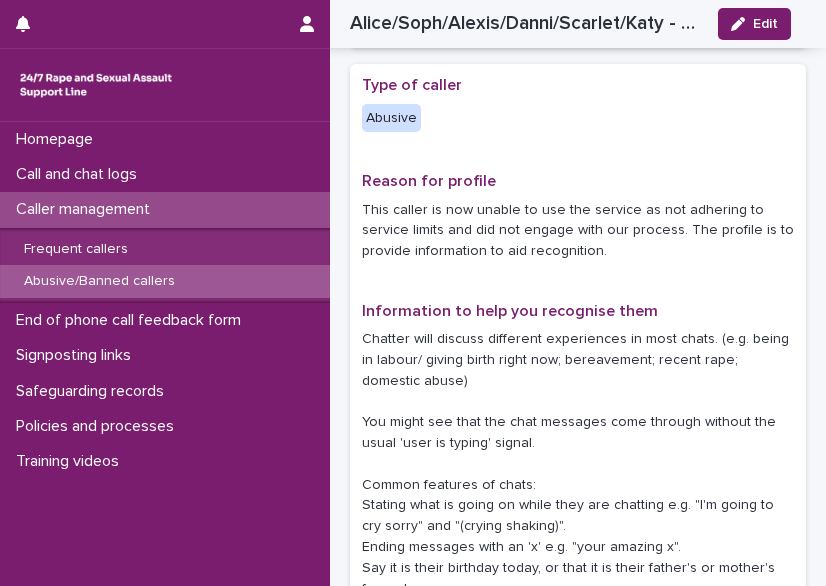 scroll, scrollTop: 440, scrollLeft: 0, axis: vertical 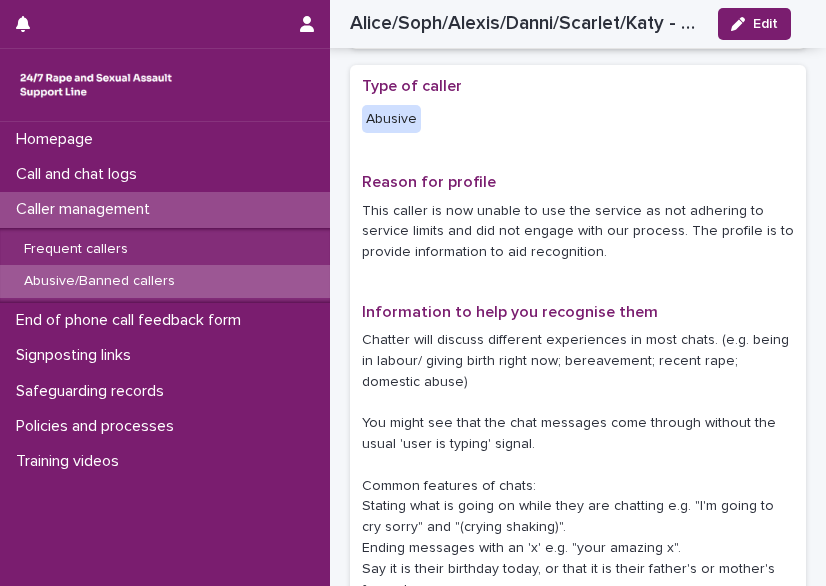click on "This caller is now unable to use the service as not adhering to service limits and did not engage with our process. The profile is to provide information to aid recognition." at bounding box center [578, 232] 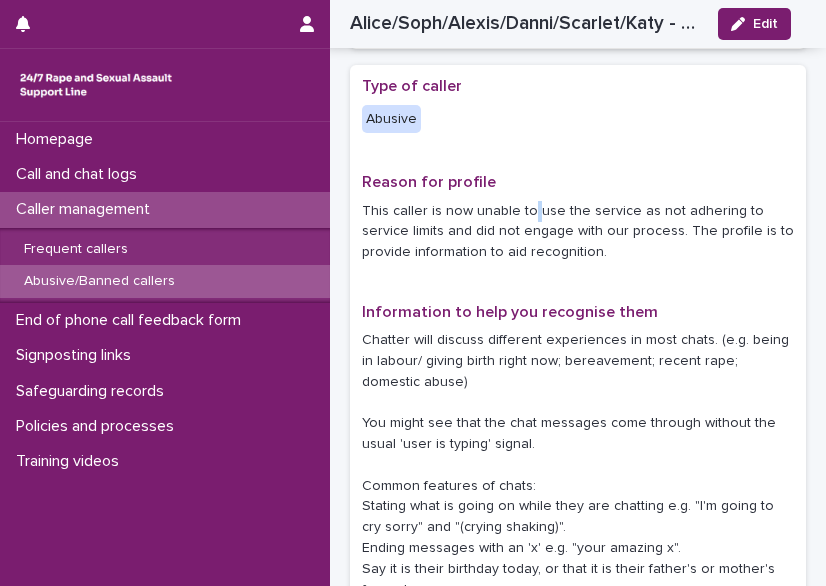 click on "This caller is now unable to use the service as not adhering to service limits and did not engage with our process. The profile is to provide information to aid recognition." at bounding box center [578, 232] 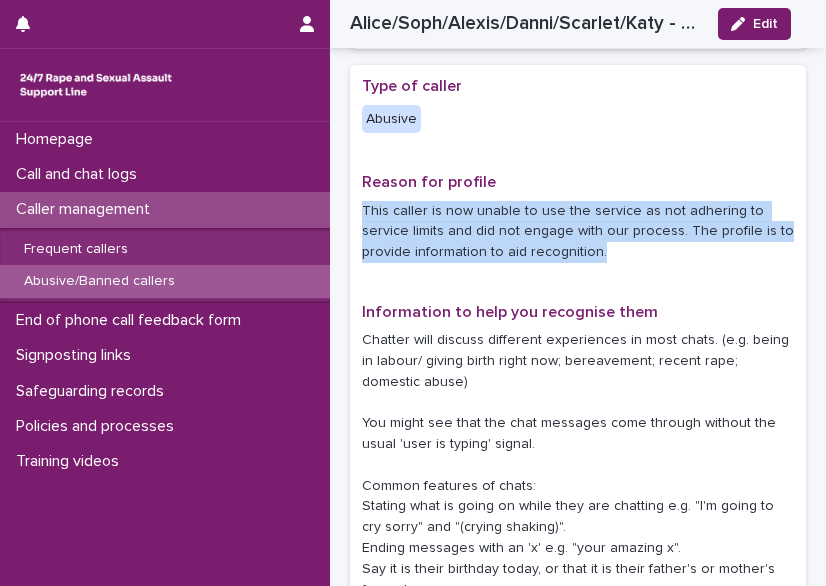 click on "This caller is now unable to use the service as not adhering to service limits and did not engage with our process. The profile is to provide information to aid recognition." at bounding box center [578, 232] 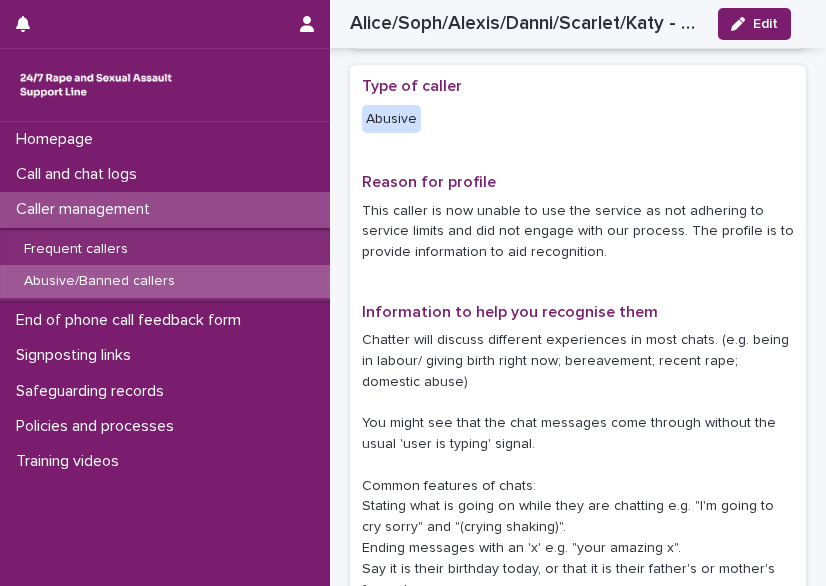 drag, startPoint x: 527, startPoint y: 209, endPoint x: 464, endPoint y: 347, distance: 151.70036 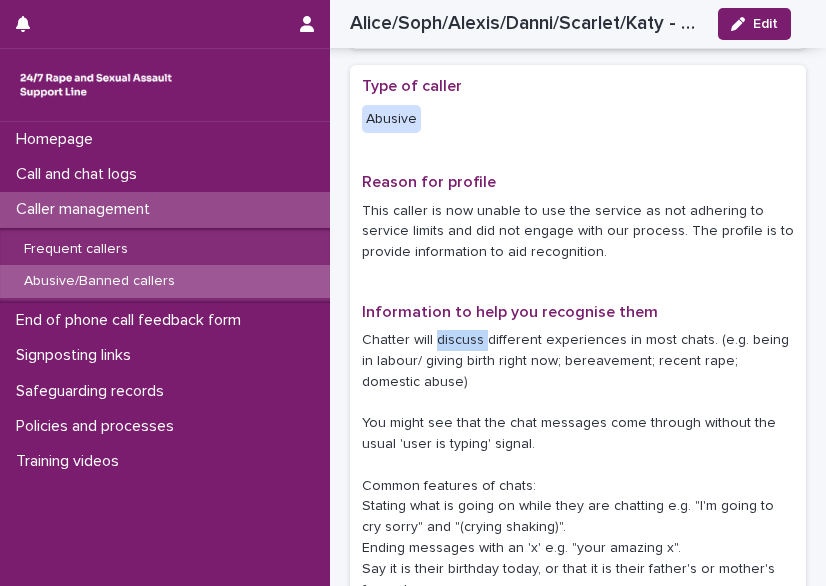 click on "Chatter will discuss different experiences in most chats. (e.g. being in labour/ giving birth right now; bereavement; recent rape; domestic abuse)
You might see that the chat messages come through without the usual 'user is typing' signal.
Common features of chats:
Stating what is going on while they are chatting e.g. "I'm going to cry sorry" and "(crying shaking)".
Ending messages with an 'x' e.g. "your amazing x".
Say it is their birthday today, or that it is their father's or mother's funeral.
Lowercase.
Uses the sad face ':(' in their recent chats.
Uses phrases like 'private parts' in their disclosures.
Experiencing flashbacks and panic attacks and will often want us to do breathing/ grounding exercises during chats.
Presented as someone to begin the chat but then 'another person' has joined the chat,  e.g. that persons daughter
Ask questions about sexual violence and body parts e.g. 'what is rape?'." at bounding box center (578, 559) 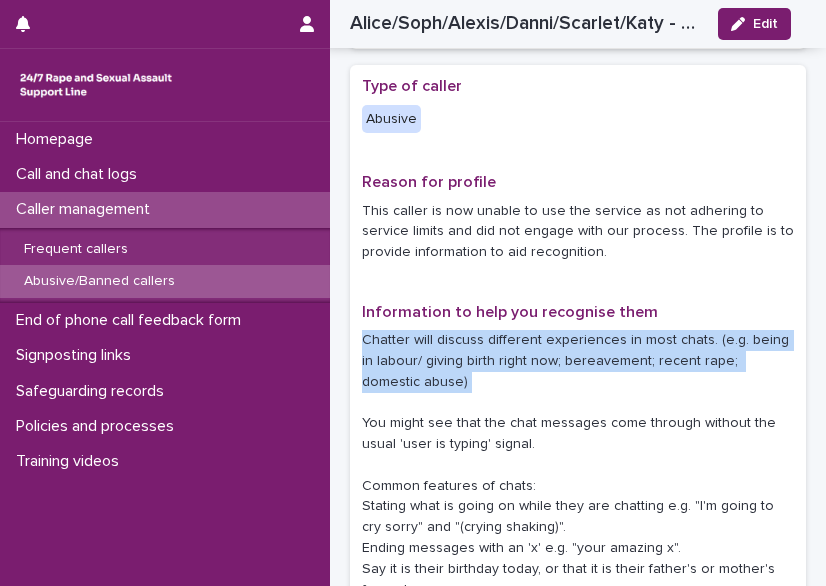 click on "Chatter will discuss different experiences in most chats. (e.g. being in labour/ giving birth right now; bereavement; recent rape; domestic abuse)
You might see that the chat messages come through without the usual 'user is typing' signal.
Common features of chats:
Stating what is going on while they are chatting e.g. "I'm going to cry sorry" and "(crying shaking)".
Ending messages with an 'x' e.g. "your amazing x".
Say it is their birthday today, or that it is their father's or mother's funeral.
Lowercase.
Uses the sad face ':(' in their recent chats.
Uses phrases like 'private parts' in their disclosures.
Experiencing flashbacks and panic attacks and will often want us to do breathing/ grounding exercises during chats.
Presented as someone to begin the chat but then 'another person' has joined the chat,  e.g. that persons daughter
Ask questions about sexual violence and body parts e.g. 'what is rape?'." at bounding box center [578, 559] 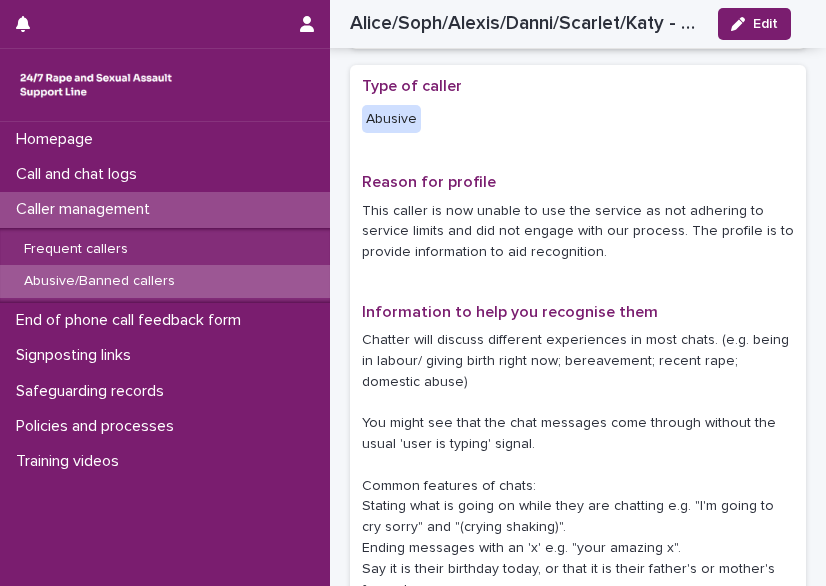 drag, startPoint x: 464, startPoint y: 347, endPoint x: 484, endPoint y: 419, distance: 74.726166 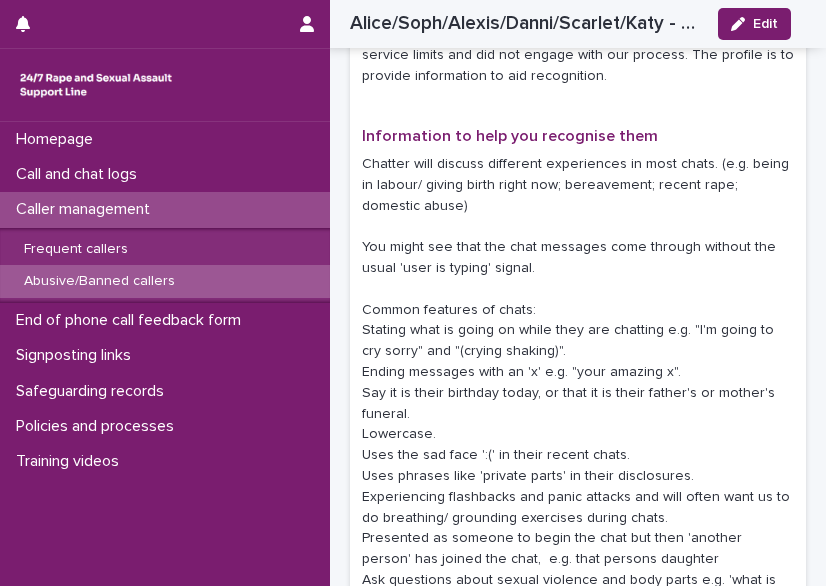 scroll, scrollTop: 620, scrollLeft: 0, axis: vertical 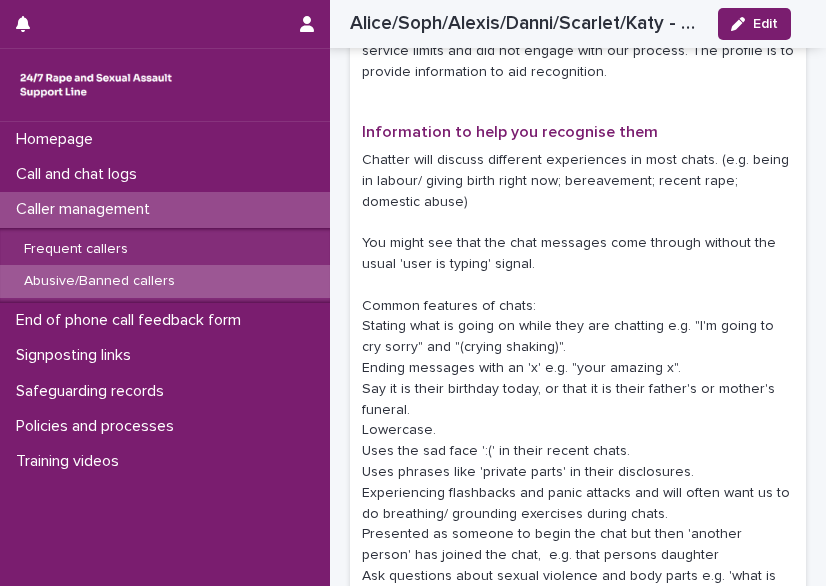 click on "Chatter will discuss different experiences in most chats. (e.g. being in labour/ giving birth right now; bereavement; recent rape; domestic abuse)
You might see that the chat messages come through without the usual 'user is typing' signal.
Common features of chats:
Stating what is going on while they are chatting e.g. "I'm going to cry sorry" and "(crying shaking)".
Ending messages with an 'x' e.g. "your amazing x".
Say it is their birthday today, or that it is their father's or mother's funeral.
Lowercase.
Uses the sad face ':(' in their recent chats.
Uses phrases like 'private parts' in their disclosures.
Experiencing flashbacks and panic attacks and will often want us to do breathing/ grounding exercises during chats.
Presented as someone to begin the chat but then 'another person' has joined the chat,  e.g. that persons daughter
Ask questions about sexual violence and body parts e.g. 'what is rape?'." at bounding box center (578, 379) 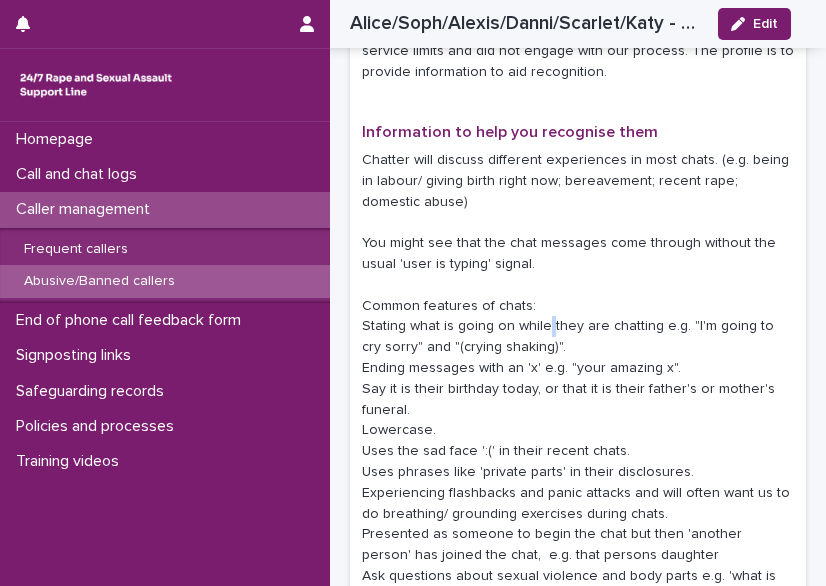 click on "Chatter will discuss different experiences in most chats. (e.g. being in labour/ giving birth right now; bereavement; recent rape; domestic abuse)
You might see that the chat messages come through without the usual 'user is typing' signal.
Common features of chats:
Stating what is going on while they are chatting e.g. "I'm going to cry sorry" and "(crying shaking)".
Ending messages with an 'x' e.g. "your amazing x".
Say it is their birthday today, or that it is their father's or mother's funeral.
Lowercase.
Uses the sad face ':(' in their recent chats.
Uses phrases like 'private parts' in their disclosures.
Experiencing flashbacks and panic attacks and will often want us to do breathing/ grounding exercises during chats.
Presented as someone to begin the chat but then 'another person' has joined the chat,  e.g. that persons daughter
Ask questions about sexual violence and body parts e.g. 'what is rape?'." at bounding box center (578, 379) 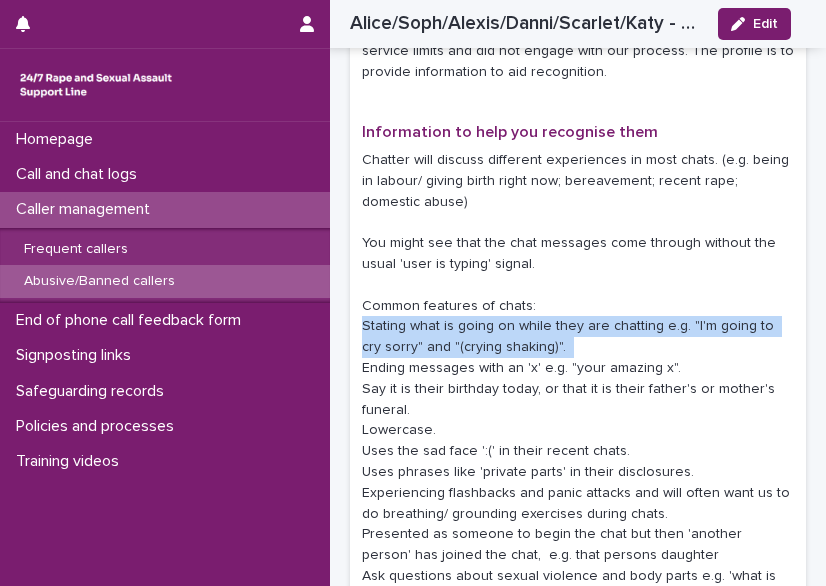 click on "Chatter will discuss different experiences in most chats. (e.g. being in labour/ giving birth right now; bereavement; recent rape; domestic abuse)
You might see that the chat messages come through without the usual 'user is typing' signal.
Common features of chats:
Stating what is going on while they are chatting e.g. "I'm going to cry sorry" and "(crying shaking)".
Ending messages with an 'x' e.g. "your amazing x".
Say it is their birthday today, or that it is their father's or mother's funeral.
Lowercase.
Uses the sad face ':(' in their recent chats.
Uses phrases like 'private parts' in their disclosures.
Experiencing flashbacks and panic attacks and will often want us to do breathing/ grounding exercises during chats.
Presented as someone to begin the chat but then 'another person' has joined the chat,  e.g. that persons daughter
Ask questions about sexual violence and body parts e.g. 'what is rape?'." at bounding box center (578, 379) 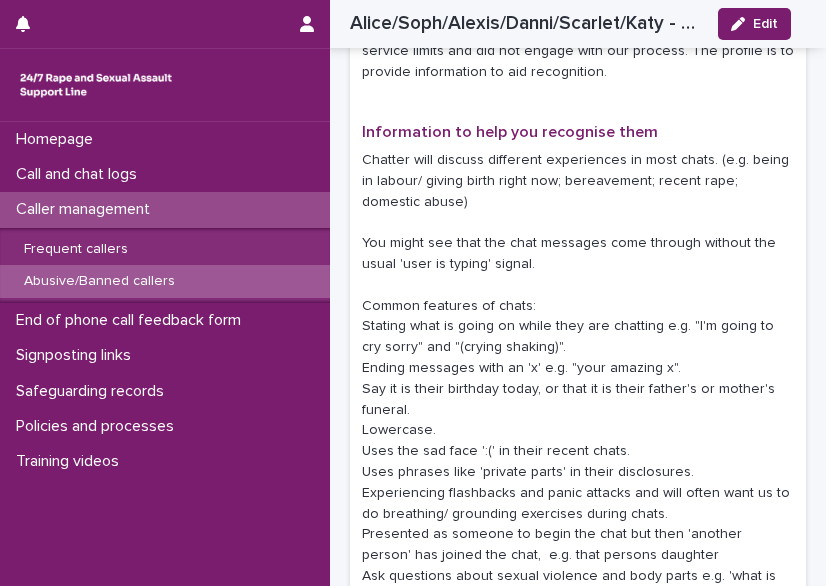drag, startPoint x: 542, startPoint y: 323, endPoint x: 458, endPoint y: 256, distance: 107.44766 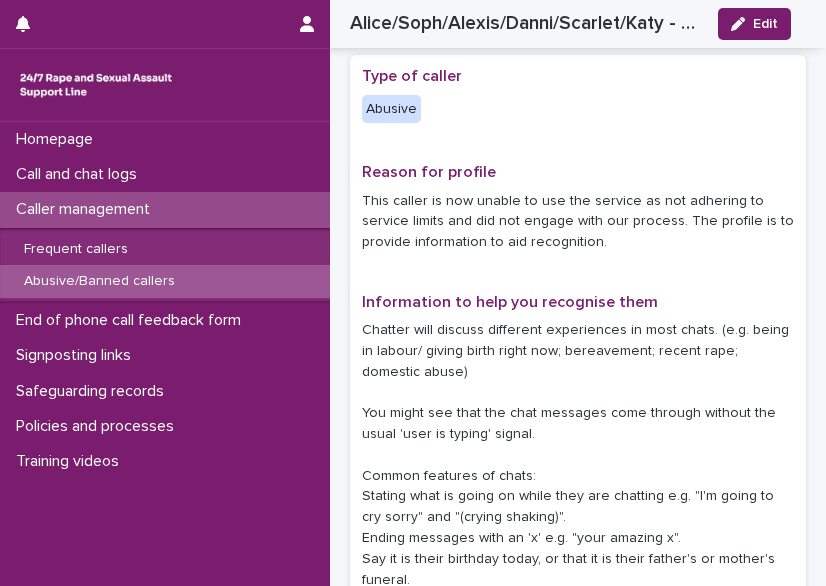 scroll, scrollTop: 451, scrollLeft: 0, axis: vertical 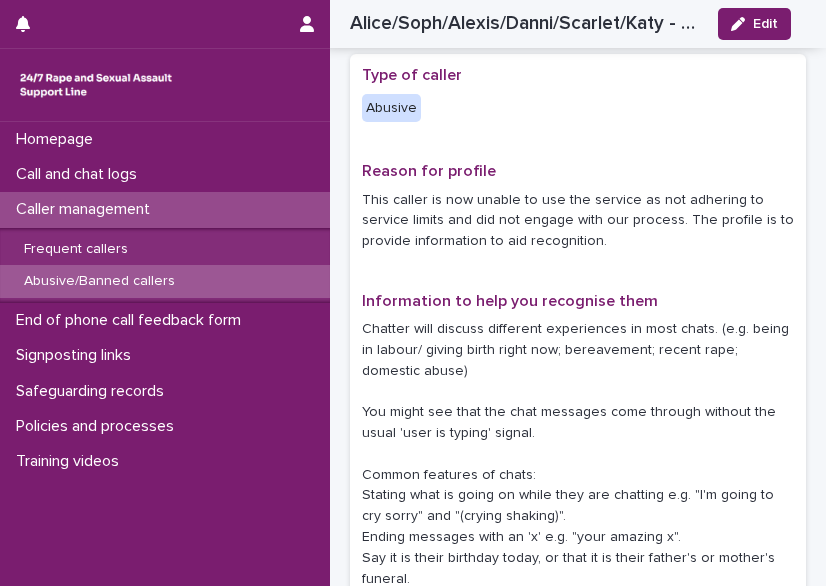 click on "This caller is now unable to use the service as not adhering to service limits and did not engage with our process. The profile is to provide information to aid recognition." at bounding box center (578, 221) 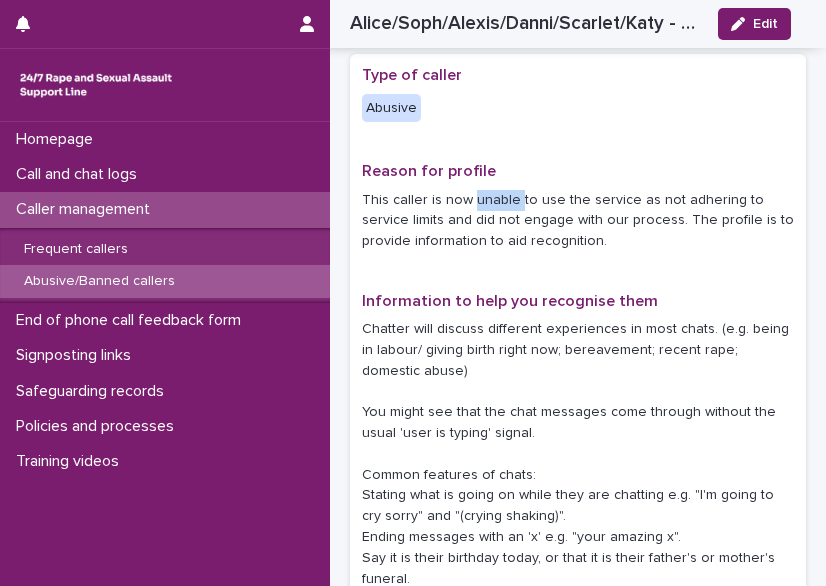 click on "This caller is now unable to use the service as not adhering to service limits and did not engage with our process. The profile is to provide information to aid recognition." at bounding box center (578, 221) 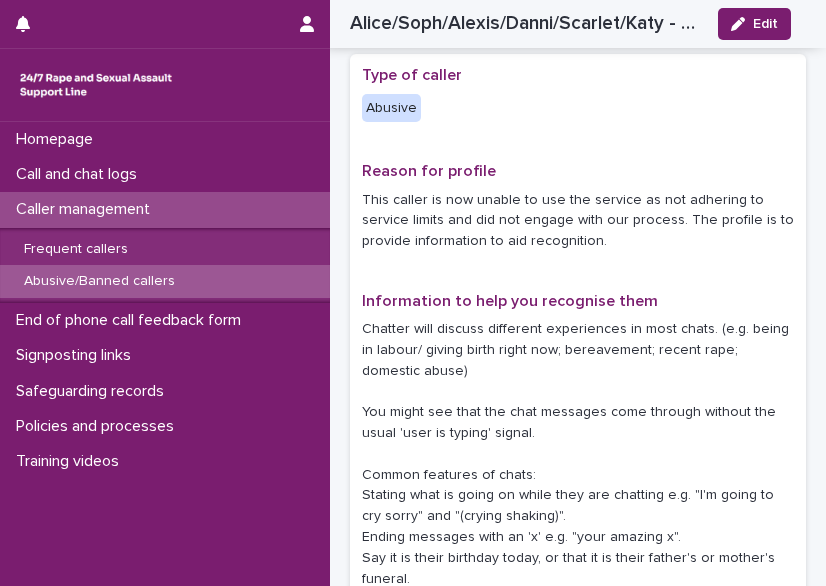 drag, startPoint x: 488, startPoint y: 193, endPoint x: 452, endPoint y: 205, distance: 37.94733 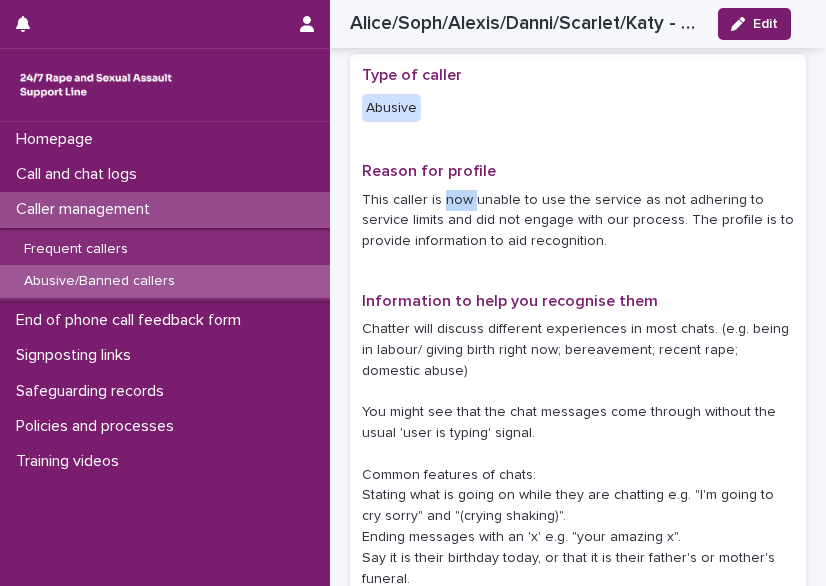 click on "This caller is now unable to use the service as not adhering to service limits and did not engage with our process. The profile is to provide information to aid recognition." at bounding box center [578, 221] 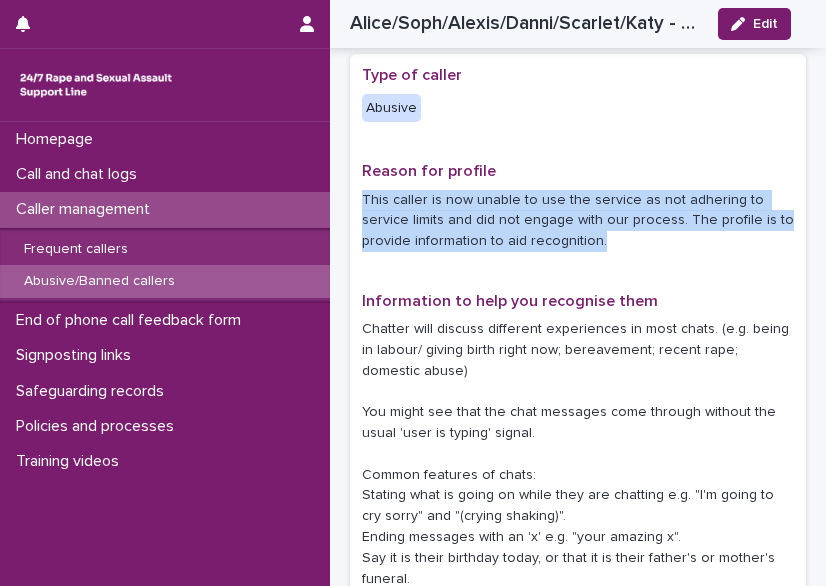 click on "This caller is now unable to use the service as not adhering to service limits and did not engage with our process. The profile is to provide information to aid recognition." at bounding box center [578, 221] 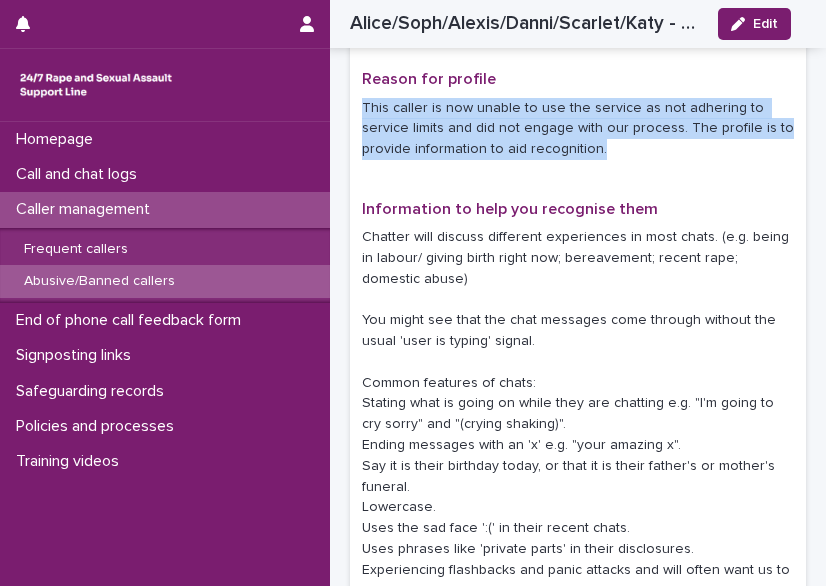 scroll, scrollTop: 545, scrollLeft: 0, axis: vertical 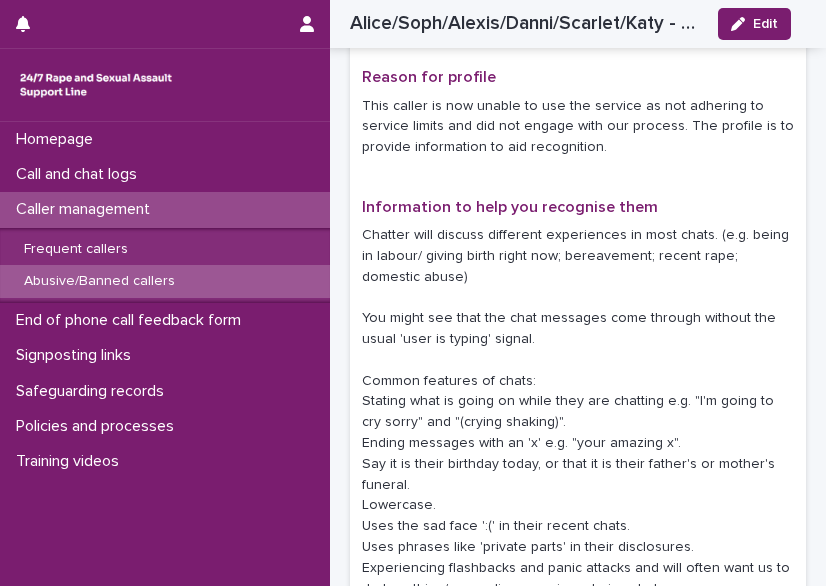 click on "Chatter will discuss different experiences in most chats. (e.g. being in labour/ giving birth right now; bereavement; recent rape; domestic abuse)
You might see that the chat messages come through without the usual 'user is typing' signal.
Common features of chats:
Stating what is going on while they are chatting e.g. "I'm going to cry sorry" and "(crying shaking)".
Ending messages with an 'x' e.g. "your amazing x".
Say it is their birthday today, or that it is their father's or mother's funeral.
Lowercase.
Uses the sad face ':(' in their recent chats.
Uses phrases like 'private parts' in their disclosures.
Experiencing flashbacks and panic attacks and will often want us to do breathing/ grounding exercises during chats.
Presented as someone to begin the chat but then 'another person' has joined the chat,  e.g. that persons daughter
Ask questions about sexual violence and body parts e.g. 'what is rape?'." at bounding box center (578, 454) 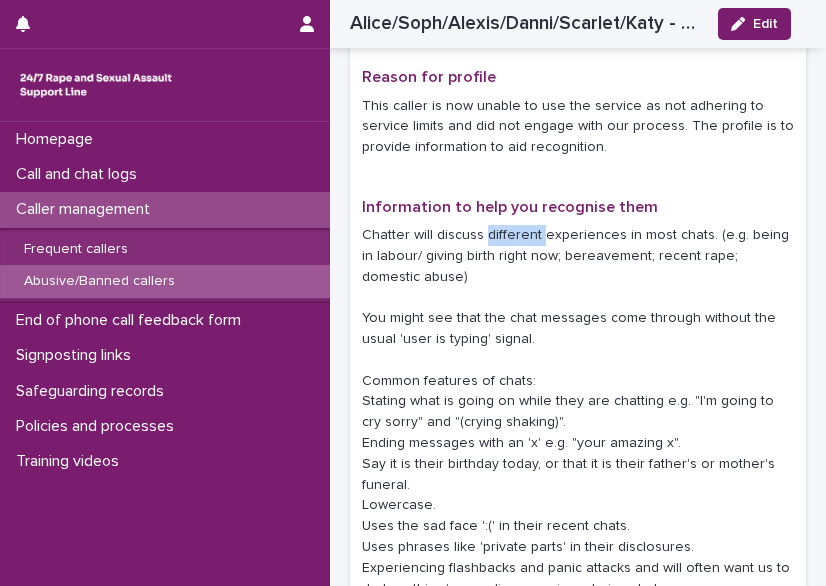 click on "Chatter will discuss different experiences in most chats. (e.g. being in labour/ giving birth right now; bereavement; recent rape; domestic abuse)
You might see that the chat messages come through without the usual 'user is typing' signal.
Common features of chats:
Stating what is going on while they are chatting e.g. "I'm going to cry sorry" and "(crying shaking)".
Ending messages with an 'x' e.g. "your amazing x".
Say it is their birthday today, or that it is their father's or mother's funeral.
Lowercase.
Uses the sad face ':(' in their recent chats.
Uses phrases like 'private parts' in their disclosures.
Experiencing flashbacks and panic attacks and will often want us to do breathing/ grounding exercises during chats.
Presented as someone to begin the chat but then 'another person' has joined the chat,  e.g. that persons daughter
Ask questions about sexual violence and body parts e.g. 'what is rape?'." at bounding box center (578, 454) 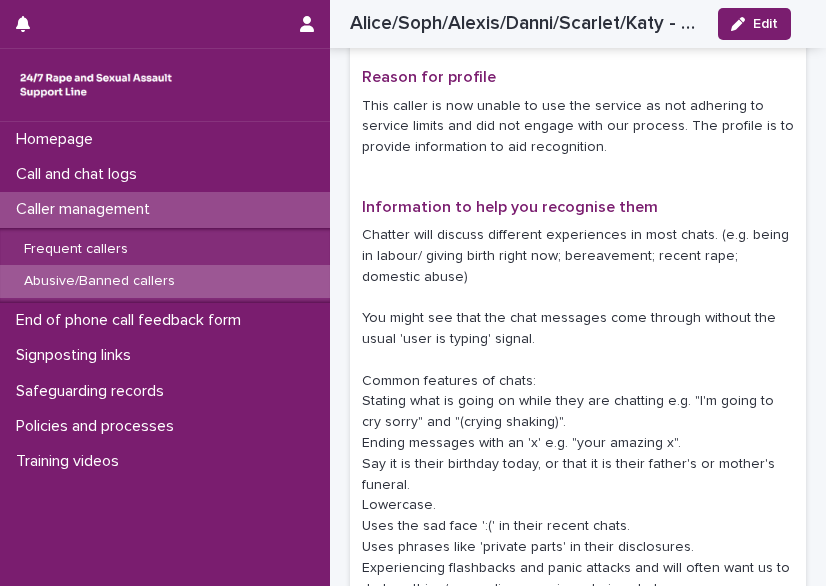 drag, startPoint x: 500, startPoint y: 242, endPoint x: 455, endPoint y: 107, distance: 142.30249 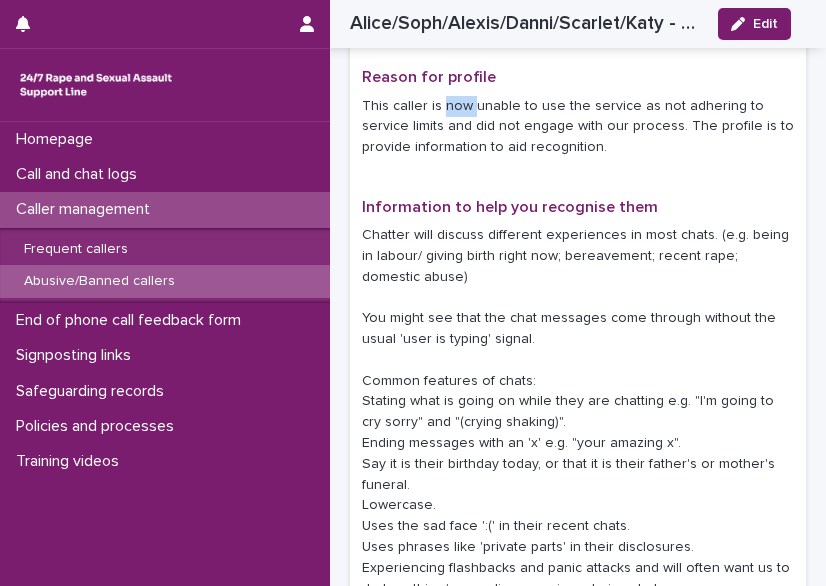 click on "This caller is now unable to use the service as not adhering to service limits and did not engage with our process. The profile is to provide information to aid recognition." at bounding box center [578, 127] 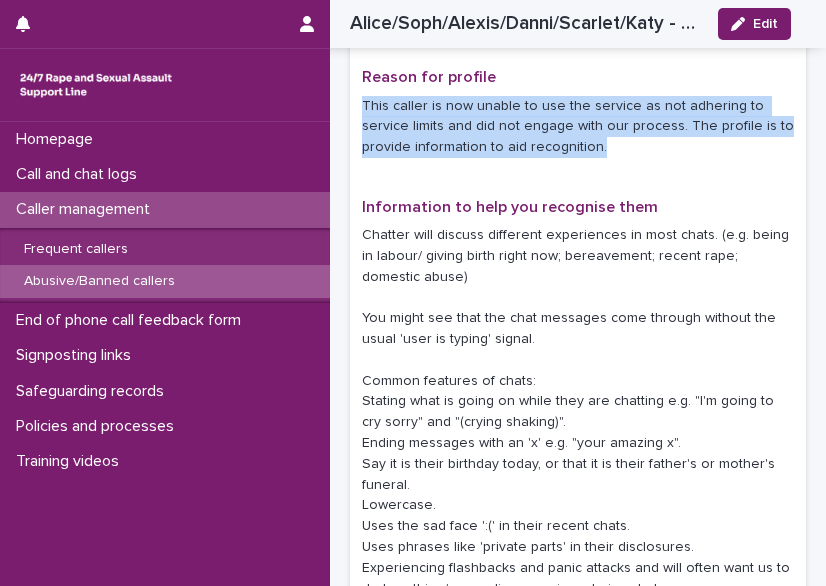 click on "This caller is now unable to use the service as not adhering to service limits and did not engage with our process. The profile is to provide information to aid recognition." at bounding box center [578, 127] 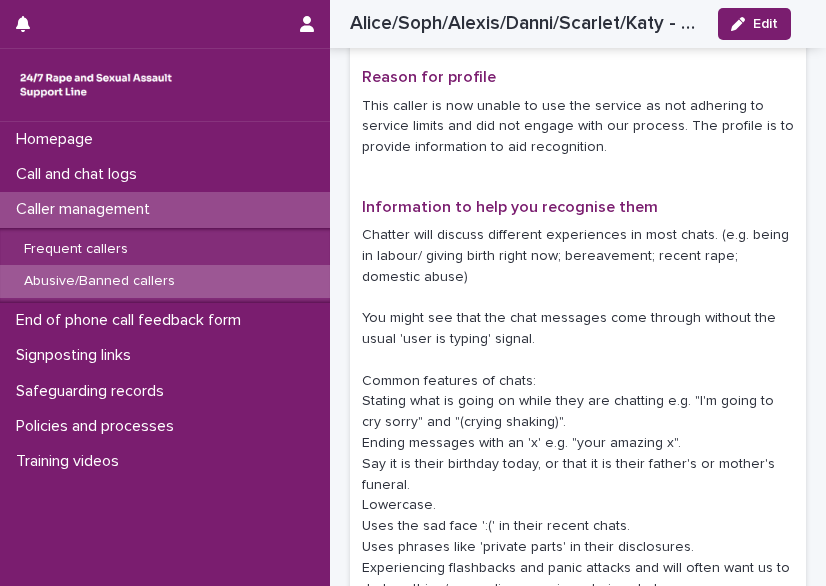 click on "Chatter will discuss different experiences in most chats. (e.g. being in labour/ giving birth right now; bereavement; recent rape; domestic abuse)
You might see that the chat messages come through without the usual 'user is typing' signal.
Common features of chats:
Stating what is going on while they are chatting e.g. "I'm going to cry sorry" and "(crying shaking)".
Ending messages with an 'x' e.g. "your amazing x".
Say it is their birthday today, or that it is their father's or mother's funeral.
Lowercase.
Uses the sad face ':(' in their recent chats.
Uses phrases like 'private parts' in their disclosures.
Experiencing flashbacks and panic attacks and will often want us to do breathing/ grounding exercises during chats.
Presented as someone to begin the chat but then 'another person' has joined the chat,  e.g. that persons daughter
Ask questions about sexual violence and body parts e.g. 'what is rape?'." at bounding box center [578, 454] 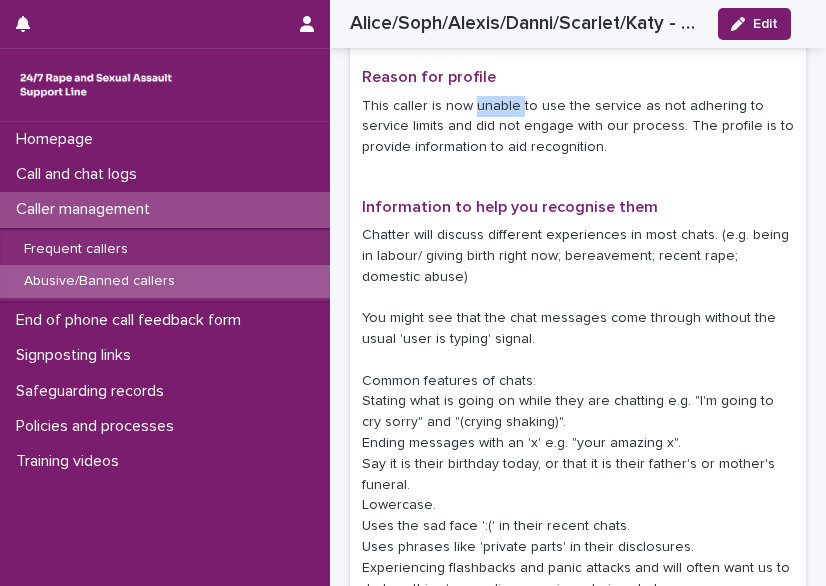 click on "This caller is now unable to use the service as not adhering to service limits and did not engage with our process. The profile is to provide information to aid recognition." at bounding box center (578, 127) 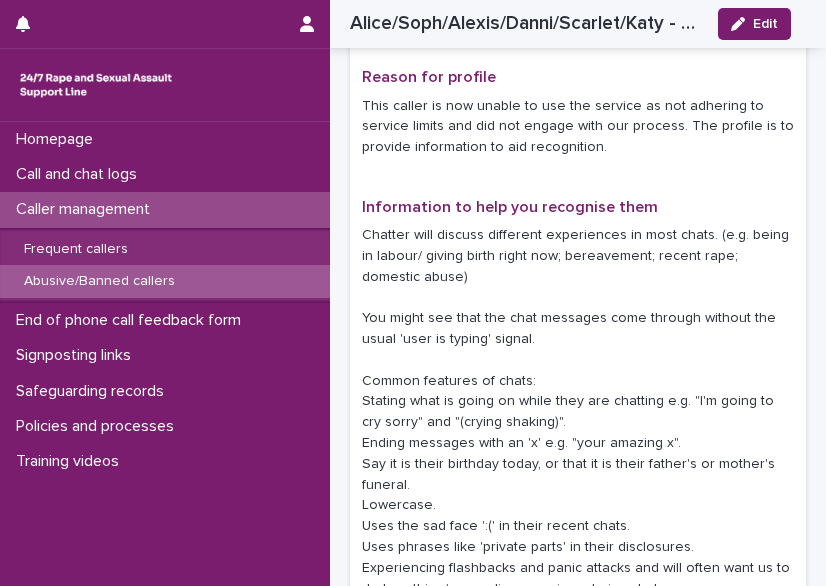 drag, startPoint x: 486, startPoint y: 109, endPoint x: 432, endPoint y: 165, distance: 77.7946 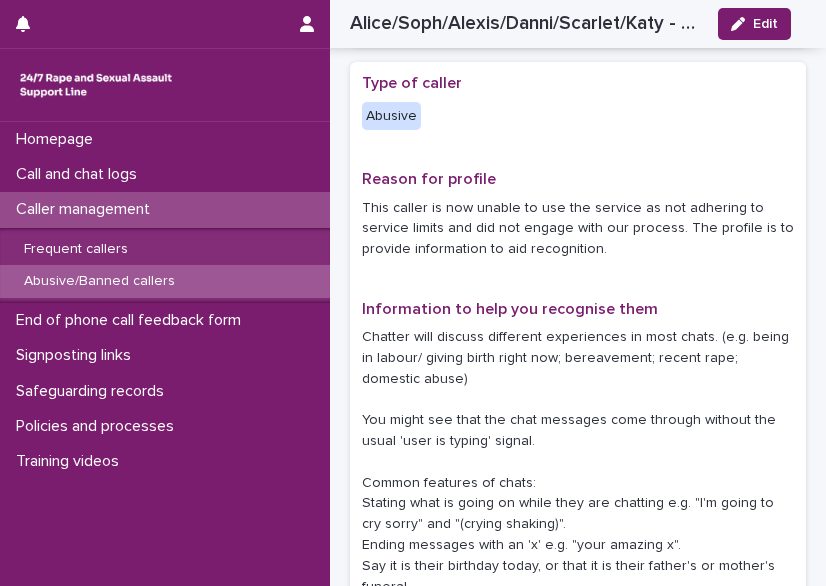 click on "This caller is now unable to use the service as not adhering to service limits and did not engage with our process. The profile is to provide information to aid recognition." at bounding box center [578, 229] 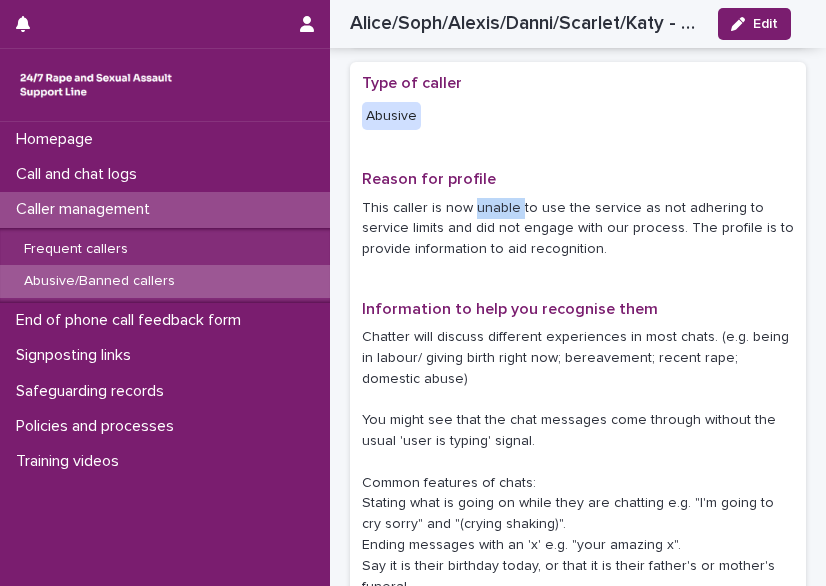 click on "This caller is now unable to use the service as not adhering to service limits and did not engage with our process. The profile is to provide information to aid recognition." at bounding box center (578, 229) 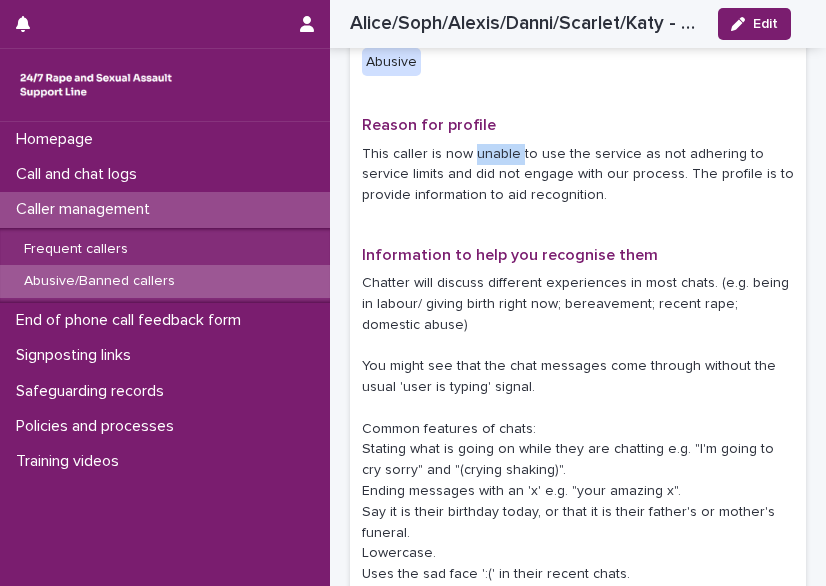 scroll, scrollTop: 538, scrollLeft: 0, axis: vertical 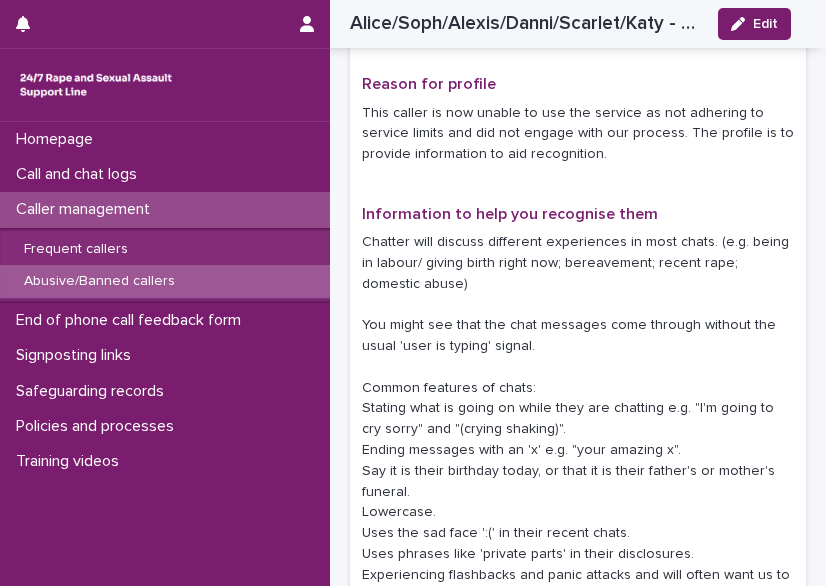 click on "Chatter will discuss different experiences in most chats. (e.g. being in labour/ giving birth right now; bereavement; recent rape; domestic abuse)
You might see that the chat messages come through without the usual 'user is typing' signal.
Common features of chats:
Stating what is going on while they are chatting e.g. "I'm going to cry sorry" and "(crying shaking)".
Ending messages with an 'x' e.g. "your amazing x".
Say it is their birthday today, or that it is their father's or mother's funeral.
Lowercase.
Uses the sad face ':(' in their recent chats.
Uses phrases like 'private parts' in their disclosures.
Experiencing flashbacks and panic attacks and will often want us to do breathing/ grounding exercises during chats.
Presented as someone to begin the chat but then 'another person' has joined the chat,  e.g. that persons daughter
Ask questions about sexual violence and body parts e.g. 'what is rape?'." at bounding box center [578, 461] 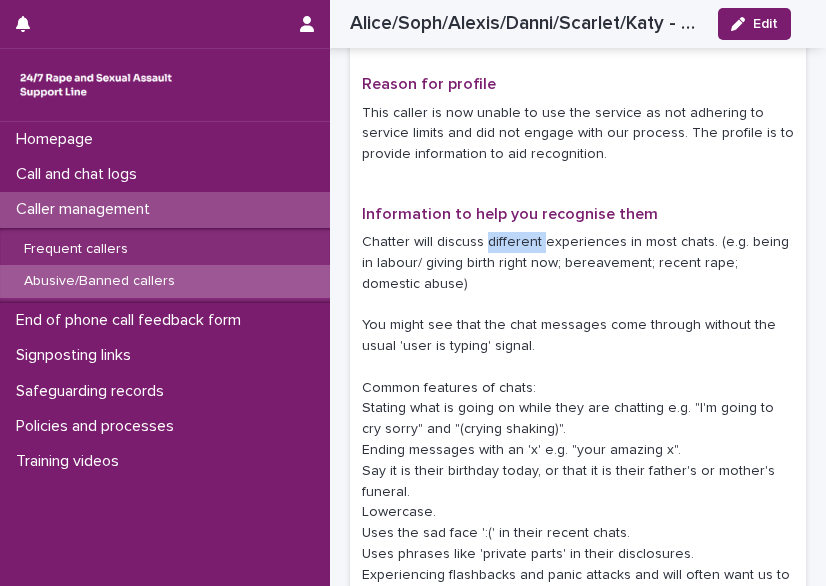 click on "Chatter will discuss different experiences in most chats. (e.g. being in labour/ giving birth right now; bereavement; recent rape; domestic abuse)
You might see that the chat messages come through without the usual 'user is typing' signal.
Common features of chats:
Stating what is going on while they are chatting e.g. "I'm going to cry sorry" and "(crying shaking)".
Ending messages with an 'x' e.g. "your amazing x".
Say it is their birthday today, or that it is their father's or mother's funeral.
Lowercase.
Uses the sad face ':(' in their recent chats.
Uses phrases like 'private parts' in their disclosures.
Experiencing flashbacks and panic attacks and will often want us to do breathing/ grounding exercises during chats.
Presented as someone to begin the chat but then 'another person' has joined the chat,  e.g. that persons daughter
Ask questions about sexual violence and body parts e.g. 'what is rape?'." at bounding box center (578, 461) 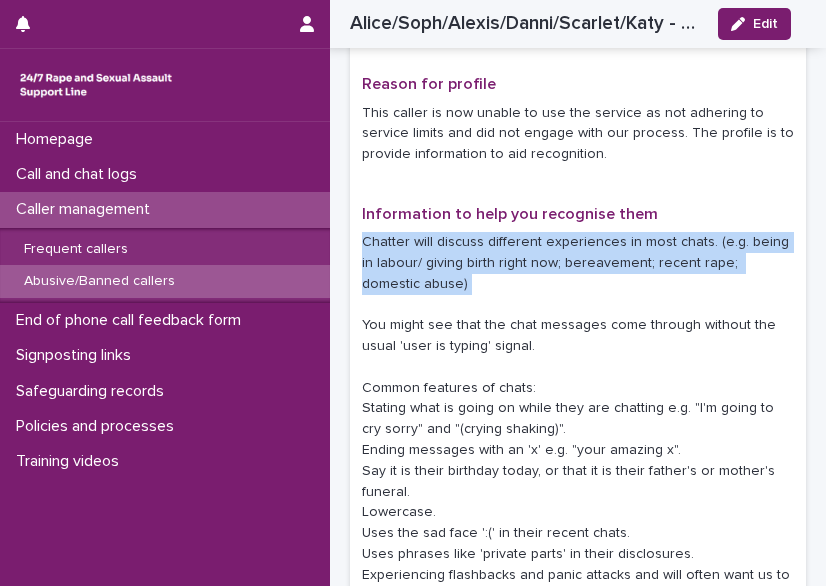 click on "Chatter will discuss different experiences in most chats. (e.g. being in labour/ giving birth right now; bereavement; recent rape; domestic abuse)
You might see that the chat messages come through without the usual 'user is typing' signal.
Common features of chats:
Stating what is going on while they are chatting e.g. "I'm going to cry sorry" and "(crying shaking)".
Ending messages with an 'x' e.g. "your amazing x".
Say it is their birthday today, or that it is their father's or mother's funeral.
Lowercase.
Uses the sad face ':(' in their recent chats.
Uses phrases like 'private parts' in their disclosures.
Experiencing flashbacks and panic attacks and will often want us to do breathing/ grounding exercises during chats.
Presented as someone to begin the chat but then 'another person' has joined the chat,  e.g. that persons daughter
Ask questions about sexual violence and body parts e.g. 'what is rape?'." at bounding box center [578, 461] 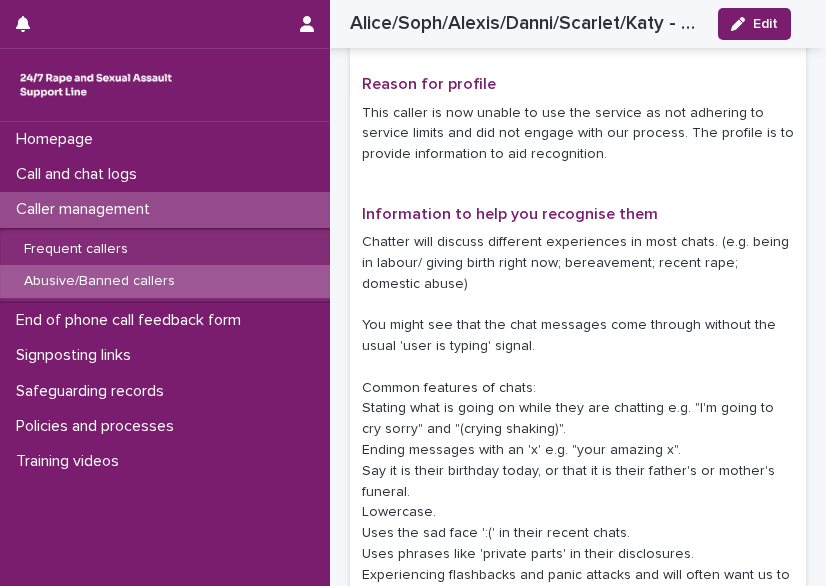 drag, startPoint x: 500, startPoint y: 244, endPoint x: 452, endPoint y: 186, distance: 75.28612 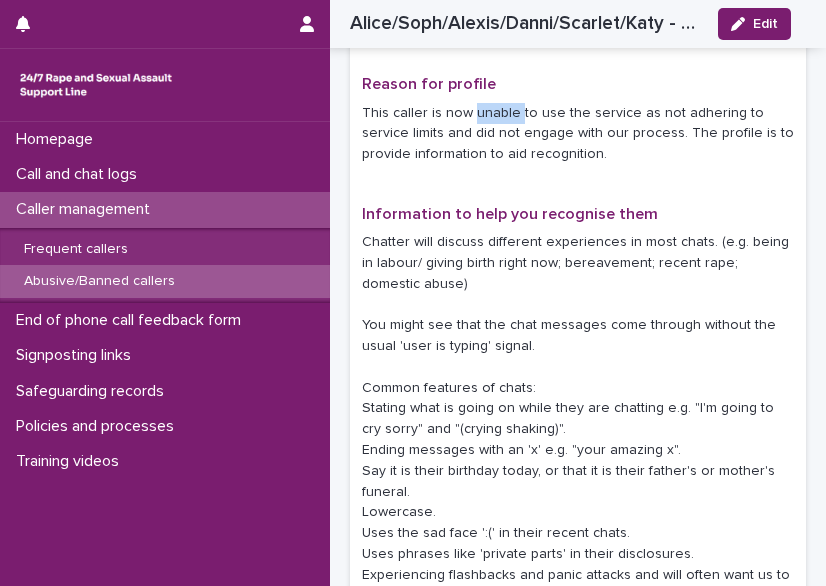 click on "This caller is now unable to use the service as not adhering to service limits and did not engage with our process. The profile is to provide information to aid recognition." at bounding box center [578, 134] 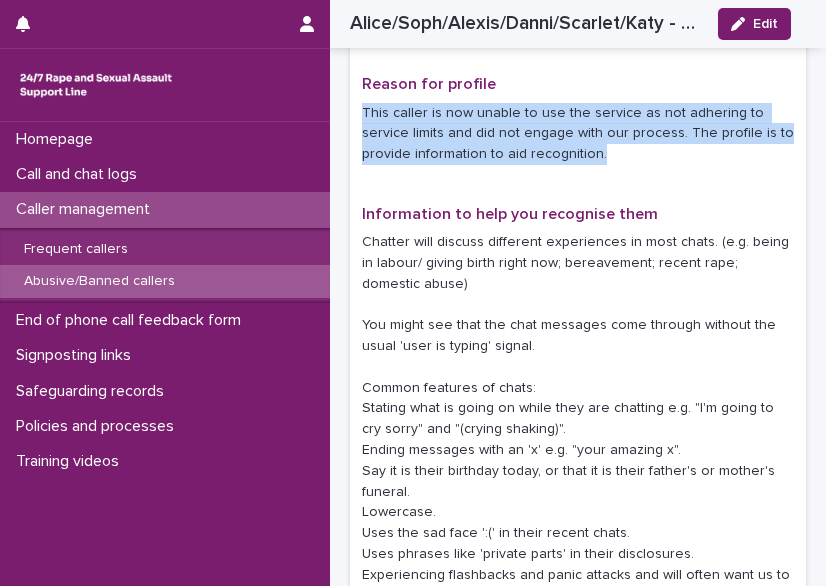 click on "This caller is now unable to use the service as not adhering to service limits and did not engage with our process. The profile is to provide information to aid recognition." at bounding box center (578, 134) 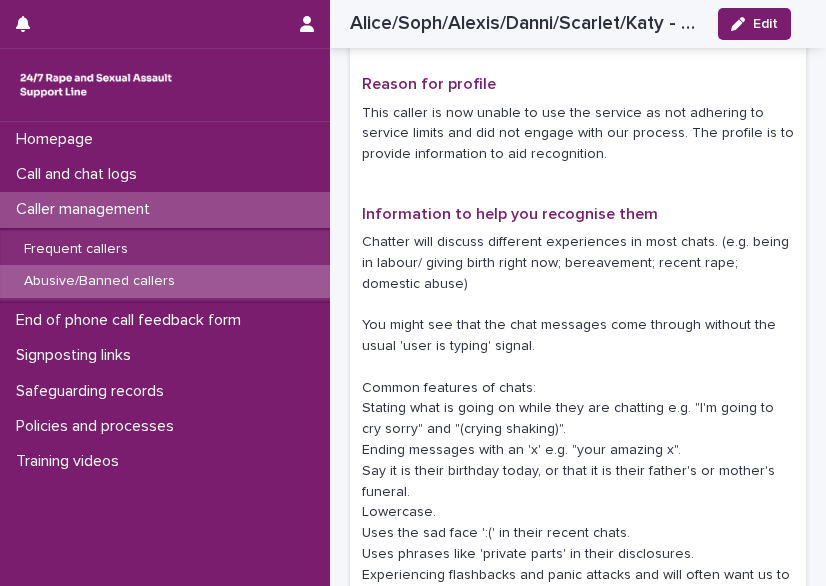 drag, startPoint x: 490, startPoint y: 113, endPoint x: 455, endPoint y: 205, distance: 98.43272 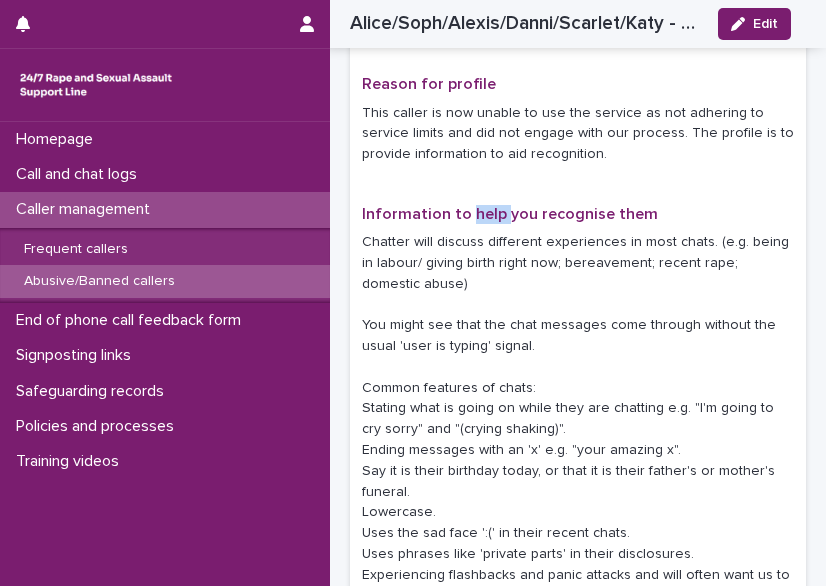 click on "Information to help you recognise them" at bounding box center [510, 214] 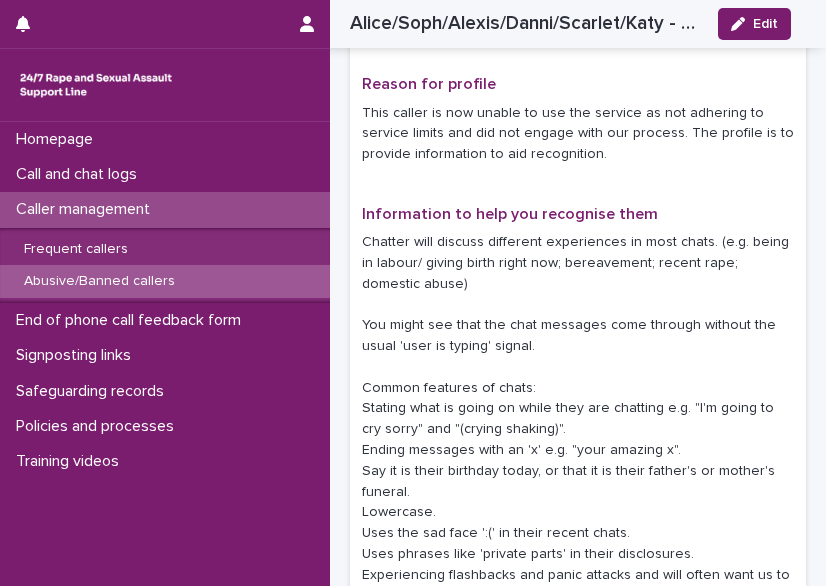 click on "Chatter will discuss different experiences in most chats. (e.g. being in labour/ giving birth right now; bereavement; recent rape; domestic abuse)
You might see that the chat messages come through without the usual 'user is typing' signal.
Common features of chats:
Stating what is going on while they are chatting e.g. "I'm going to cry sorry" and "(crying shaking)".
Ending messages with an 'x' e.g. "your amazing x".
Say it is their birthday today, or that it is their father's or mother's funeral.
Lowercase.
Uses the sad face ':(' in their recent chats.
Uses phrases like 'private parts' in their disclosures.
Experiencing flashbacks and panic attacks and will often want us to do breathing/ grounding exercises during chats.
Presented as someone to begin the chat but then 'another person' has joined the chat,  e.g. that persons daughter
Ask questions about sexual violence and body parts e.g. 'what is rape?'." at bounding box center (578, 461) 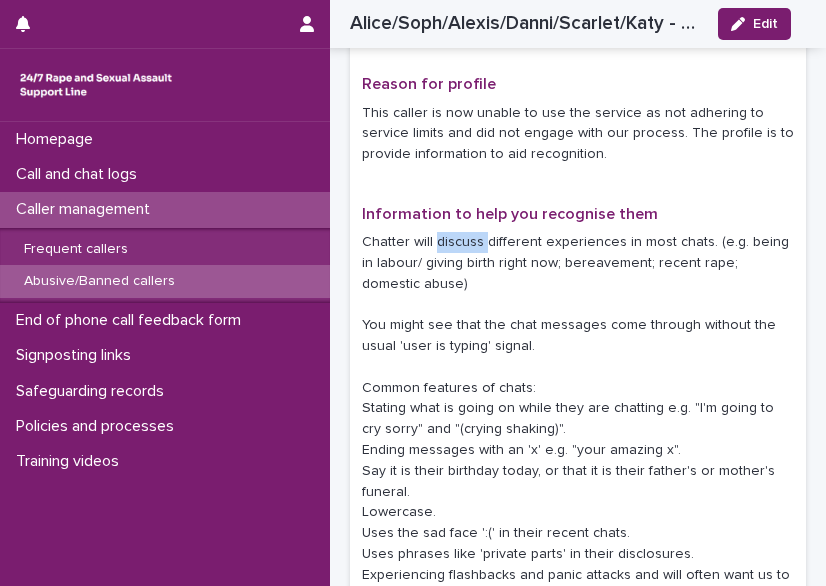 click on "Chatter will discuss different experiences in most chats. (e.g. being in labour/ giving birth right now; bereavement; recent rape; domestic abuse)
You might see that the chat messages come through without the usual 'user is typing' signal.
Common features of chats:
Stating what is going on while they are chatting e.g. "I'm going to cry sorry" and "(crying shaking)".
Ending messages with an 'x' e.g. "your amazing x".
Say it is their birthday today, or that it is their father's or mother's funeral.
Lowercase.
Uses the sad face ':(' in their recent chats.
Uses phrases like 'private parts' in their disclosures.
Experiencing flashbacks and panic attacks and will often want us to do breathing/ grounding exercises during chats.
Presented as someone to begin the chat but then 'another person' has joined the chat,  e.g. that persons daughter
Ask questions about sexual violence and body parts e.g. 'what is rape?'." at bounding box center [578, 461] 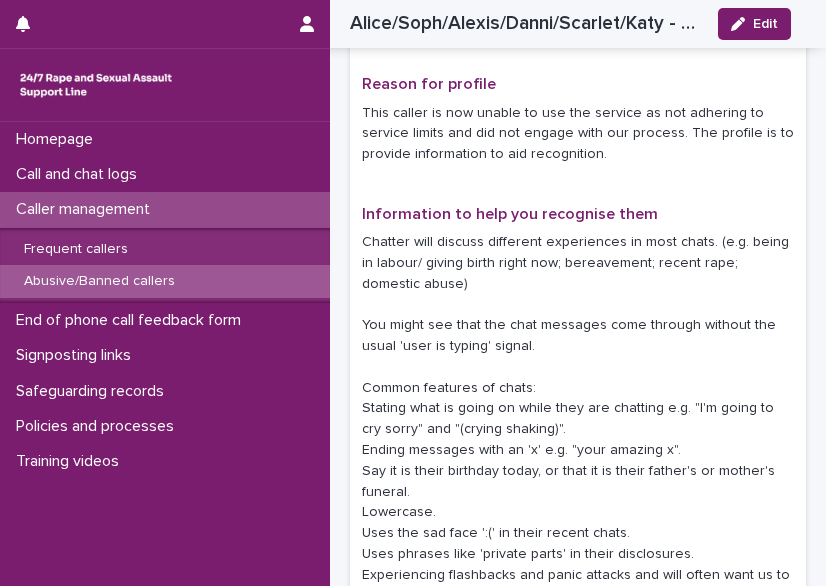 drag, startPoint x: 434, startPoint y: 249, endPoint x: 390, endPoint y: 239, distance: 45.122055 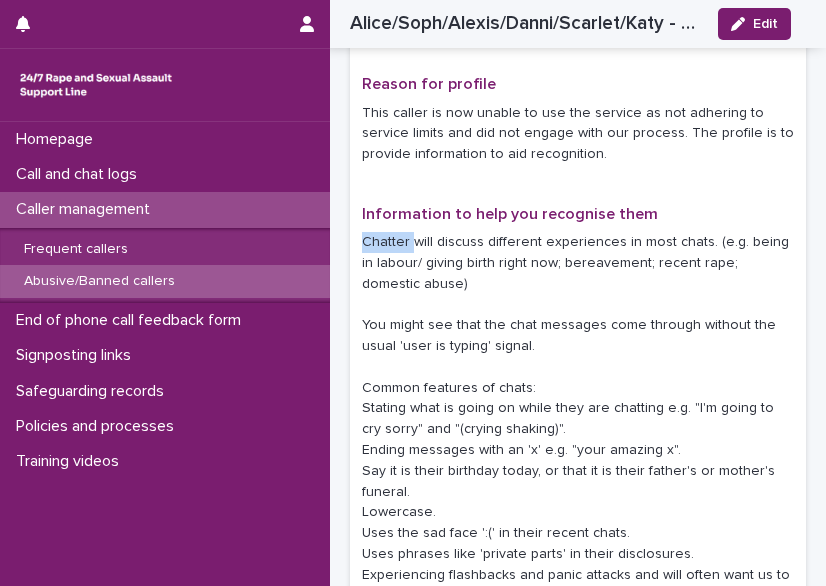 click on "Chatter will discuss different experiences in most chats. (e.g. being in labour/ giving birth right now; bereavement; recent rape; domestic abuse)
You might see that the chat messages come through without the usual 'user is typing' signal.
Common features of chats:
Stating what is going on while they are chatting e.g. "I'm going to cry sorry" and "(crying shaking)".
Ending messages with an 'x' e.g. "your amazing x".
Say it is their birthday today, or that it is their father's or mother's funeral.
Lowercase.
Uses the sad face ':(' in their recent chats.
Uses phrases like 'private parts' in their disclosures.
Experiencing flashbacks and panic attacks and will often want us to do breathing/ grounding exercises during chats.
Presented as someone to begin the chat but then 'another person' has joined the chat,  e.g. that persons daughter
Ask questions about sexual violence and body parts e.g. 'what is rape?'." at bounding box center [578, 461] 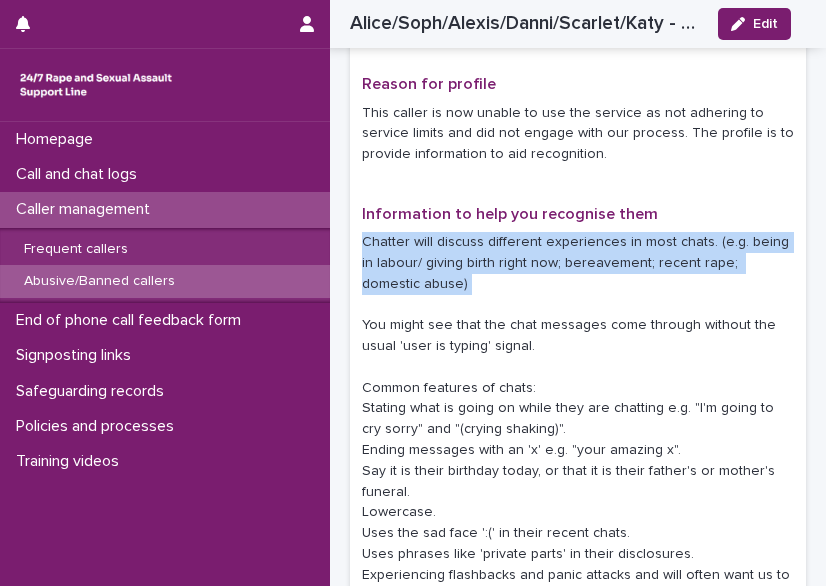 click on "Chatter will discuss different experiences in most chats. (e.g. being in labour/ giving birth right now; bereavement; recent rape; domestic abuse)
You might see that the chat messages come through without the usual 'user is typing' signal.
Common features of chats:
Stating what is going on while they are chatting e.g. "I'm going to cry sorry" and "(crying shaking)".
Ending messages with an 'x' e.g. "your amazing x".
Say it is their birthday today, or that it is their father's or mother's funeral.
Lowercase.
Uses the sad face ':(' in their recent chats.
Uses phrases like 'private parts' in their disclosures.
Experiencing flashbacks and panic attacks and will often want us to do breathing/ grounding exercises during chats.
Presented as someone to begin the chat but then 'another person' has joined the chat,  e.g. that persons daughter
Ask questions about sexual violence and body parts e.g. 'what is rape?'." at bounding box center [578, 461] 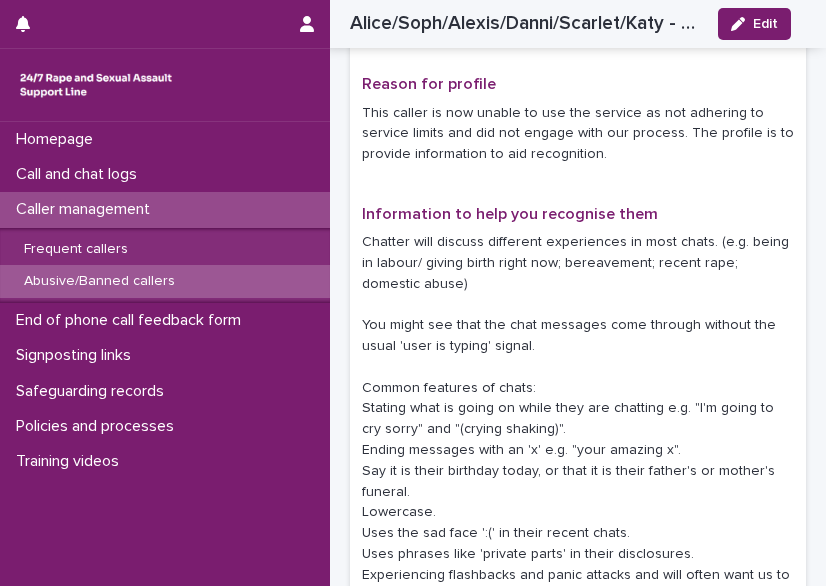 drag, startPoint x: 390, startPoint y: 239, endPoint x: 469, endPoint y: 321, distance: 113.86395 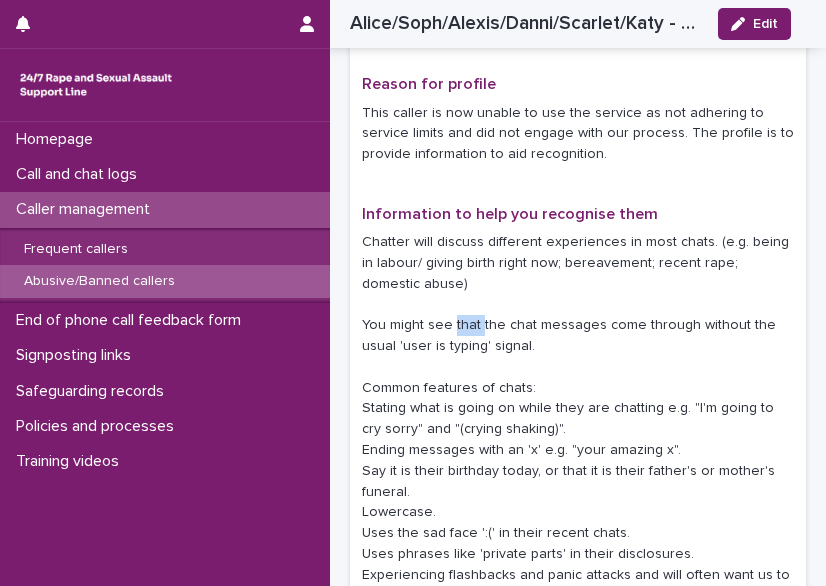 click on "Chatter will discuss different experiences in most chats. (e.g. being in labour/ giving birth right now; bereavement; recent rape; domestic abuse)
You might see that the chat messages come through without the usual 'user is typing' signal.
Common features of chats:
Stating what is going on while they are chatting e.g. "I'm going to cry sorry" and "(crying shaking)".
Ending messages with an 'x' e.g. "your amazing x".
Say it is their birthday today, or that it is their father's or mother's funeral.
Lowercase.
Uses the sad face ':(' in their recent chats.
Uses phrases like 'private parts' in their disclosures.
Experiencing flashbacks and panic attacks and will often want us to do breathing/ grounding exercises during chats.
Presented as someone to begin the chat but then 'another person' has joined the chat,  e.g. that persons daughter
Ask questions about sexual violence and body parts e.g. 'what is rape?'." at bounding box center (578, 461) 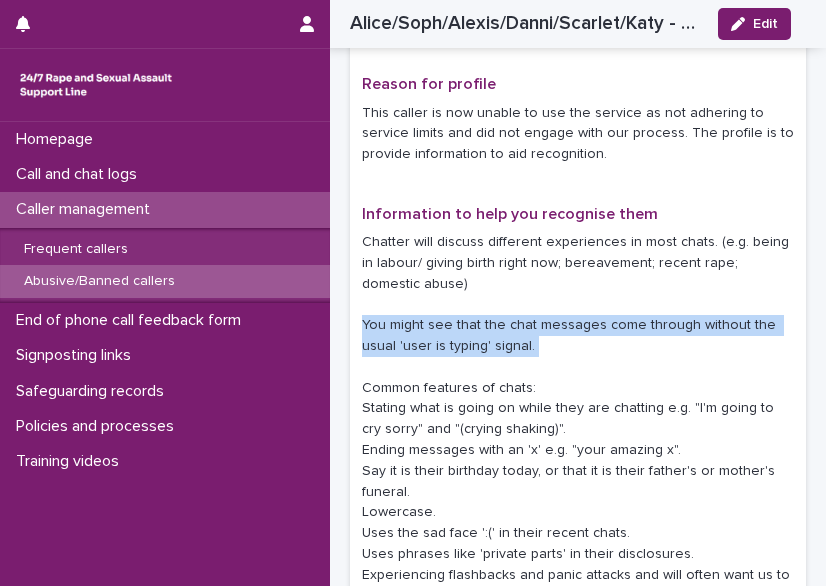 click on "Chatter will discuss different experiences in most chats. (e.g. being in labour/ giving birth right now; bereavement; recent rape; domestic abuse)
You might see that the chat messages come through without the usual 'user is typing' signal.
Common features of chats:
Stating what is going on while they are chatting e.g. "I'm going to cry sorry" and "(crying shaking)".
Ending messages with an 'x' e.g. "your amazing x".
Say it is their birthday today, or that it is their father's or mother's funeral.
Lowercase.
Uses the sad face ':(' in their recent chats.
Uses phrases like 'private parts' in their disclosures.
Experiencing flashbacks and panic attacks and will often want us to do breathing/ grounding exercises during chats.
Presented as someone to begin the chat but then 'another person' has joined the chat,  e.g. that persons daughter
Ask questions about sexual violence and body parts e.g. 'what is rape?'." at bounding box center (578, 461) 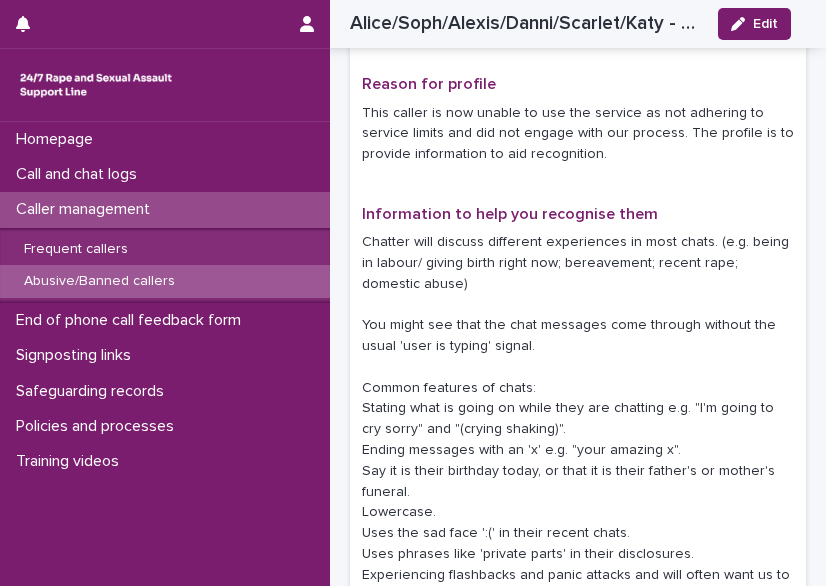 drag, startPoint x: 469, startPoint y: 321, endPoint x: 430, endPoint y: 230, distance: 99.00505 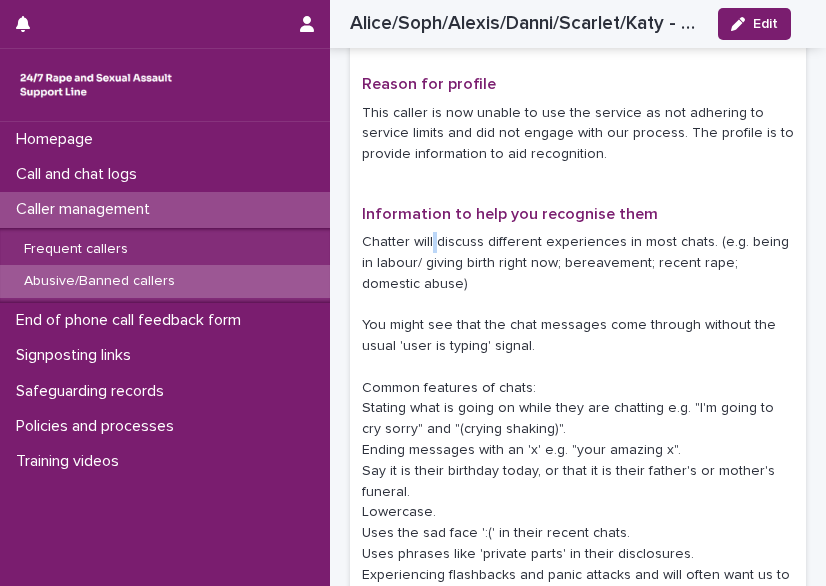 click on "Chatter will discuss different experiences in most chats. (e.g. being in labour/ giving birth right now; bereavement; recent rape; domestic abuse)
You might see that the chat messages come through without the usual 'user is typing' signal.
Common features of chats:
Stating what is going on while they are chatting e.g. "I'm going to cry sorry" and "(crying shaking)".
Ending messages with an 'x' e.g. "your amazing x".
Say it is their birthday today, or that it is their father's or mother's funeral.
Lowercase.
Uses the sad face ':(' in their recent chats.
Uses phrases like 'private parts' in their disclosures.
Experiencing flashbacks and panic attacks and will often want us to do breathing/ grounding exercises during chats.
Presented as someone to begin the chat but then 'another person' has joined the chat,  e.g. that persons daughter
Ask questions about sexual violence and body parts e.g. 'what is rape?'." at bounding box center [578, 459] 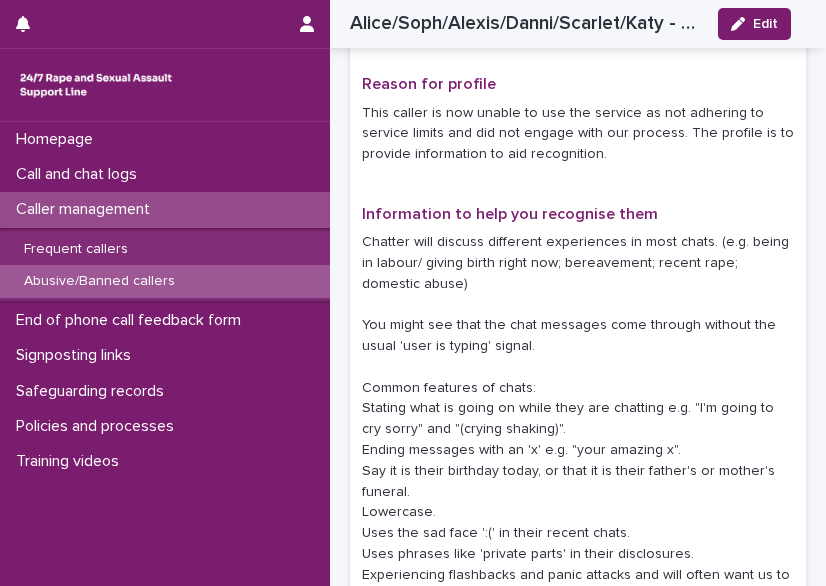 click on "Chatter will discuss different experiences in most chats. (e.g. being in labour/ giving birth right now; bereavement; recent rape; domestic abuse)
You might see that the chat messages come through without the usual 'user is typing' signal.
Common features of chats:
Stating what is going on while they are chatting e.g. "I'm going to cry sorry" and "(crying shaking)".
Ending messages with an 'x' e.g. "your amazing x".
Say it is their birthday today, or that it is their father's or mother's funeral.
Lowercase.
Uses the sad face ':(' in their recent chats.
Uses phrases like 'private parts' in their disclosures.
Experiencing flashbacks and panic attacks and will often want us to do breathing/ grounding exercises during chats.
Presented as someone to begin the chat but then 'another person' has joined the chat,  e.g. that persons daughter
Ask questions about sexual violence and body parts e.g. 'what is rape?'." at bounding box center [578, 461] 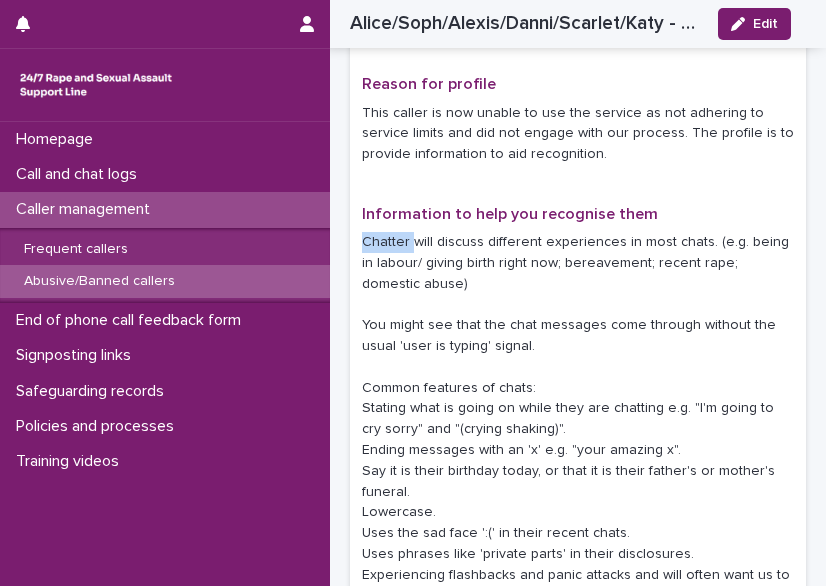 click on "Chatter will discuss different experiences in most chats. (e.g. being in labour/ giving birth right now; bereavement; recent rape; domestic abuse)
You might see that the chat messages come through without the usual 'user is typing' signal.
Common features of chats:
Stating what is going on while they are chatting e.g. "I'm going to cry sorry" and "(crying shaking)".
Ending messages with an 'x' e.g. "your amazing x".
Say it is their birthday today, or that it is their father's or mother's funeral.
Lowercase.
Uses the sad face ':(' in their recent chats.
Uses phrases like 'private parts' in their disclosures.
Experiencing flashbacks and panic attacks and will often want us to do breathing/ grounding exercises during chats.
Presented as someone to begin the chat but then 'another person' has joined the chat,  e.g. that persons daughter
Ask questions about sexual violence and body parts e.g. 'what is rape?'." at bounding box center [578, 461] 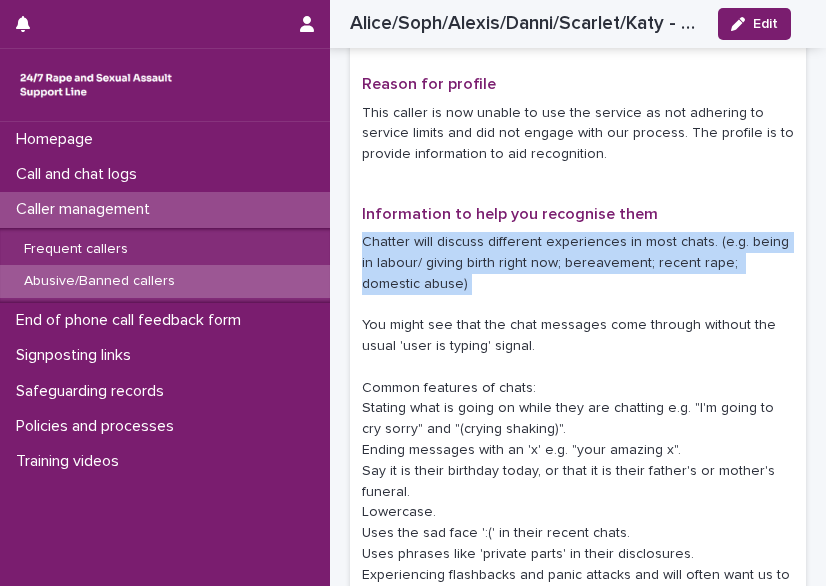 click on "Chatter will discuss different experiences in most chats. (e.g. being in labour/ giving birth right now; bereavement; recent rape; domestic abuse)
You might see that the chat messages come through without the usual 'user is typing' signal.
Common features of chats:
Stating what is going on while they are chatting e.g. "I'm going to cry sorry" and "(crying shaking)".
Ending messages with an 'x' e.g. "your amazing x".
Say it is their birthday today, or that it is their father's or mother's funeral.
Lowercase.
Uses the sad face ':(' in their recent chats.
Uses phrases like 'private parts' in their disclosures.
Experiencing flashbacks and panic attacks and will often want us to do breathing/ grounding exercises during chats.
Presented as someone to begin the chat but then 'another person' has joined the chat,  e.g. that persons daughter
Ask questions about sexual violence and body parts e.g. 'what is rape?'." at bounding box center (578, 461) 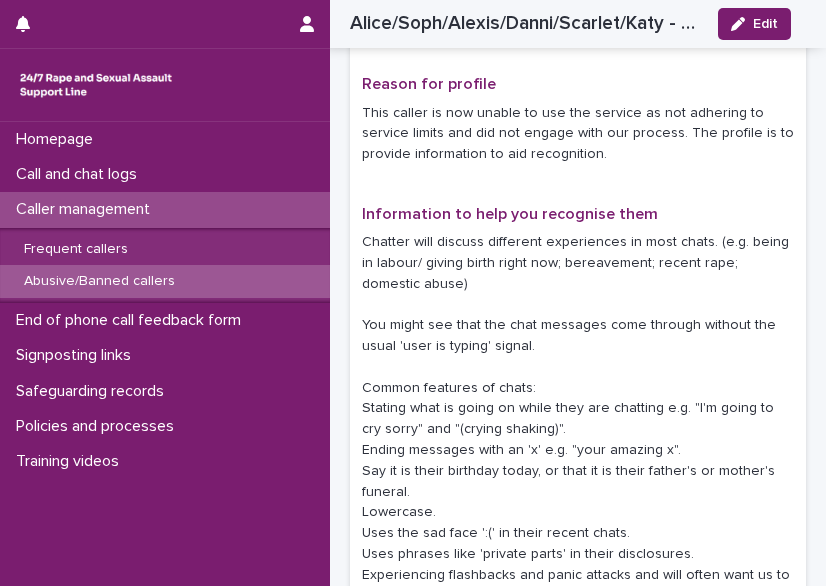 drag, startPoint x: 396, startPoint y: 239, endPoint x: 446, endPoint y: 320, distance: 95.189285 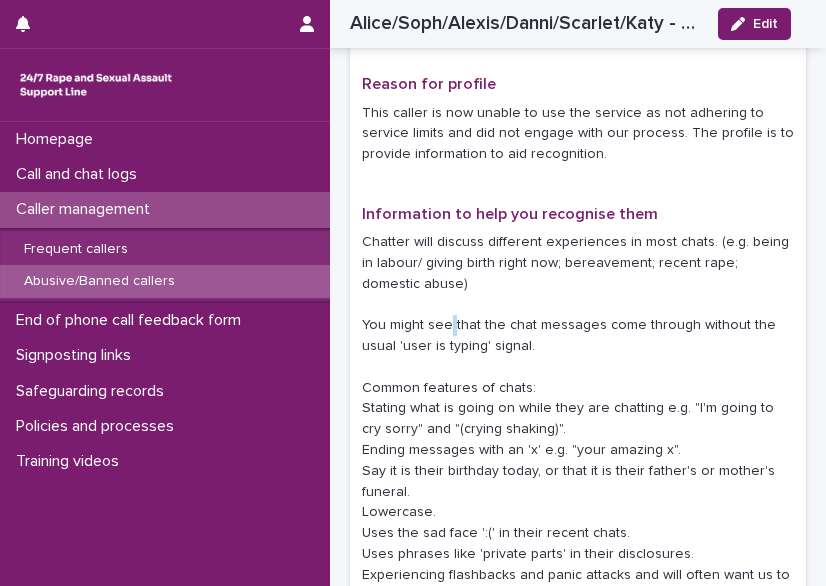 click on "Chatter will discuss different experiences in most chats. (e.g. being in labour/ giving birth right now; bereavement; recent rape; domestic abuse)
You might see that the chat messages come through without the usual 'user is typing' signal.
Common features of chats:
Stating what is going on while they are chatting e.g. "I'm going to cry sorry" and "(crying shaking)".
Ending messages with an 'x' e.g. "your amazing x".
Say it is their birthday today, or that it is their father's or mother's funeral.
Lowercase.
Uses the sad face ':(' in their recent chats.
Uses phrases like 'private parts' in their disclosures.
Experiencing flashbacks and panic attacks and will often want us to do breathing/ grounding exercises during chats.
Presented as someone to begin the chat but then 'another person' has joined the chat,  e.g. that persons daughter
Ask questions about sexual violence and body parts e.g. 'what is rape?'." at bounding box center (578, 461) 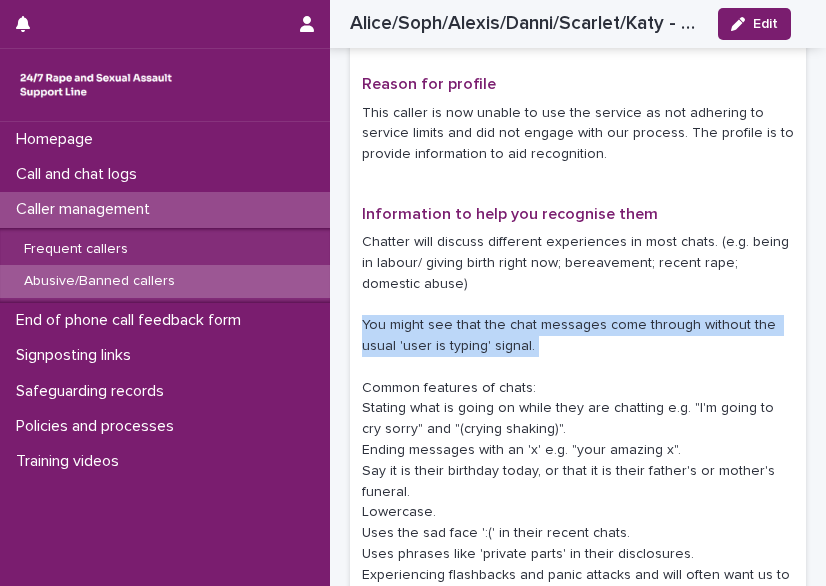 click on "Chatter will discuss different experiences in most chats. (e.g. being in labour/ giving birth right now; bereavement; recent rape; domestic abuse)
You might see that the chat messages come through without the usual 'user is typing' signal.
Common features of chats:
Stating what is going on while they are chatting e.g. "I'm going to cry sorry" and "(crying shaking)".
Ending messages with an 'x' e.g. "your amazing x".
Say it is their birthday today, or that it is their father's or mother's funeral.
Lowercase.
Uses the sad face ':(' in their recent chats.
Uses phrases like 'private parts' in their disclosures.
Experiencing flashbacks and panic attacks and will often want us to do breathing/ grounding exercises during chats.
Presented as someone to begin the chat but then 'another person' has joined the chat,  e.g. that persons daughter
Ask questions about sexual violence and body parts e.g. 'what is rape?'." at bounding box center [578, 461] 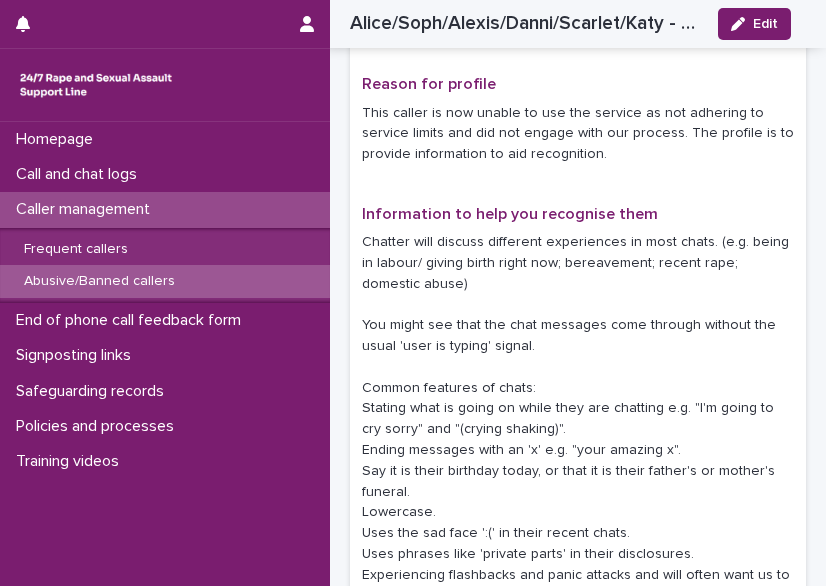 drag, startPoint x: 446, startPoint y: 320, endPoint x: 395, endPoint y: 233, distance: 100.84642 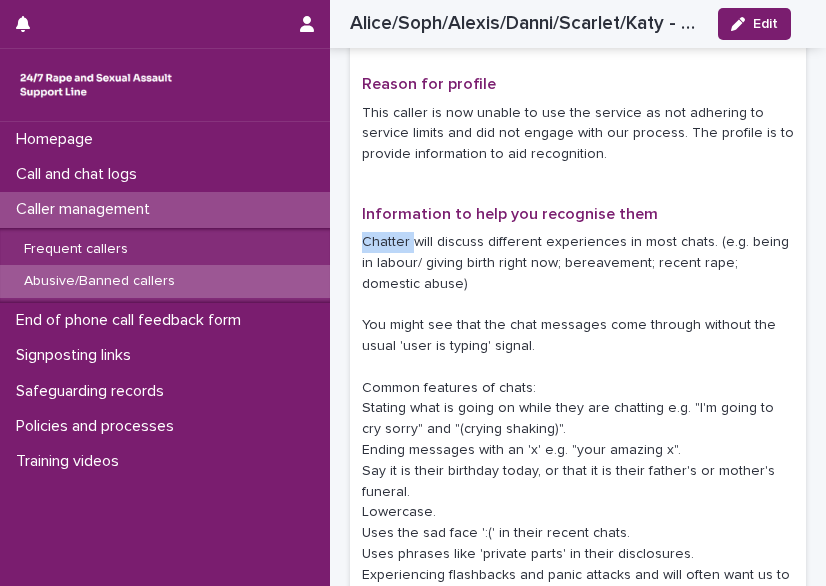 click on "Chatter will discuss different experiences in most chats. (e.g. being in labour/ giving birth right now; bereavement; recent rape; domestic abuse)
You might see that the chat messages come through without the usual 'user is typing' signal.
Common features of chats:
Stating what is going on while they are chatting e.g. "I'm going to cry sorry" and "(crying shaking)".
Ending messages with an 'x' e.g. "your amazing x".
Say it is their birthday today, or that it is their father's or mother's funeral.
Lowercase.
Uses the sad face ':(' in their recent chats.
Uses phrases like 'private parts' in their disclosures.
Experiencing flashbacks and panic attacks and will often want us to do breathing/ grounding exercises during chats.
Presented as someone to begin the chat but then 'another person' has joined the chat,  e.g. that persons daughter
Ask questions about sexual violence and body parts e.g. 'what is rape?'." at bounding box center (578, 461) 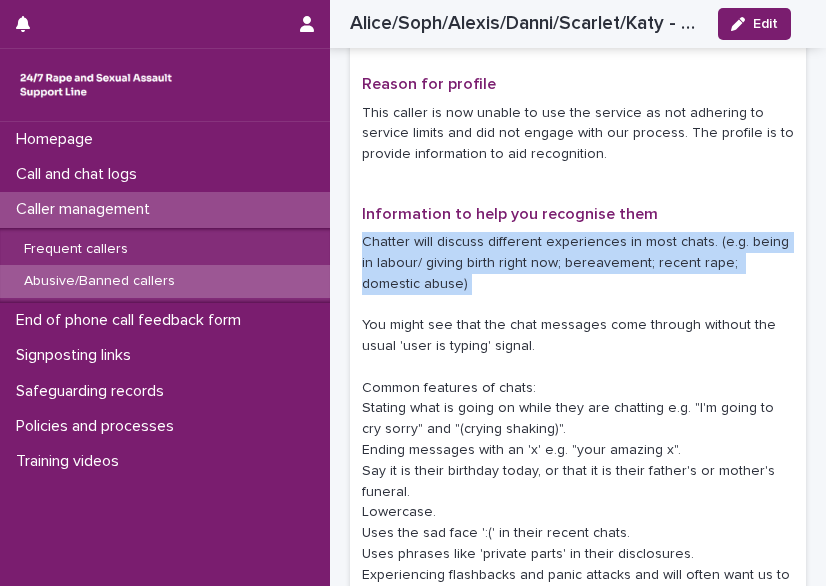 click on "Chatter will discuss different experiences in most chats. (e.g. being in labour/ giving birth right now; bereavement; recent rape; domestic abuse)
You might see that the chat messages come through without the usual 'user is typing' signal.
Common features of chats:
Stating what is going on while they are chatting e.g. "I'm going to cry sorry" and "(crying shaking)".
Ending messages with an 'x' e.g. "your amazing x".
Say it is their birthday today, or that it is their father's or mother's funeral.
Lowercase.
Uses the sad face ':(' in their recent chats.
Uses phrases like 'private parts' in their disclosures.
Experiencing flashbacks and panic attacks and will often want us to do breathing/ grounding exercises during chats.
Presented as someone to begin the chat but then 'another person' has joined the chat,  e.g. that persons daughter
Ask questions about sexual violence and body parts e.g. 'what is rape?'." at bounding box center [578, 461] 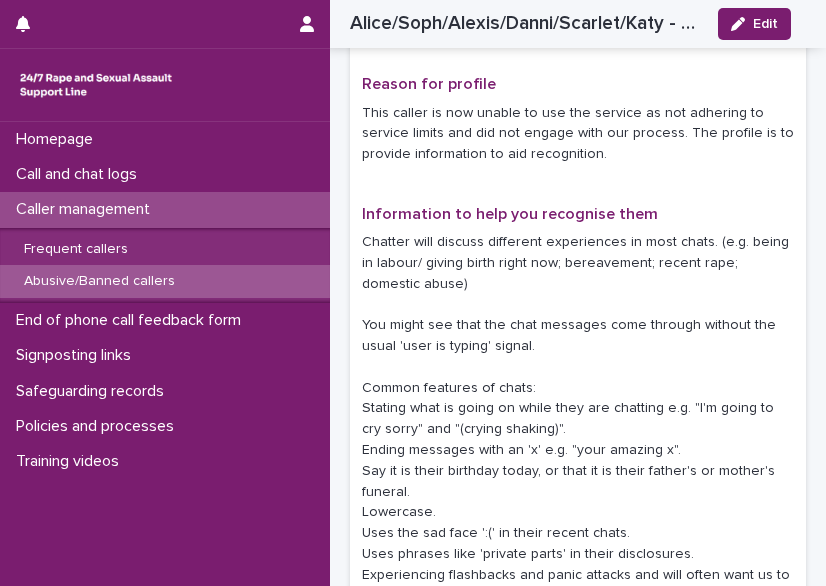 drag, startPoint x: 395, startPoint y: 233, endPoint x: 453, endPoint y: 327, distance: 110.45361 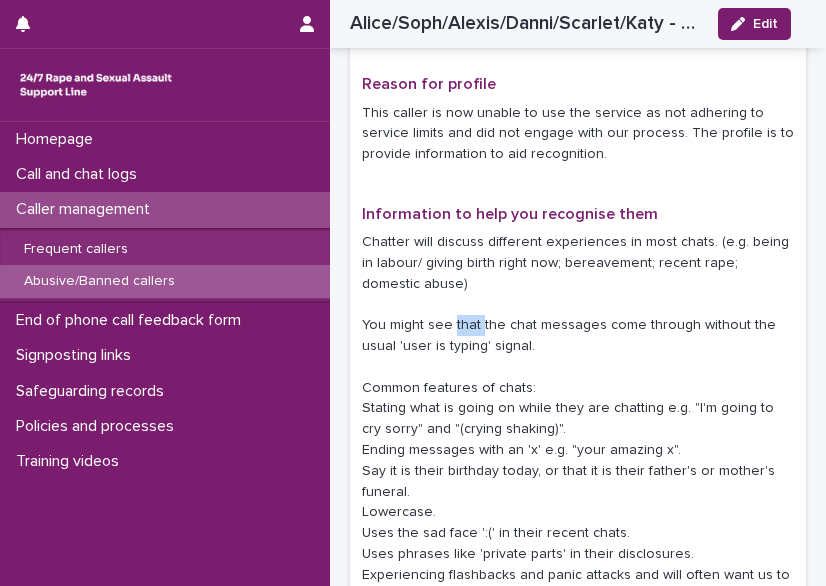 click on "Chatter will discuss different experiences in most chats. (e.g. being in labour/ giving birth right now; bereavement; recent rape; domestic abuse)
You might see that the chat messages come through without the usual 'user is typing' signal.
Common features of chats:
Stating what is going on while they are chatting e.g. "I'm going to cry sorry" and "(crying shaking)".
Ending messages with an 'x' e.g. "your amazing x".
Say it is their birthday today, or that it is their father's or mother's funeral.
Lowercase.
Uses the sad face ':(' in their recent chats.
Uses phrases like 'private parts' in their disclosures.
Experiencing flashbacks and panic attacks and will often want us to do breathing/ grounding exercises during chats.
Presented as someone to begin the chat but then 'another person' has joined the chat,  e.g. that persons daughter
Ask questions about sexual violence and body parts e.g. 'what is rape?'." at bounding box center [578, 461] 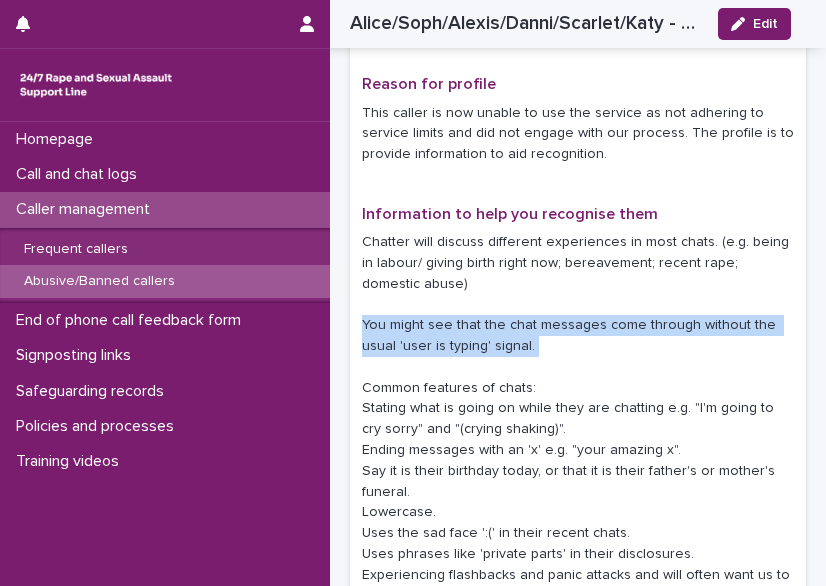 click on "Chatter will discuss different experiences in most chats. (e.g. being in labour/ giving birth right now; bereavement; recent rape; domestic abuse)
You might see that the chat messages come through without the usual 'user is typing' signal.
Common features of chats:
Stating what is going on while they are chatting e.g. "I'm going to cry sorry" and "(crying shaking)".
Ending messages with an 'x' e.g. "your amazing x".
Say it is their birthday today, or that it is their father's or mother's funeral.
Lowercase.
Uses the sad face ':(' in their recent chats.
Uses phrases like 'private parts' in their disclosures.
Experiencing flashbacks and panic attacks and will often want us to do breathing/ grounding exercises during chats.
Presented as someone to begin the chat but then 'another person' has joined the chat,  e.g. that persons daughter
Ask questions about sexual violence and body parts e.g. 'what is rape?'." at bounding box center (578, 461) 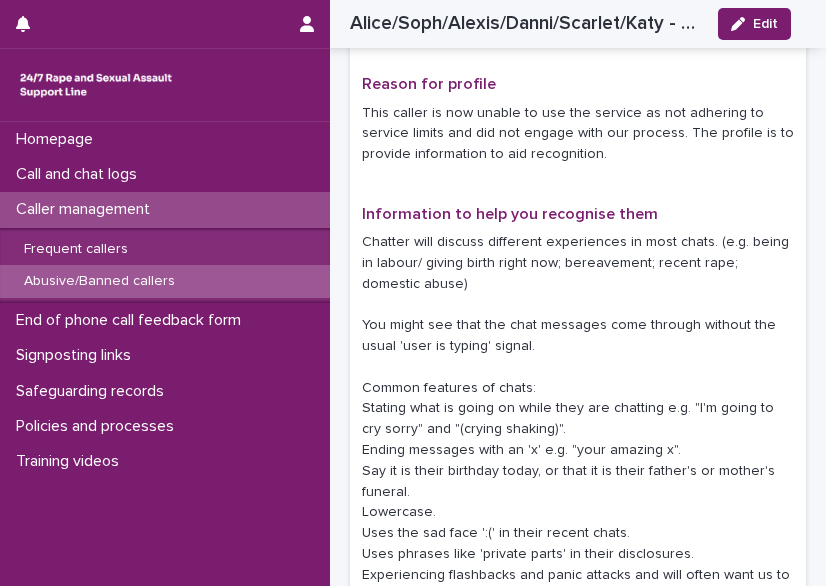 drag, startPoint x: 453, startPoint y: 327, endPoint x: 394, endPoint y: 237, distance: 107.61505 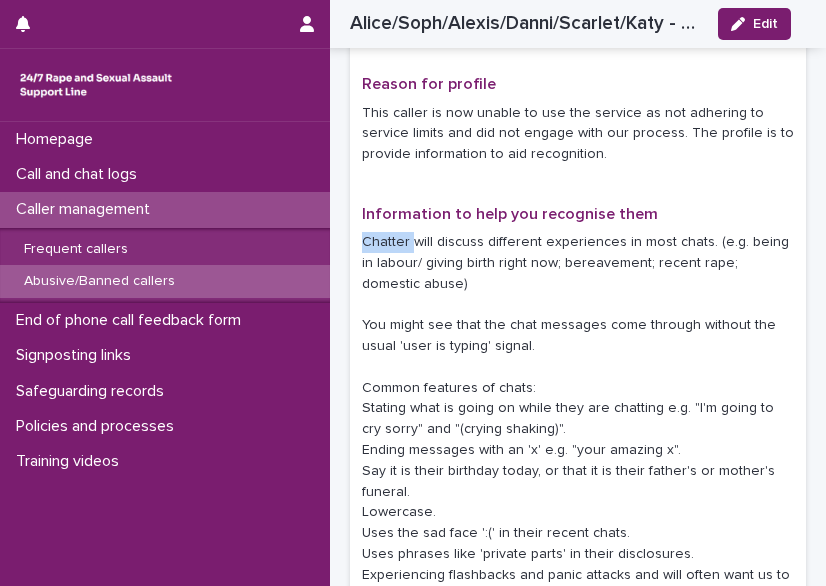 click on "Chatter will discuss different experiences in most chats. (e.g. being in labour/ giving birth right now; bereavement; recent rape; domestic abuse)
You might see that the chat messages come through without the usual 'user is typing' signal.
Common features of chats:
Stating what is going on while they are chatting e.g. "I'm going to cry sorry" and "(crying shaking)".
Ending messages with an 'x' e.g. "your amazing x".
Say it is their birthday today, or that it is their father's or mother's funeral.
Lowercase.
Uses the sad face ':(' in their recent chats.
Uses phrases like 'private parts' in their disclosures.
Experiencing flashbacks and panic attacks and will often want us to do breathing/ grounding exercises during chats.
Presented as someone to begin the chat but then 'another person' has joined the chat,  e.g. that persons daughter
Ask questions about sexual violence and body parts e.g. 'what is rape?'." at bounding box center (578, 461) 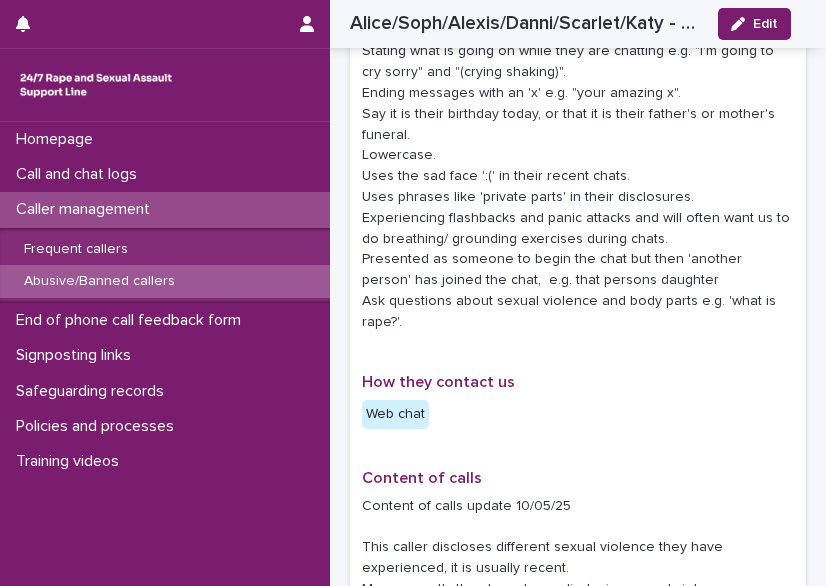 scroll, scrollTop: 896, scrollLeft: 0, axis: vertical 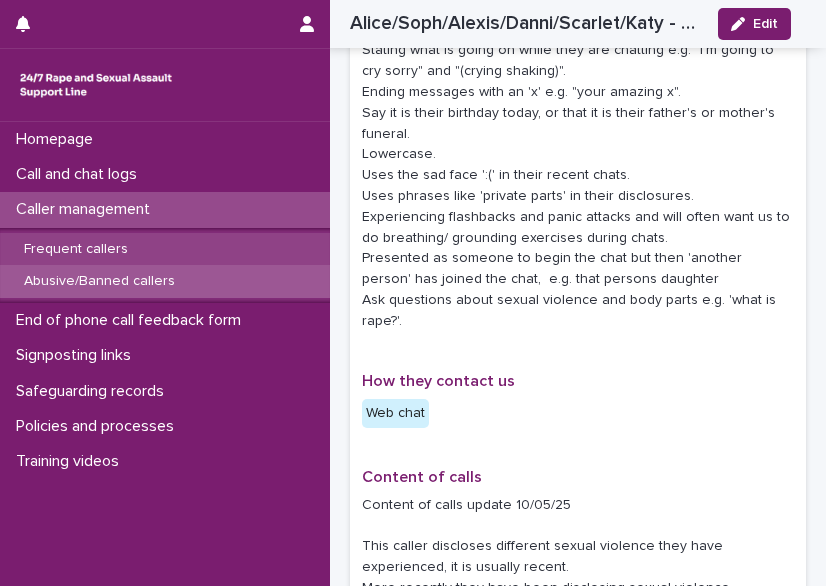 click on "Frequent callers" at bounding box center (165, 249) 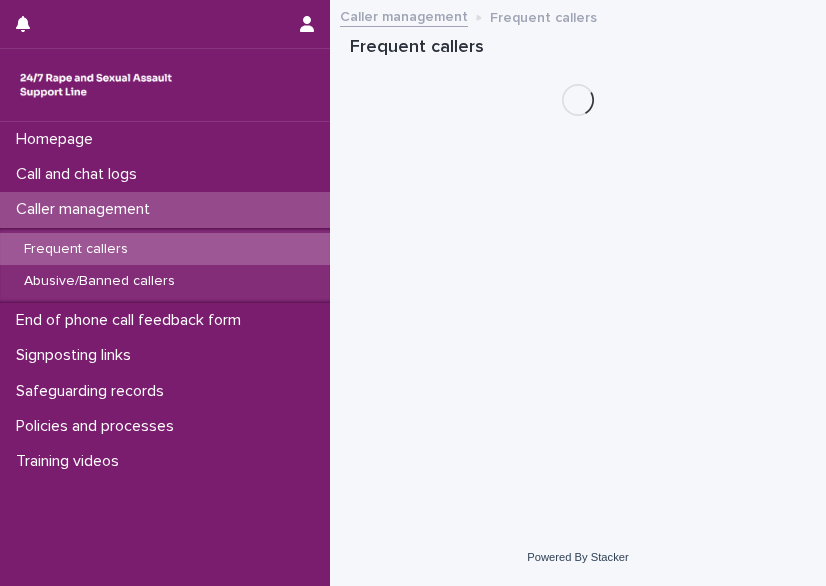 scroll, scrollTop: 0, scrollLeft: 0, axis: both 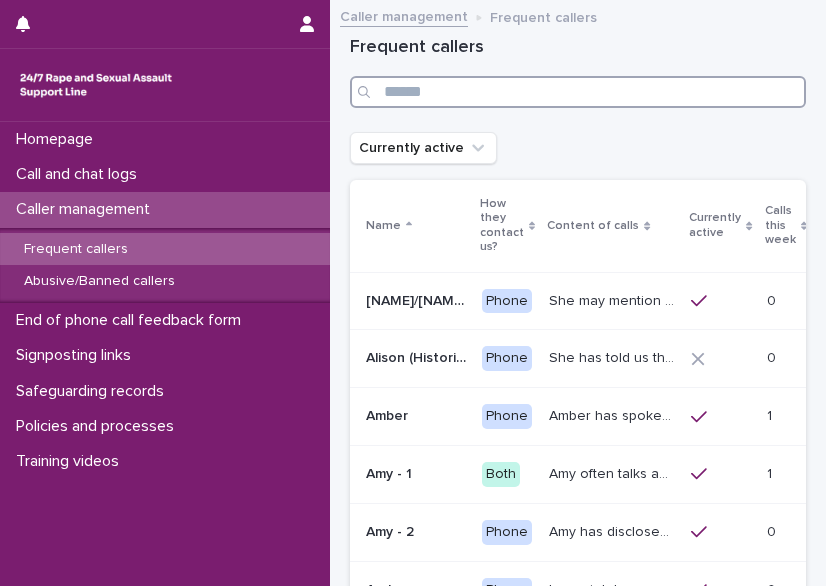 click at bounding box center [578, 92] 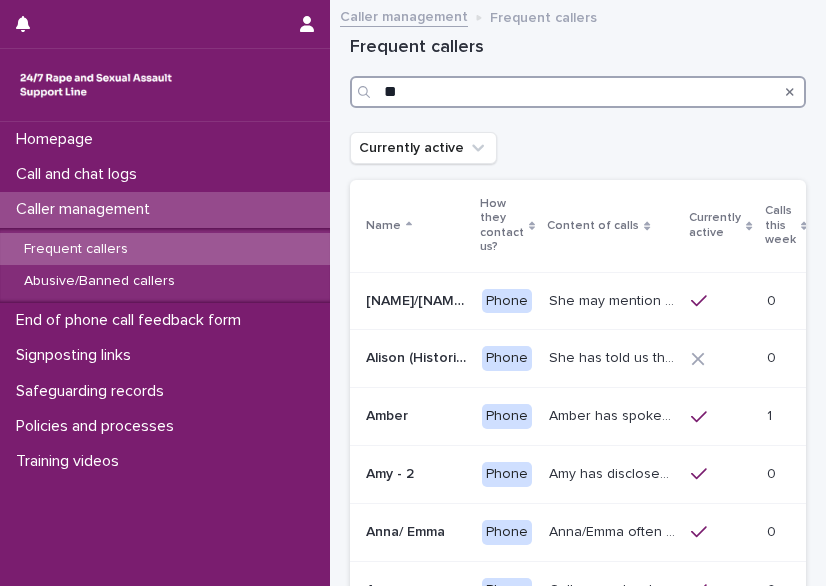 type on "**" 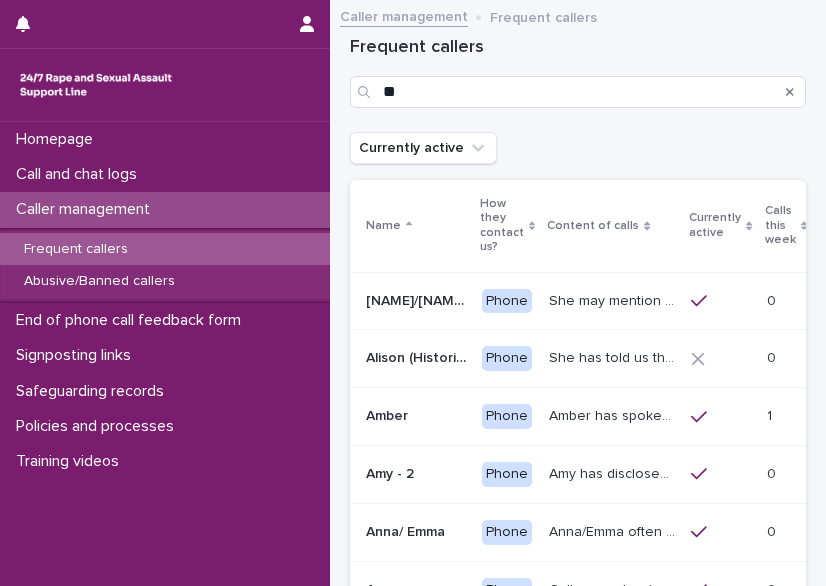 click on "Amber has spoken about multiple experiences of sexual abuse.
Amber told us she is now 18 (as of 06/01/25) - see Management Plan for more info around safeguarding/active suicides.
She's also mentioned that she has a twin sister called Jess who also calls the line and sounds very similar.
She has mentioned having a 2 year old child to some Helpline Workers.
In recent weeks, she has presented as suicidal and unable to call emergency services herself." at bounding box center [614, 414] 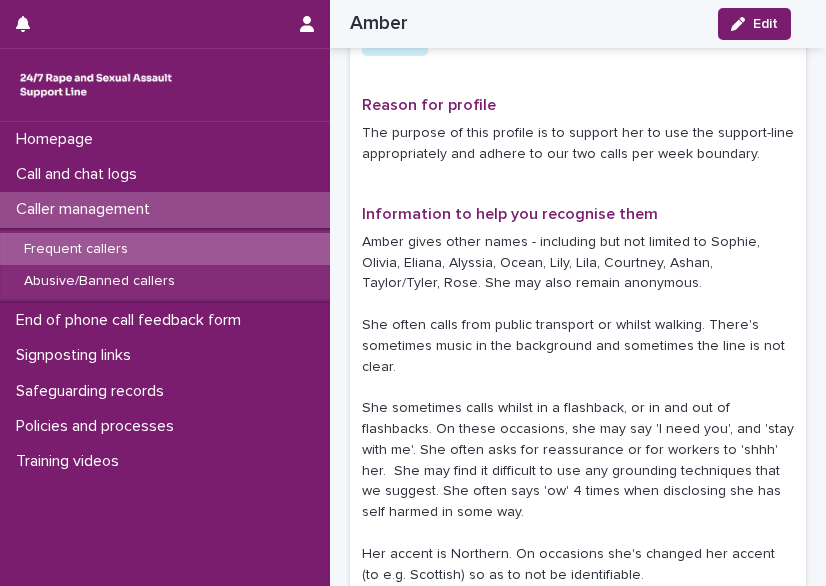 scroll, scrollTop: 316, scrollLeft: 0, axis: vertical 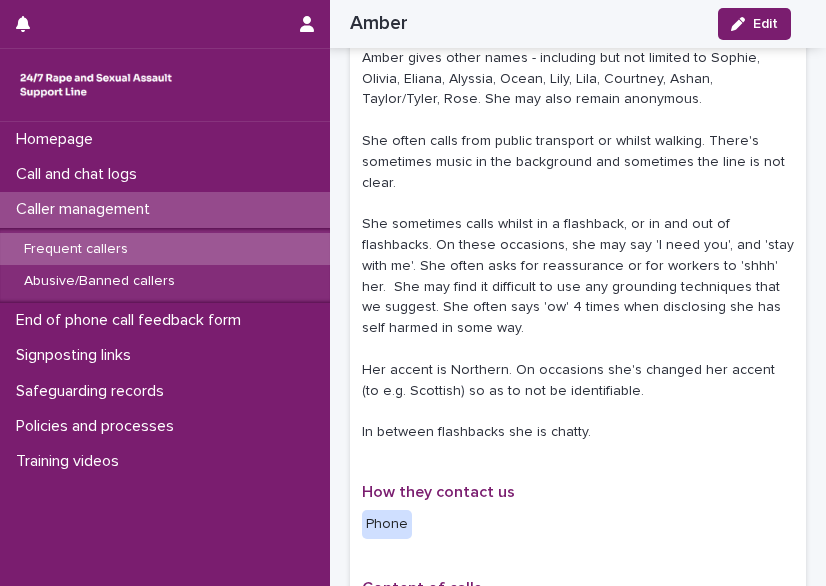 click on "Caller management" at bounding box center [87, 209] 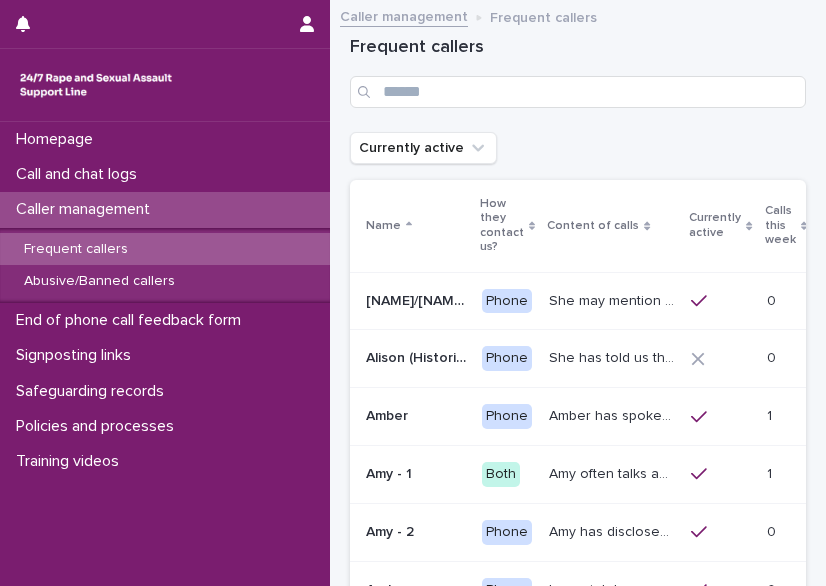 click at bounding box center (366, 92) 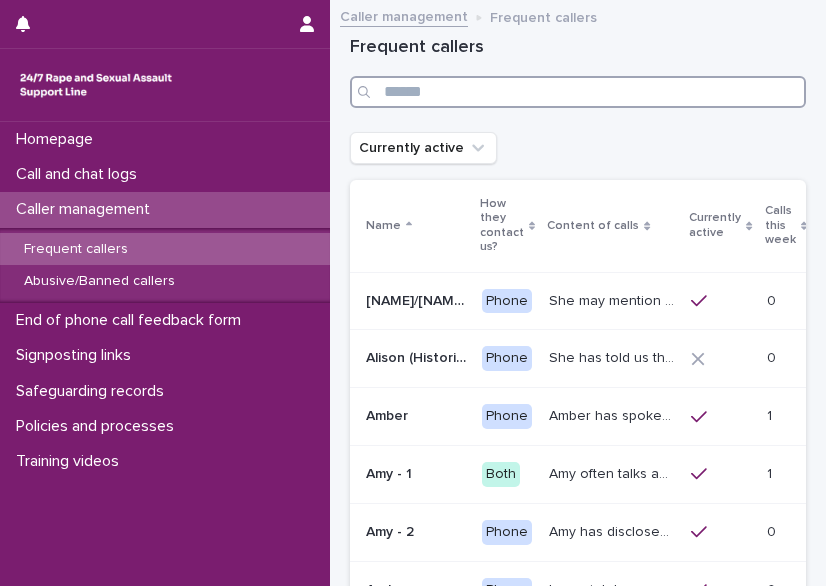 click at bounding box center (578, 92) 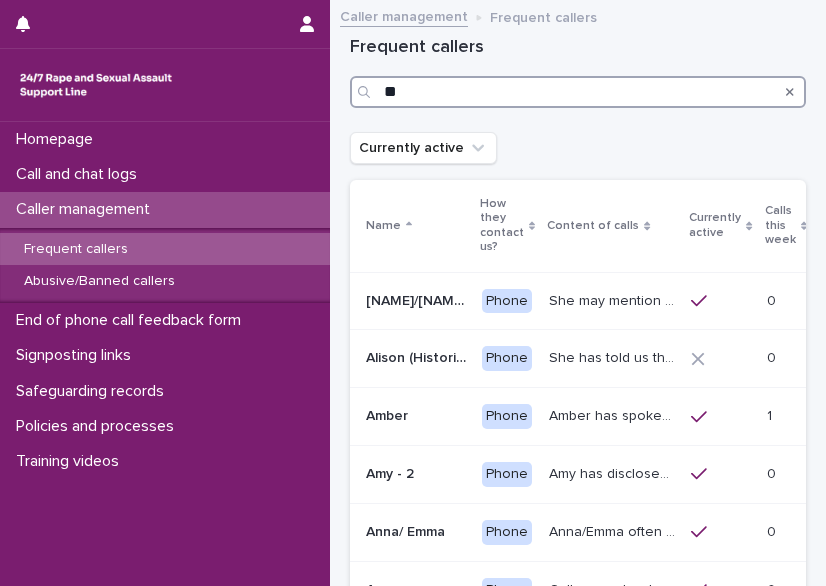 scroll, scrollTop: 0, scrollLeft: 71, axis: horizontal 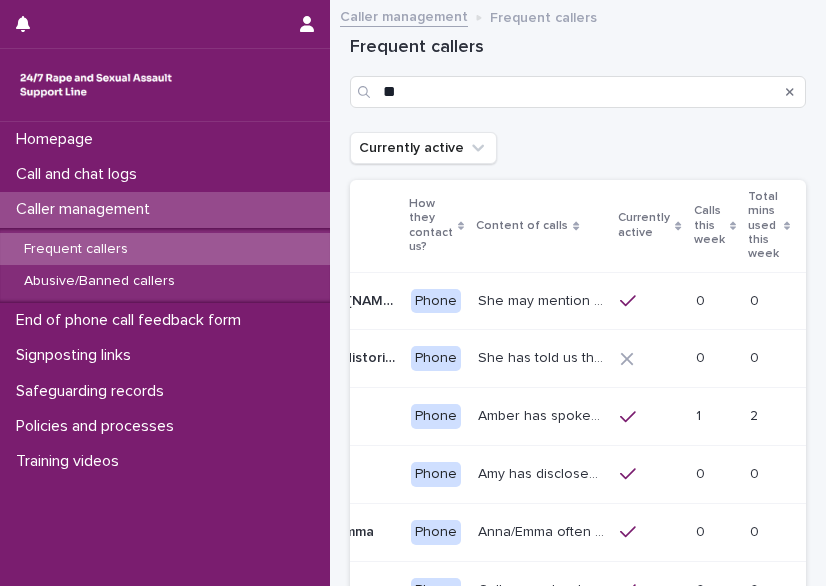 click on "Calls this week" at bounding box center (709, 225) 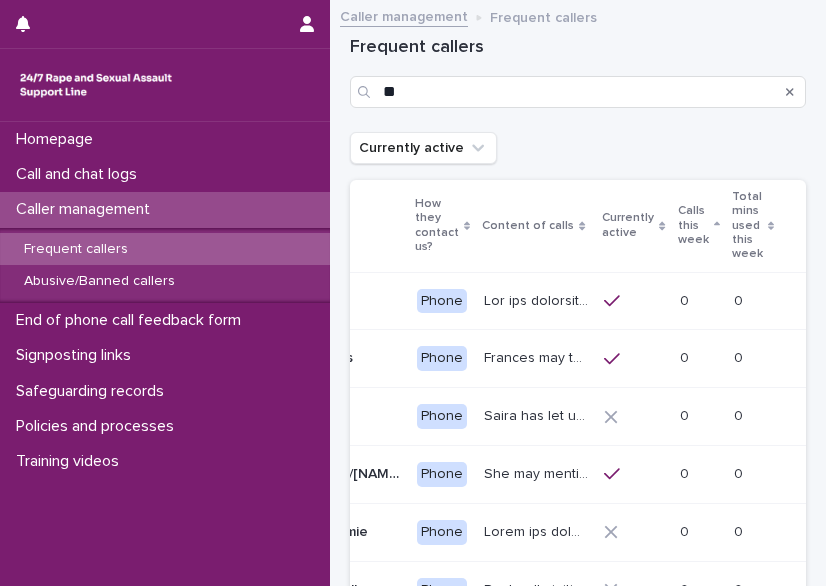 scroll, scrollTop: 0, scrollLeft: 39, axis: horizontal 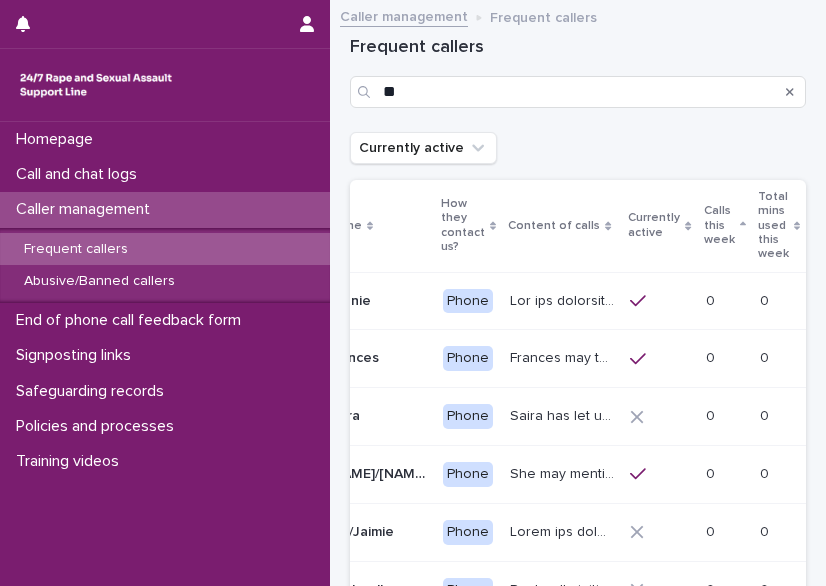click on "Calls this week" at bounding box center (719, 225) 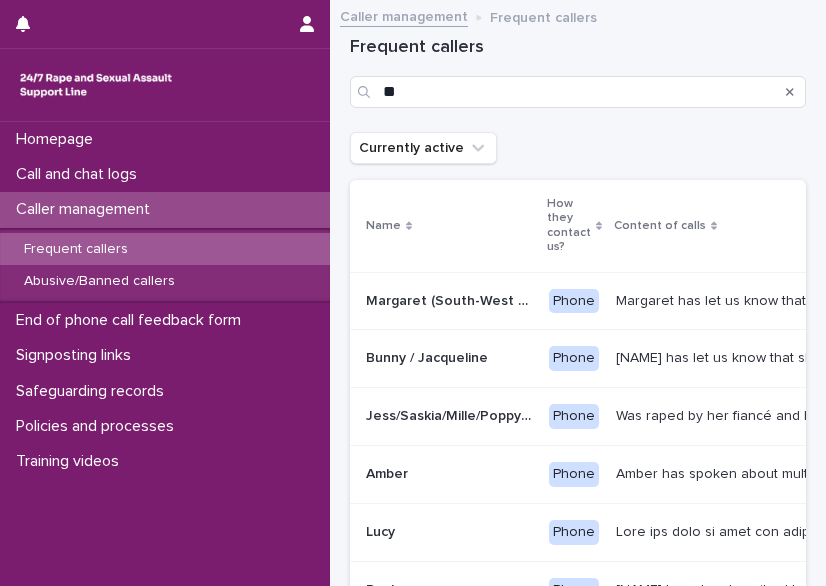 scroll, scrollTop: 0, scrollLeft: 208, axis: horizontal 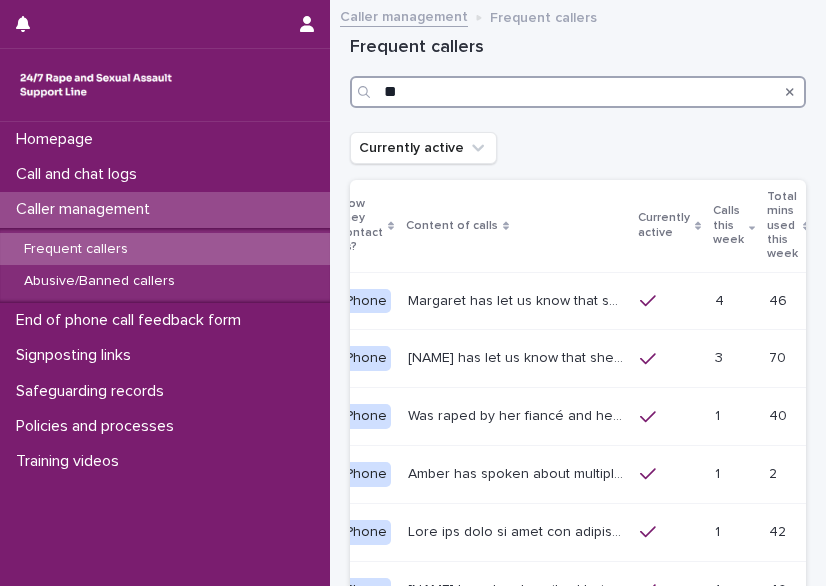 click on "**" at bounding box center (578, 92) 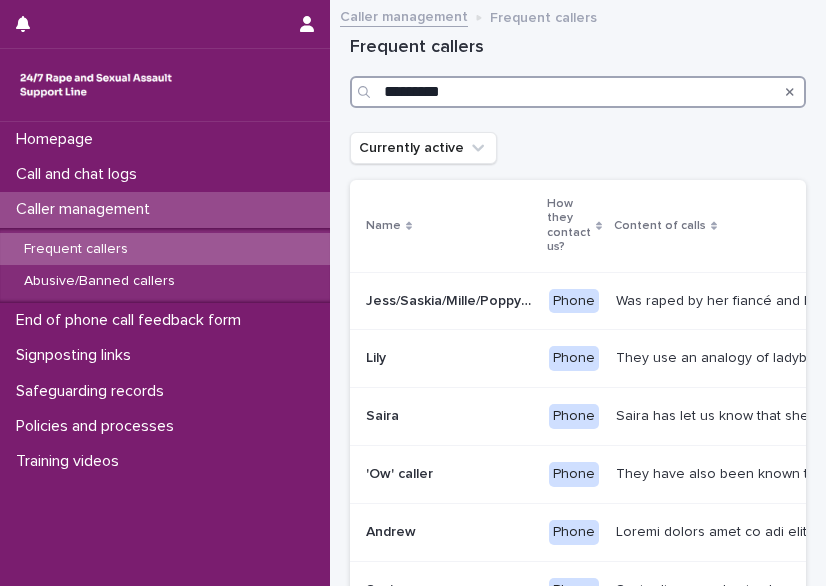 type on "*********" 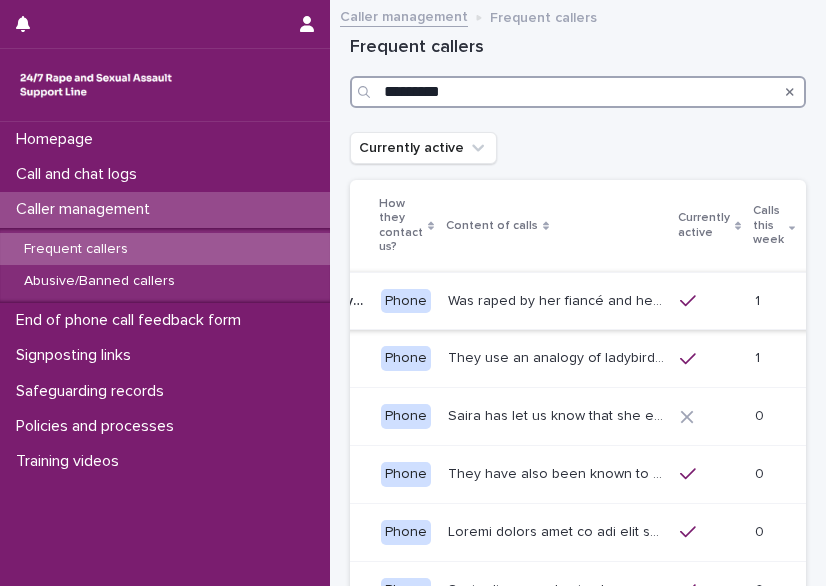 scroll, scrollTop: 0, scrollLeft: 0, axis: both 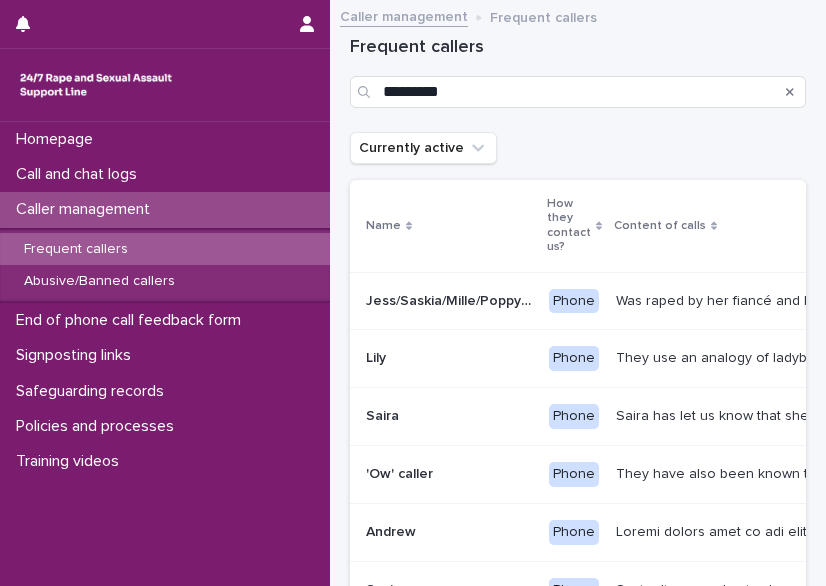 click at bounding box center (449, 358) 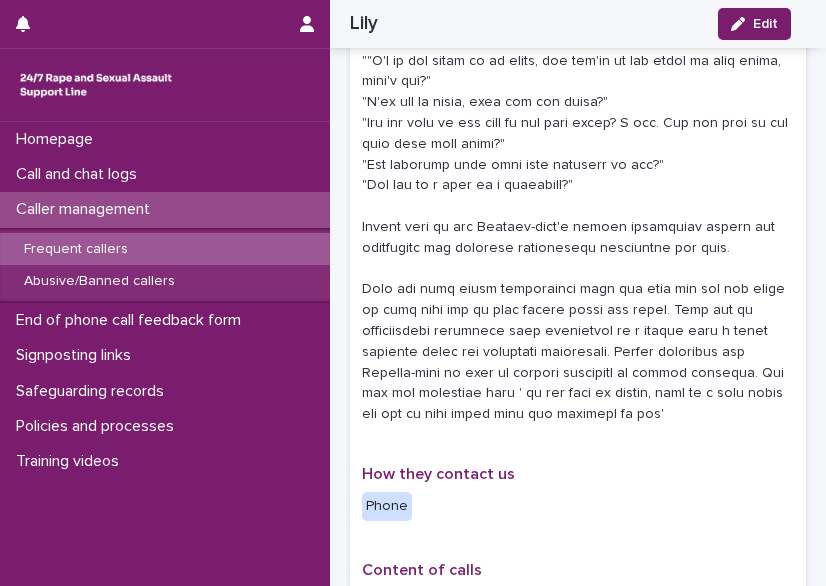 scroll, scrollTop: 730, scrollLeft: 0, axis: vertical 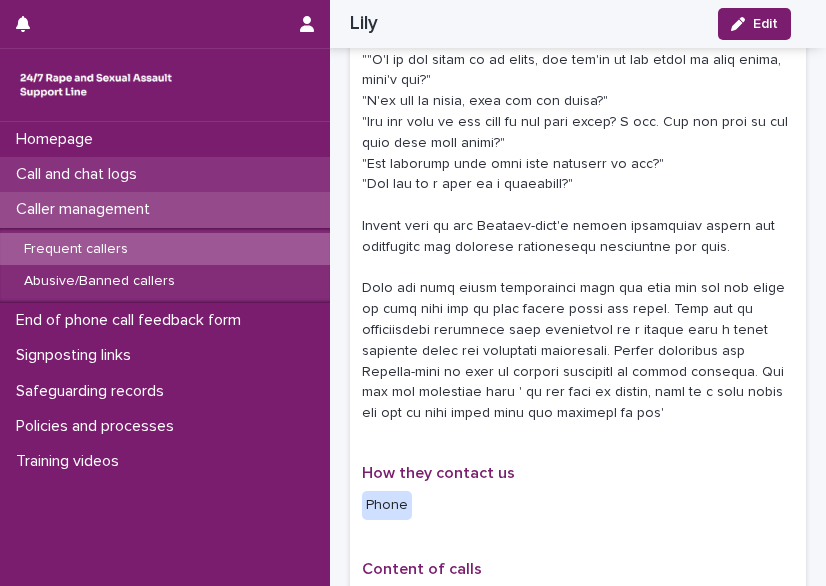 click on "Call and chat logs" at bounding box center (80, 174) 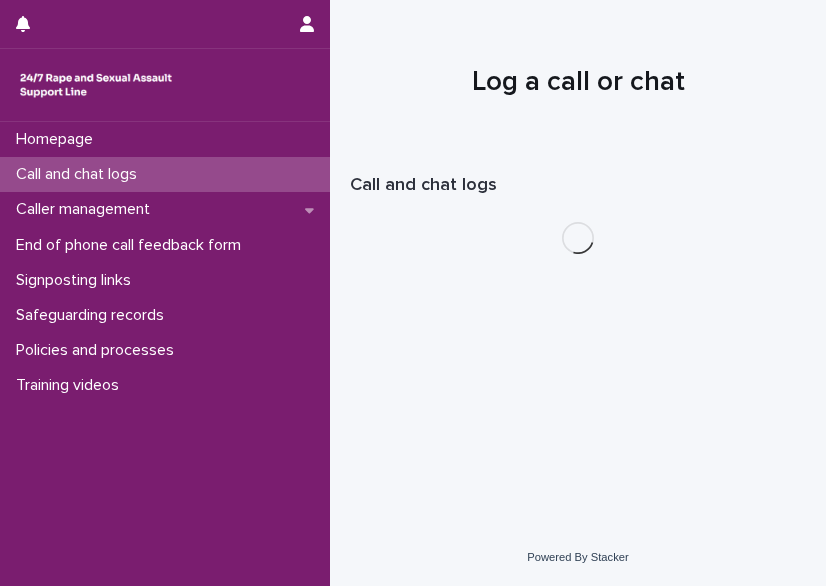 scroll, scrollTop: 0, scrollLeft: 0, axis: both 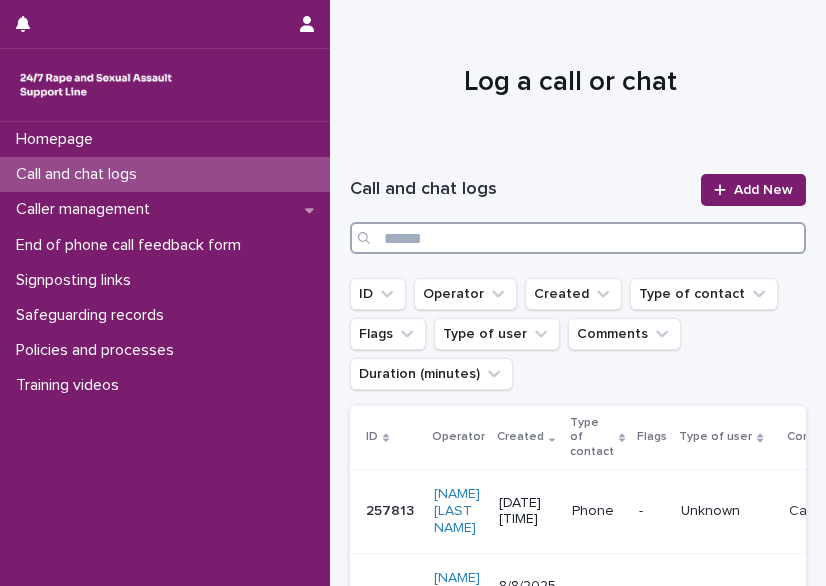 click at bounding box center (578, 238) 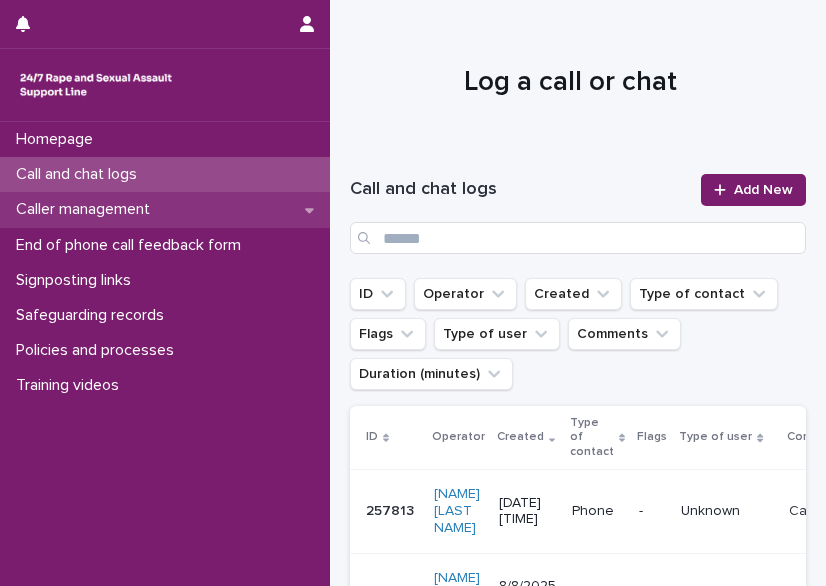 click on "Caller management" at bounding box center (87, 209) 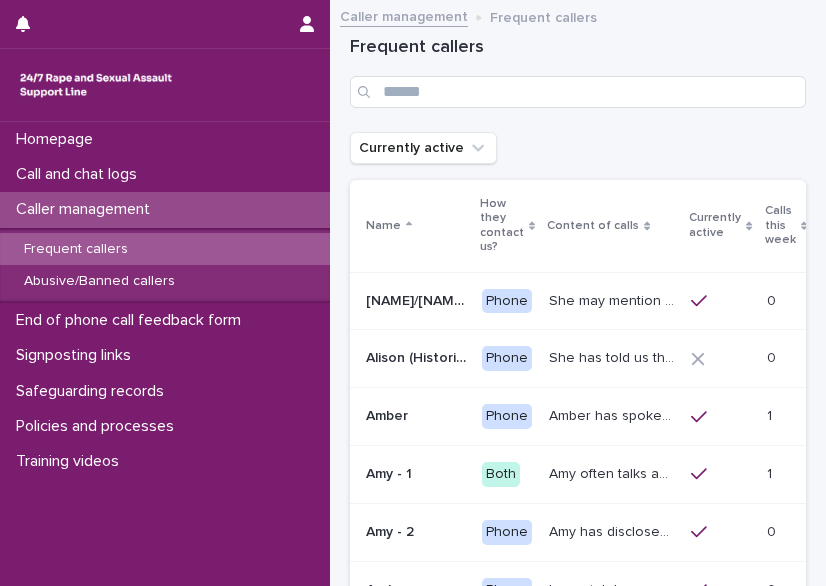 click on "Frequent callers" at bounding box center [76, 249] 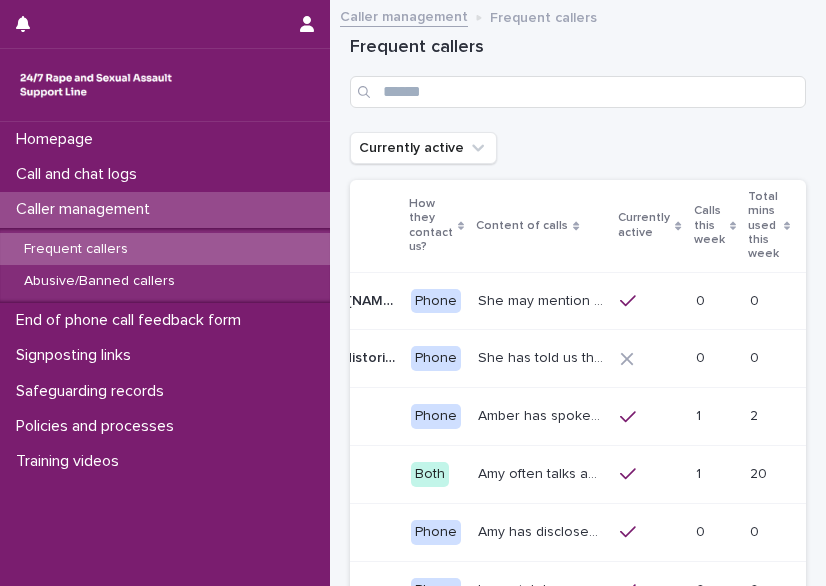 click on "Calls this week" at bounding box center [709, 225] 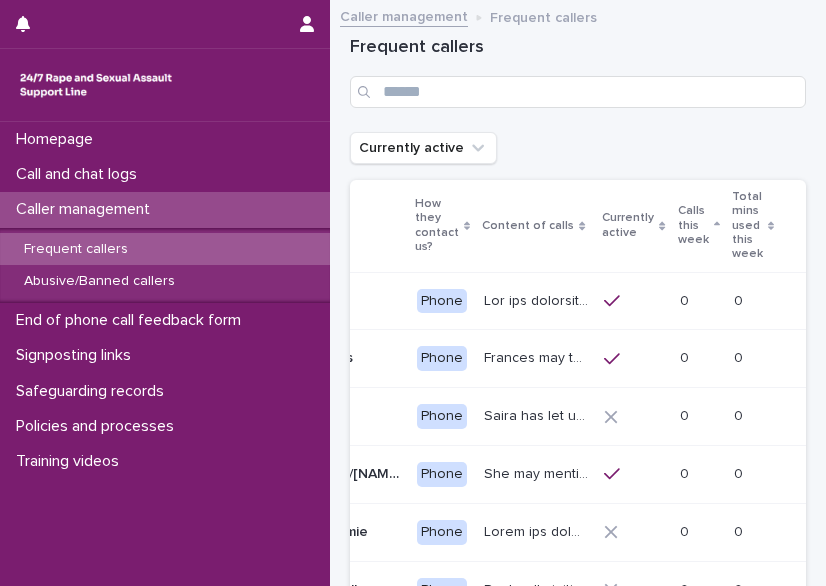 scroll, scrollTop: 0, scrollLeft: 39, axis: horizontal 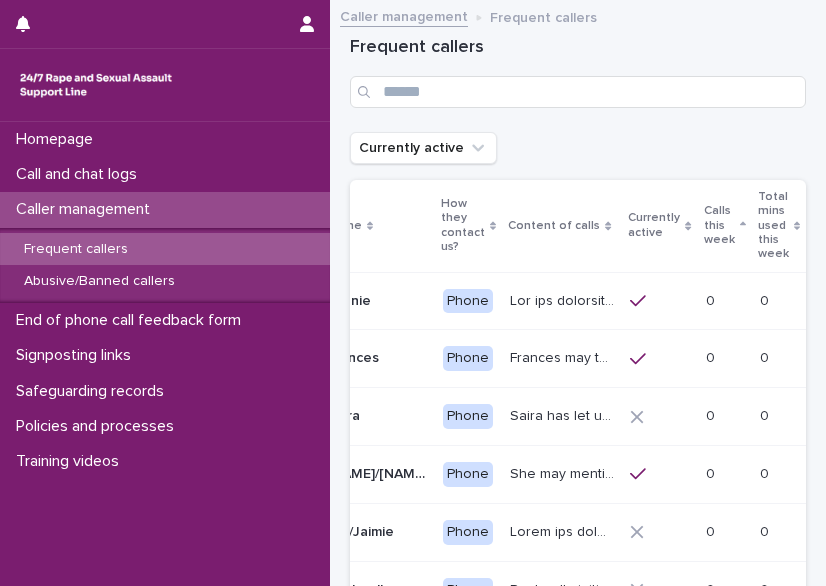 click on "Calls this week" at bounding box center [719, 225] 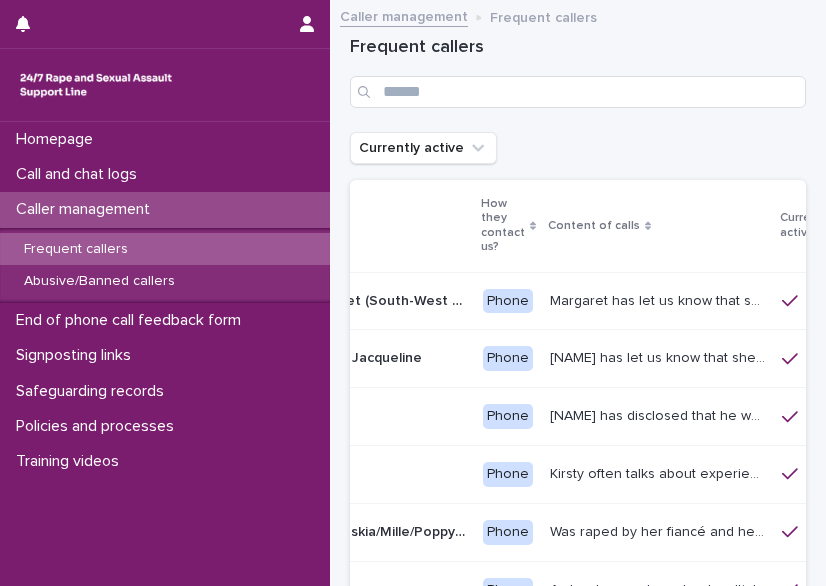 scroll, scrollTop: 0, scrollLeft: 0, axis: both 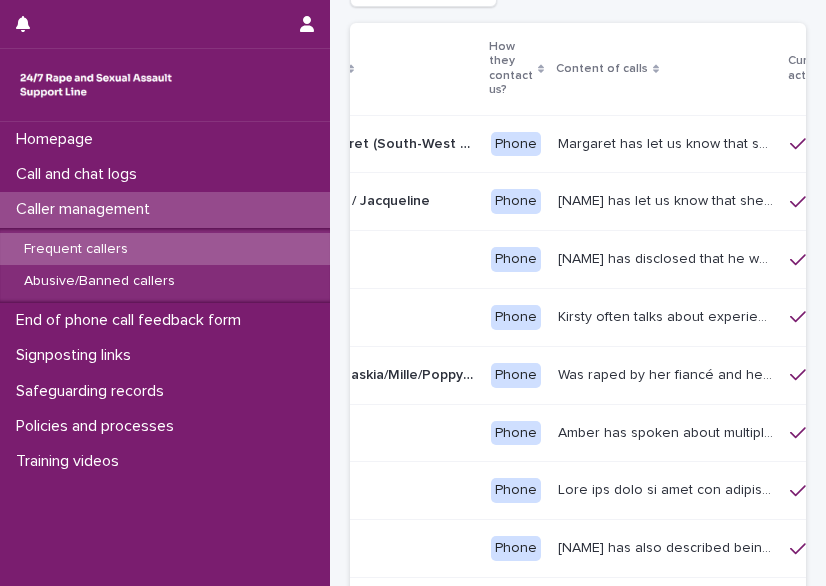click on "Kirsty often talks about experiencing sexual violence by a family friend six years ago, and again by a friend while on holiday last year.
She talks about how difficult these traumatic experiences have affected her,  that she has struggled with suicidal thoughts and attempts.
She has mentioned being dismissed and unsupported by medical professionals and emergency service.
She has complex PTSD (CPTSD)" at bounding box center [668, 315] 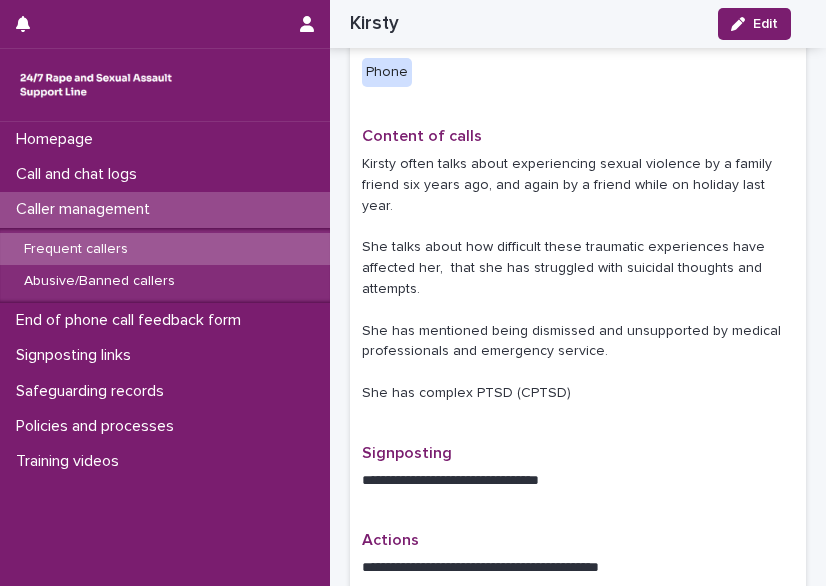 scroll, scrollTop: 644, scrollLeft: 0, axis: vertical 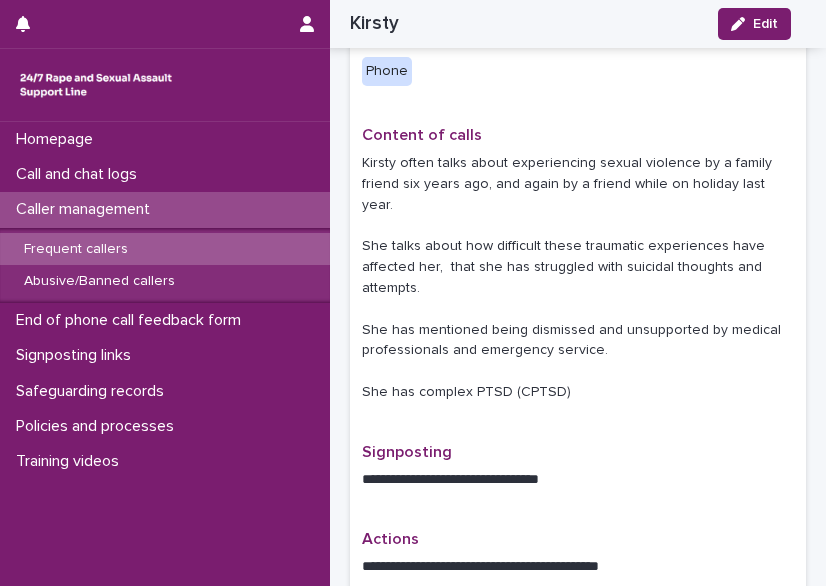 click on "Kirsty often talks about experiencing sexual violence by a family friend six years ago, and again by a friend while on holiday last year.
She talks about how difficult these traumatic experiences have affected her,  that she has struggled with suicidal thoughts and attempts.
She has mentioned being dismissed and unsupported by medical professionals and emergency service.
She has complex PTSD (CPTSD)" at bounding box center (578, 278) 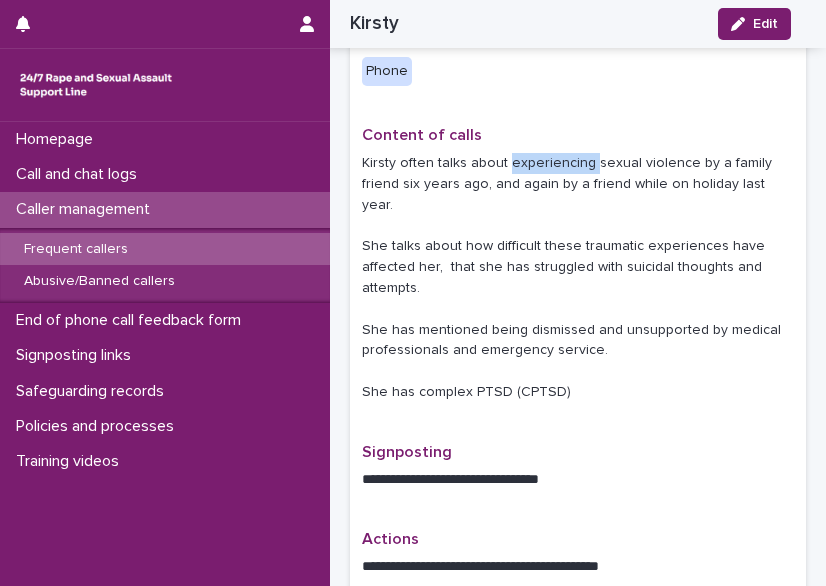 click on "Kirsty often talks about experiencing sexual violence by a family friend six years ago, and again by a friend while on holiday last year.
She talks about how difficult these traumatic experiences have affected her,  that she has struggled with suicidal thoughts and attempts.
She has mentioned being dismissed and unsupported by medical professionals and emergency service.
She has complex PTSD (CPTSD)" at bounding box center [578, 278] 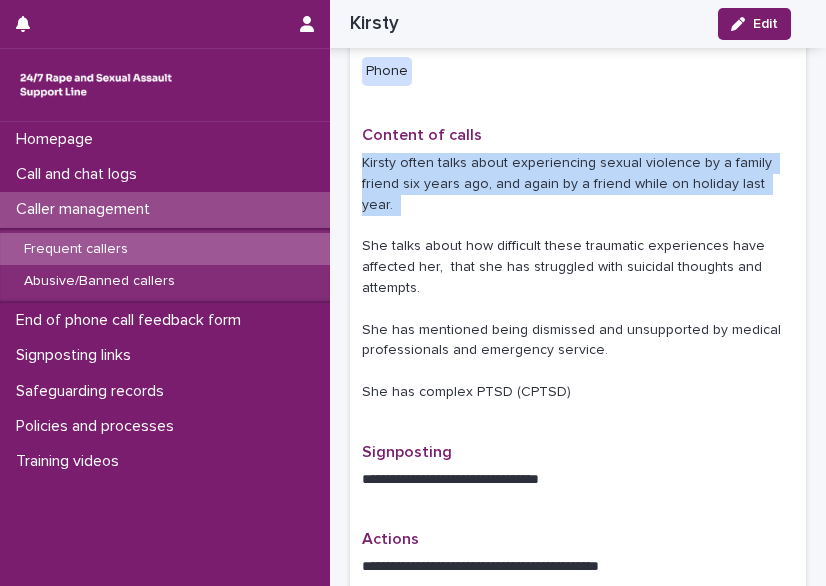 click on "Kirsty often talks about experiencing sexual violence by a family friend six years ago, and again by a friend while on holiday last year.
She talks about how difficult these traumatic experiences have affected her,  that she has struggled with suicidal thoughts and attempts.
She has mentioned being dismissed and unsupported by medical professionals and emergency service.
She has complex PTSD (CPTSD)" at bounding box center [578, 278] 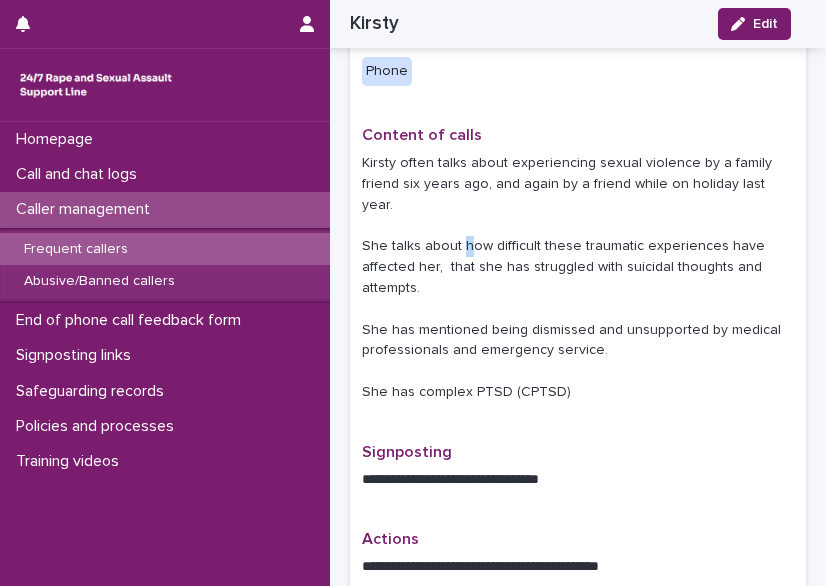 drag, startPoint x: 516, startPoint y: 168, endPoint x: 464, endPoint y: 234, distance: 84.0238 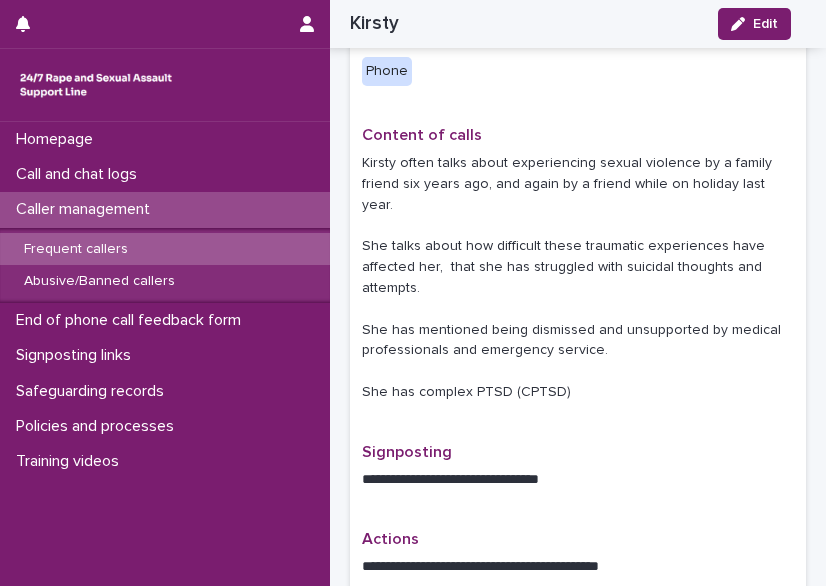 drag, startPoint x: 464, startPoint y: 234, endPoint x: 440, endPoint y: 220, distance: 27.784887 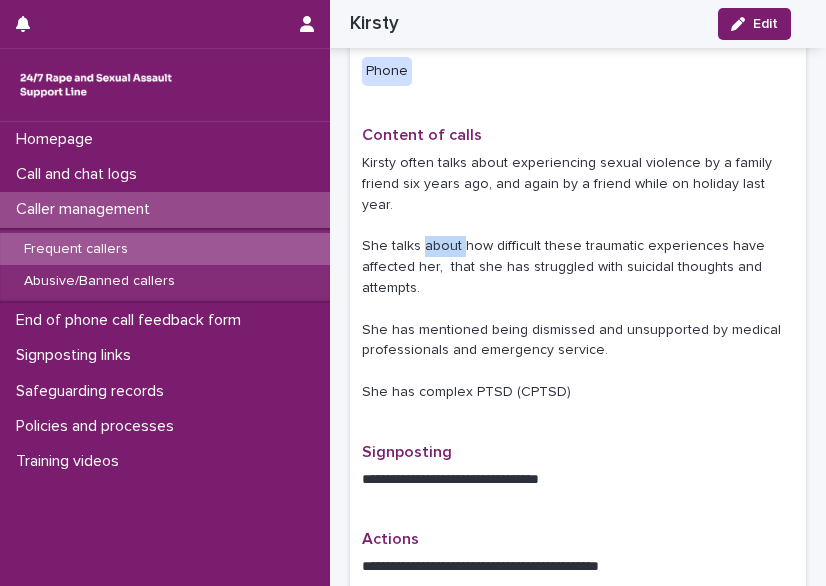 click on "Kirsty often talks about experiencing sexual violence by a family friend six years ago, and again by a friend while on holiday last year.
She talks about how difficult these traumatic experiences have affected her,  that she has struggled with suicidal thoughts and attempts.
She has mentioned being dismissed and unsupported by medical professionals and emergency service.
She has complex PTSD (CPTSD)" at bounding box center [578, 278] 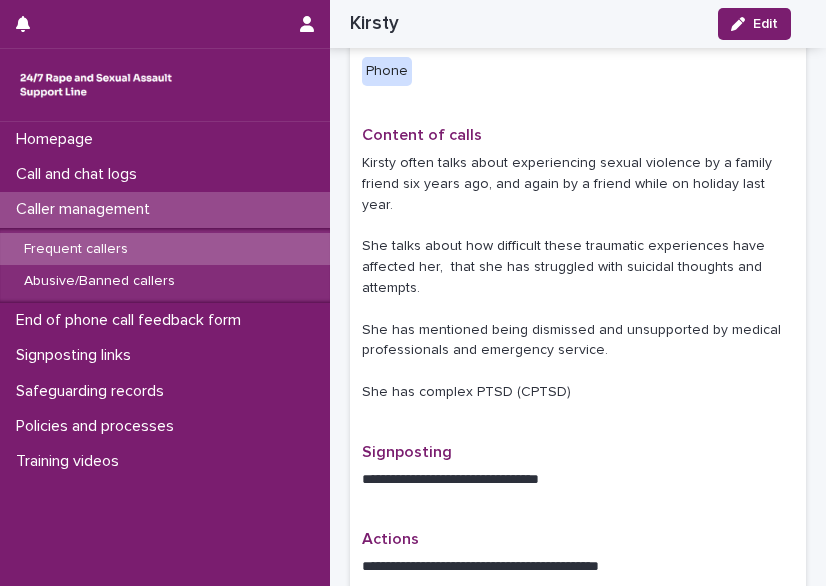 drag, startPoint x: 440, startPoint y: 220, endPoint x: 421, endPoint y: 241, distance: 28.319605 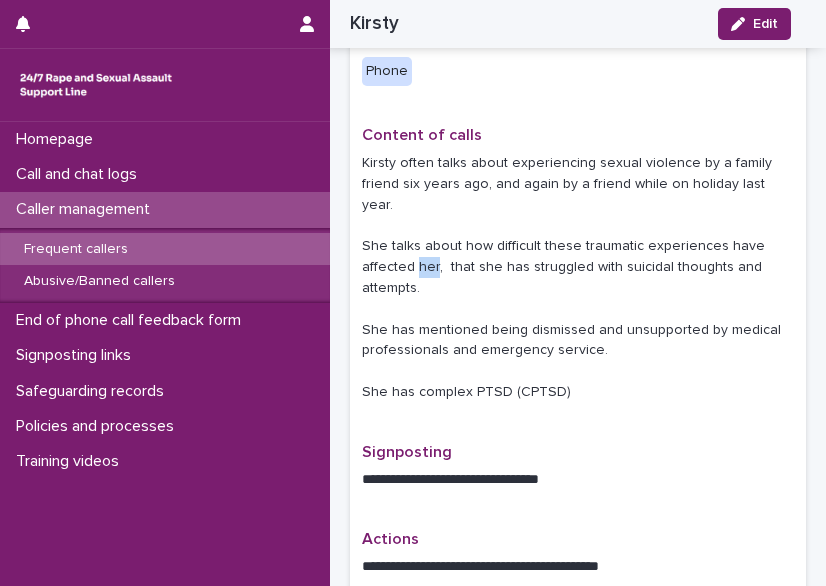 click on "Kirsty often talks about experiencing sexual violence by a family friend six years ago, and again by a friend while on holiday last year.
She talks about how difficult these traumatic experiences have affected her,  that she has struggled with suicidal thoughts and attempts.
She has mentioned being dismissed and unsupported by medical professionals and emergency service.
She has complex PTSD (CPTSD)" at bounding box center (578, 278) 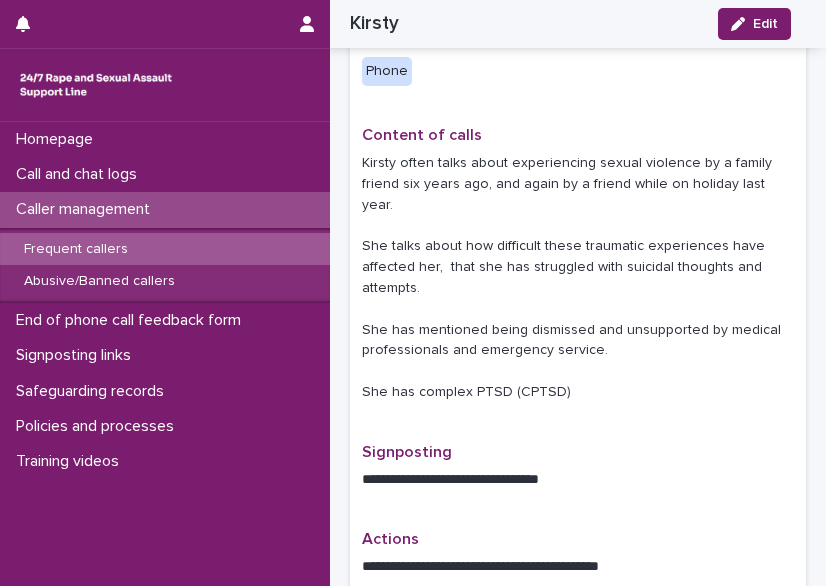 drag, startPoint x: 421, startPoint y: 241, endPoint x: 528, endPoint y: 289, distance: 117.273186 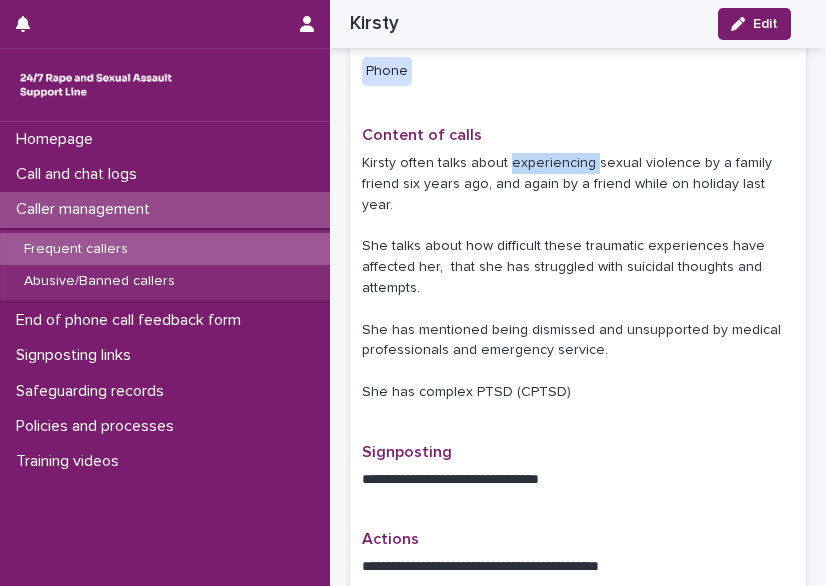 click on "Kirsty often talks about experiencing sexual violence by a family friend six years ago, and again by a friend while on holiday last year.
She talks about how difficult these traumatic experiences have affected her,  that she has struggled with suicidal thoughts and attempts.
She has mentioned being dismissed and unsupported by medical professionals and emergency service.
She has complex PTSD (CPTSD)" at bounding box center [578, 278] 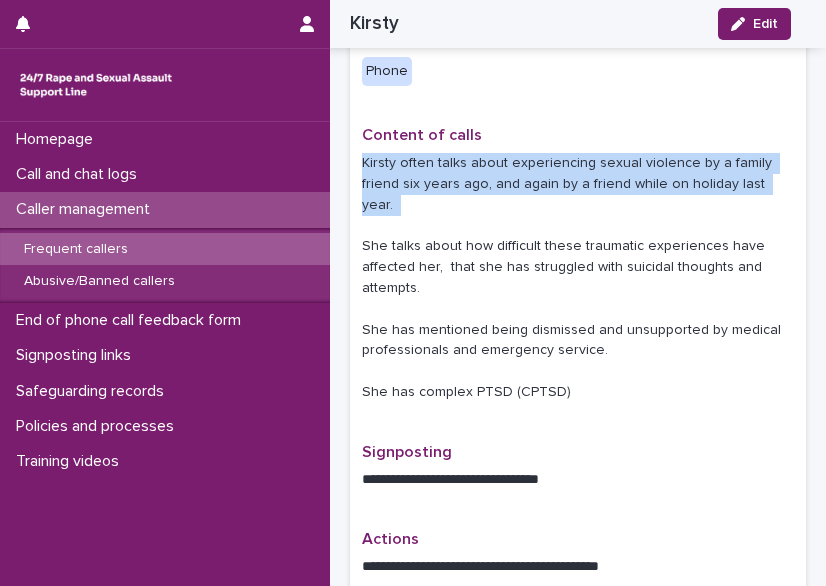 click on "Kirsty often talks about experiencing sexual violence by a family friend six years ago, and again by a friend while on holiday last year.
She talks about how difficult these traumatic experiences have affected her,  that she has struggled with suicidal thoughts and attempts.
She has mentioned being dismissed and unsupported by medical professionals and emergency service.
She has complex PTSD (CPTSD)" at bounding box center (578, 278) 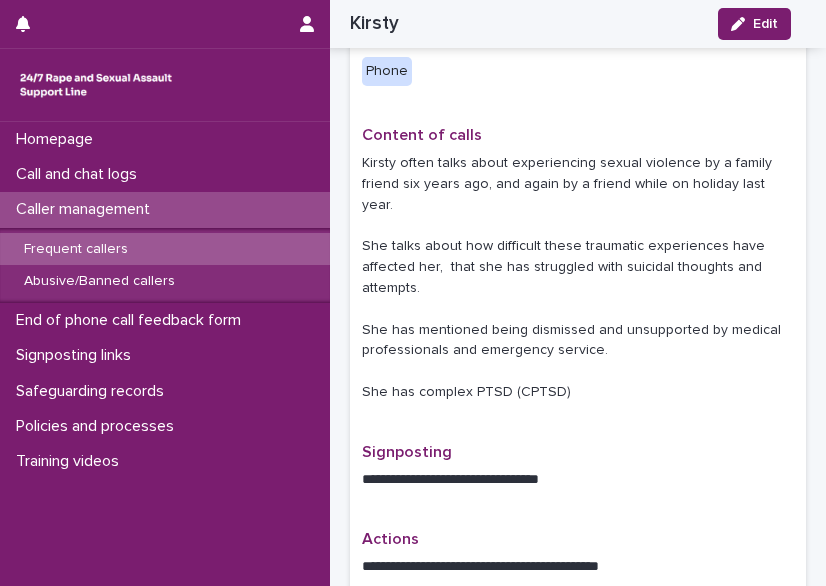 drag, startPoint x: 534, startPoint y: 167, endPoint x: 491, endPoint y: 227, distance: 73.817345 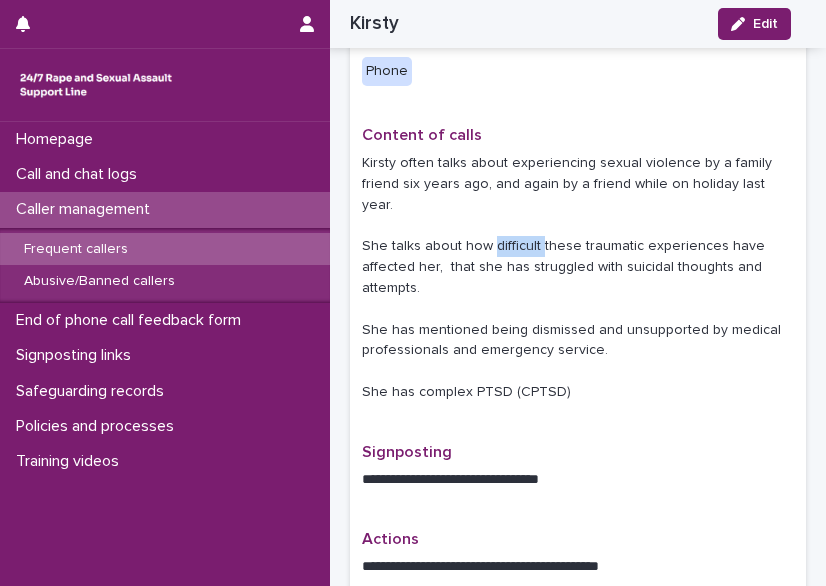 click on "Kirsty often talks about experiencing sexual violence by a family friend six years ago, and again by a friend while on holiday last year.
She talks about how difficult these traumatic experiences have affected her,  that she has struggled with suicidal thoughts and attempts.
She has mentioned being dismissed and unsupported by medical professionals and emergency service.
She has complex PTSD (CPTSD)" at bounding box center (578, 278) 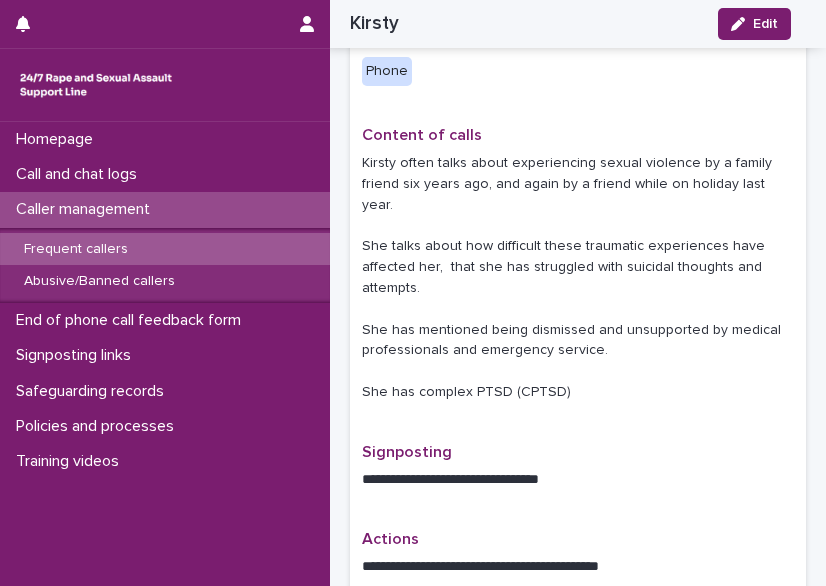 drag, startPoint x: 491, startPoint y: 227, endPoint x: 475, endPoint y: 223, distance: 16.492422 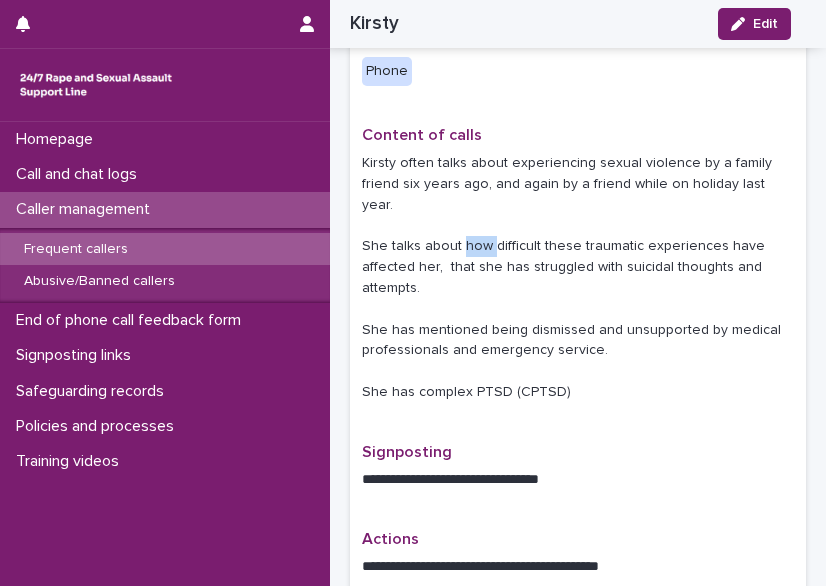 click on "Kirsty often talks about experiencing sexual violence by a family friend six years ago, and again by a friend while on holiday last year.
She talks about how difficult these traumatic experiences have affected her,  that she has struggled with suicidal thoughts and attempts.
She has mentioned being dismissed and unsupported by medical professionals and emergency service.
She has complex PTSD (CPTSD)" at bounding box center [578, 278] 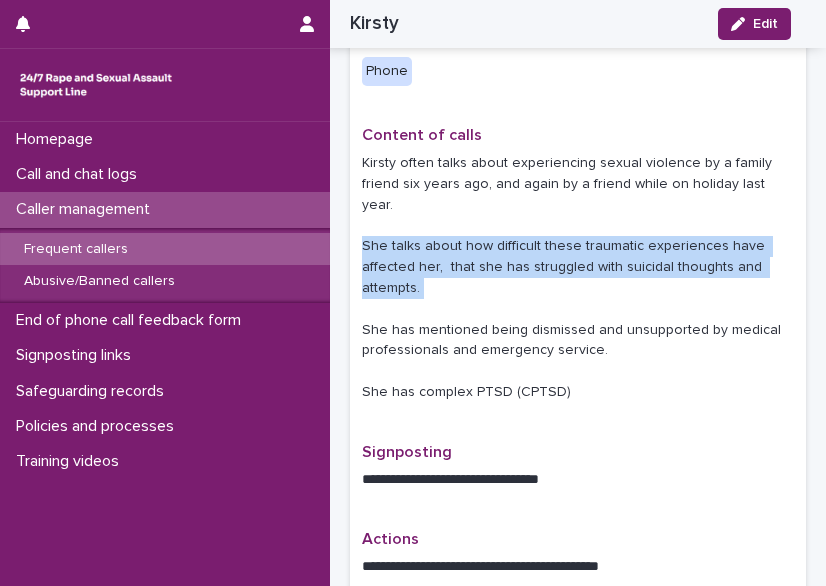 click on "Kirsty often talks about experiencing sexual violence by a family friend six years ago, and again by a friend while on holiday last year.
She talks about how difficult these traumatic experiences have affected her,  that she has struggled with suicidal thoughts and attempts.
She has mentioned being dismissed and unsupported by medical professionals and emergency service.
She has complex PTSD (CPTSD)" at bounding box center (578, 278) 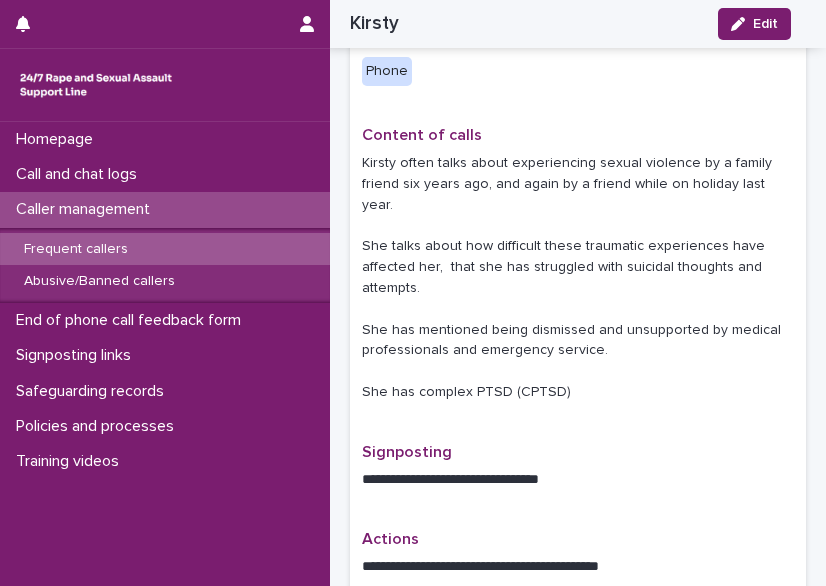 drag, startPoint x: 475, startPoint y: 223, endPoint x: 476, endPoint y: 178, distance: 45.01111 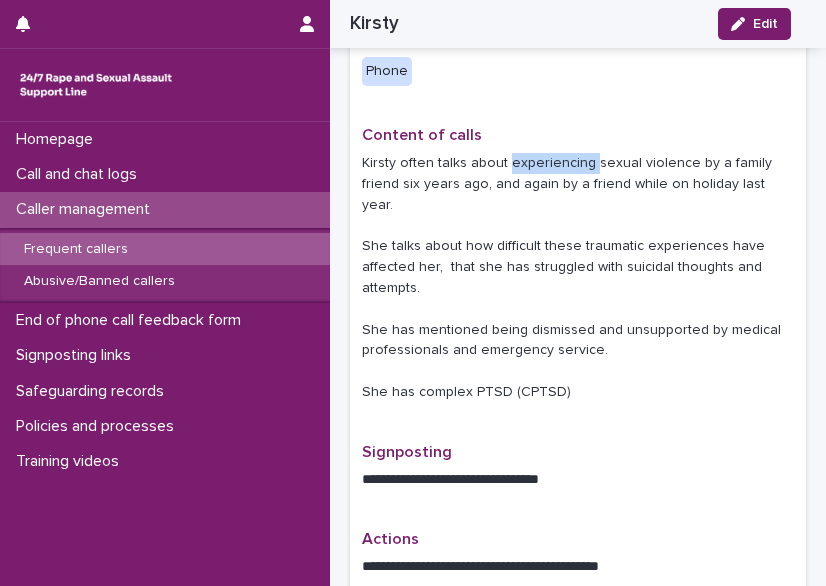 click on "Kirsty often talks about experiencing sexual violence by a family friend six years ago, and again by a friend while on holiday last year.
She talks about how difficult these traumatic experiences have affected her,  that she has struggled with suicidal thoughts and attempts.
She has mentioned being dismissed and unsupported by medical professionals and emergency service.
She has complex PTSD (CPTSD)" at bounding box center (578, 278) 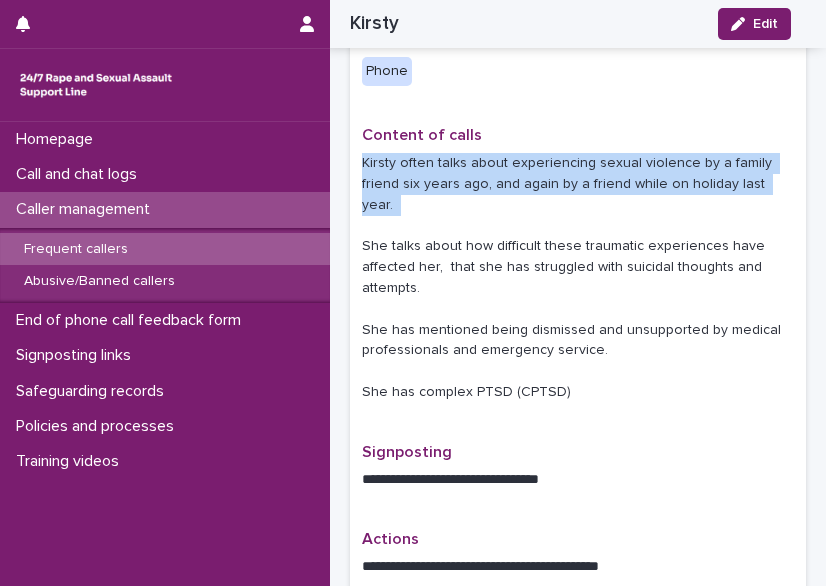 click on "Kirsty often talks about experiencing sexual violence by a family friend six years ago, and again by a friend while on holiday last year.
She talks about how difficult these traumatic experiences have affected her,  that she has struggled with suicidal thoughts and attempts.
She has mentioned being dismissed and unsupported by medical professionals and emergency service.
She has complex PTSD (CPTSD)" at bounding box center (578, 278) 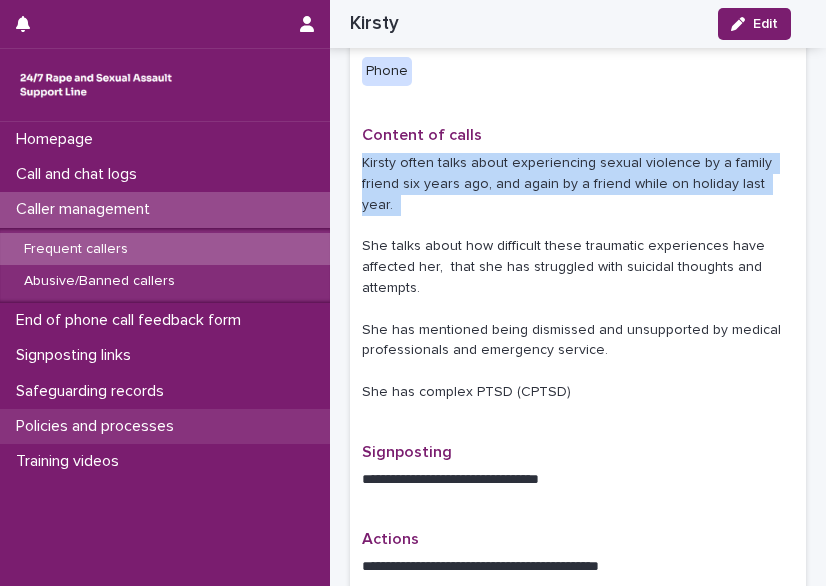 click on "Policies and processes" at bounding box center (99, 426) 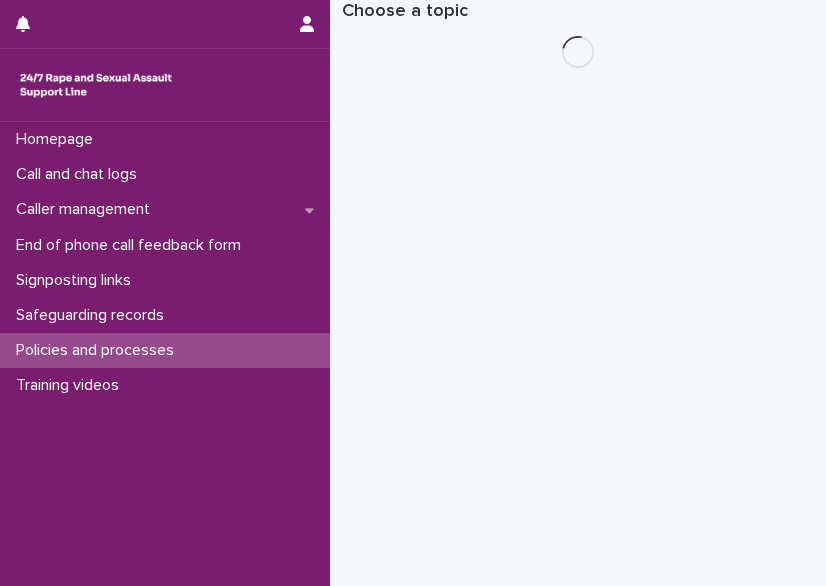 scroll, scrollTop: 0, scrollLeft: 0, axis: both 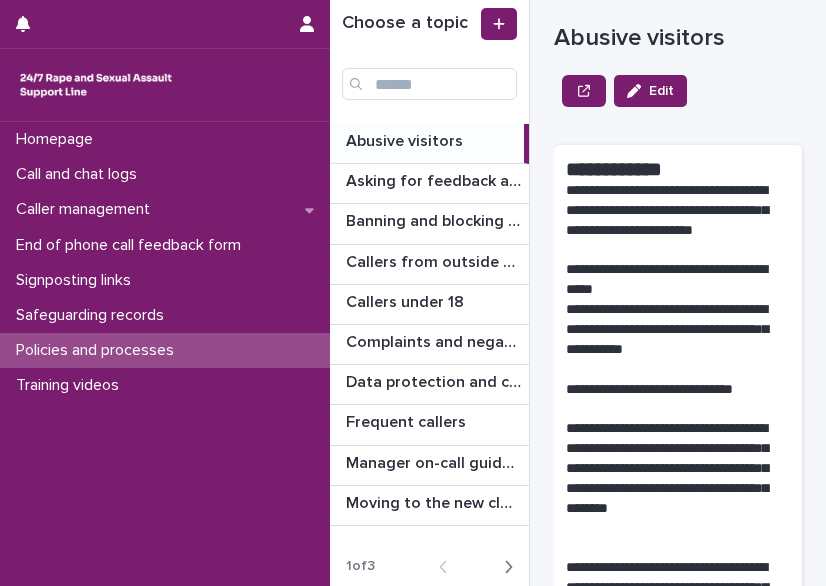 click 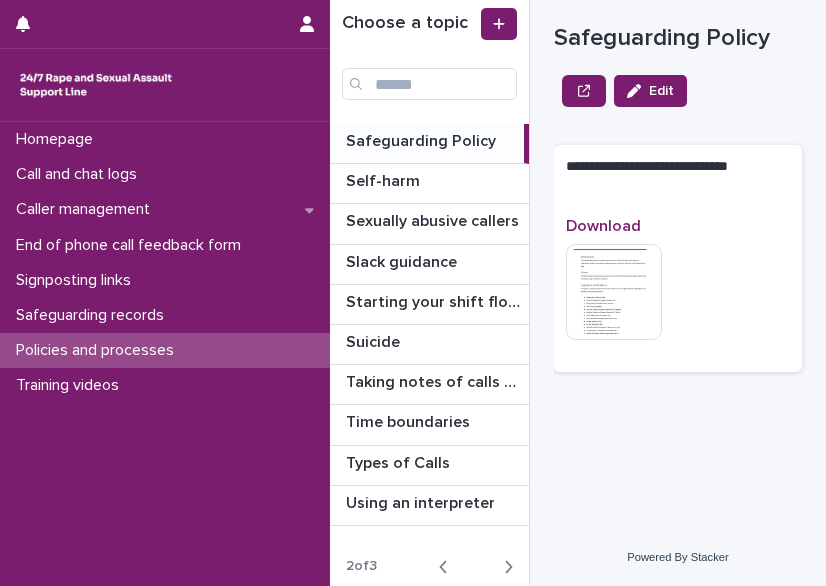 click at bounding box center (504, 567) 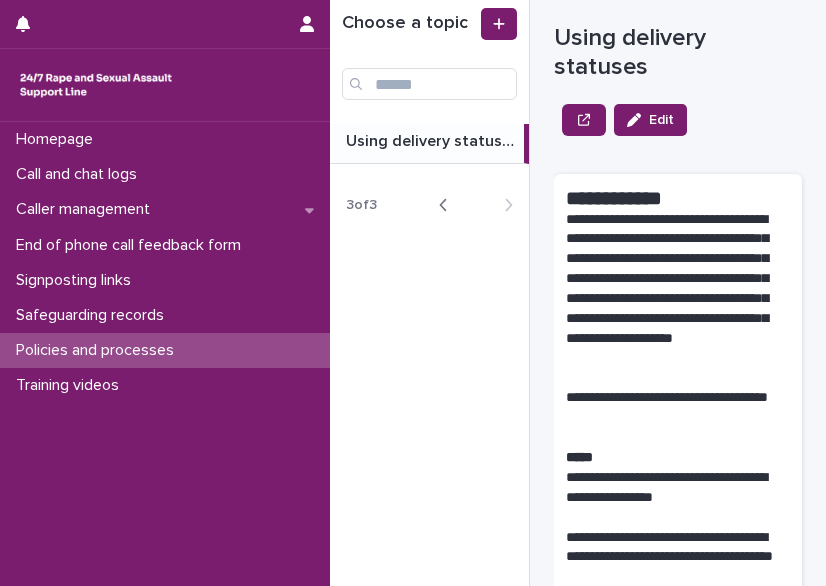 click 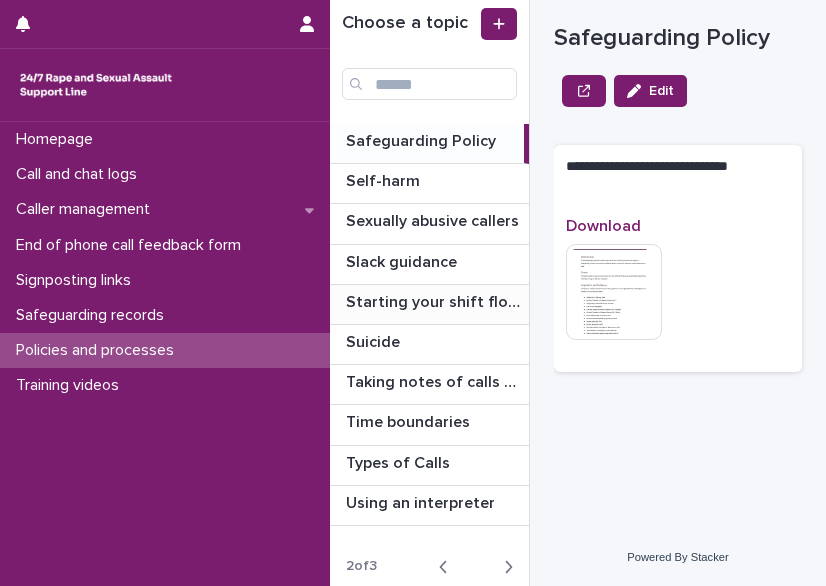 scroll, scrollTop: 2, scrollLeft: 0, axis: vertical 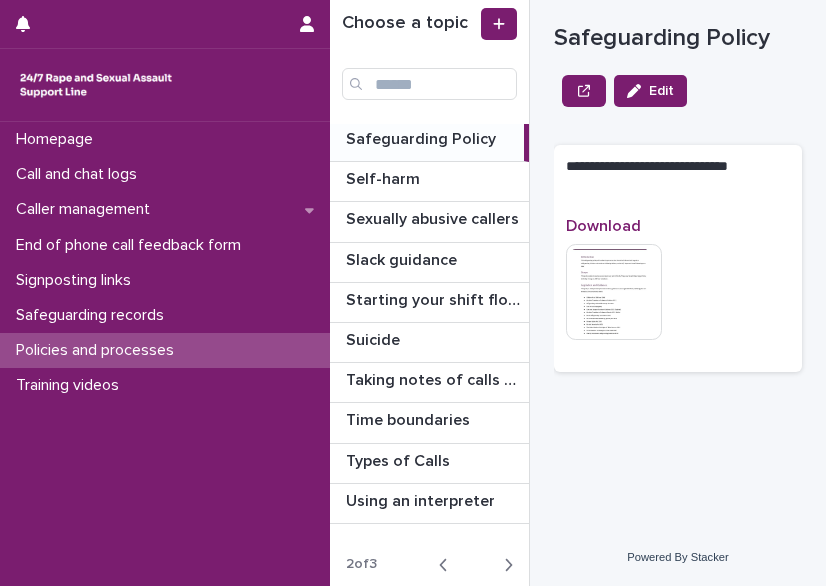 click on "Back" at bounding box center [449, 565] 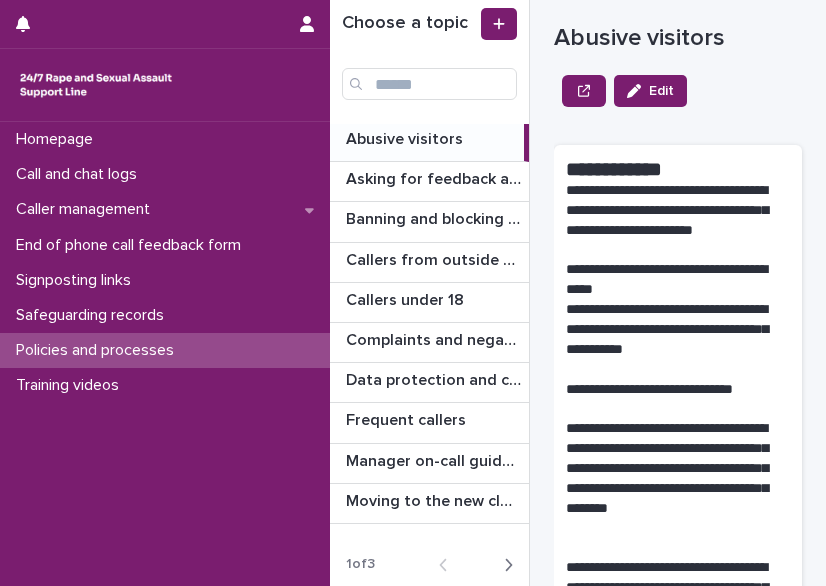 click at bounding box center (504, 565) 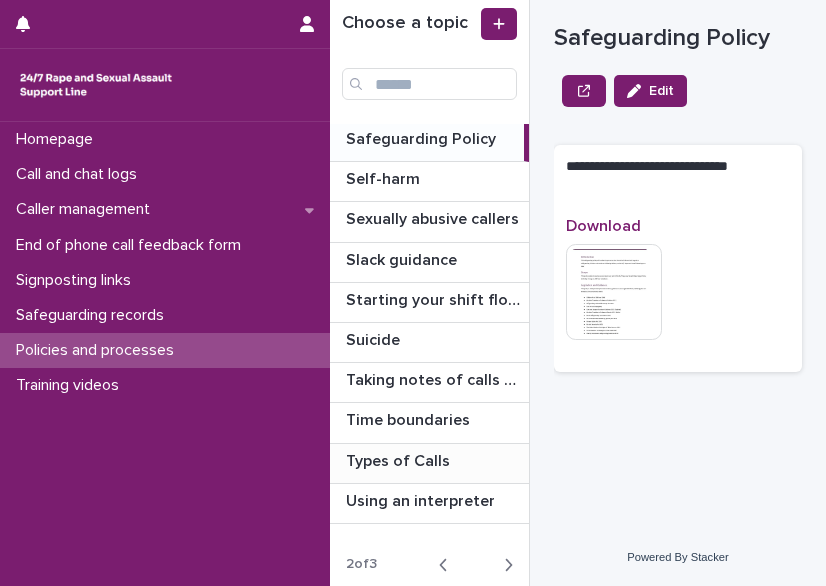 click on "Types of Calls" at bounding box center (400, 459) 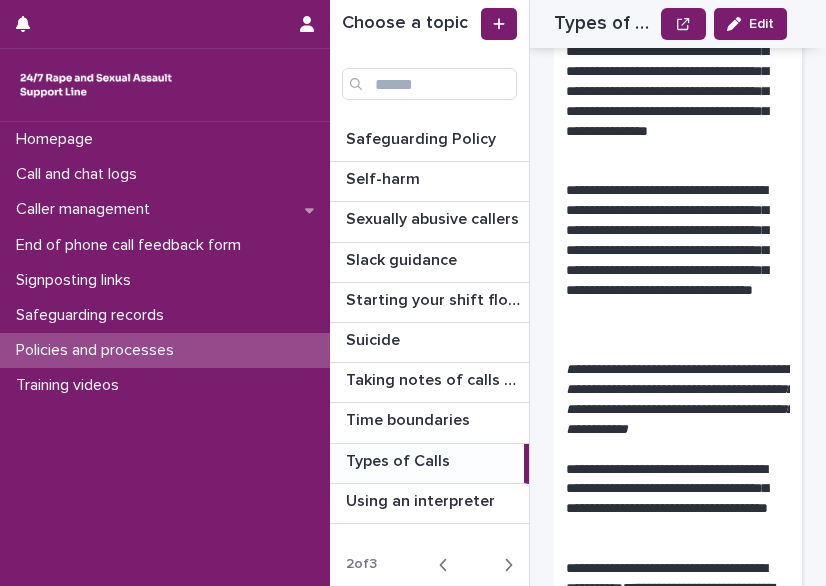 scroll, scrollTop: 2719, scrollLeft: 0, axis: vertical 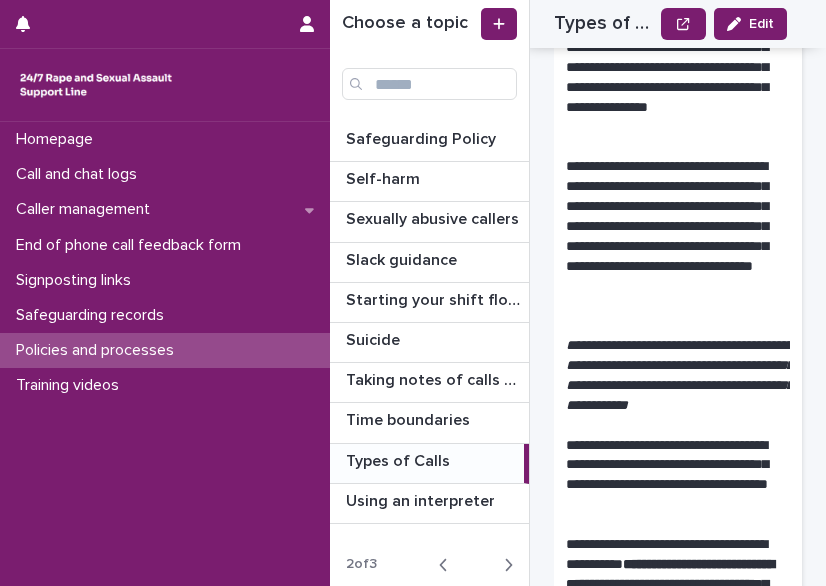 click on "**********" at bounding box center (670, 67) 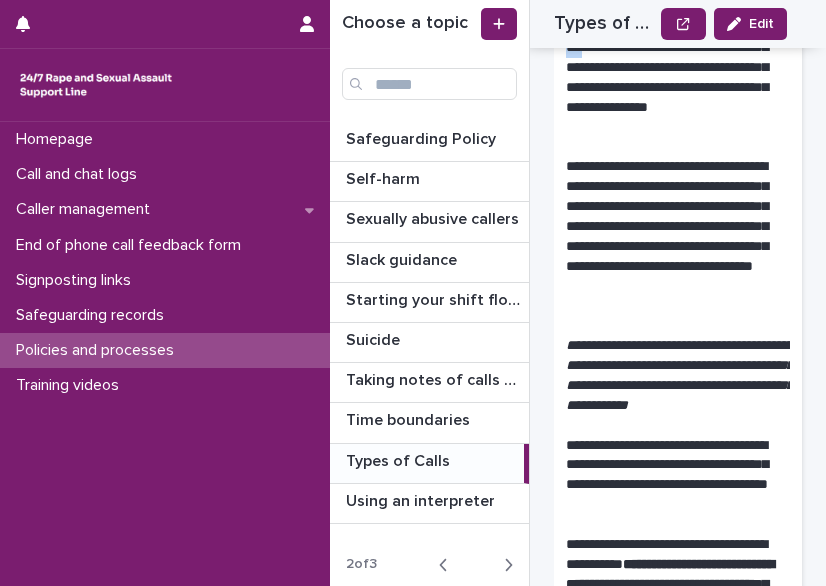 click on "**********" at bounding box center [670, 67] 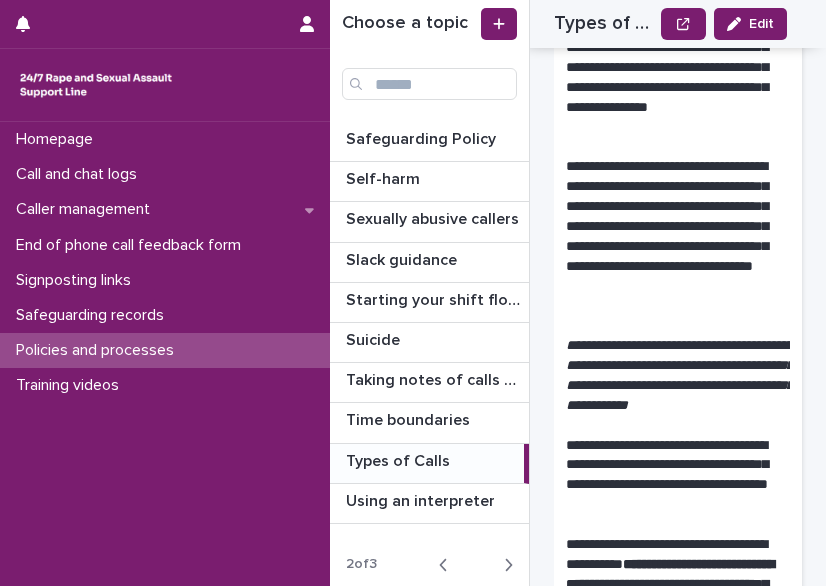 drag, startPoint x: 650, startPoint y: 150, endPoint x: 623, endPoint y: 153, distance: 27.166155 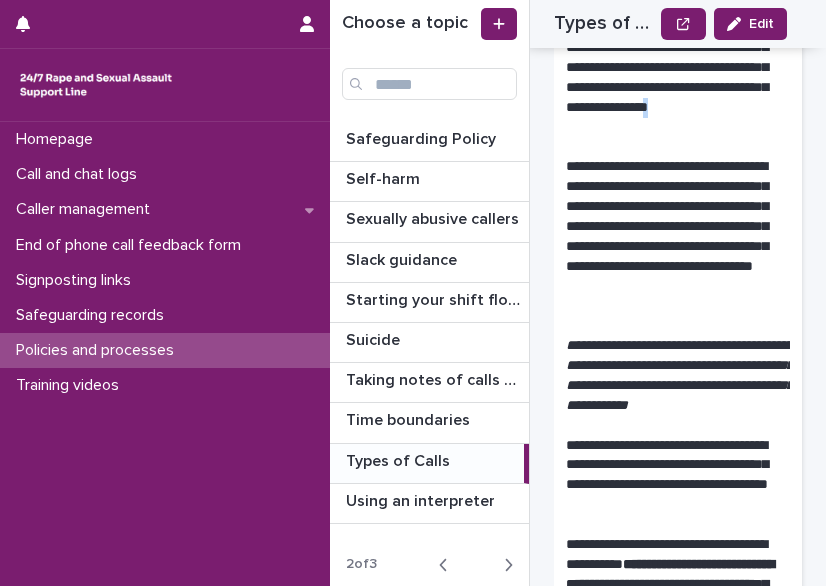 click on "**********" at bounding box center [670, 67] 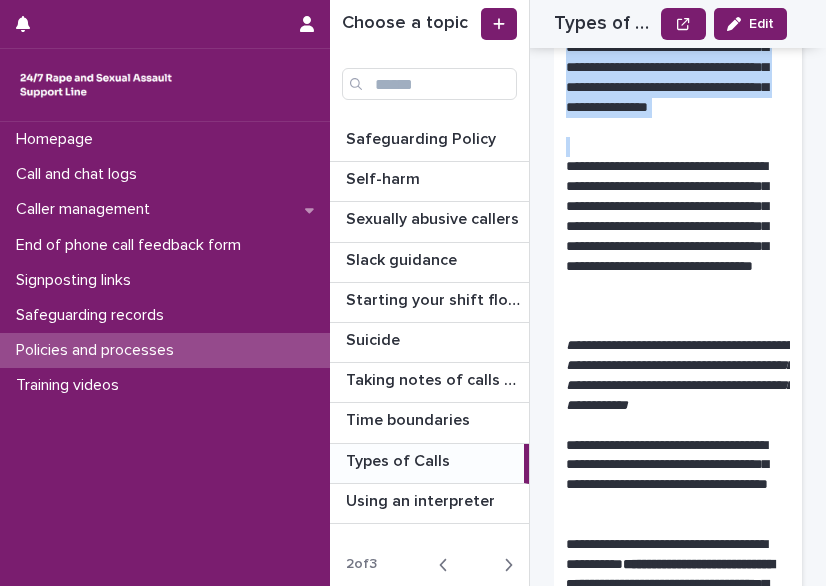 click on "**********" at bounding box center (670, 67) 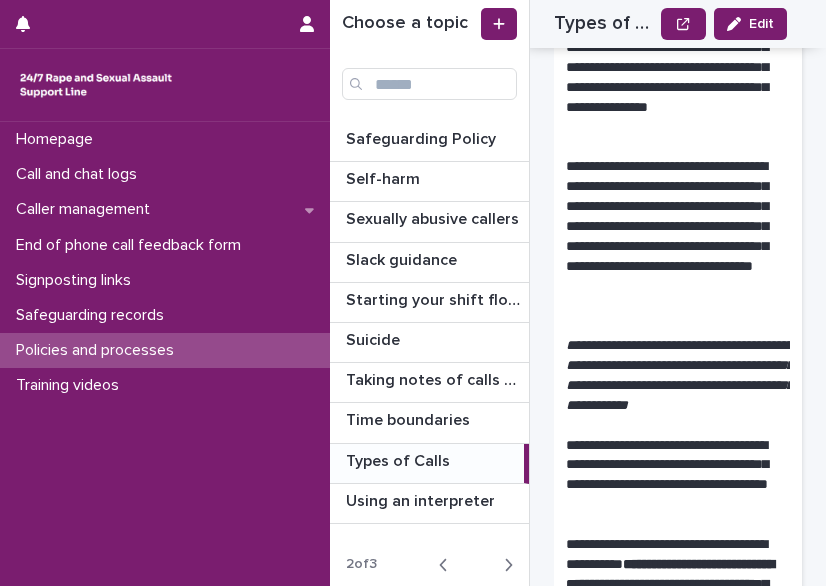 click on "**********" at bounding box center (670, 67) 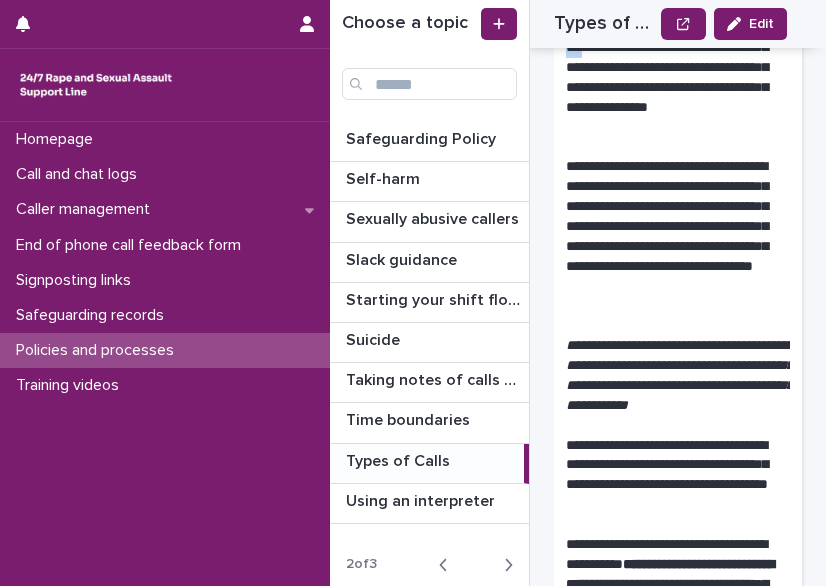 click on "**********" at bounding box center [670, 67] 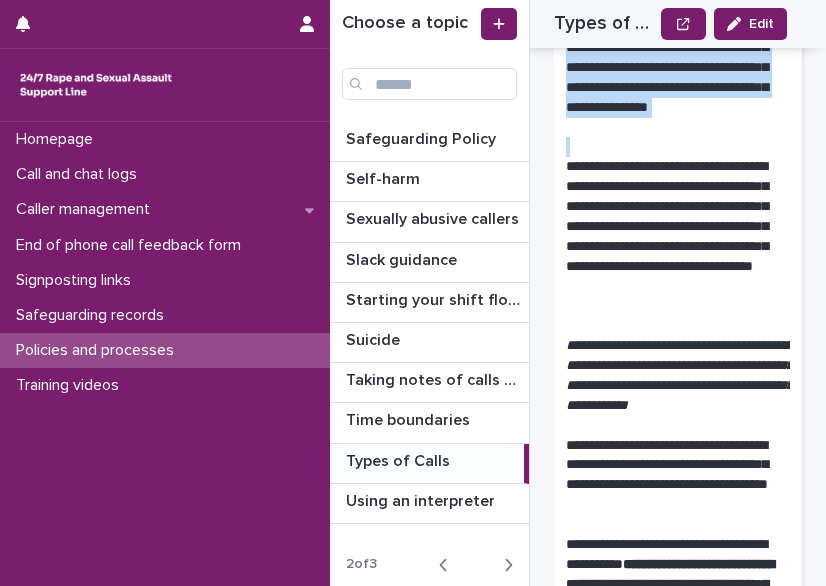 click on "**********" at bounding box center [670, 67] 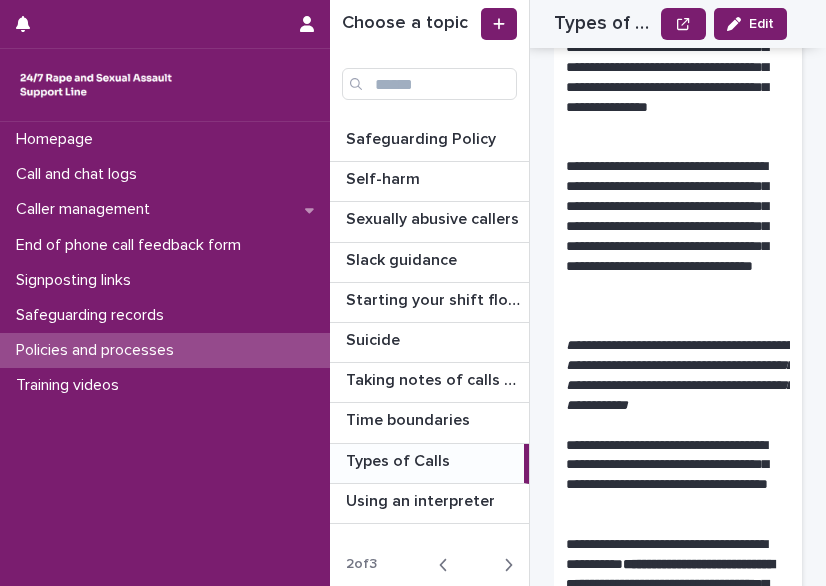 drag, startPoint x: 644, startPoint y: 153, endPoint x: 621, endPoint y: 79, distance: 77.491936 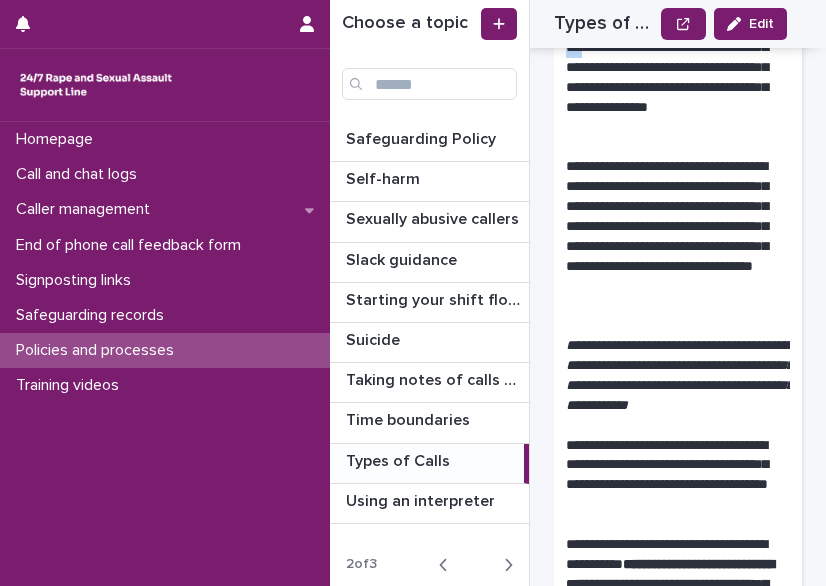 click on "**********" at bounding box center [670, 67] 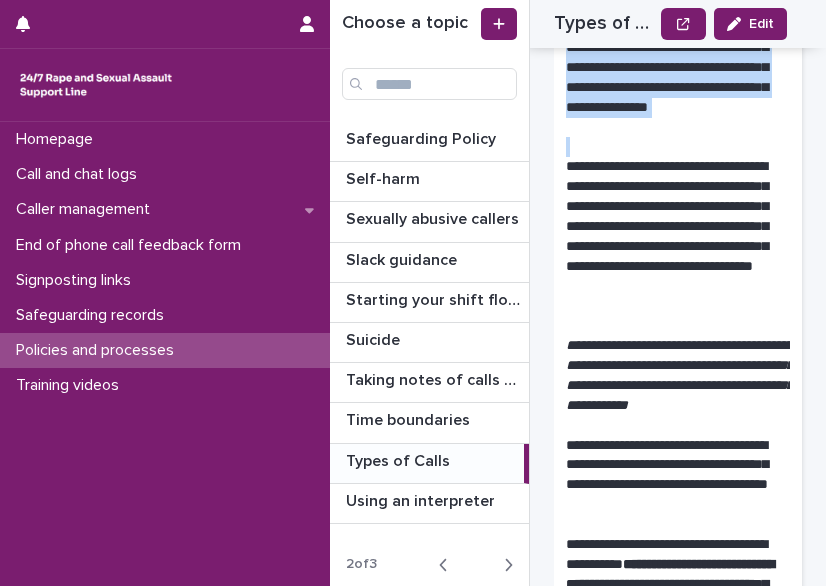 click on "**********" at bounding box center (670, 67) 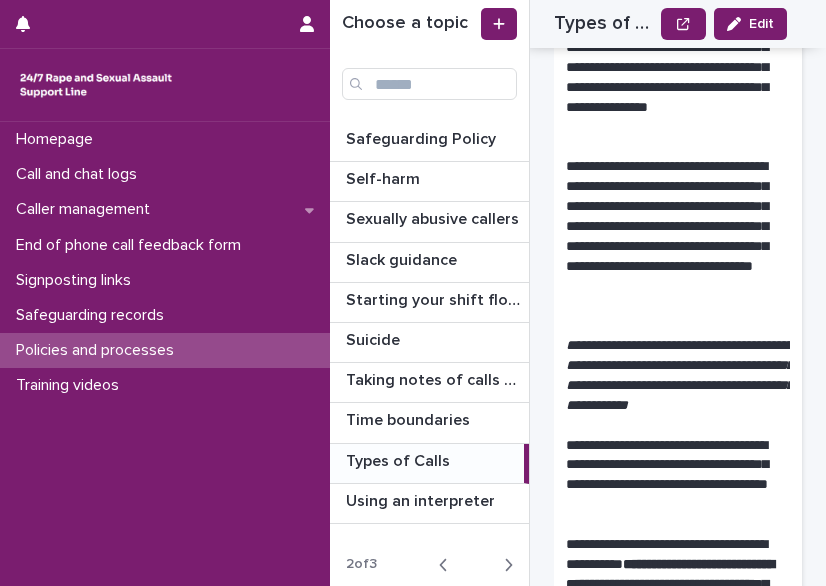 drag, startPoint x: 650, startPoint y: 151, endPoint x: 638, endPoint y: 79, distance: 72.99315 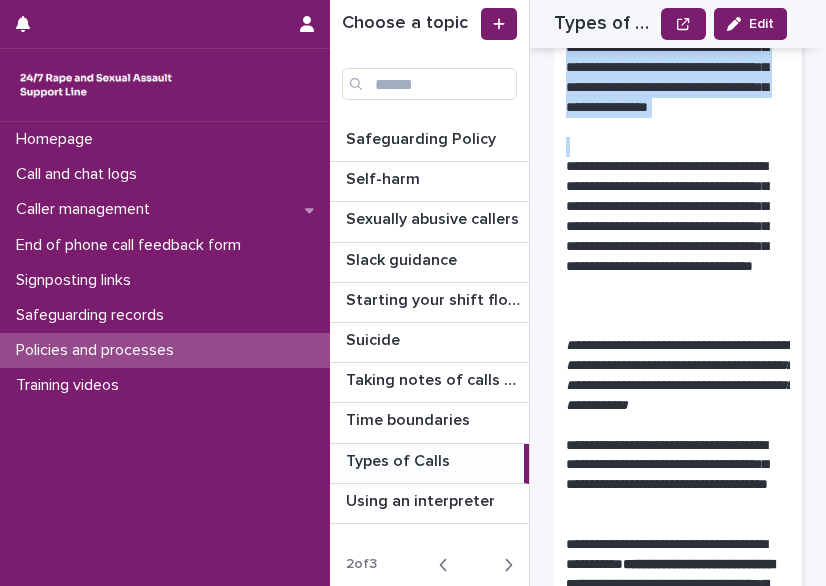 click on "**********" at bounding box center [670, 67] 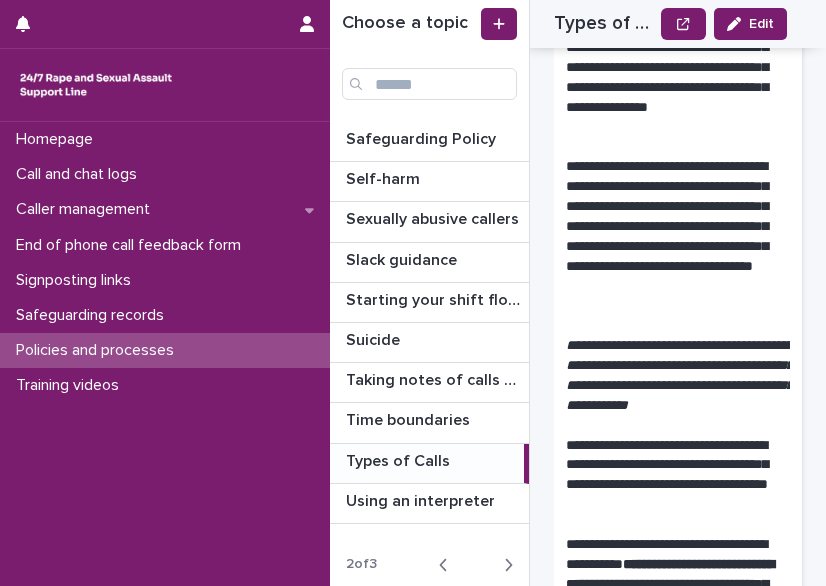 drag, startPoint x: 628, startPoint y: 155, endPoint x: 618, endPoint y: 73, distance: 82.607506 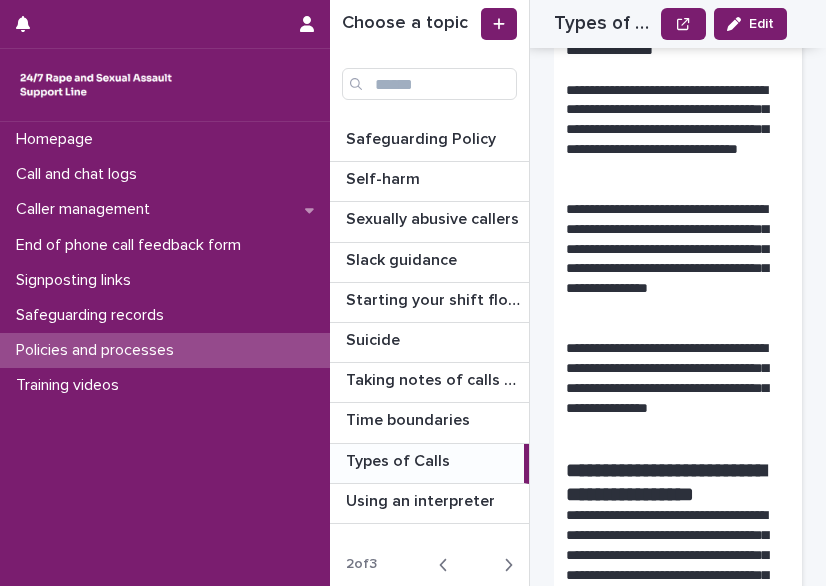 scroll, scrollTop: 3944, scrollLeft: 0, axis: vertical 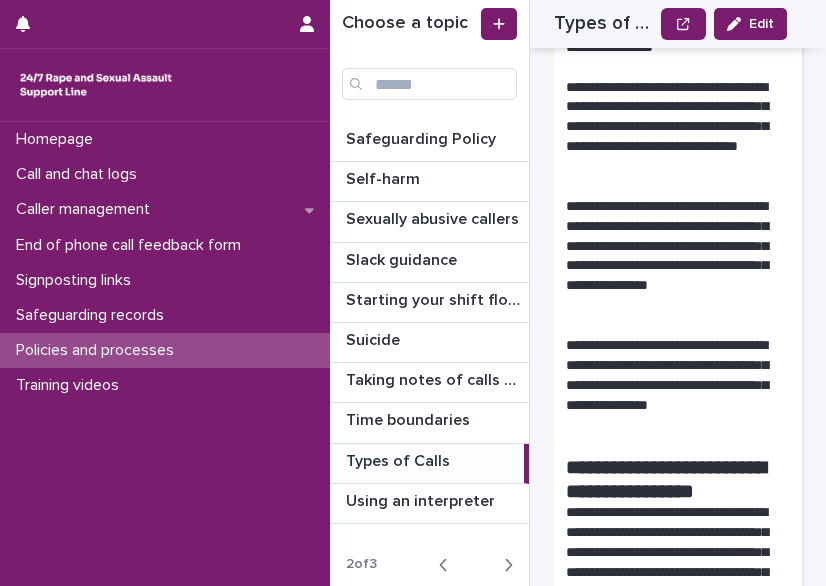 click on "**********" at bounding box center (670, 127) 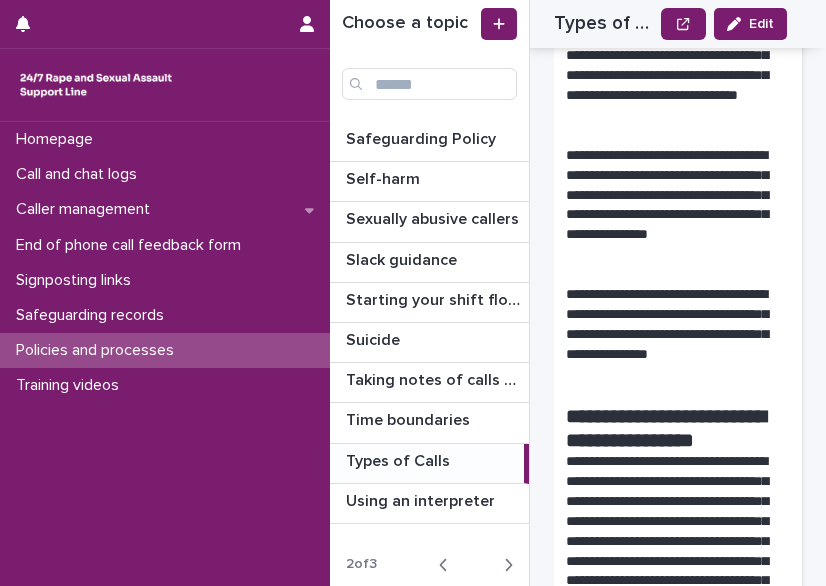 click on "**********" at bounding box center [670, 76] 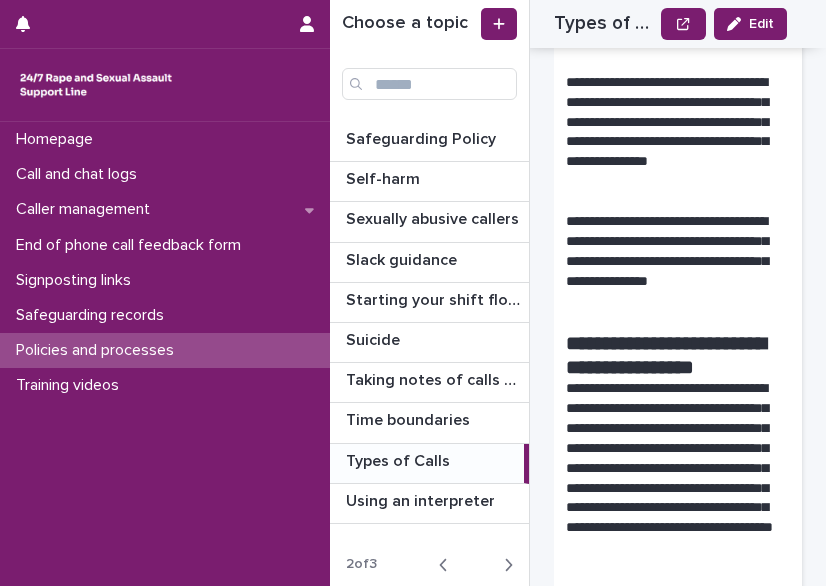 click on "**********" at bounding box center [670, 132] 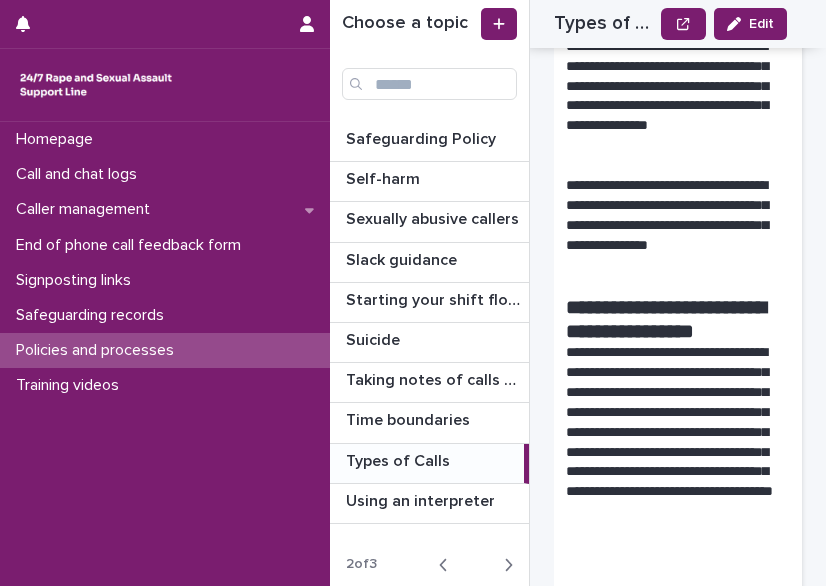 scroll, scrollTop: 4105, scrollLeft: 0, axis: vertical 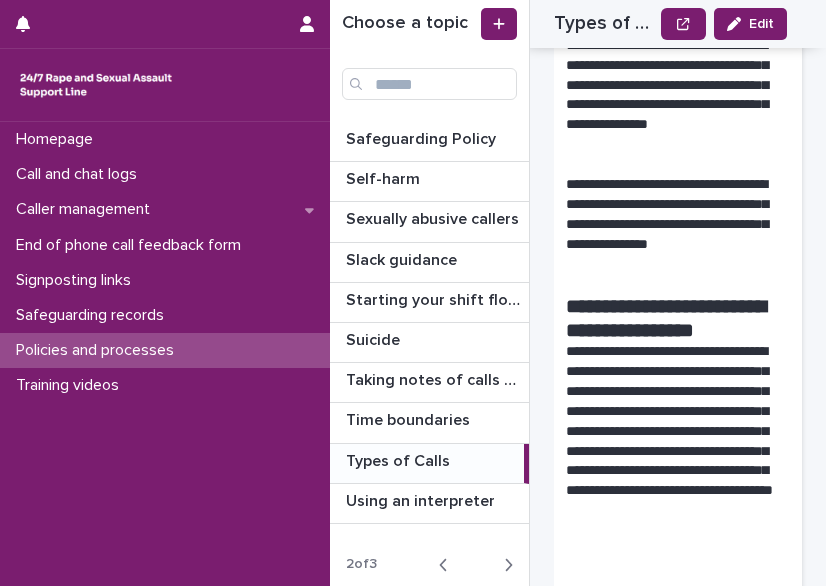 click on "**********" at bounding box center [670, 95] 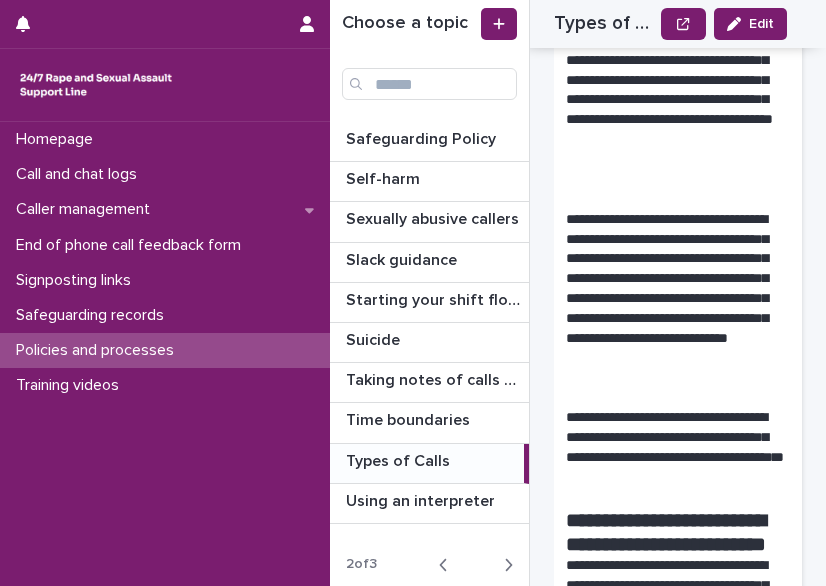 scroll, scrollTop: 4478, scrollLeft: 0, axis: vertical 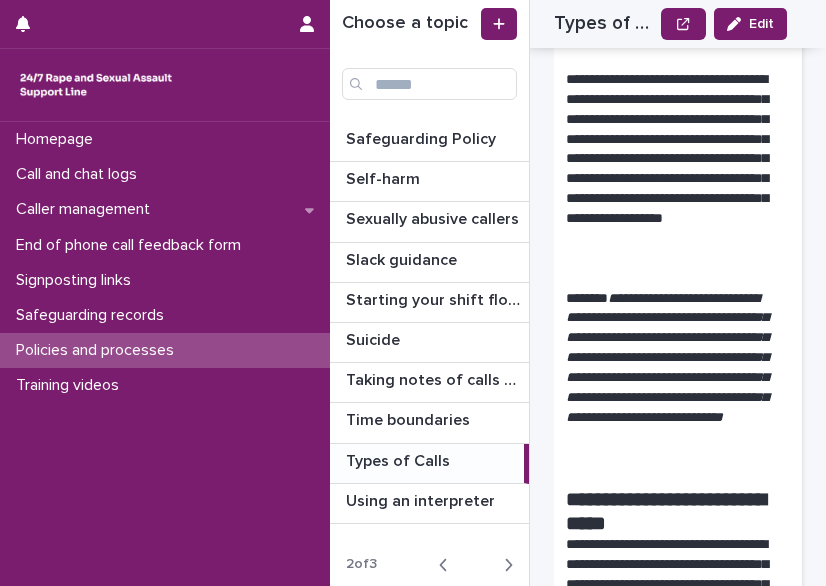 click on "**********" at bounding box center [670, 169] 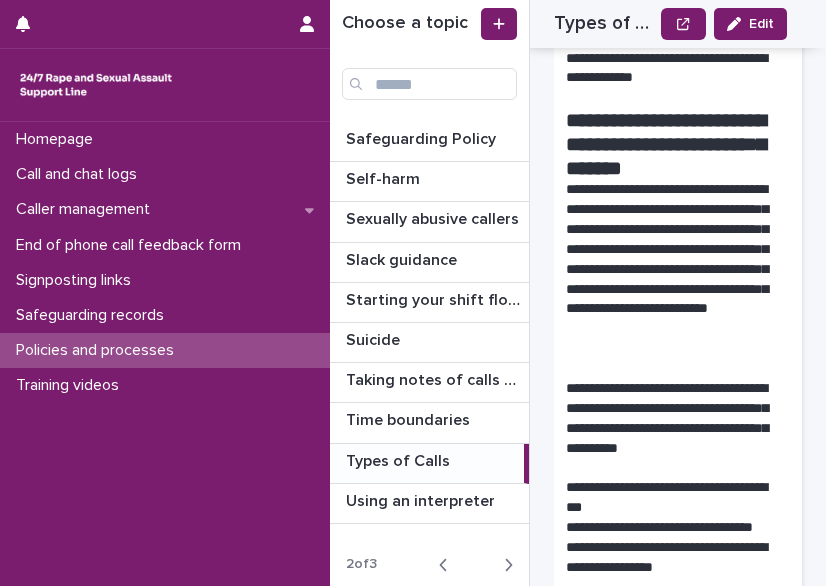 scroll, scrollTop: 3416, scrollLeft: 0, axis: vertical 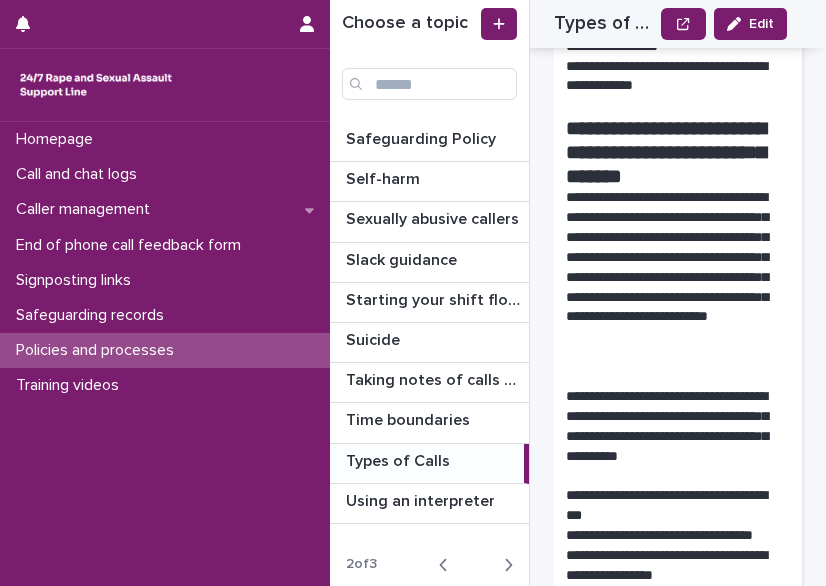 click on "**********" at bounding box center (670, -13) 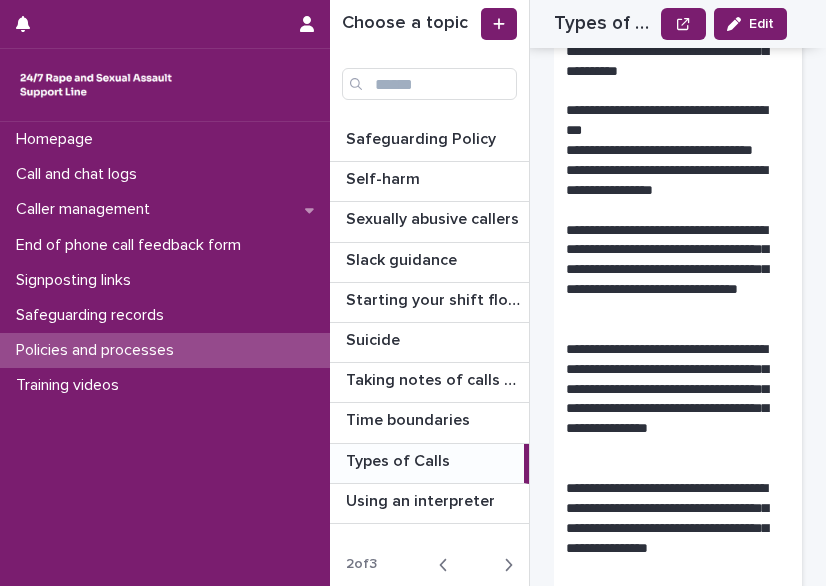 scroll, scrollTop: 3802, scrollLeft: 0, axis: vertical 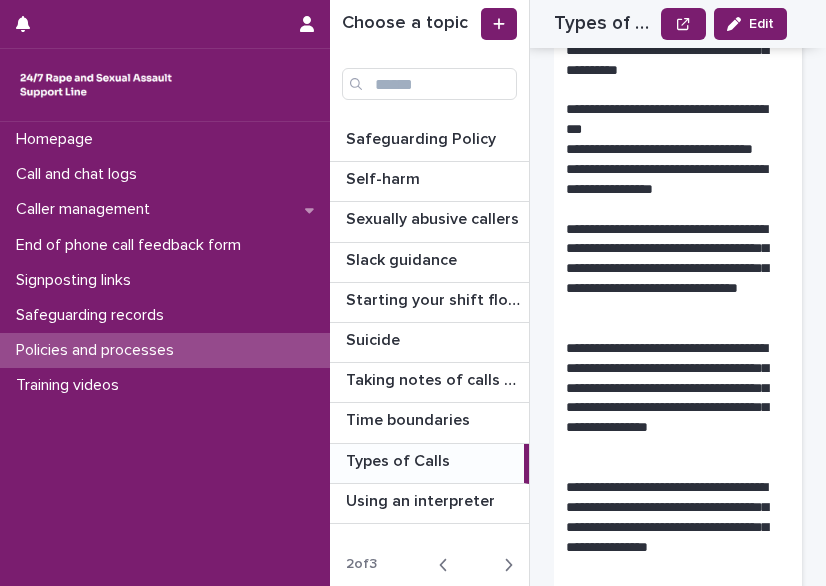 click on "**********" at bounding box center [670, 50] 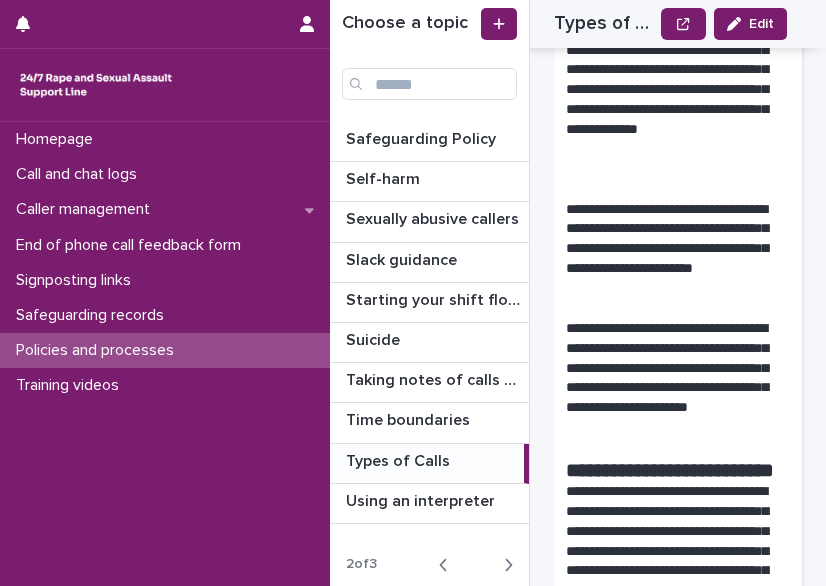 scroll, scrollTop: 5036, scrollLeft: 0, axis: vertical 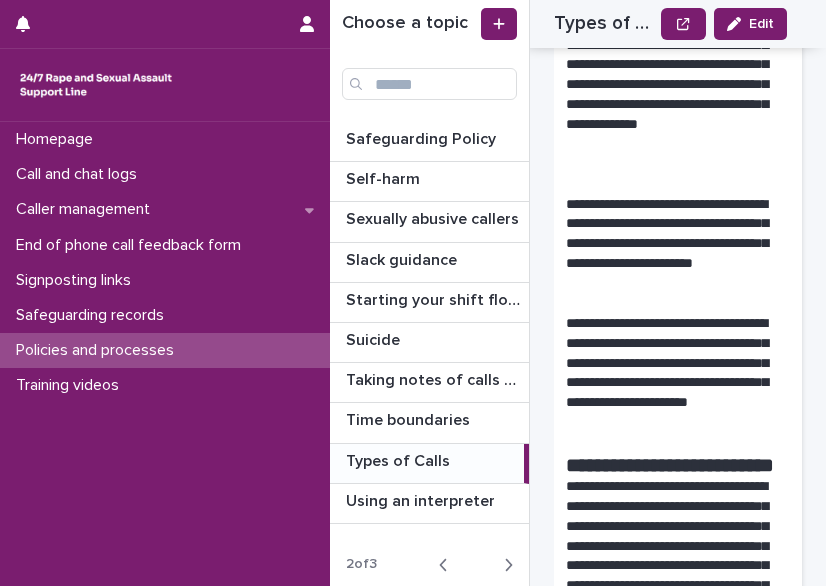 click on "**********" at bounding box center [670, 85] 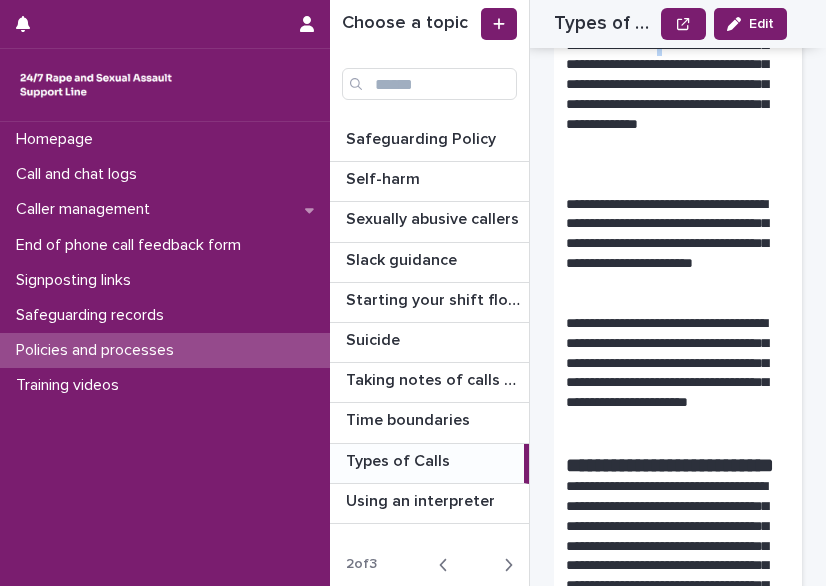 click on "**********" at bounding box center [670, 85] 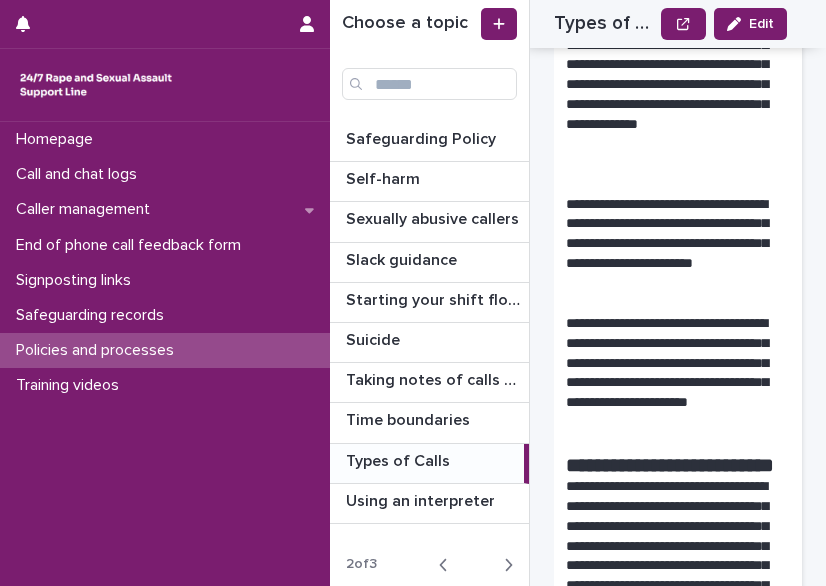 click on "**********" at bounding box center (670, 85) 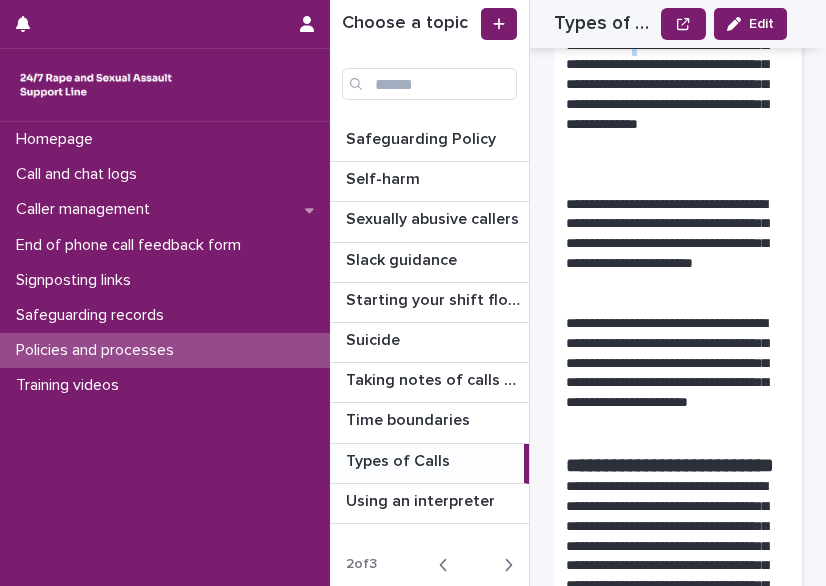 drag, startPoint x: 608, startPoint y: 220, endPoint x: 604, endPoint y: 239, distance: 19.416489 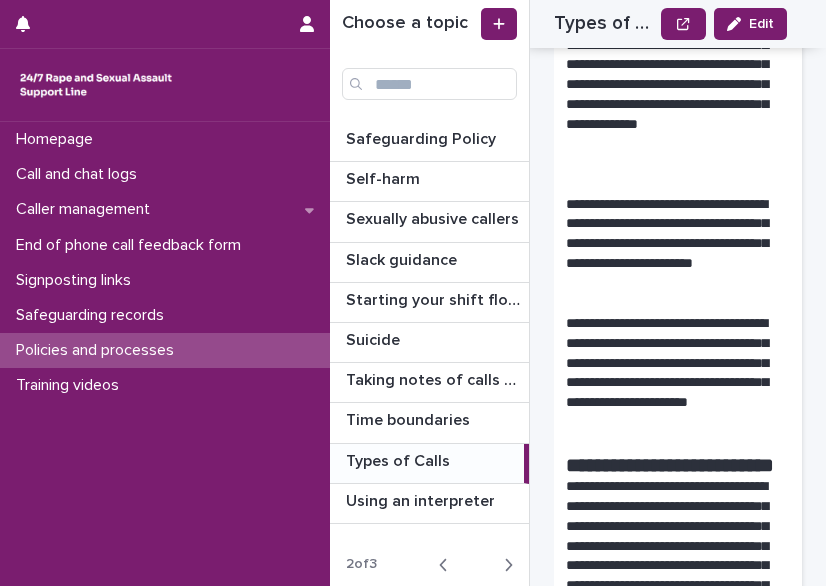drag, startPoint x: 604, startPoint y: 239, endPoint x: 614, endPoint y: 260, distance: 23.259407 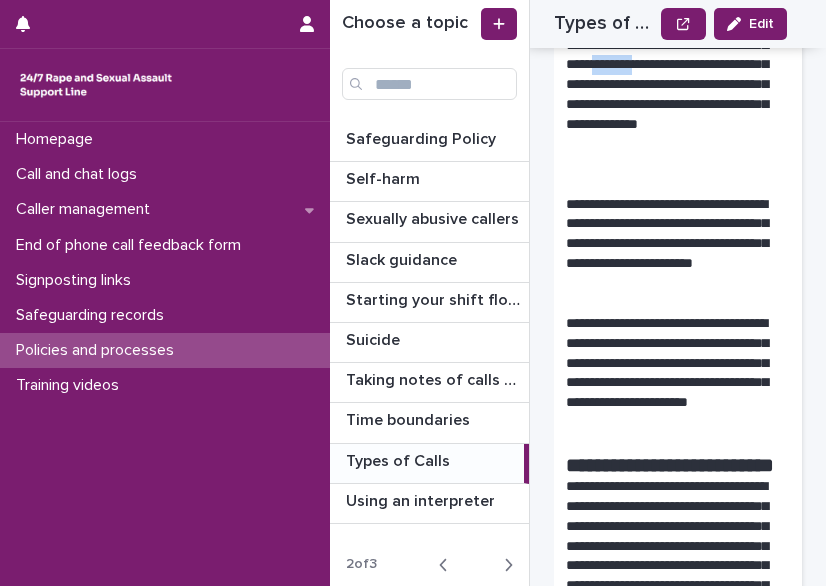 click on "**********" at bounding box center (670, 85) 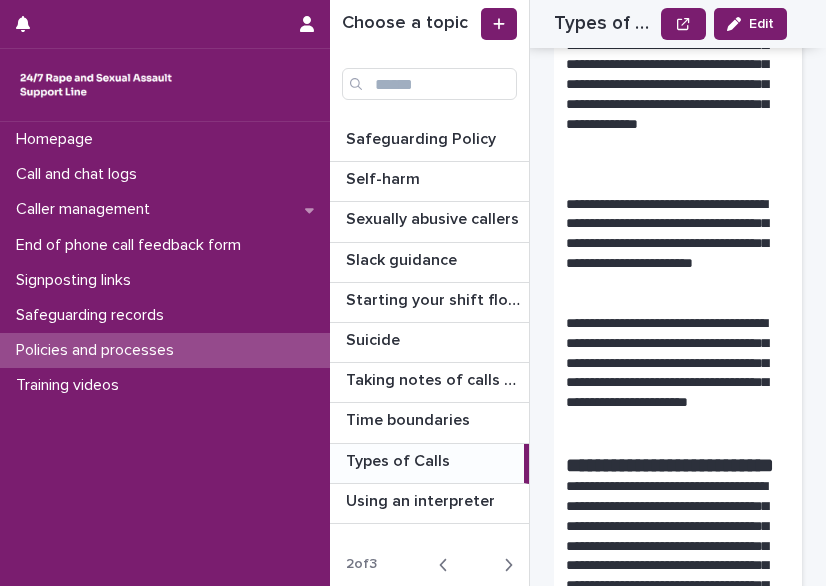 drag, startPoint x: 614, startPoint y: 260, endPoint x: 618, endPoint y: 306, distance: 46.173584 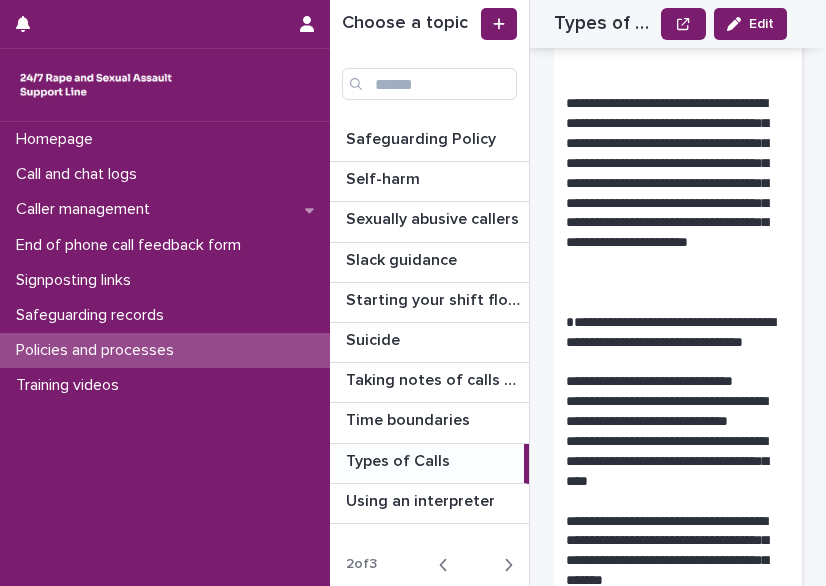 scroll, scrollTop: 6028, scrollLeft: 0, axis: vertical 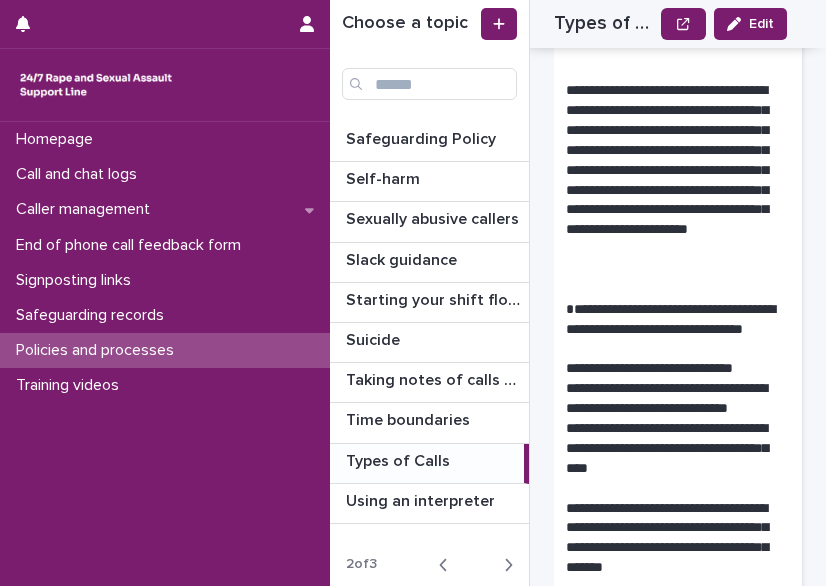 drag, startPoint x: 631, startPoint y: 217, endPoint x: 621, endPoint y: 191, distance: 27.856777 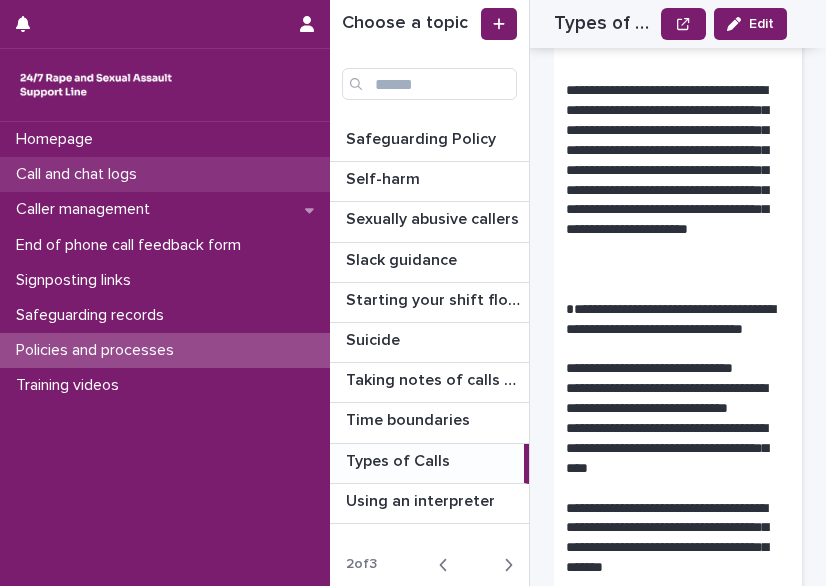 click on "Call and chat logs" at bounding box center (80, 174) 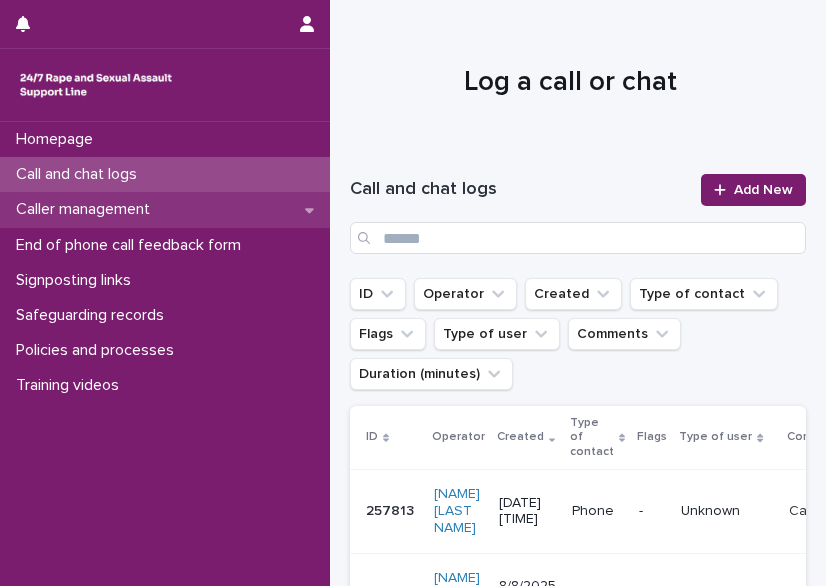 click on "Caller management" at bounding box center (165, 209) 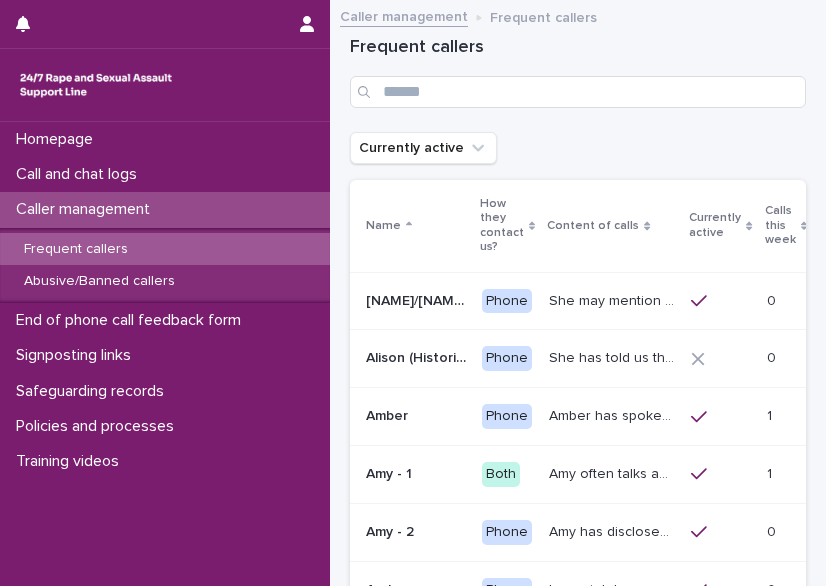 click on "Calls this week" at bounding box center [780, 225] 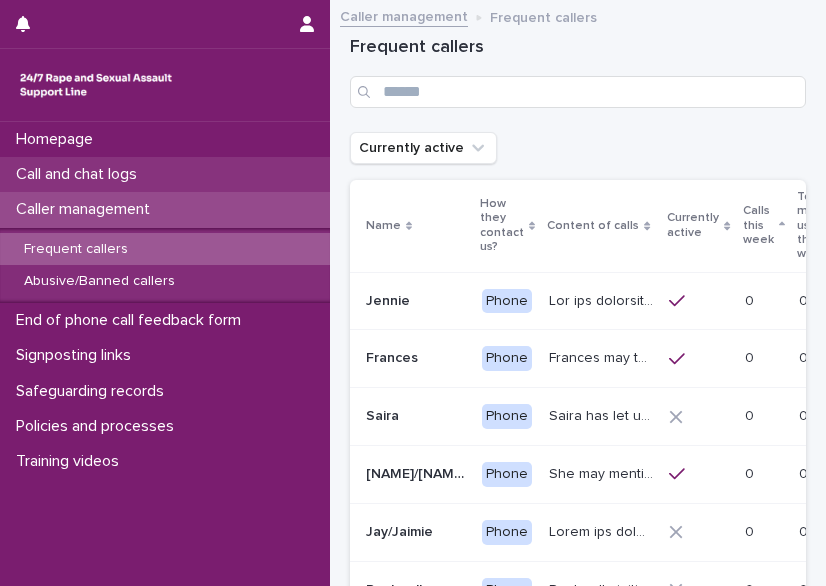 click on "Call and chat logs" at bounding box center (165, 174) 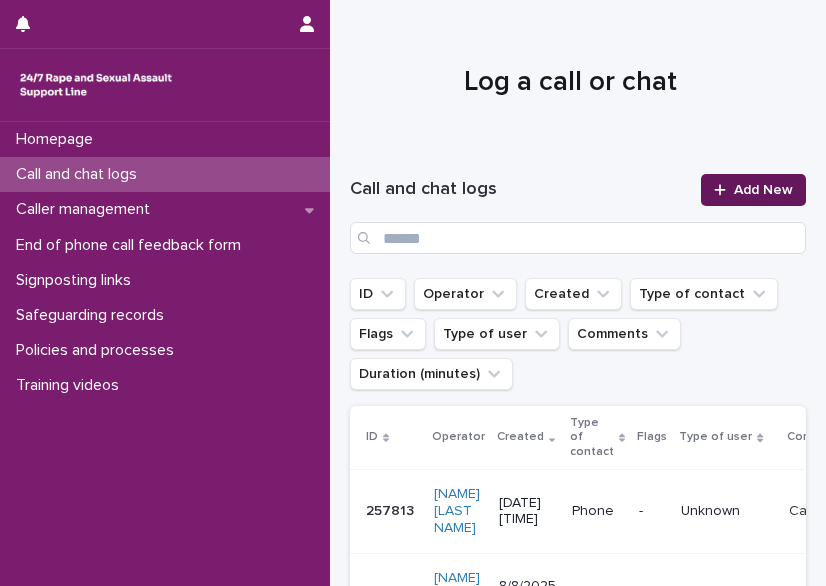 click on "Add New" at bounding box center [763, 190] 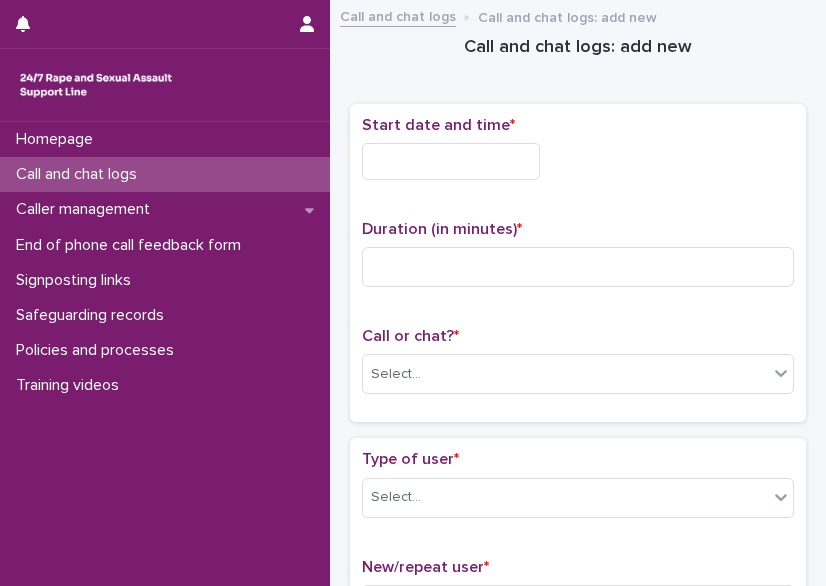 click at bounding box center (451, 161) 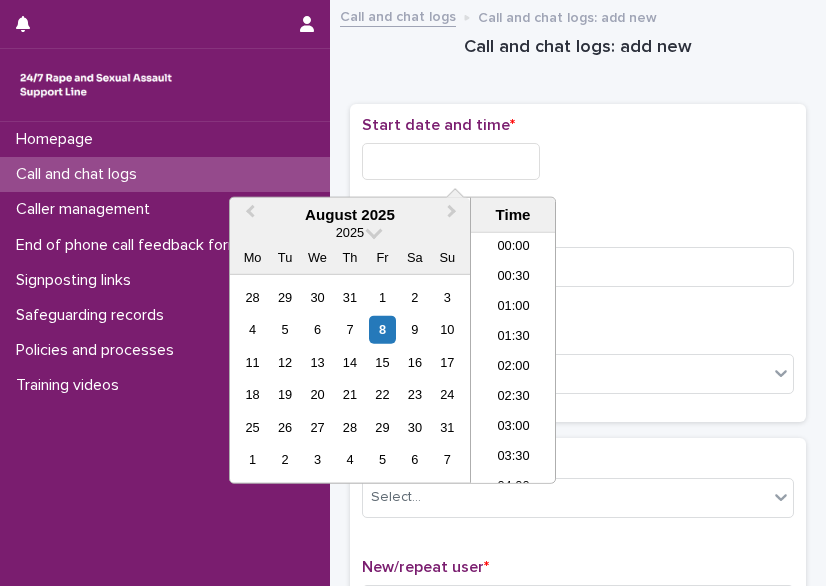 scroll, scrollTop: 700, scrollLeft: 0, axis: vertical 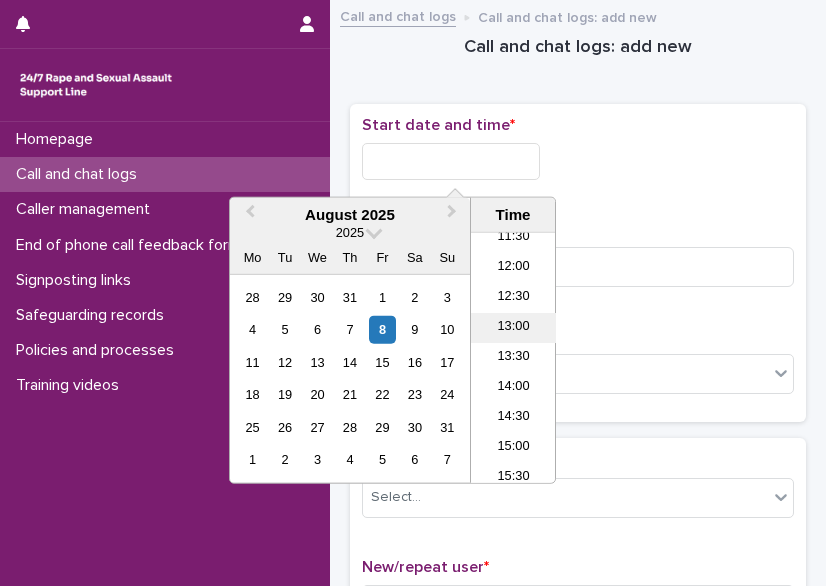 click on "13:00" at bounding box center [513, 328] 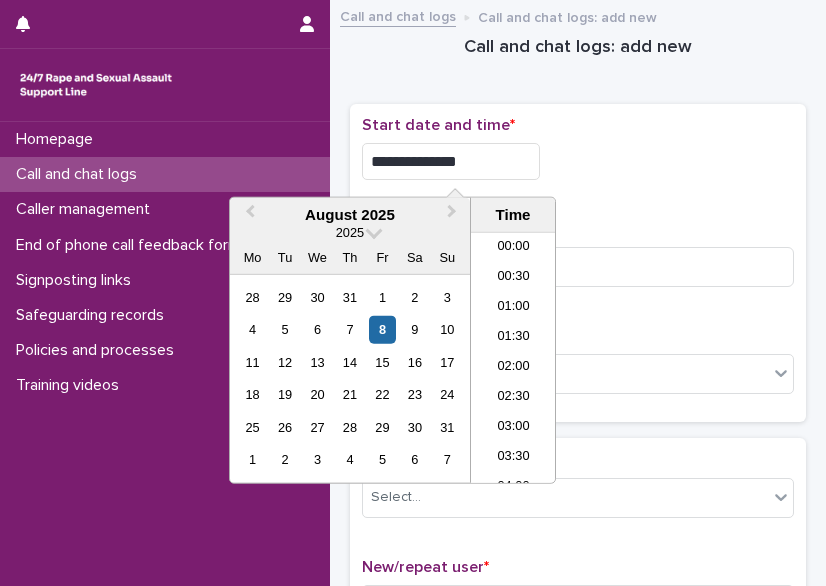 scroll, scrollTop: 670, scrollLeft: 0, axis: vertical 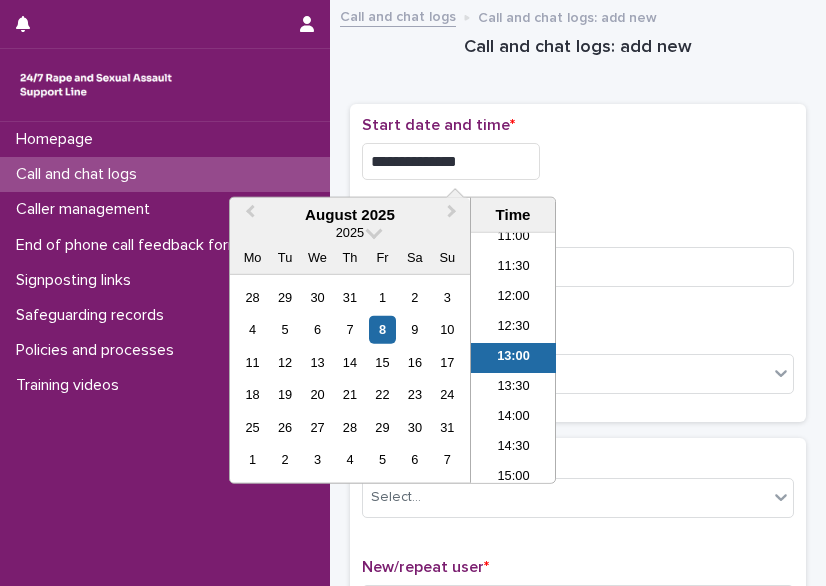 click on "**********" at bounding box center (451, 161) 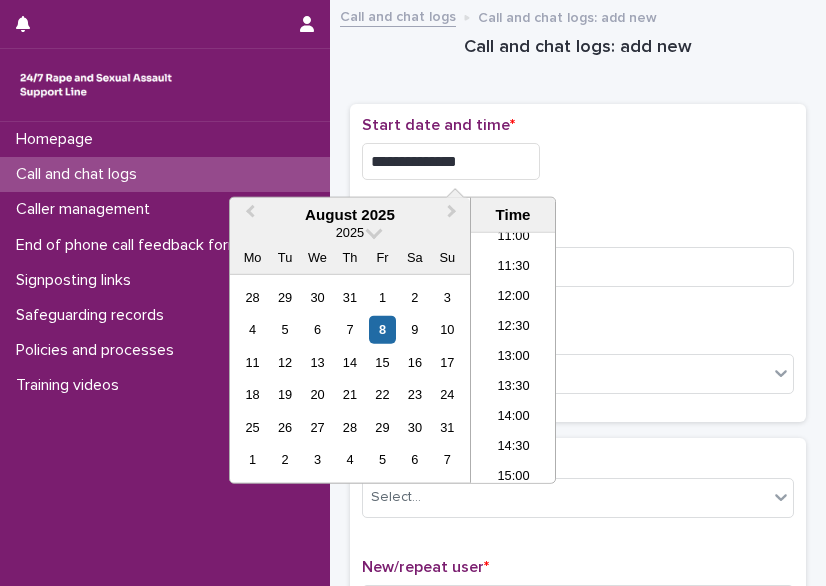 type on "**********" 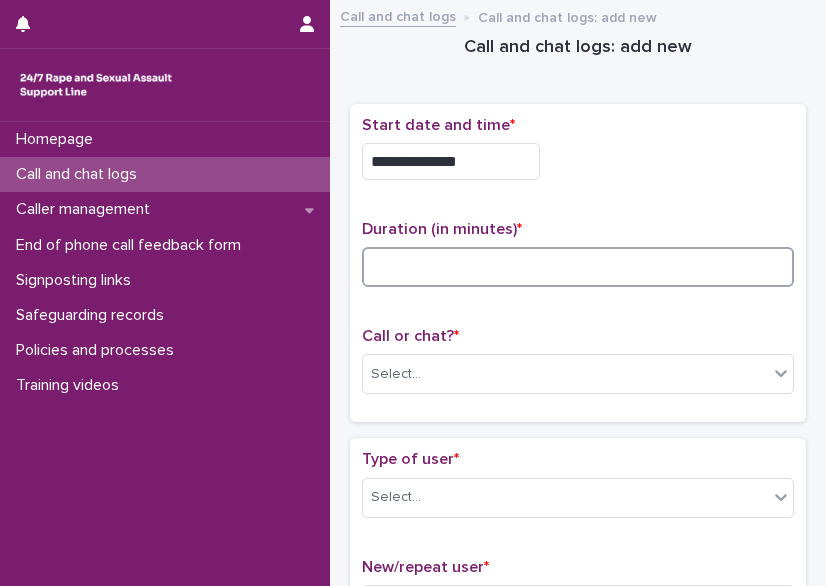 click at bounding box center [578, 267] 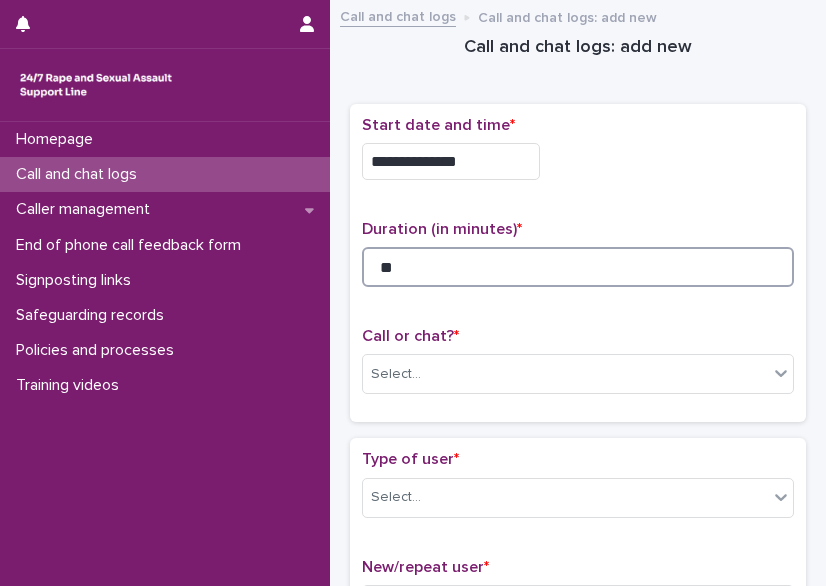 scroll, scrollTop: 71, scrollLeft: 0, axis: vertical 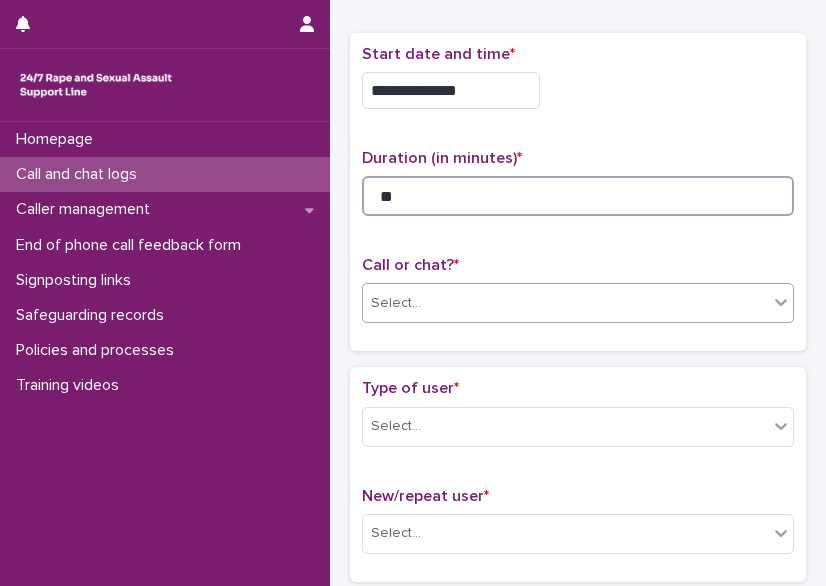 type on "**" 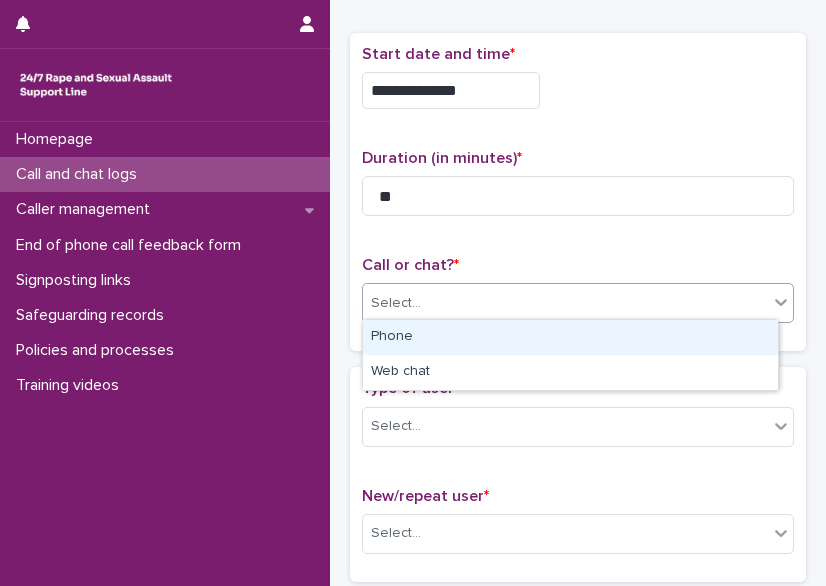 click on "Select..." at bounding box center (396, 303) 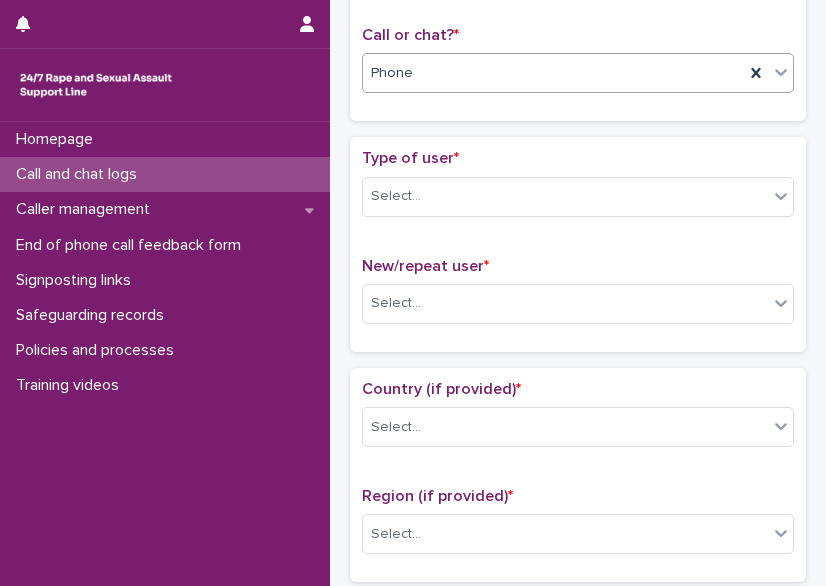 scroll, scrollTop: 305, scrollLeft: 0, axis: vertical 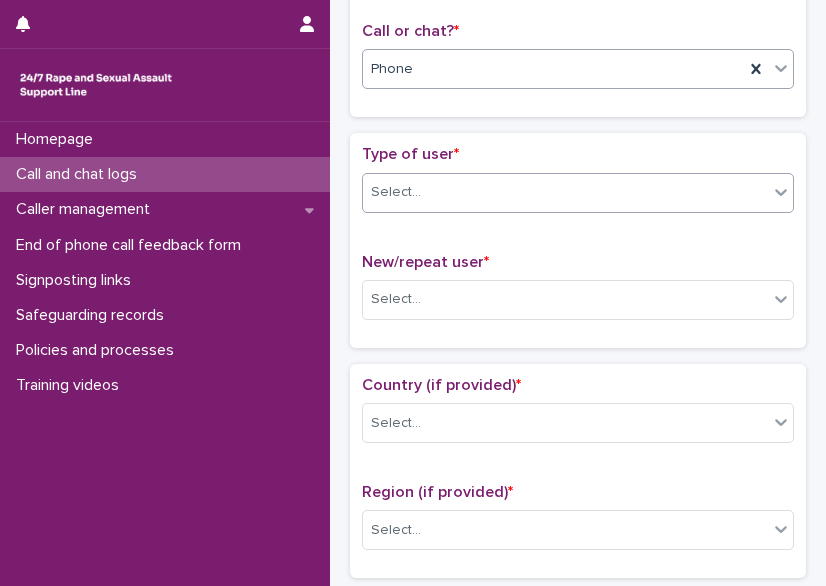 click on "Select..." at bounding box center (565, 192) 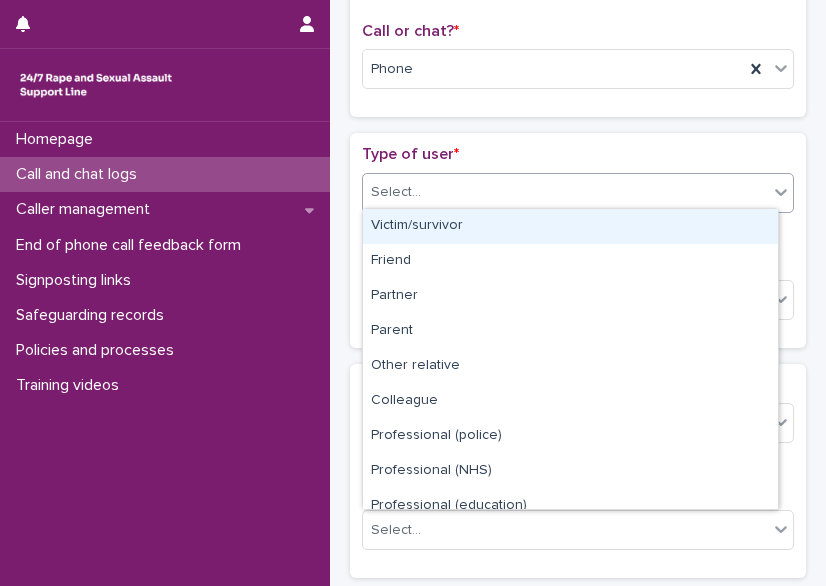 click on "Victim/survivor" at bounding box center [570, 226] 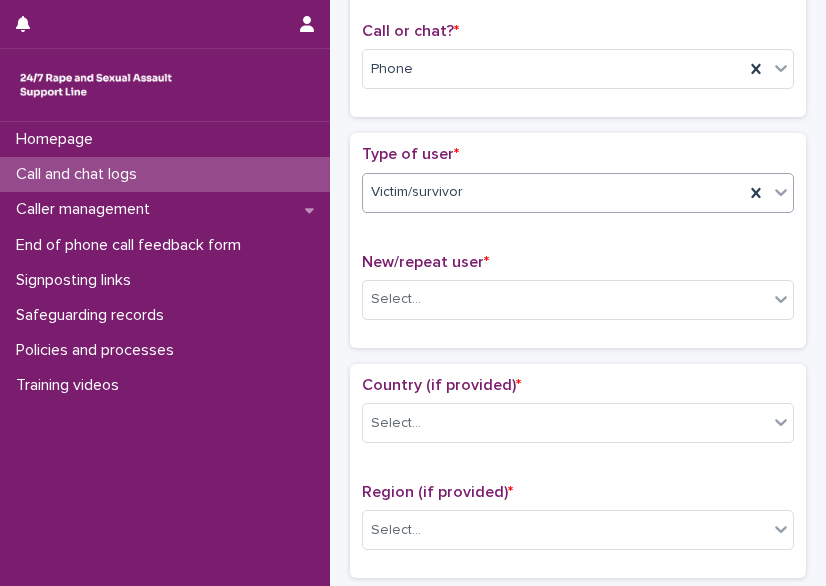scroll, scrollTop: 374, scrollLeft: 0, axis: vertical 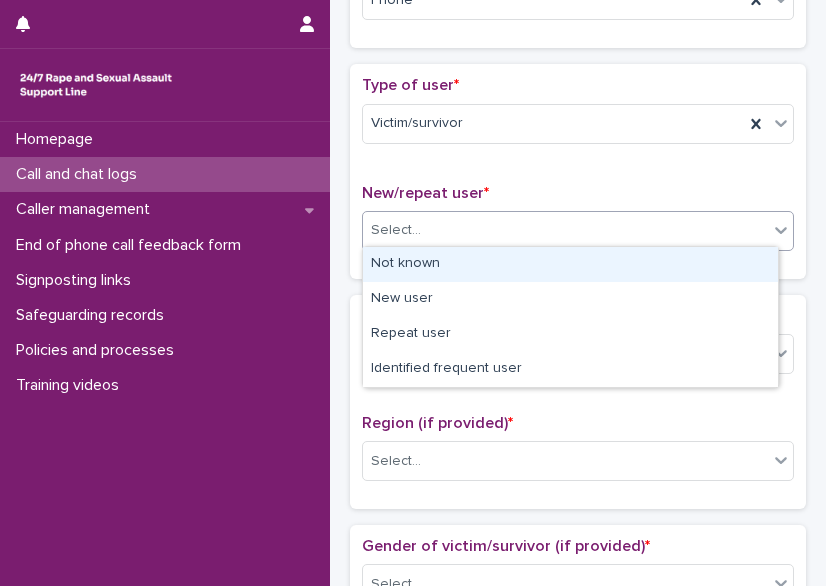 click on "Select..." at bounding box center [396, 230] 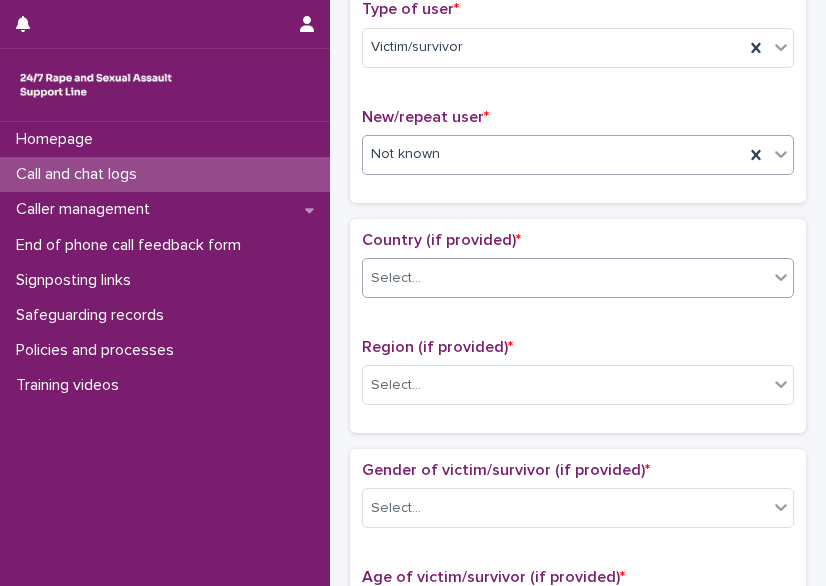 click on "Select..." at bounding box center (578, 278) 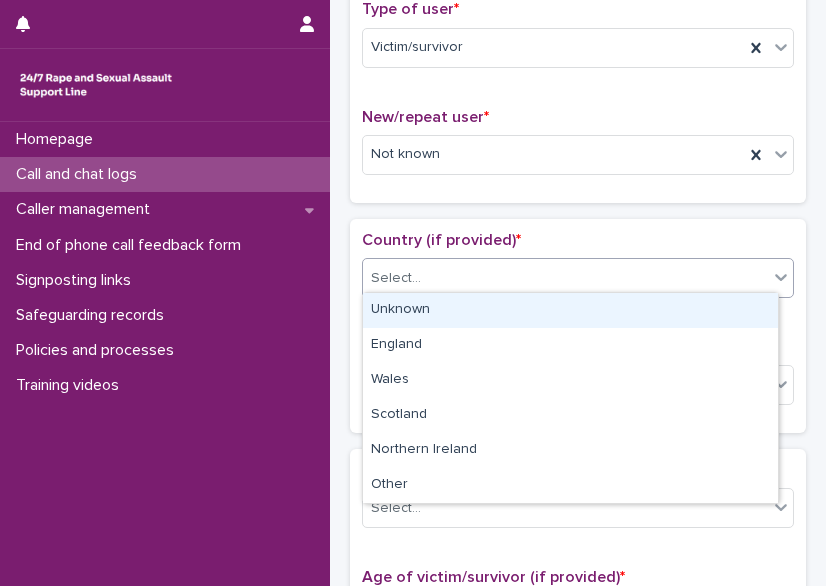 click on "Unknown" at bounding box center (570, 310) 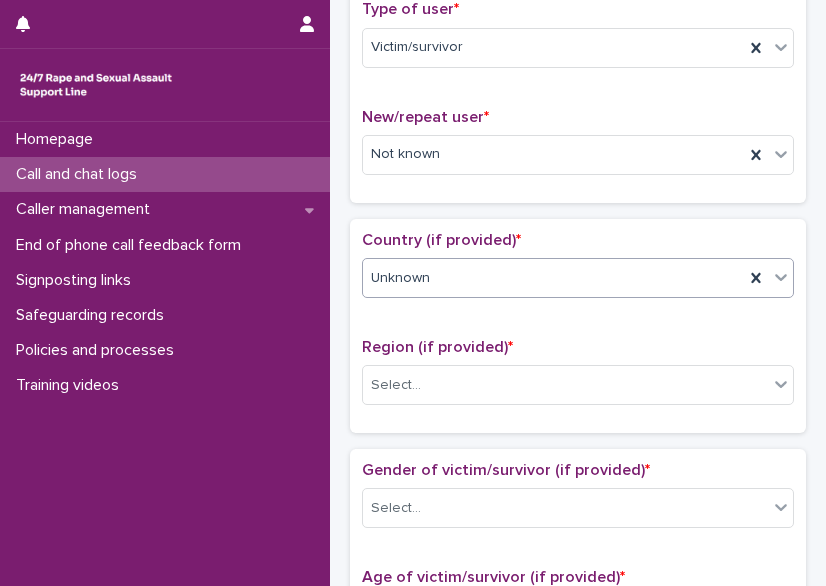 scroll, scrollTop: 536, scrollLeft: 0, axis: vertical 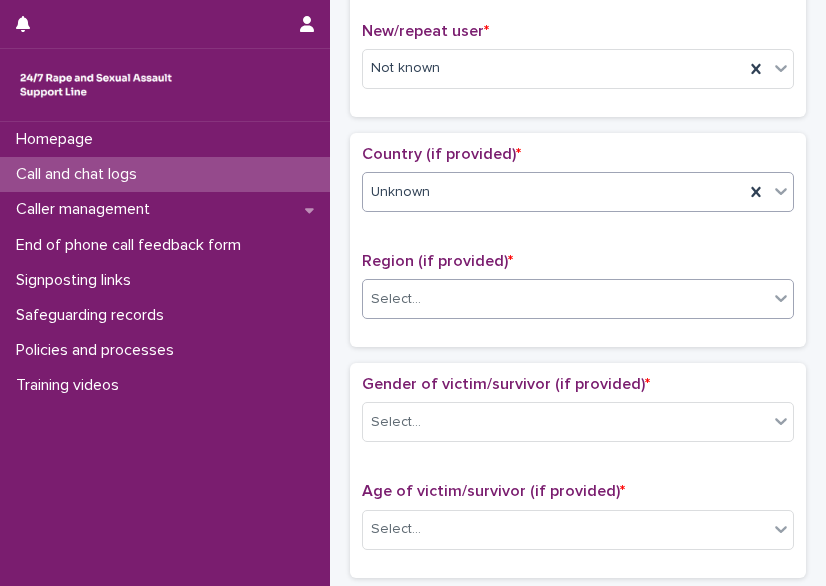 click on "Select..." at bounding box center (565, 299) 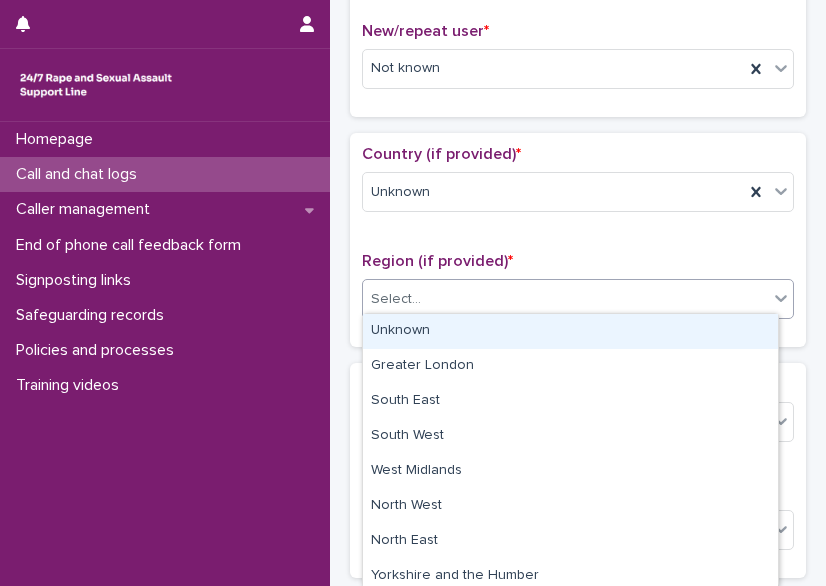 click on "Unknown" at bounding box center [570, 331] 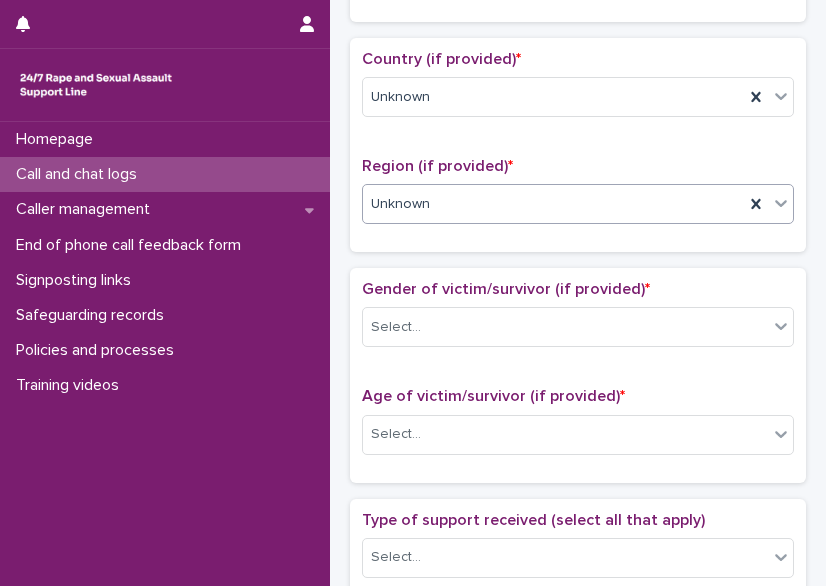 scroll, scrollTop: 632, scrollLeft: 0, axis: vertical 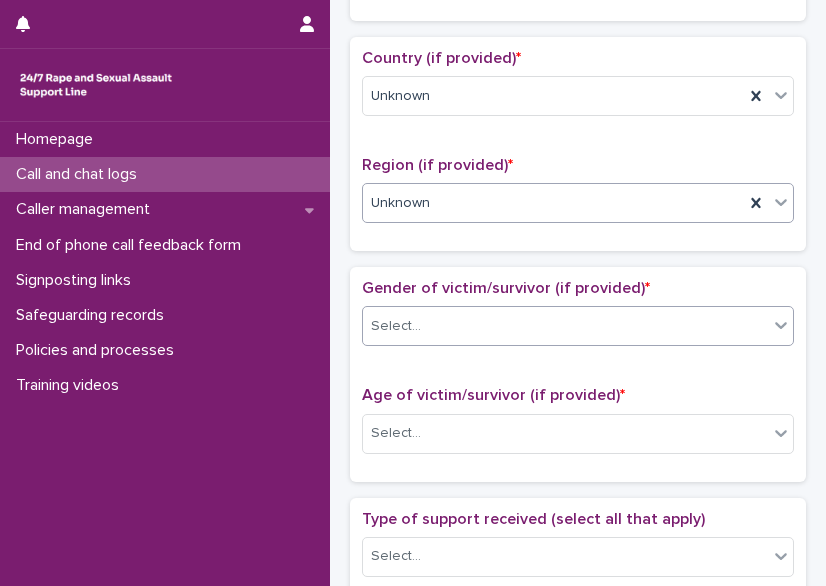 click on "Select..." at bounding box center [565, 326] 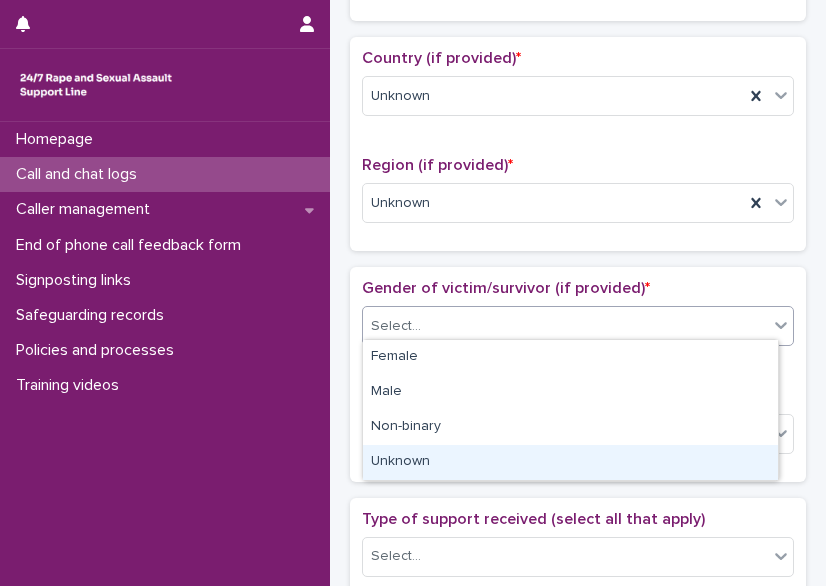 click on "Unknown" at bounding box center (570, 462) 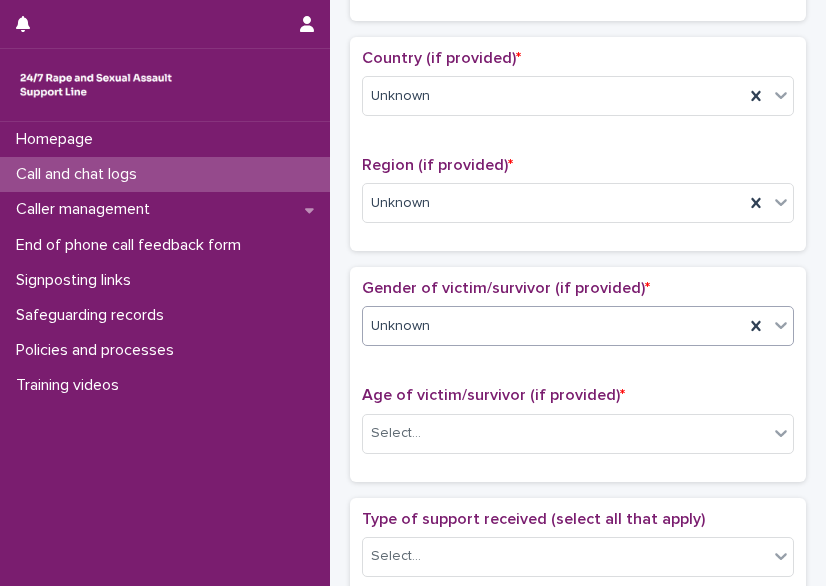 scroll, scrollTop: 753, scrollLeft: 0, axis: vertical 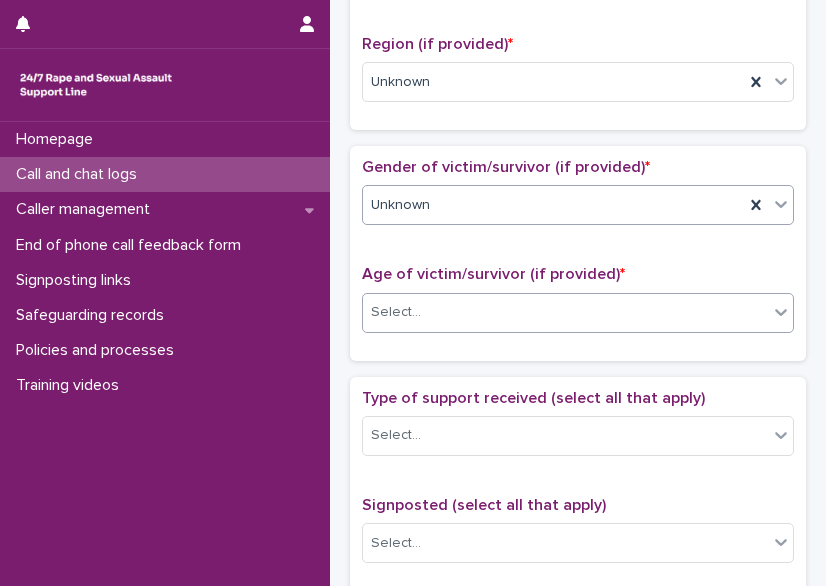 click on "Select..." at bounding box center (396, 312) 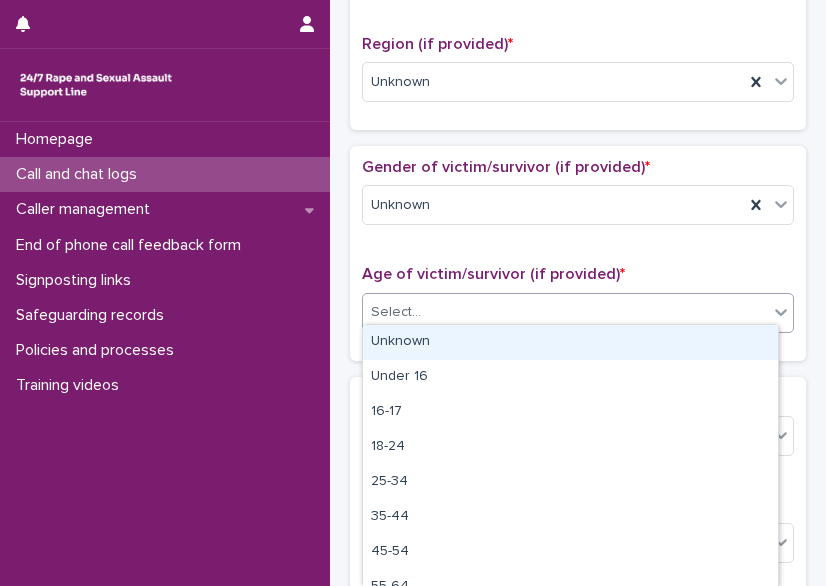 click on "Unknown" at bounding box center (570, 342) 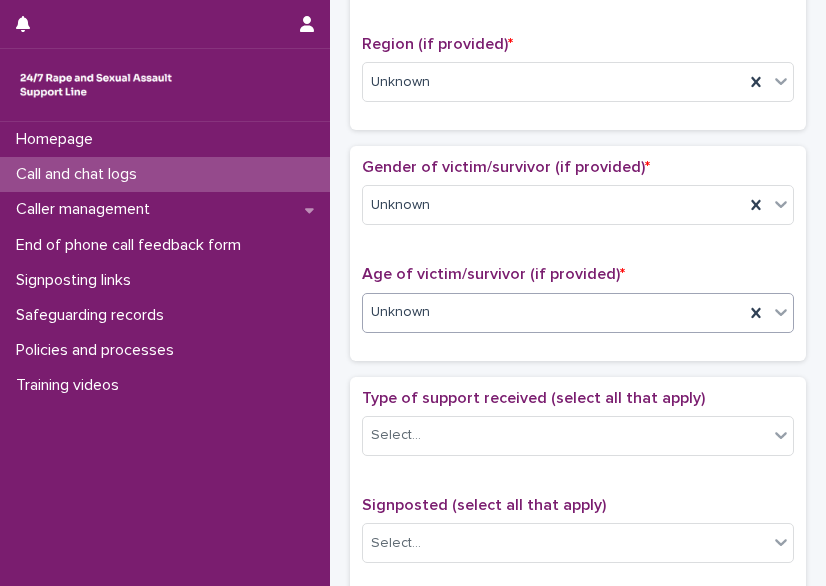 scroll, scrollTop: 873, scrollLeft: 0, axis: vertical 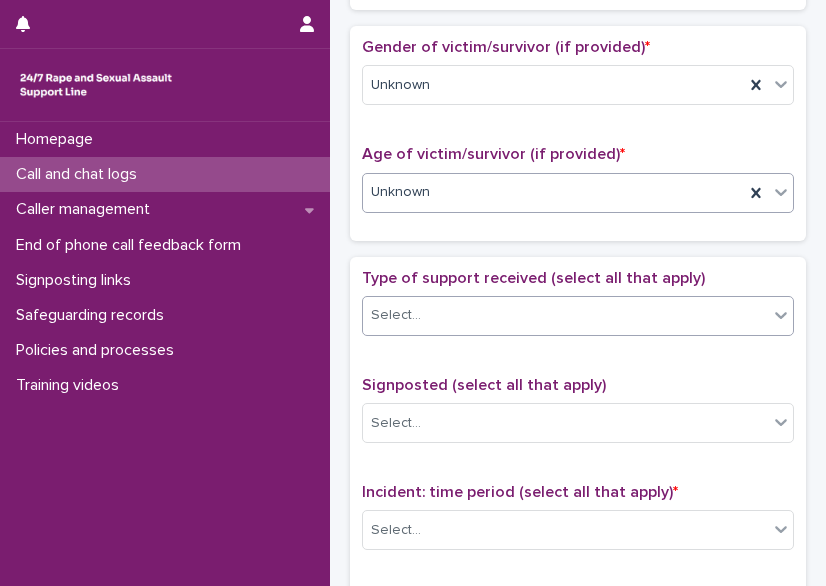 click on "Select..." at bounding box center [565, 315] 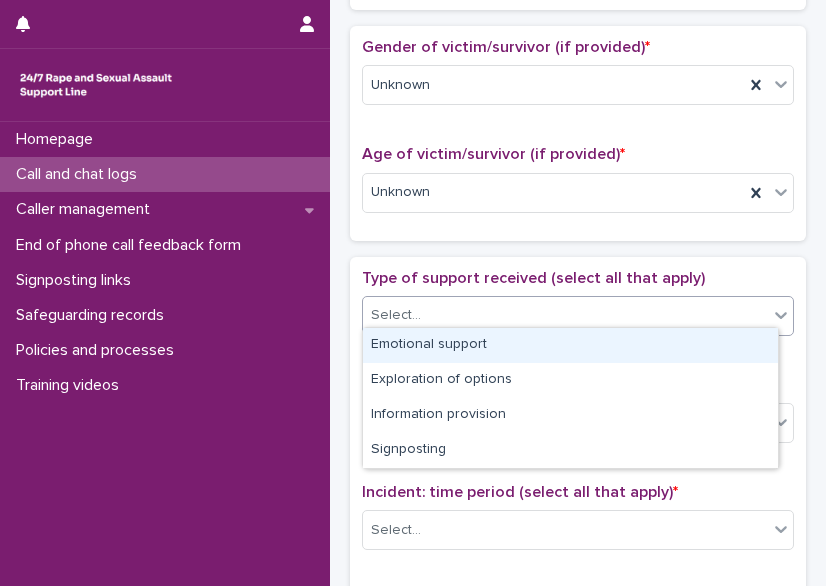 click on "Emotional support" at bounding box center [570, 345] 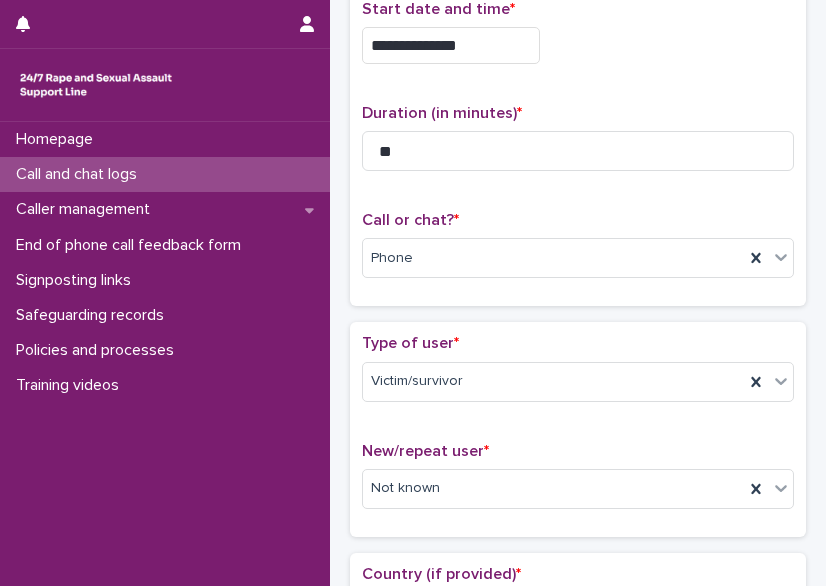 scroll, scrollTop: 243, scrollLeft: 0, axis: vertical 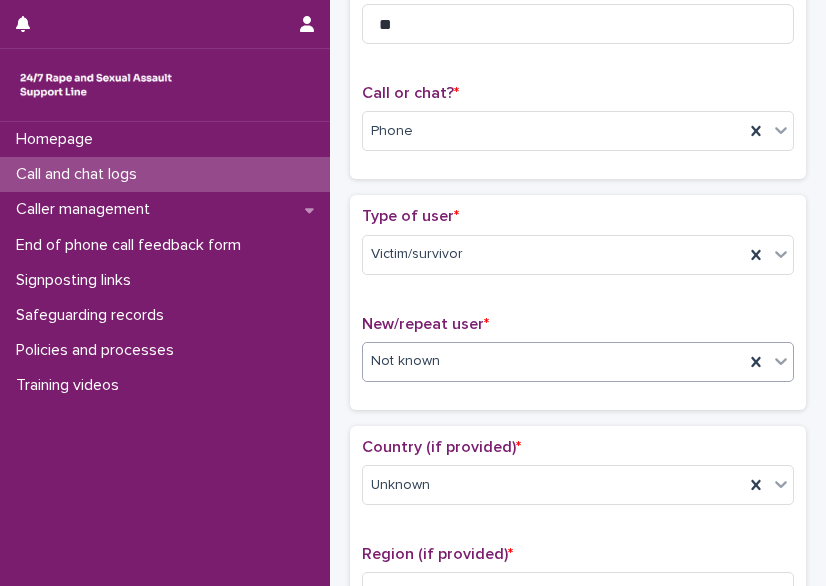 click on "Not known" at bounding box center [553, 361] 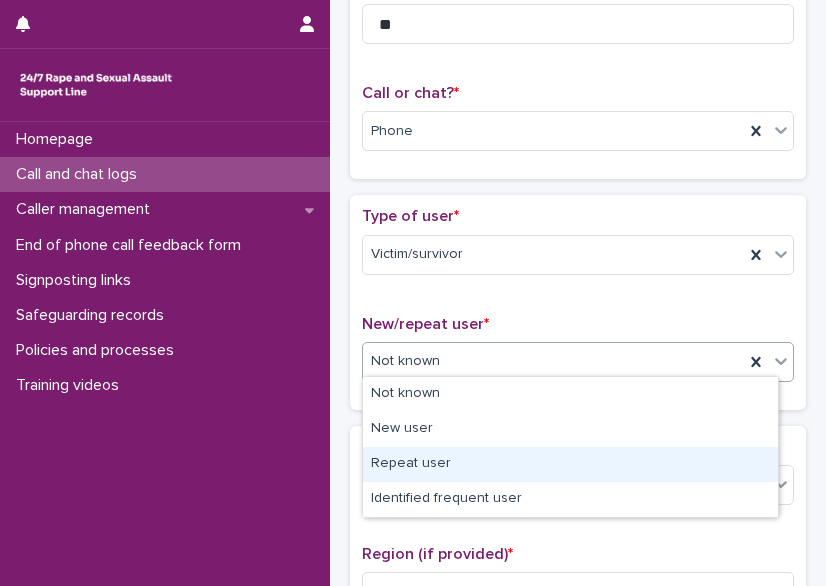 click on "Repeat user" at bounding box center (570, 464) 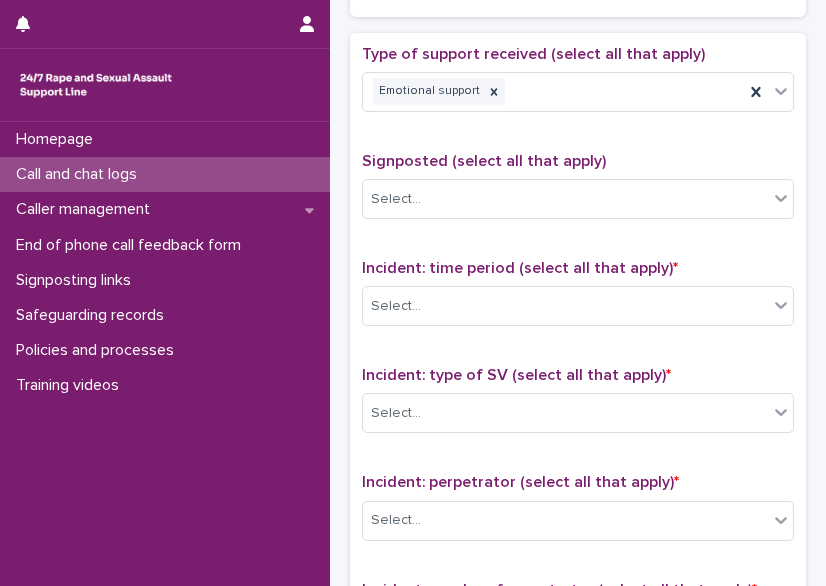 scroll, scrollTop: 1113, scrollLeft: 0, axis: vertical 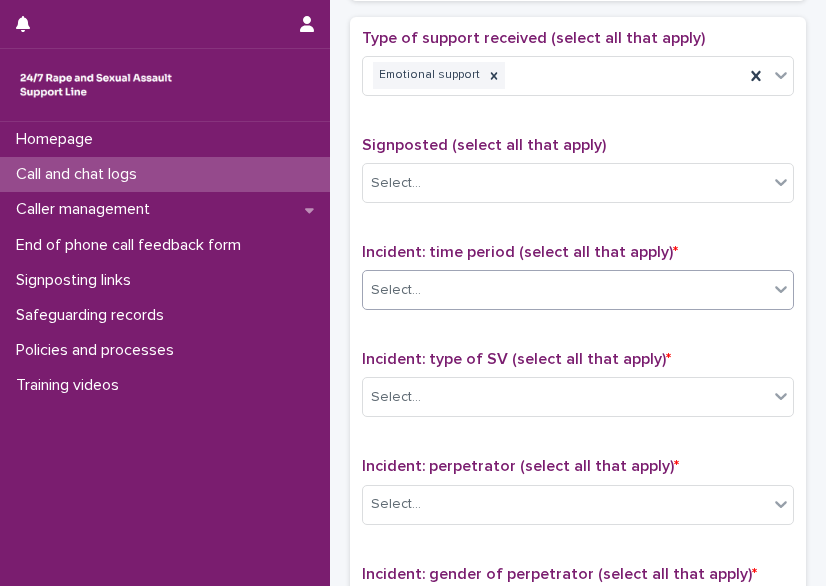 click on "Select..." at bounding box center [565, 290] 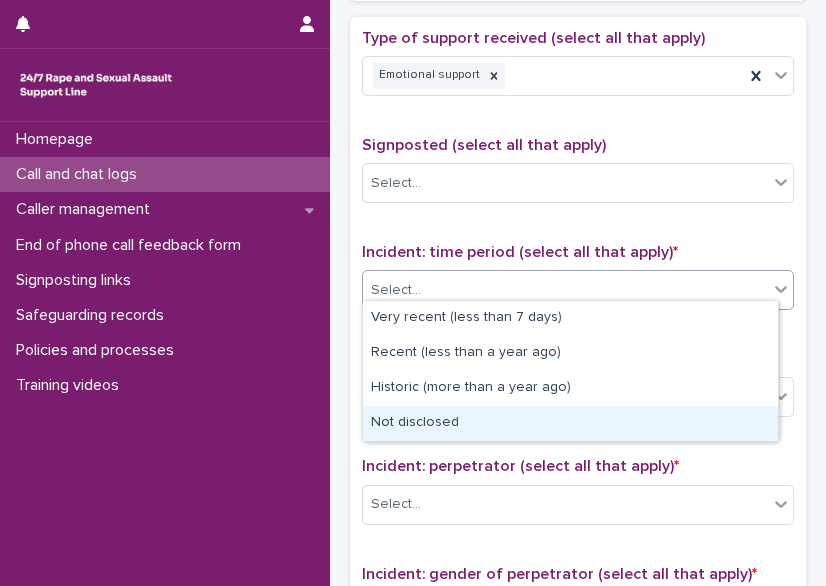 click on "Not disclosed" at bounding box center (570, 423) 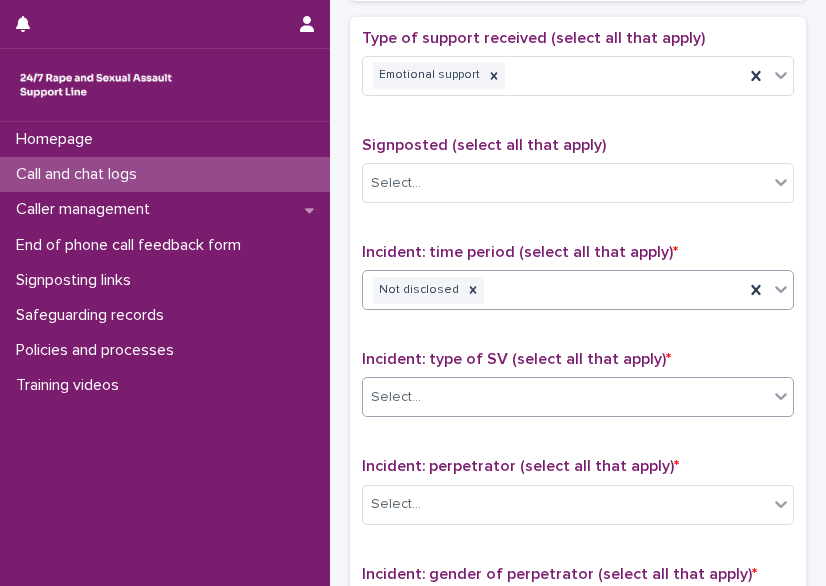 click at bounding box center (424, 396) 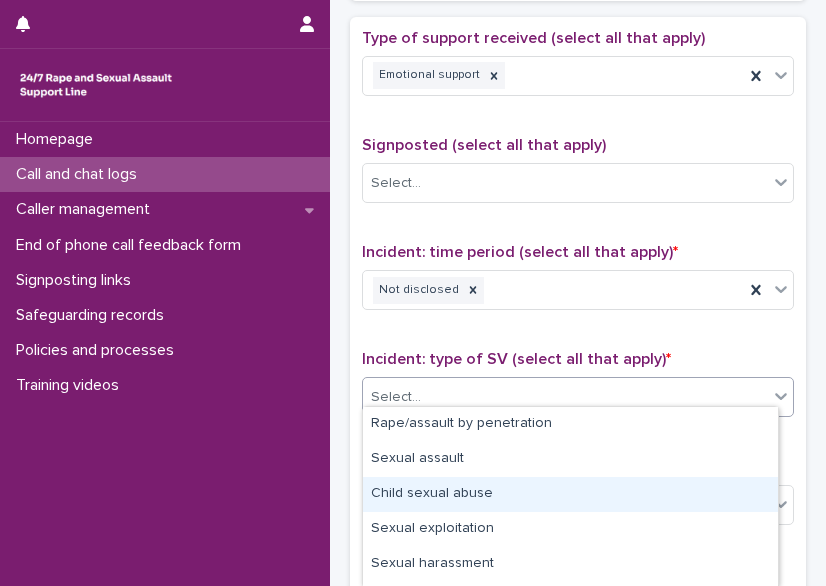 scroll, scrollTop: 170, scrollLeft: 0, axis: vertical 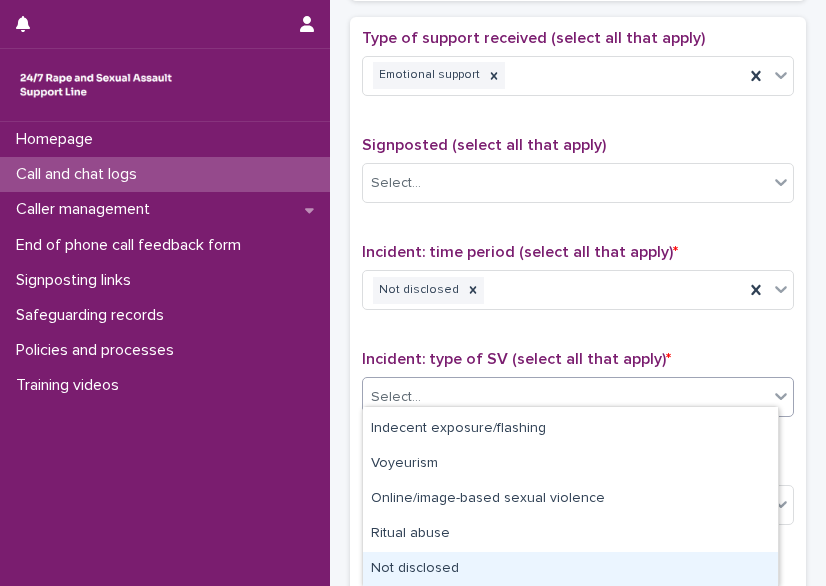 click on "Not disclosed" at bounding box center (570, 569) 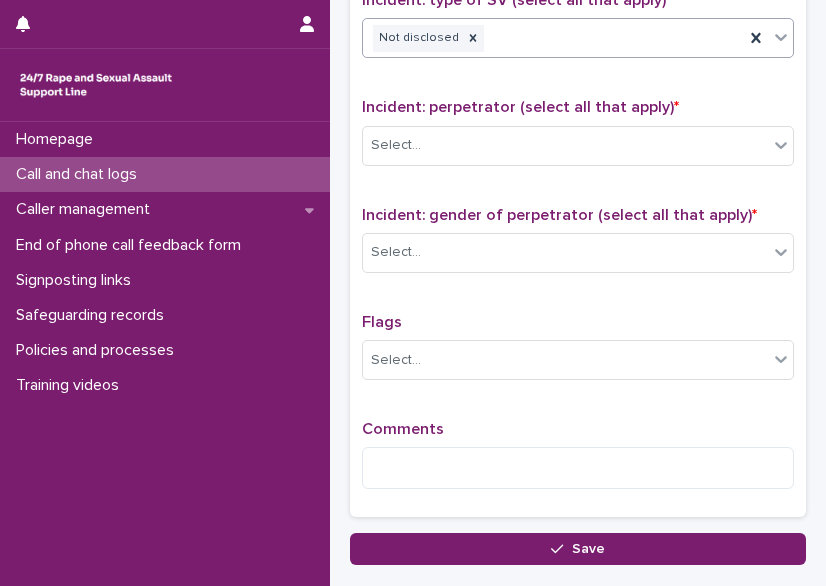 scroll, scrollTop: 1521, scrollLeft: 0, axis: vertical 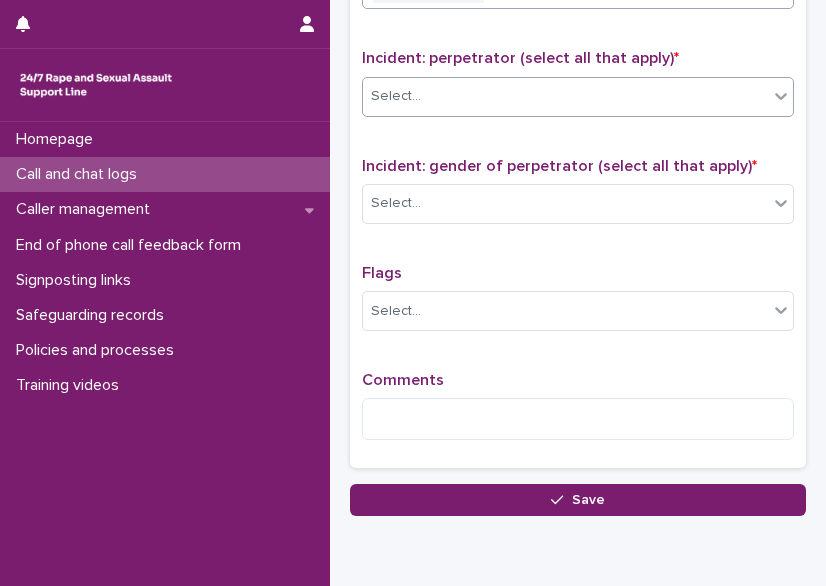 click on "Select..." at bounding box center [396, 96] 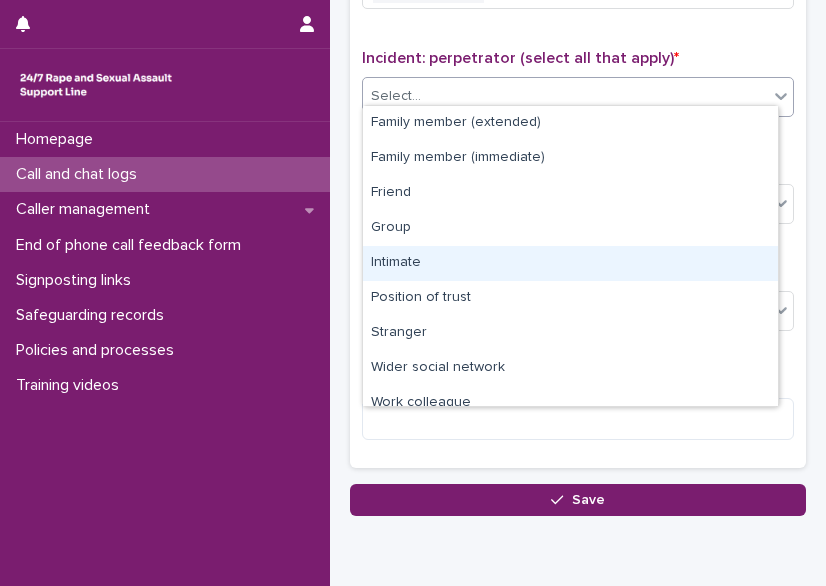 scroll, scrollTop: 85, scrollLeft: 0, axis: vertical 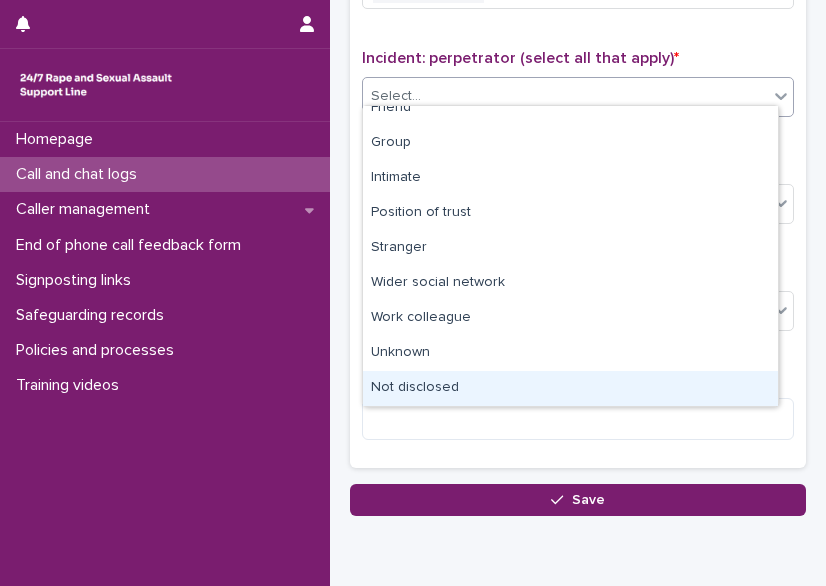 click on "Not disclosed" at bounding box center [570, 388] 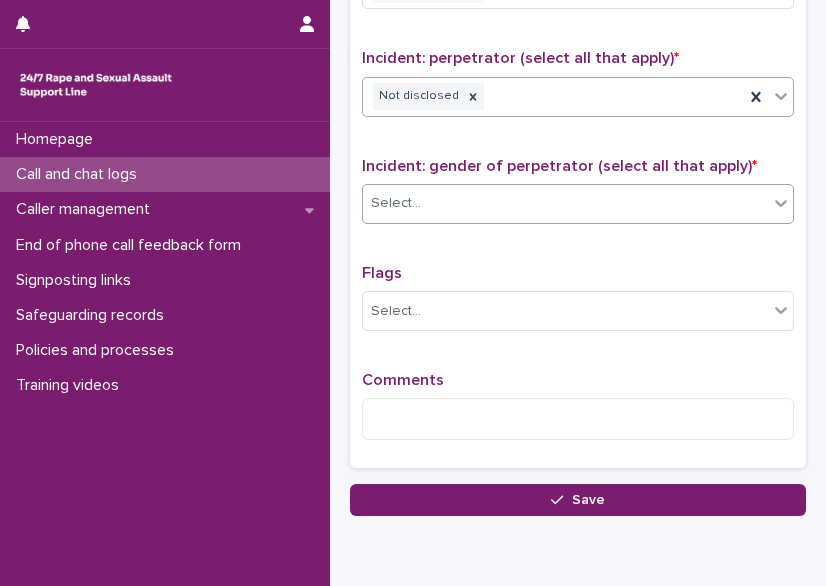 click on "Select..." at bounding box center (565, 203) 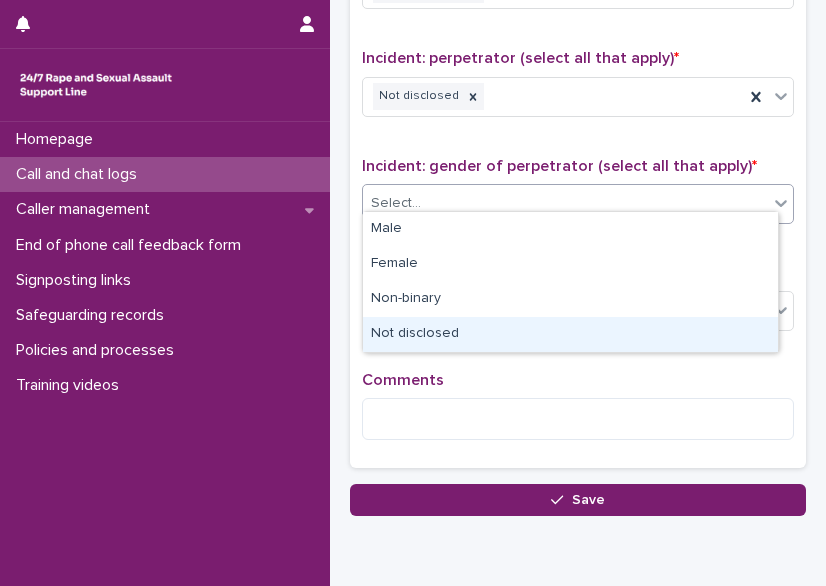 click on "Not disclosed" at bounding box center (570, 334) 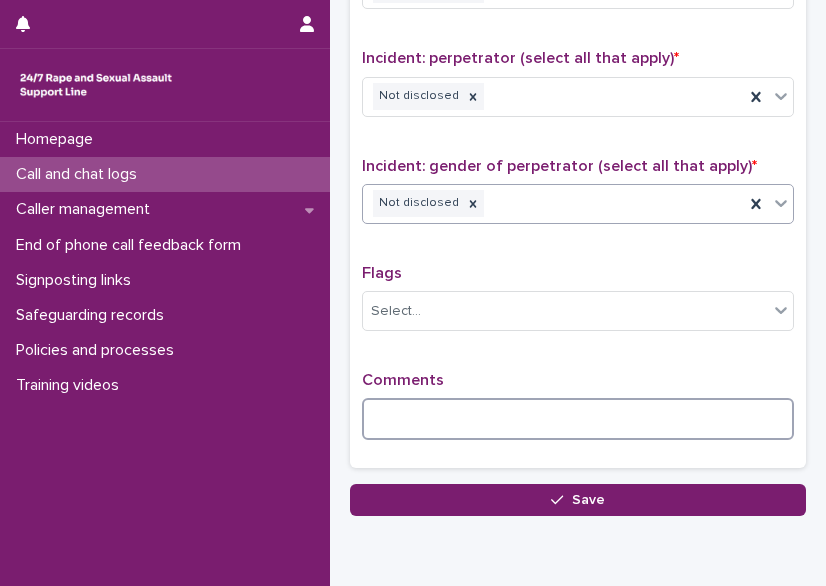 click at bounding box center [578, 419] 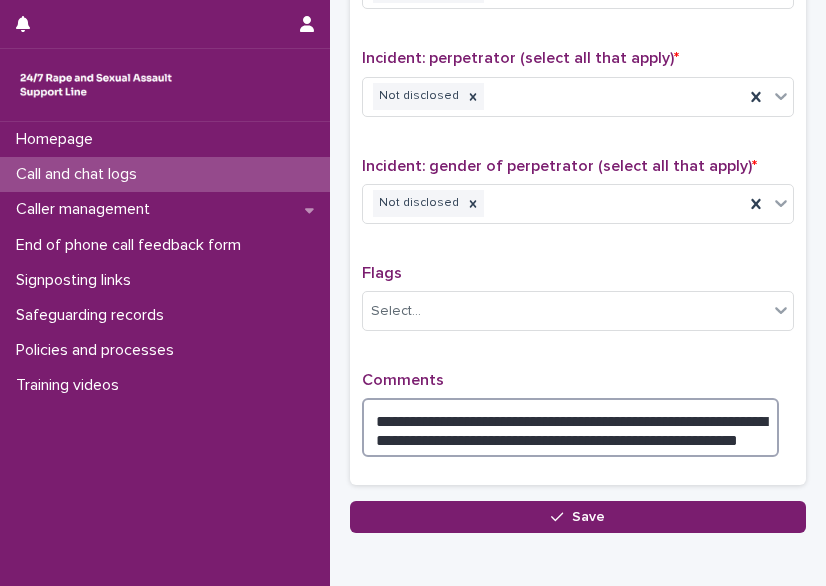 type on "**********" 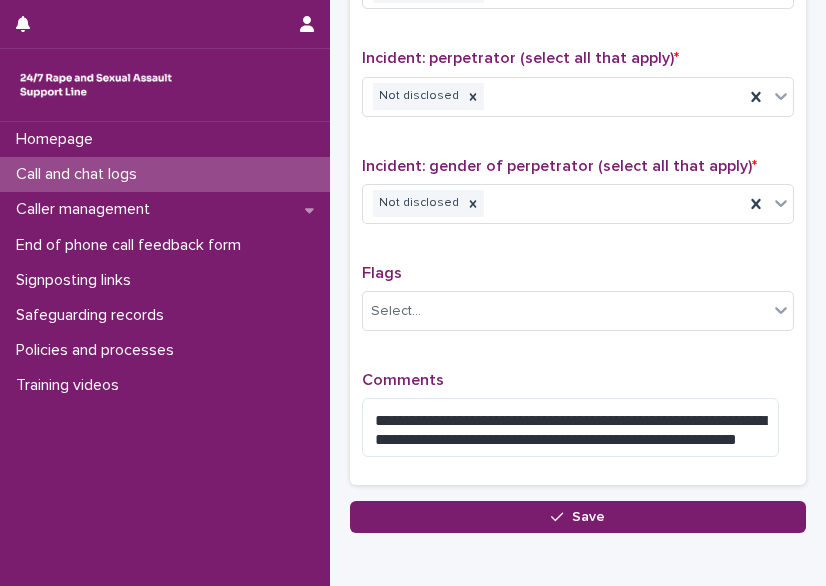 click on "**********" at bounding box center (578, -463) 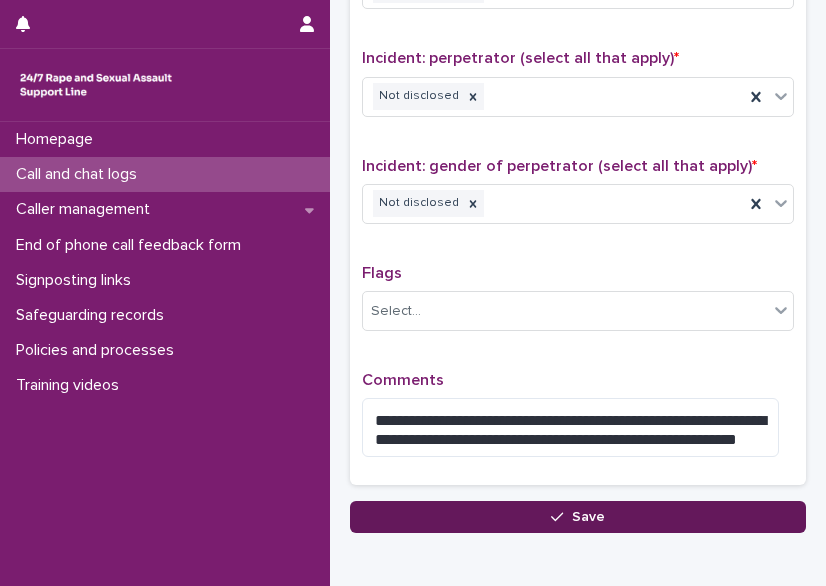 click on "Save" at bounding box center [578, 517] 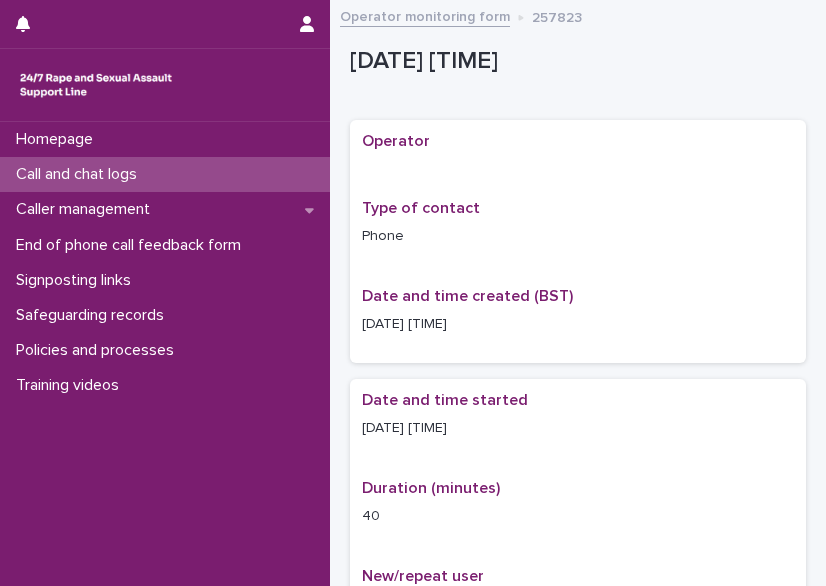 scroll, scrollTop: 0, scrollLeft: 0, axis: both 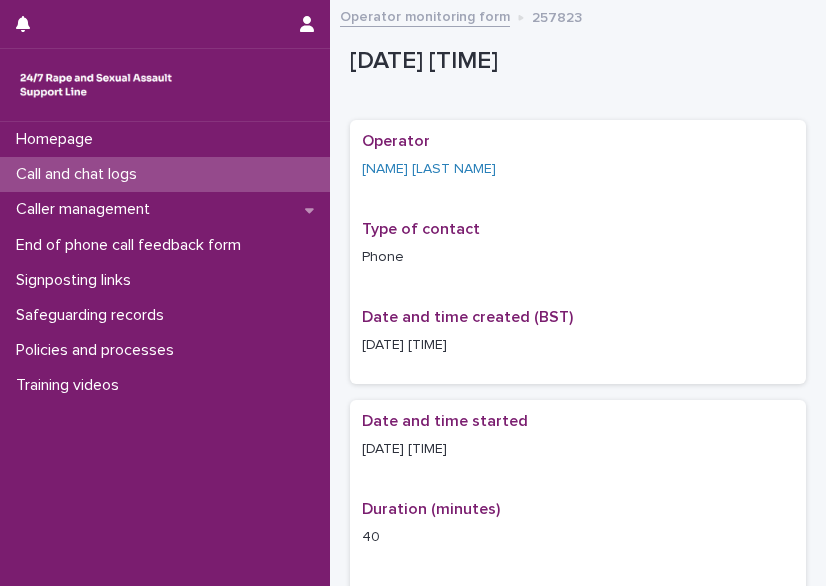 click on "Operator [NAME] [LAST NAME]" at bounding box center [578, 164] 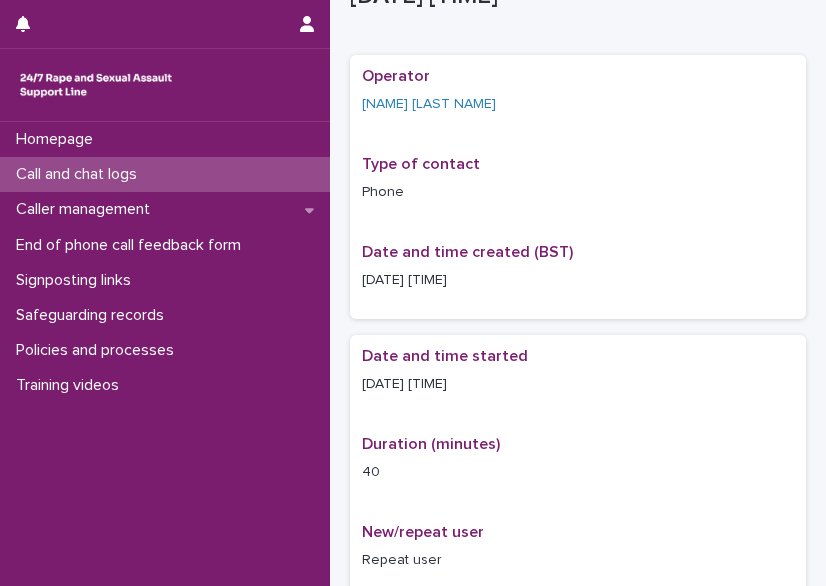 scroll, scrollTop: 0, scrollLeft: 0, axis: both 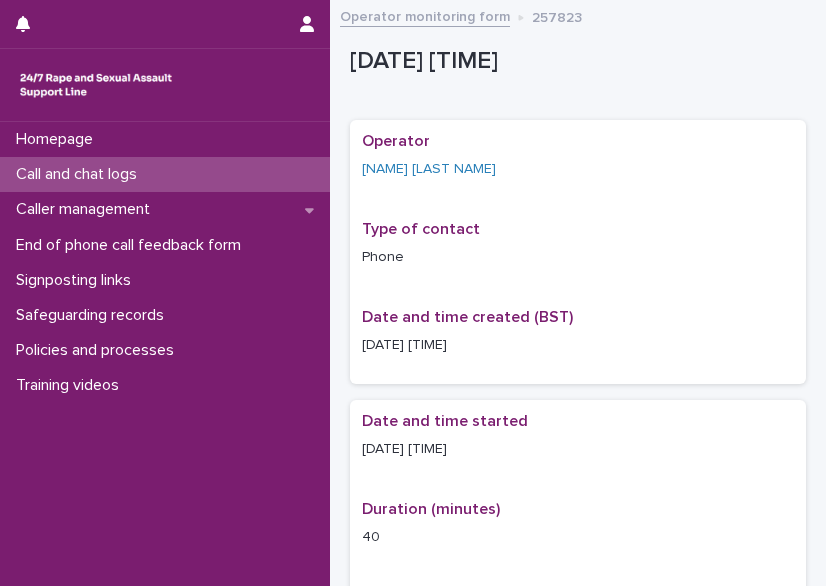 click on "Call and chat logs" at bounding box center [165, 174] 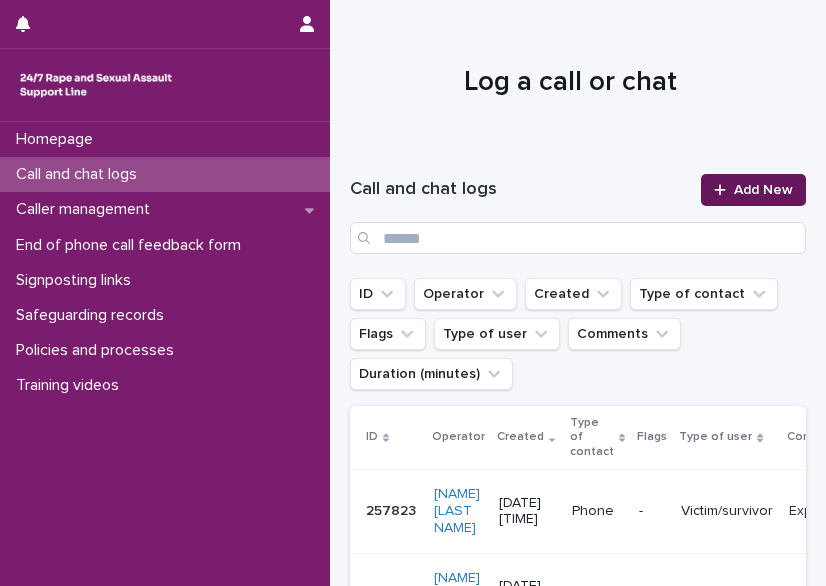 click on "Add New" at bounding box center [763, 190] 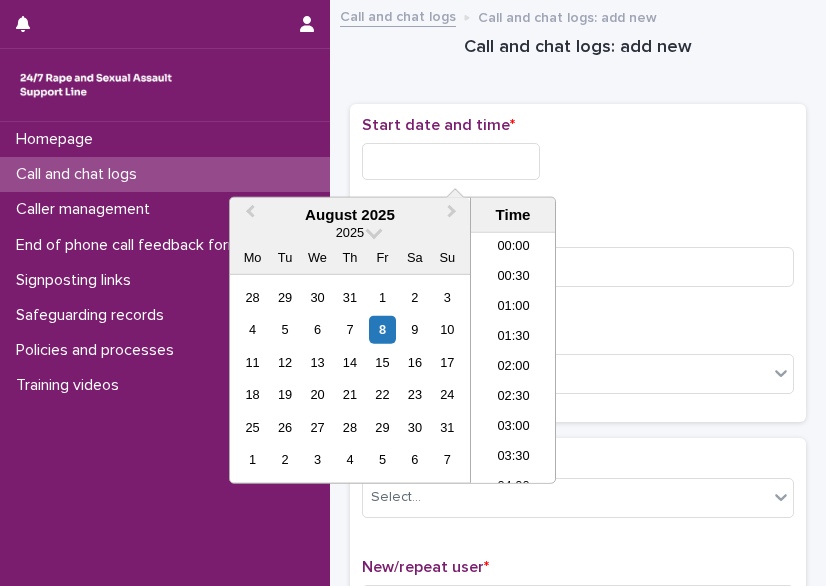 click at bounding box center (451, 161) 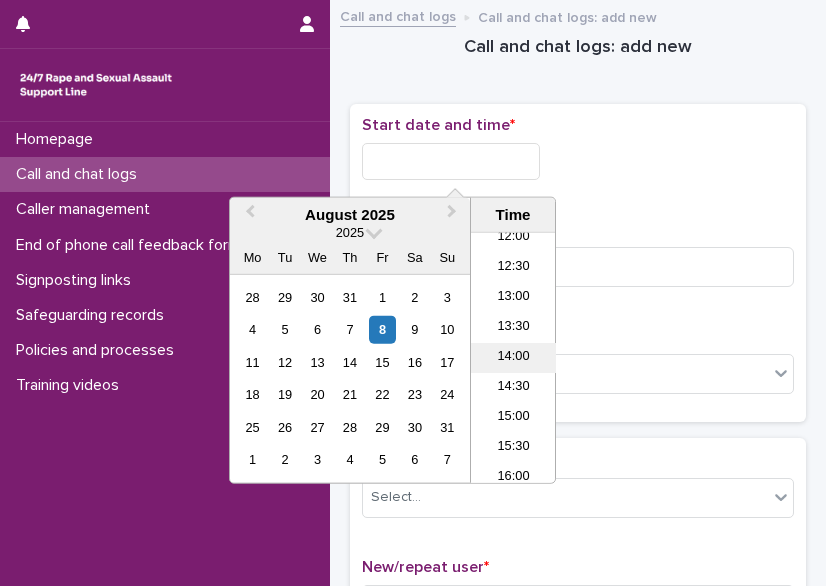 click on "14:00" at bounding box center (513, 358) 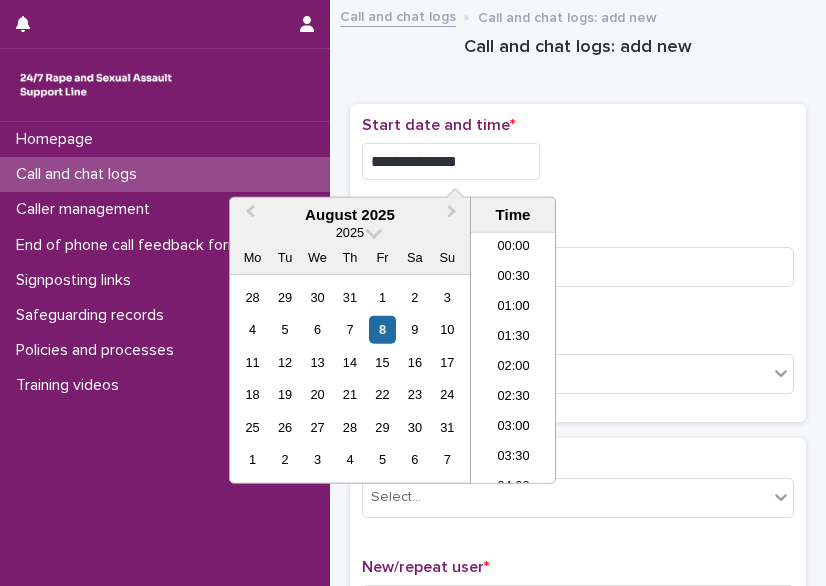 click on "**********" at bounding box center [451, 161] 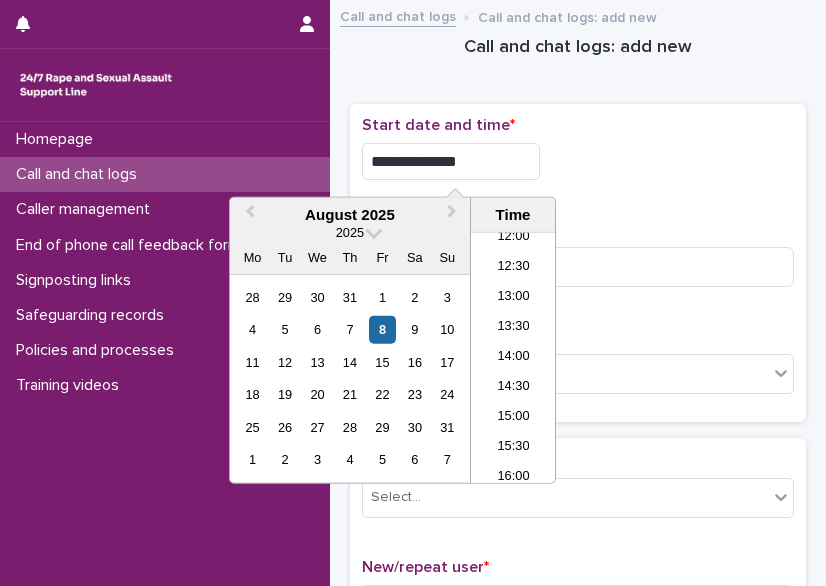 type on "**********" 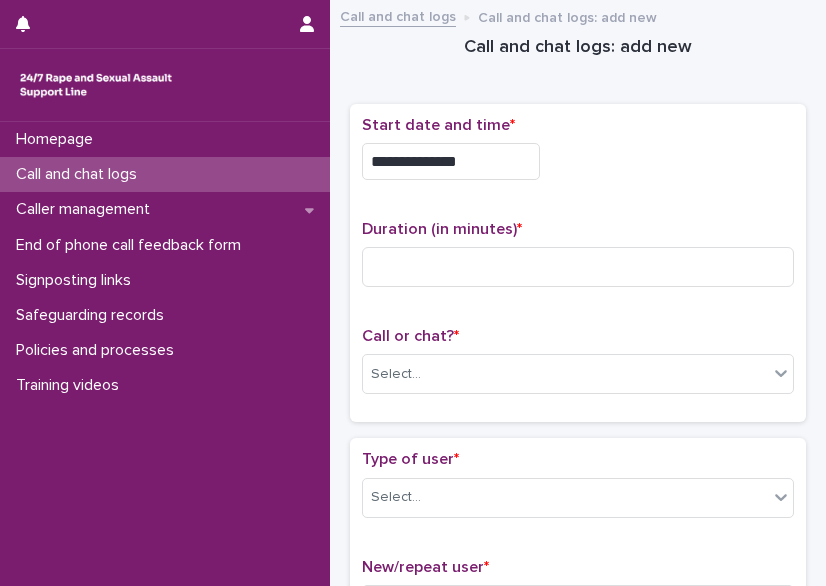 click on "**********" at bounding box center [578, 263] 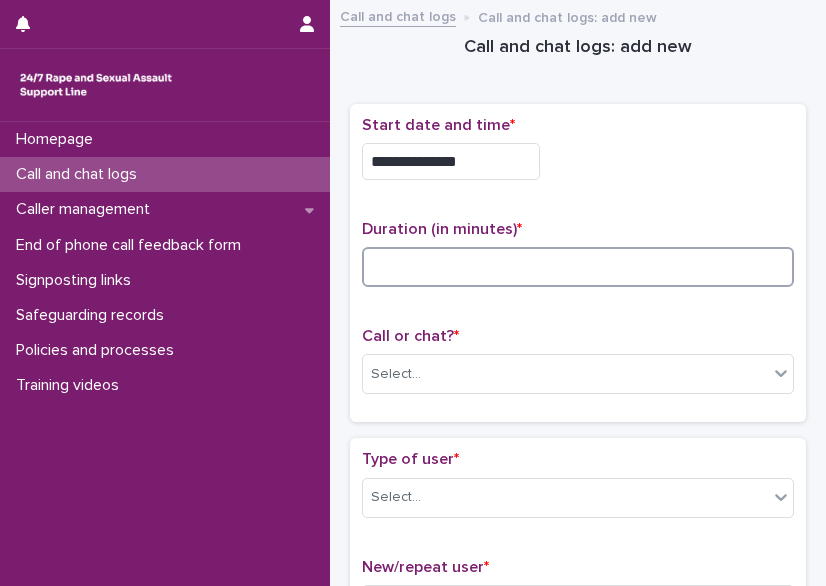 click at bounding box center [578, 267] 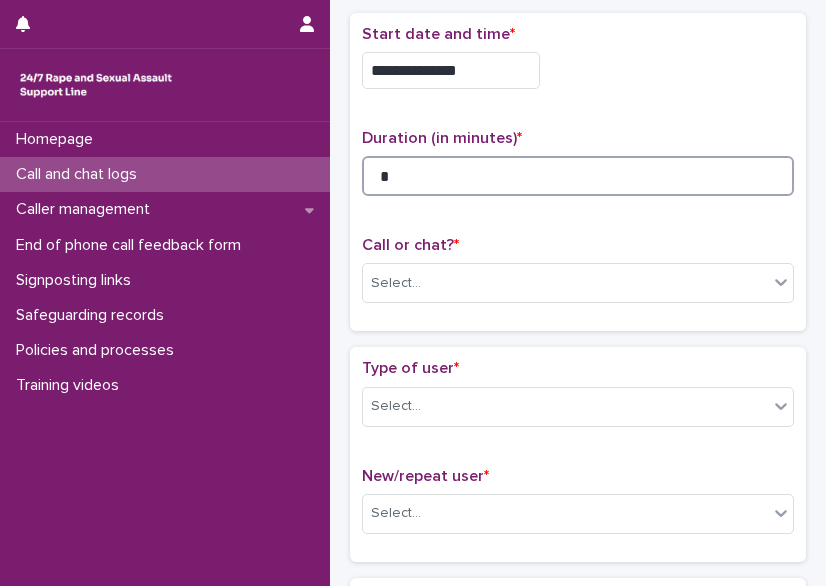 scroll, scrollTop: 92, scrollLeft: 0, axis: vertical 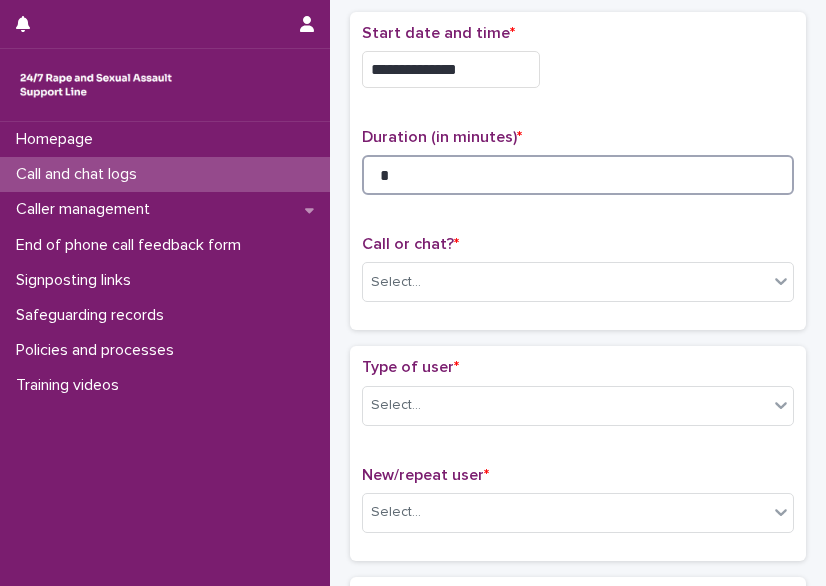 type on "*" 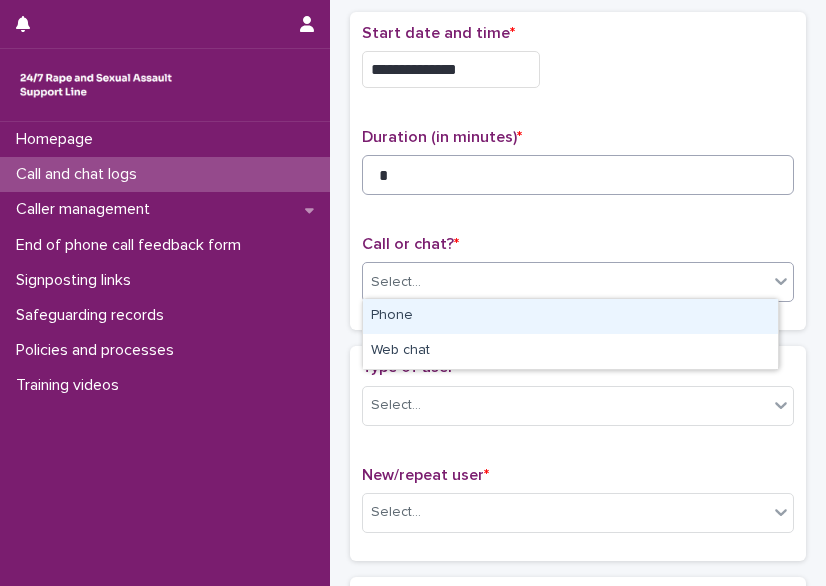 click on "Select..." at bounding box center [396, 282] 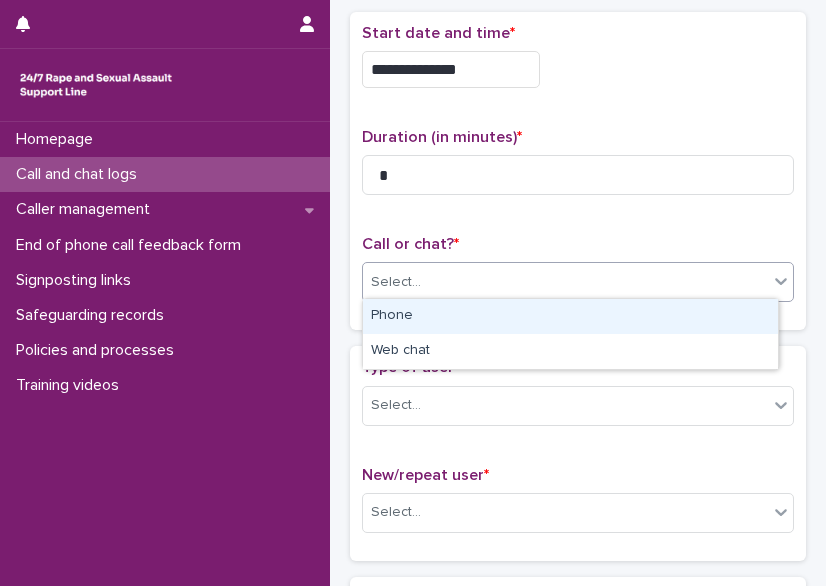 click on "Phone" at bounding box center (570, 316) 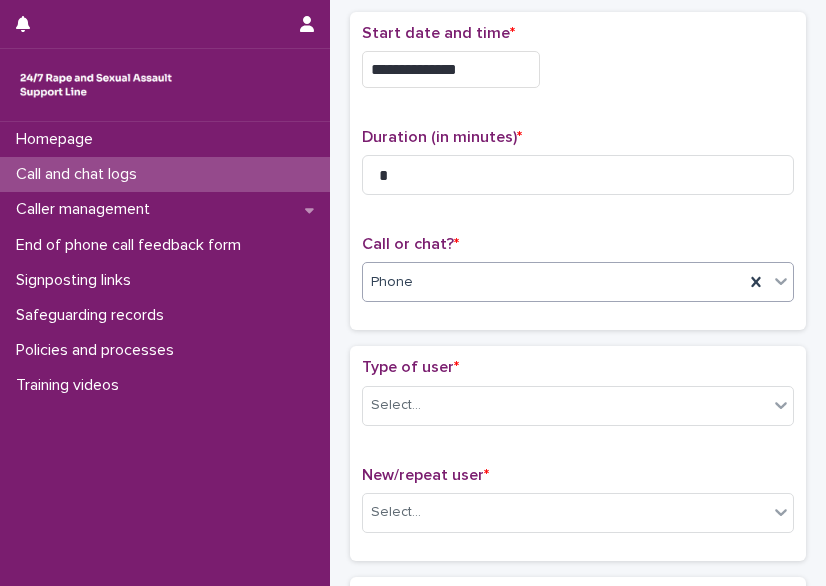 scroll, scrollTop: 214, scrollLeft: 0, axis: vertical 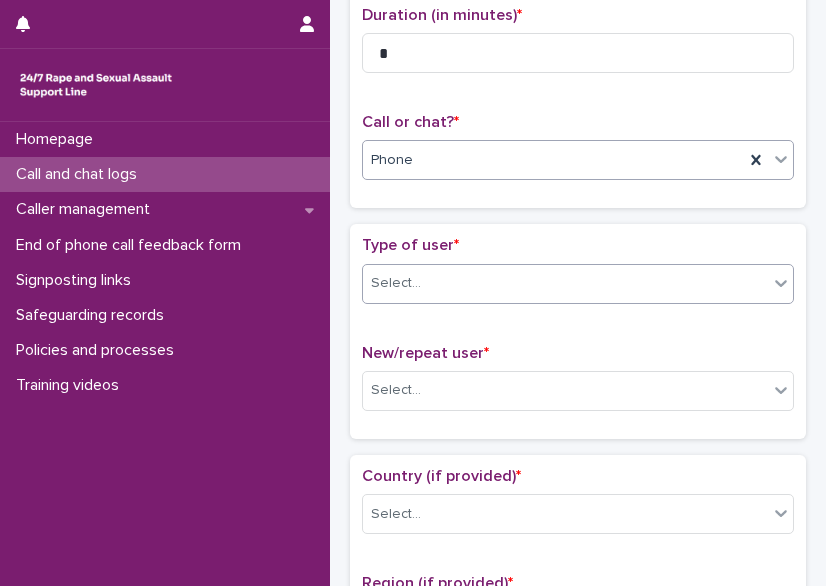 click on "Select..." at bounding box center (565, 283) 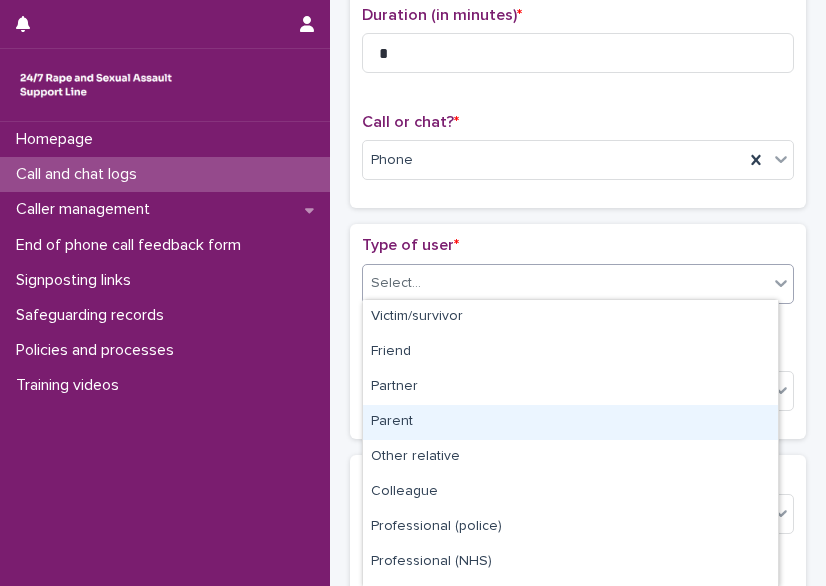 scroll, scrollTop: 238, scrollLeft: 0, axis: vertical 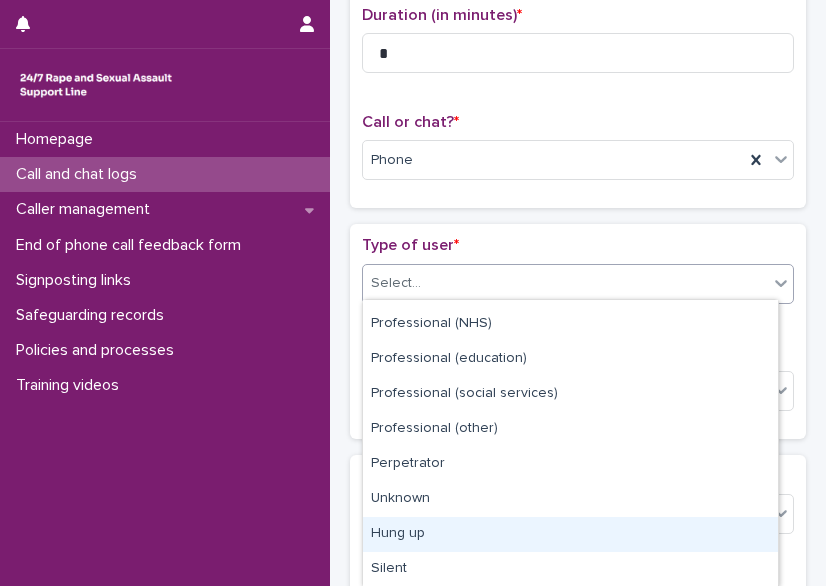 click on "Hung up" at bounding box center [570, 534] 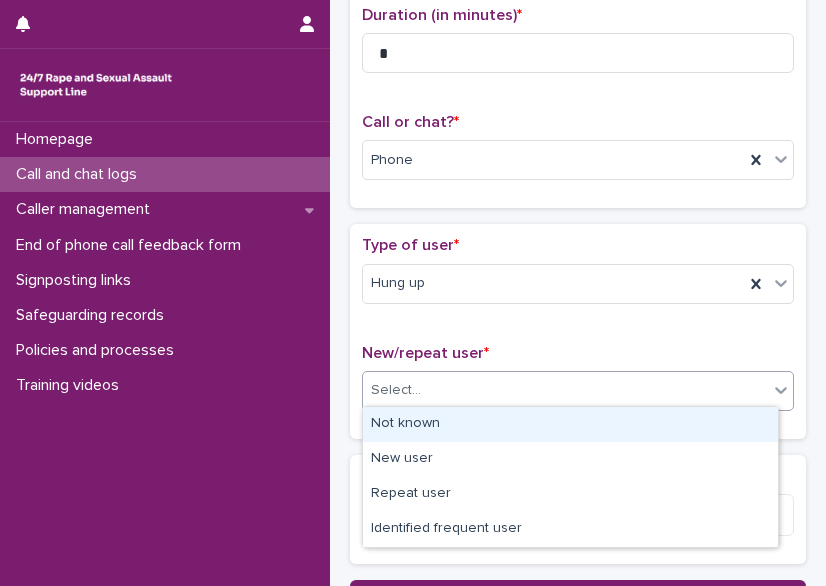 click on "Select..." at bounding box center [565, 390] 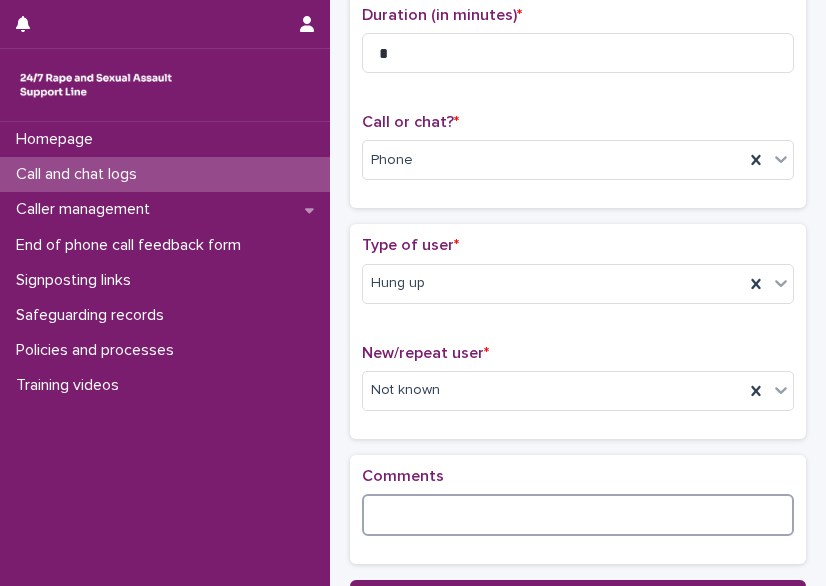click at bounding box center [578, 515] 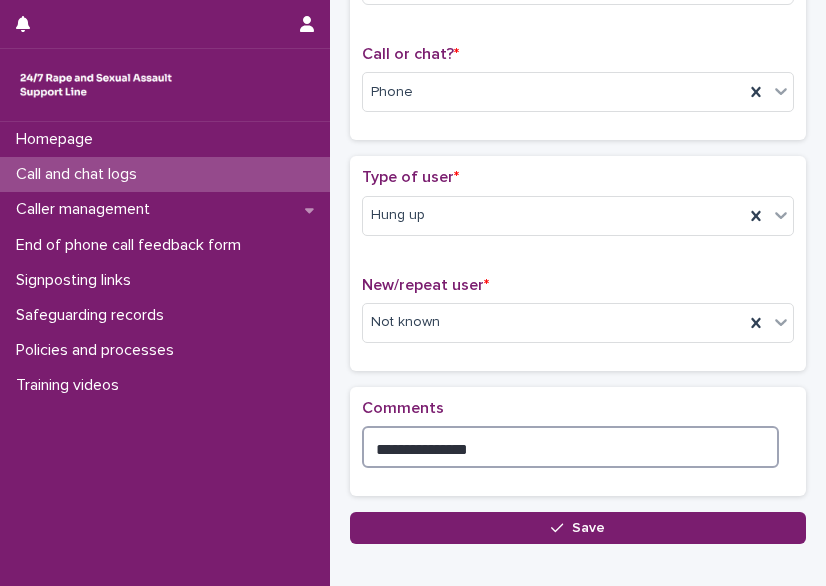 scroll, scrollTop: 284, scrollLeft: 0, axis: vertical 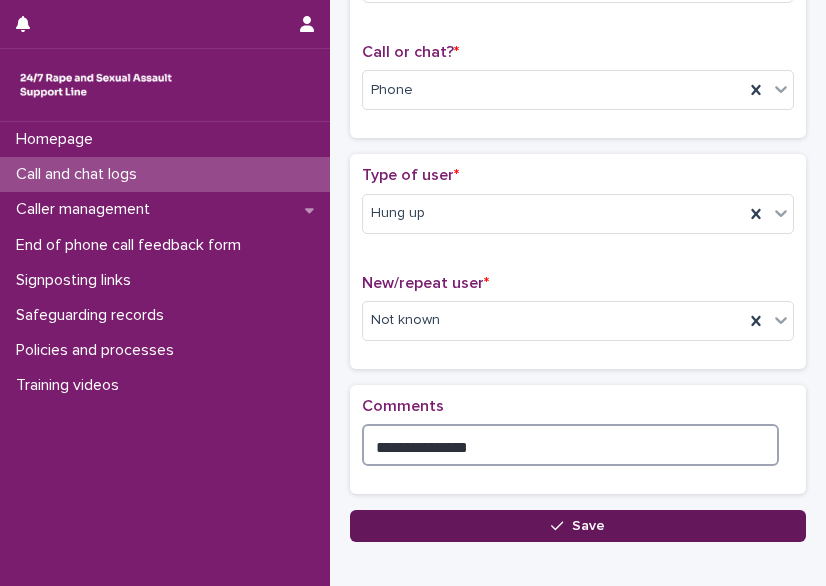 type on "**********" 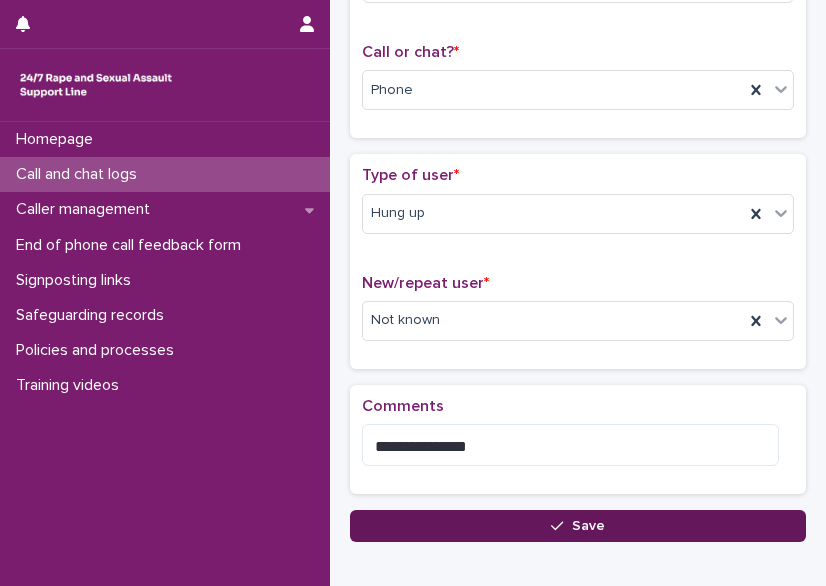 click on "Save" at bounding box center (578, 526) 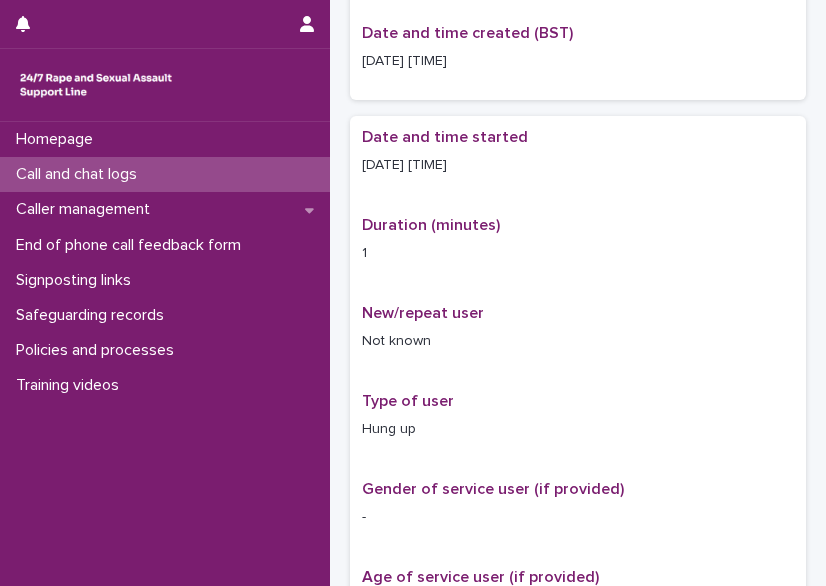 scroll, scrollTop: 0, scrollLeft: 0, axis: both 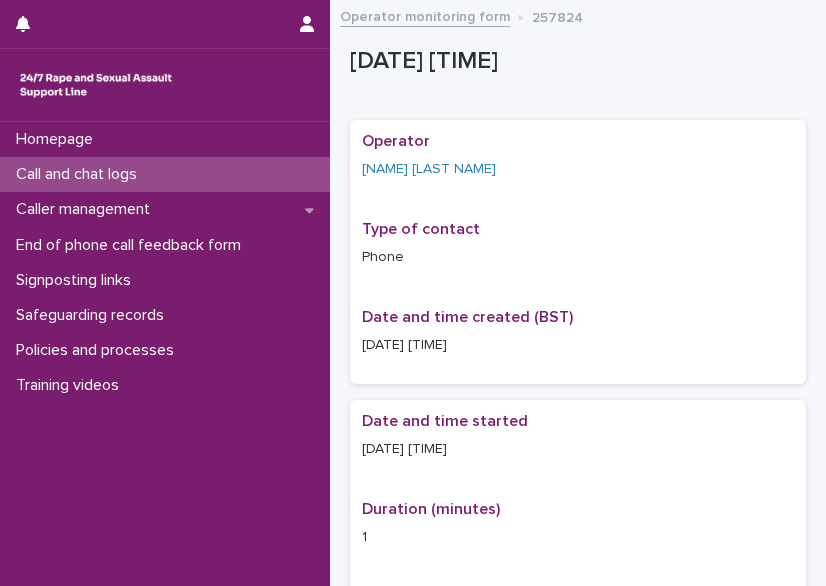 click on "Call and chat logs" at bounding box center (165, 174) 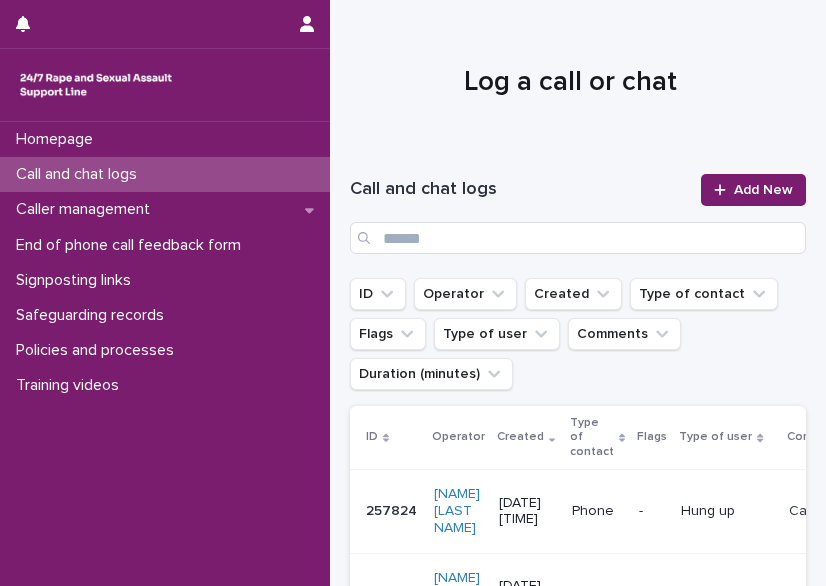 click on "Call and chat logs Add New" at bounding box center (578, 214) 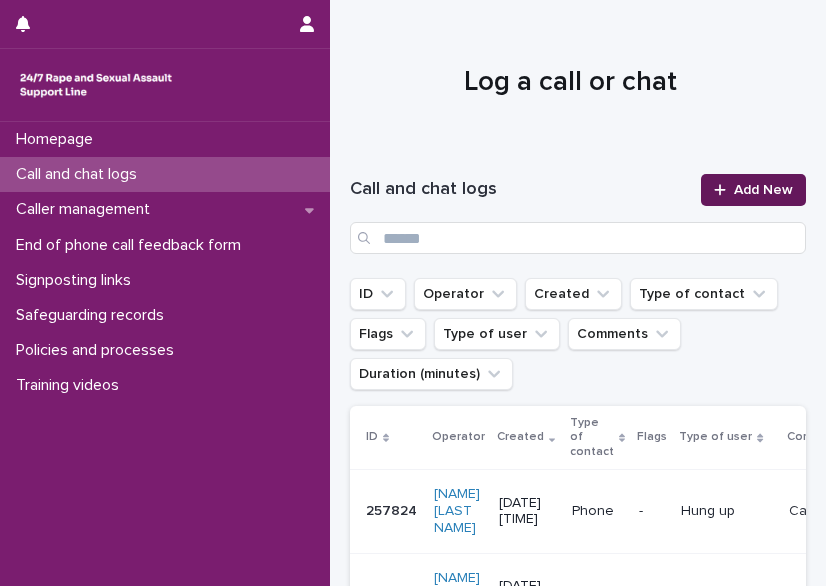 click on "Add New" at bounding box center (763, 190) 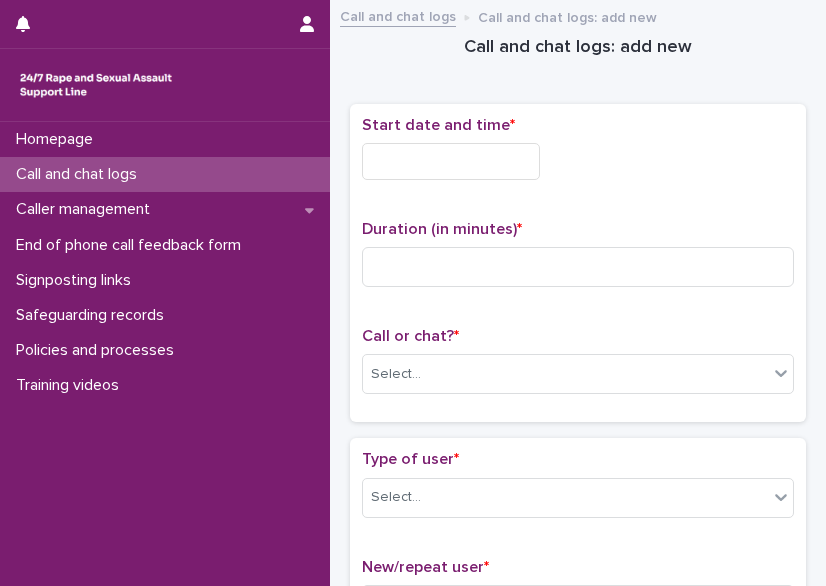 click at bounding box center [451, 161] 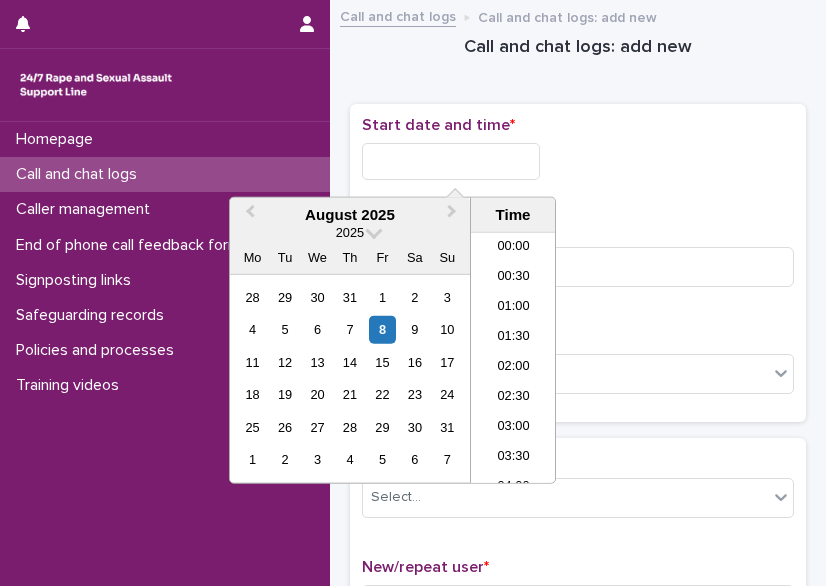 scroll, scrollTop: 760, scrollLeft: 0, axis: vertical 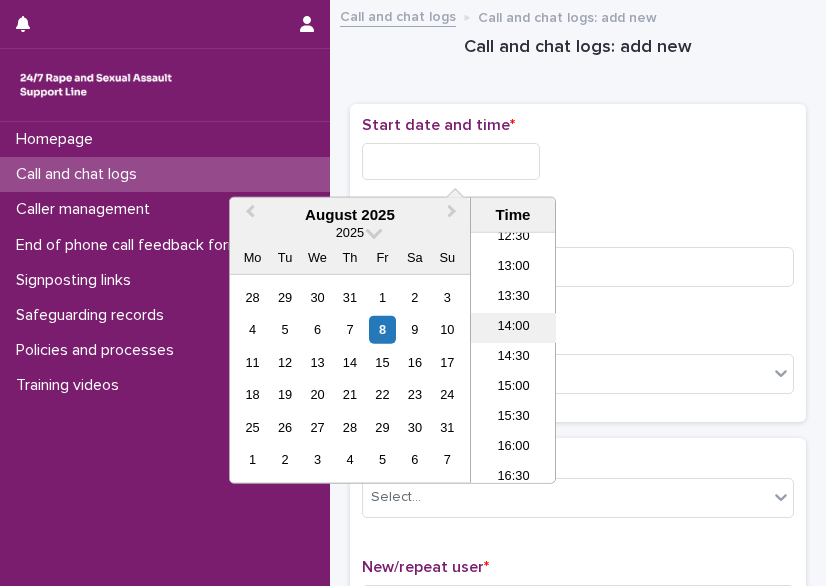 click on "14:00" at bounding box center (513, 328) 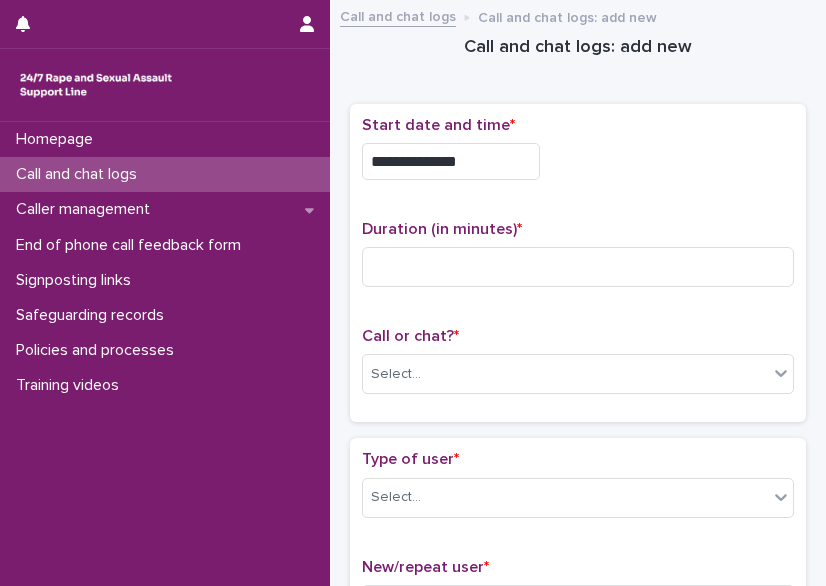 click on "**********" at bounding box center [451, 161] 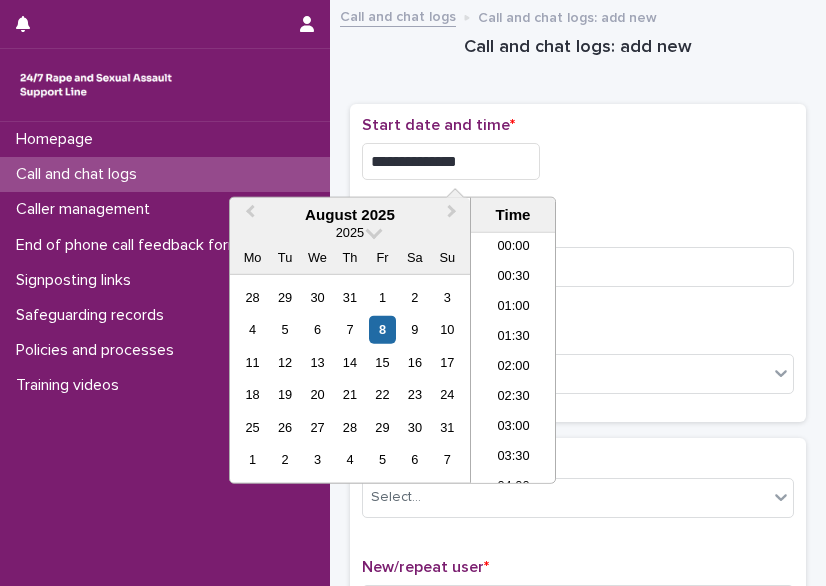 scroll, scrollTop: 730, scrollLeft: 0, axis: vertical 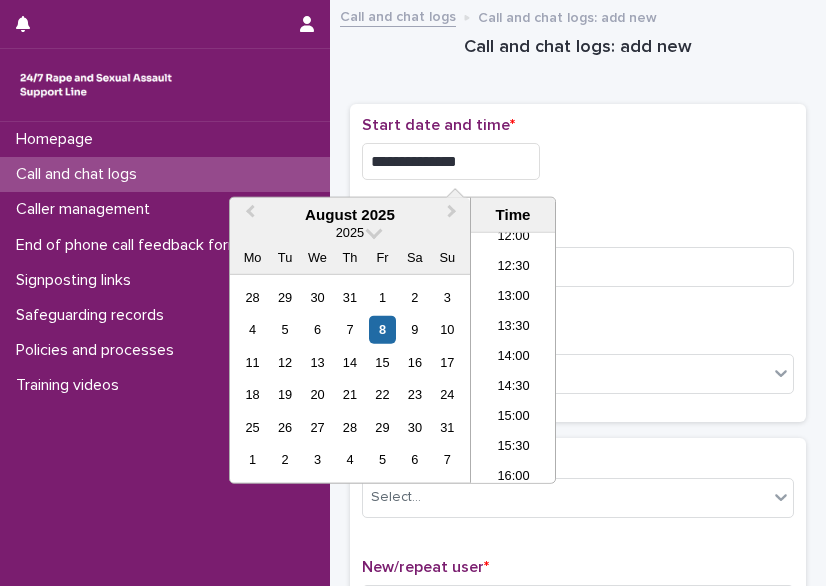 type on "**********" 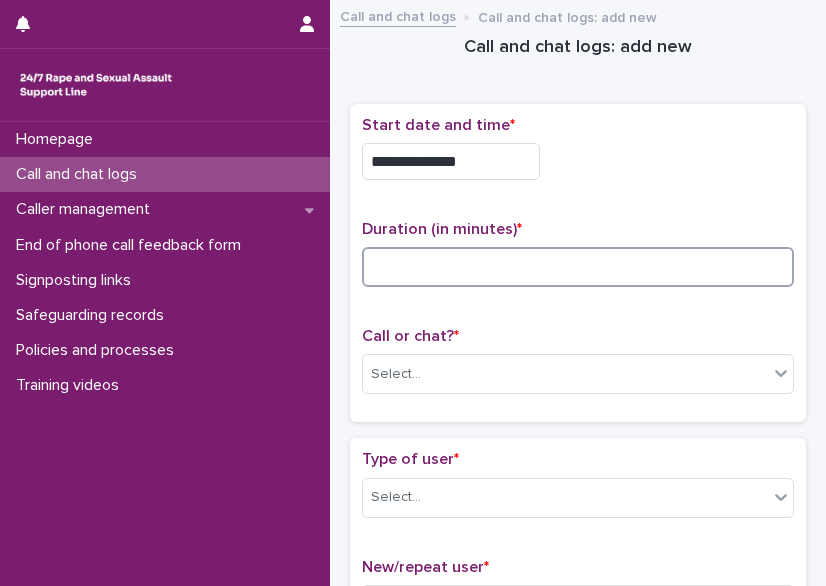 click at bounding box center (578, 267) 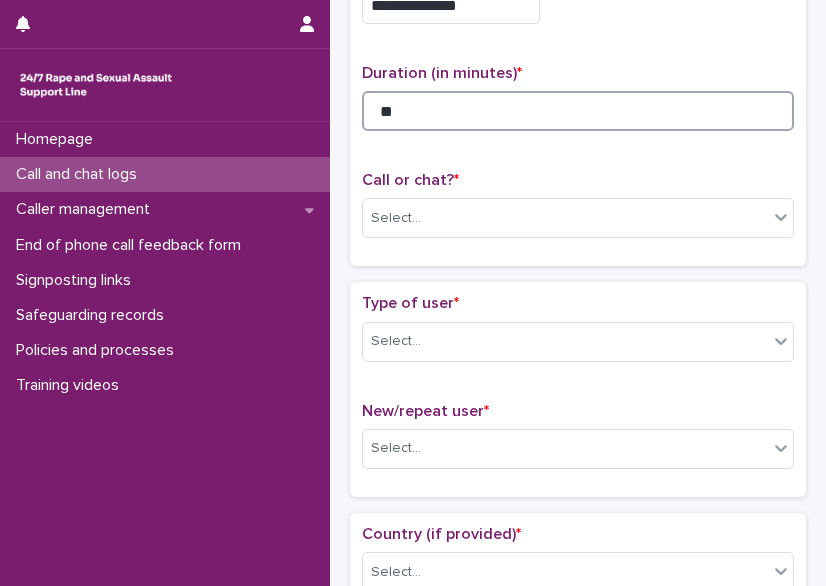 scroll, scrollTop: 157, scrollLeft: 0, axis: vertical 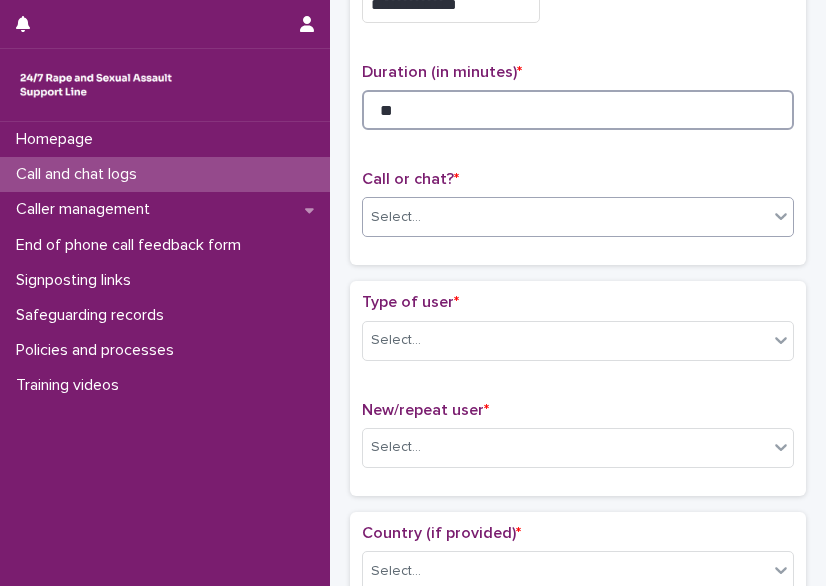 type on "**" 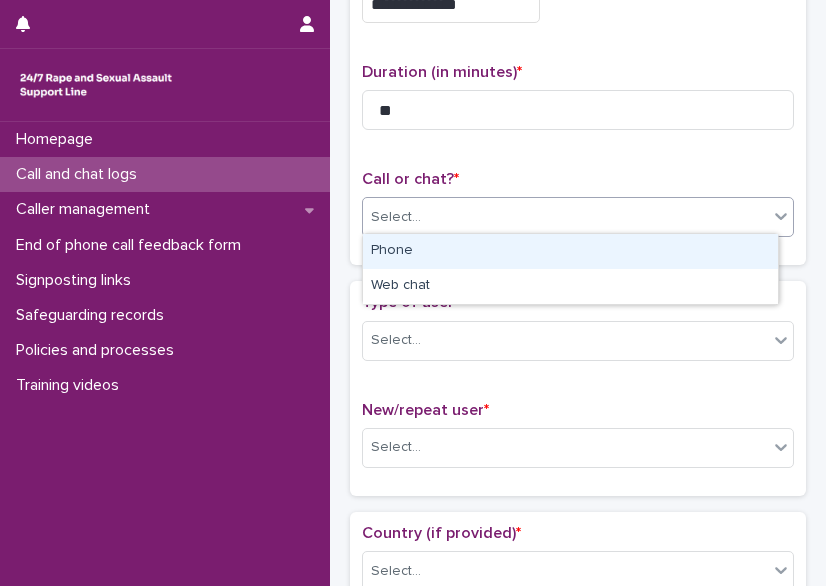 click on "Select..." at bounding box center [396, 217] 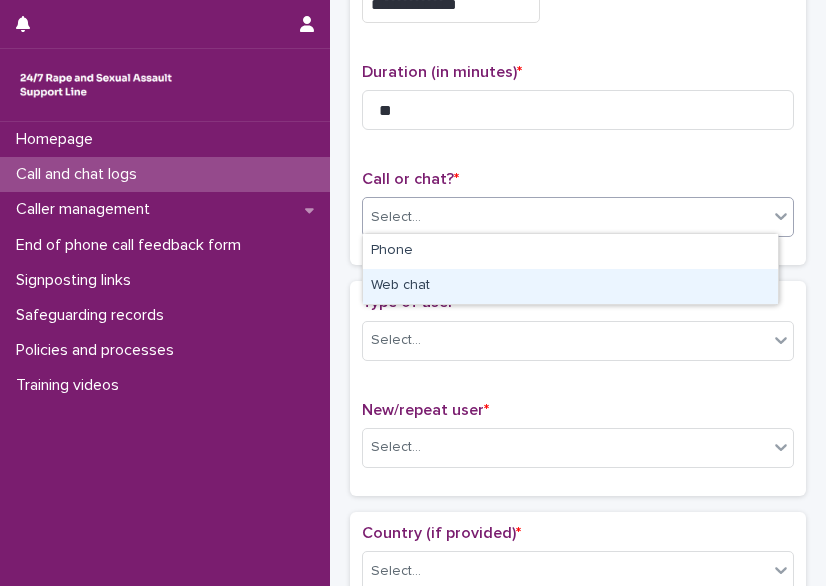 click on "Web chat" at bounding box center (570, 286) 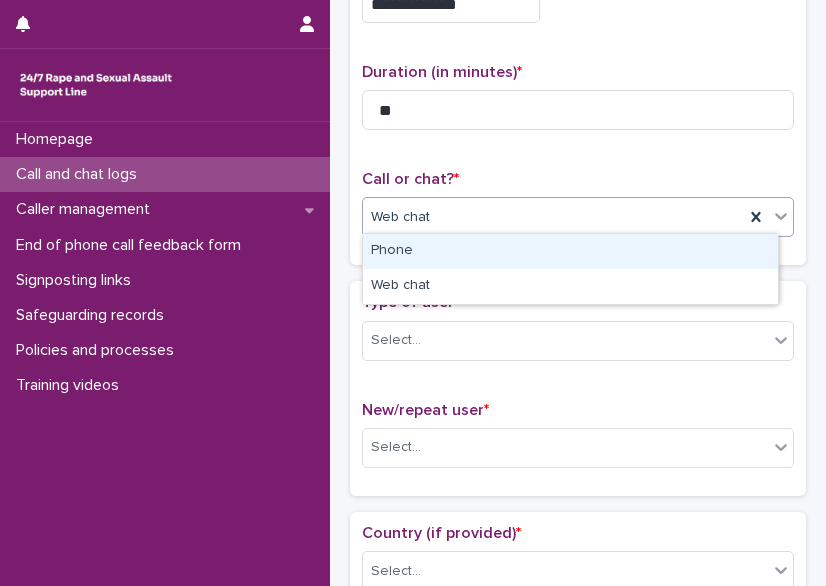 click on "Phone" at bounding box center (570, 251) 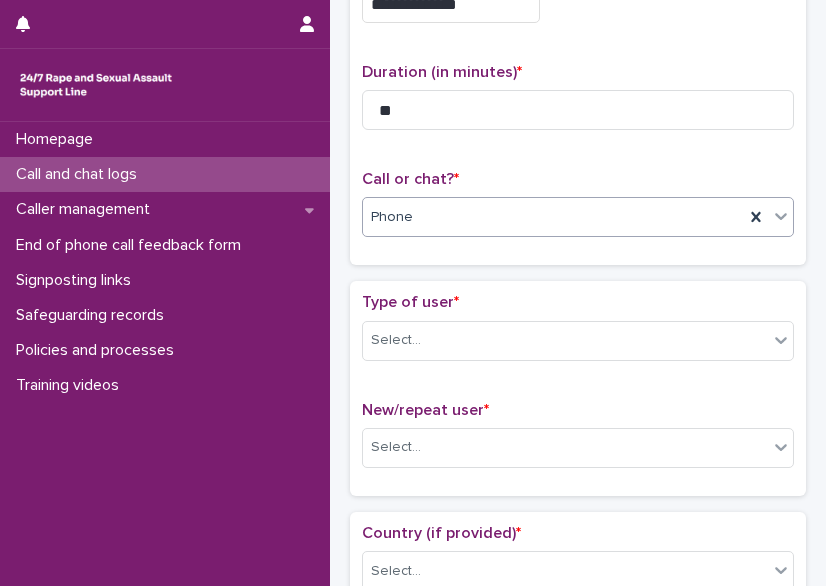 scroll, scrollTop: 195, scrollLeft: 0, axis: vertical 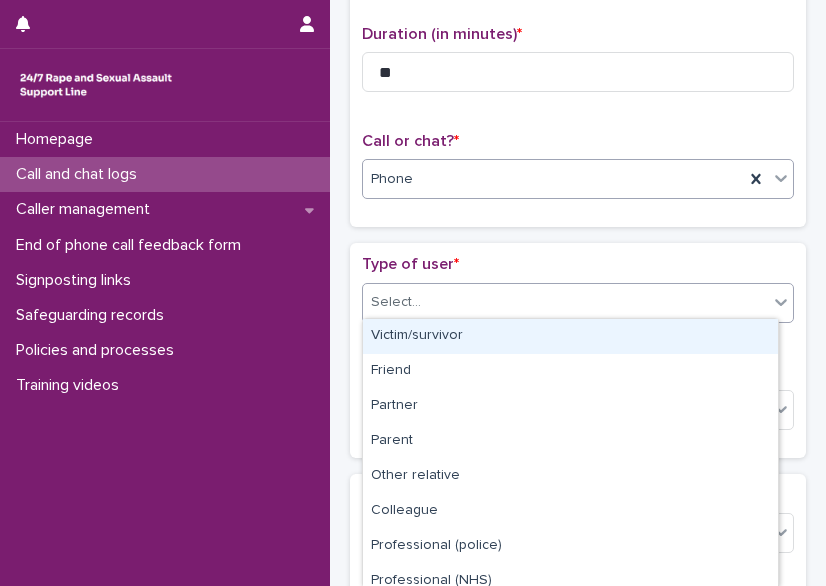 click on "Select..." at bounding box center [565, 302] 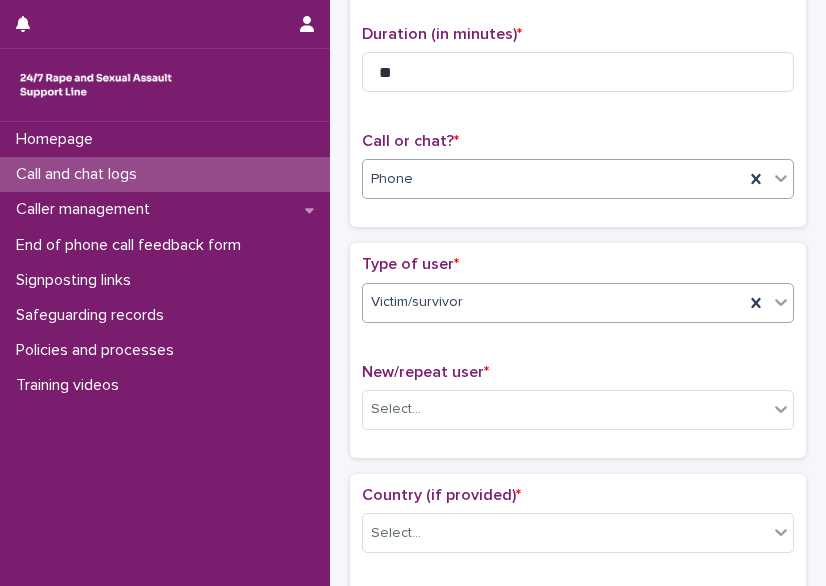 scroll, scrollTop: 313, scrollLeft: 0, axis: vertical 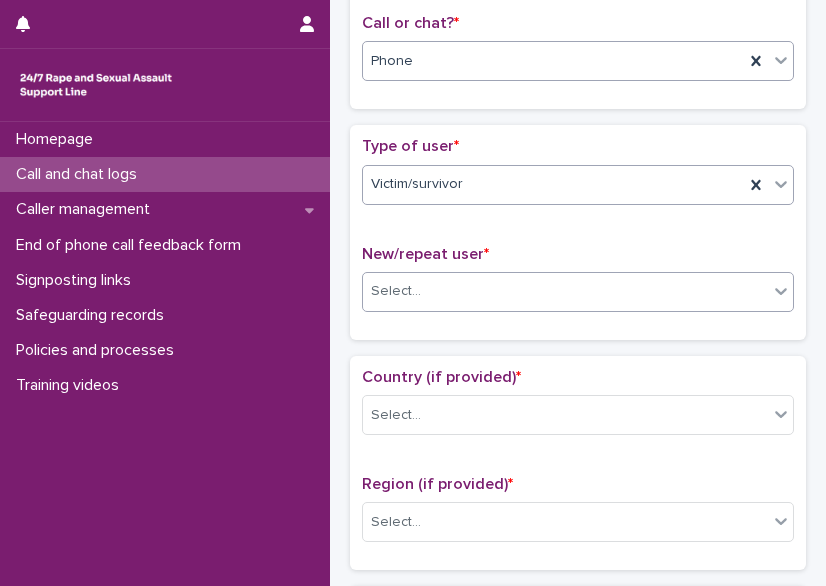 click on "Select..." at bounding box center (396, 291) 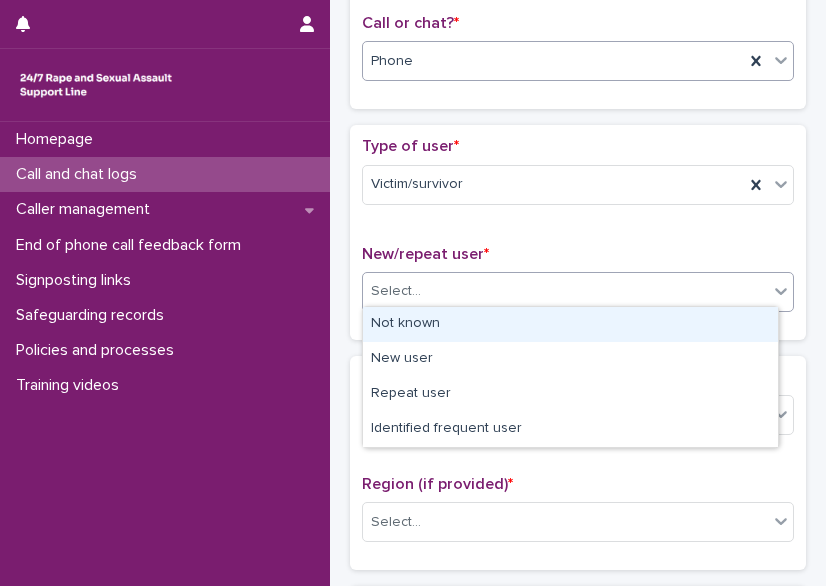 click on "Not known" at bounding box center (570, 324) 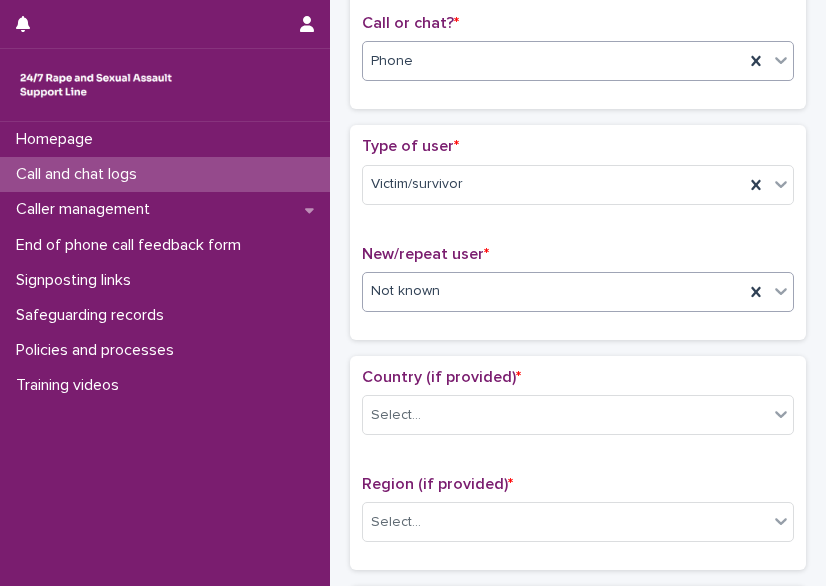 scroll, scrollTop: 406, scrollLeft: 0, axis: vertical 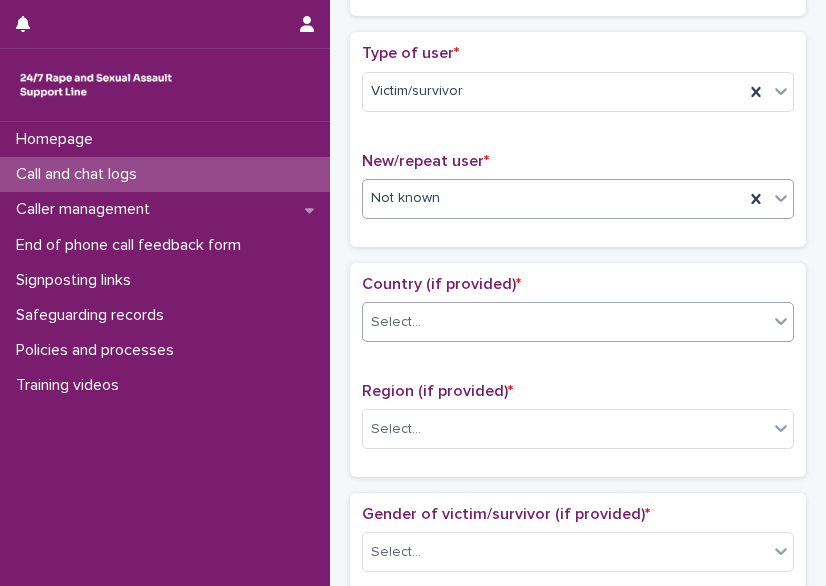 click on "Select..." at bounding box center [565, 322] 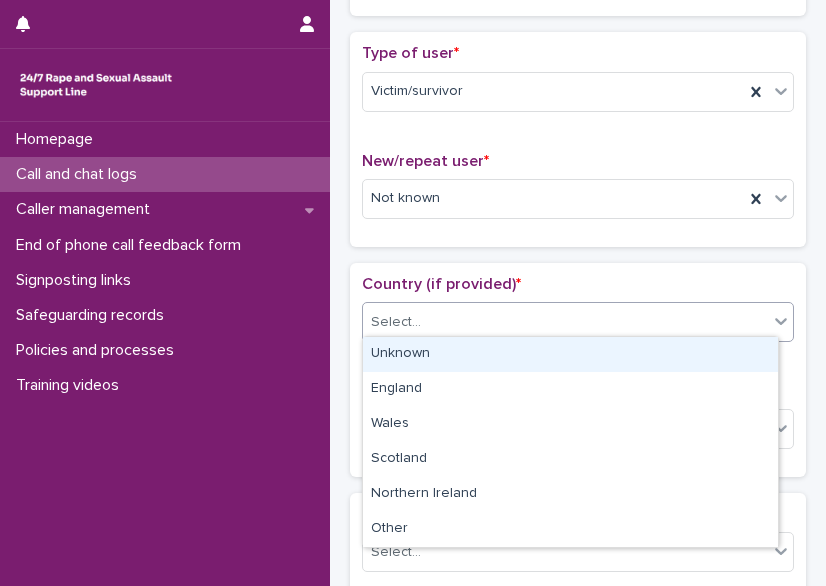 click on "Unknown" at bounding box center [570, 354] 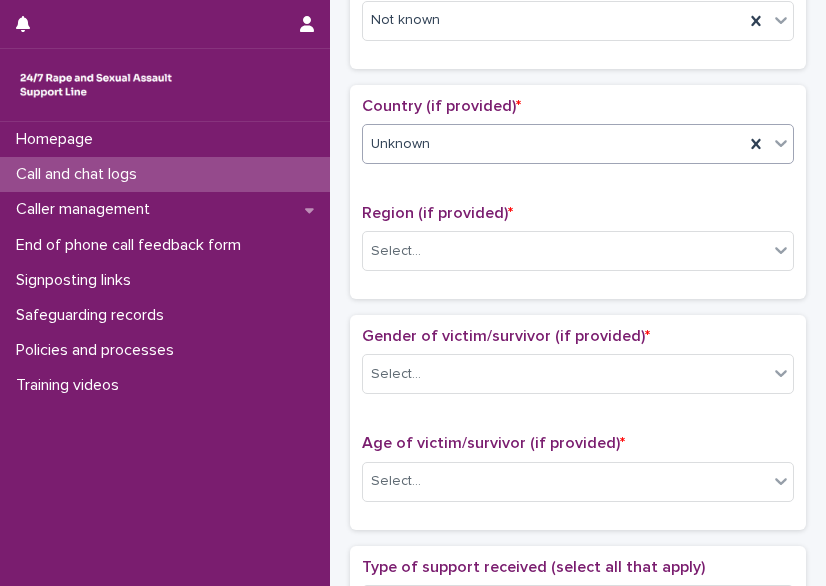 scroll, scrollTop: 588, scrollLeft: 0, axis: vertical 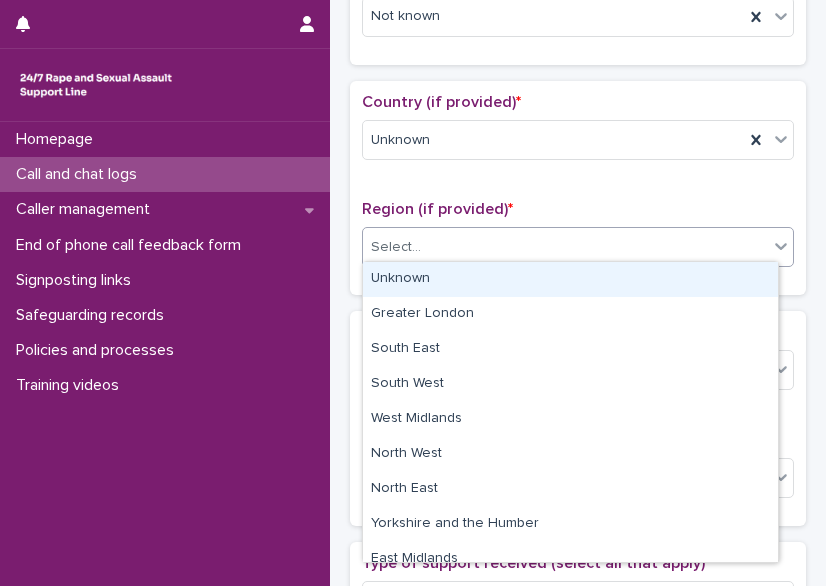 click on "Select..." at bounding box center [565, 247] 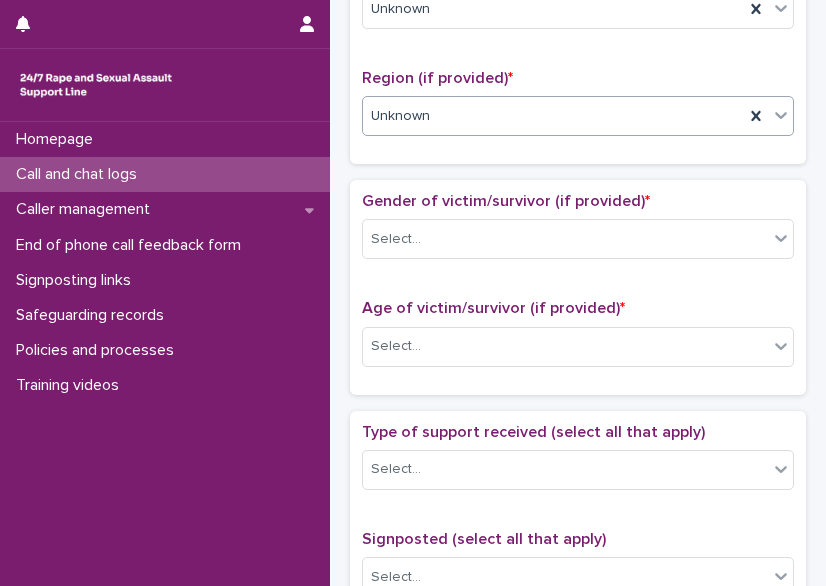 scroll, scrollTop: 722, scrollLeft: 0, axis: vertical 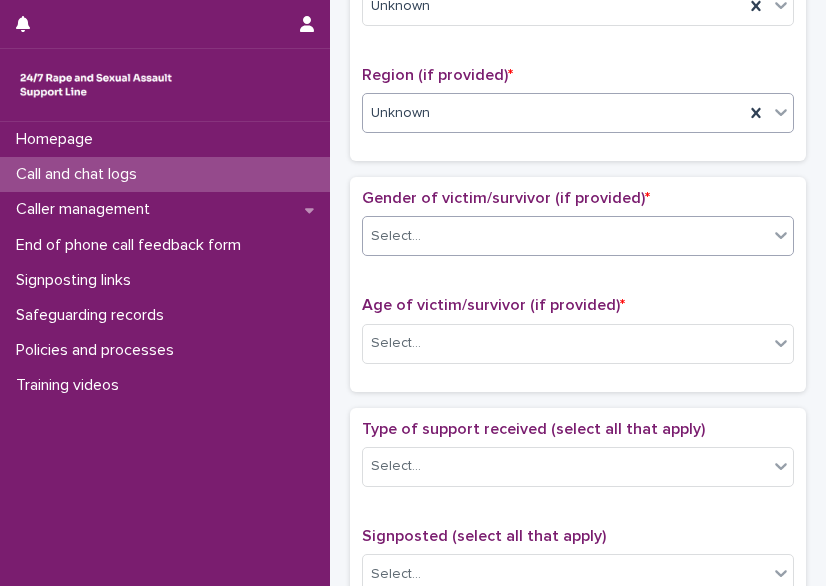 click on "Select..." at bounding box center (565, 236) 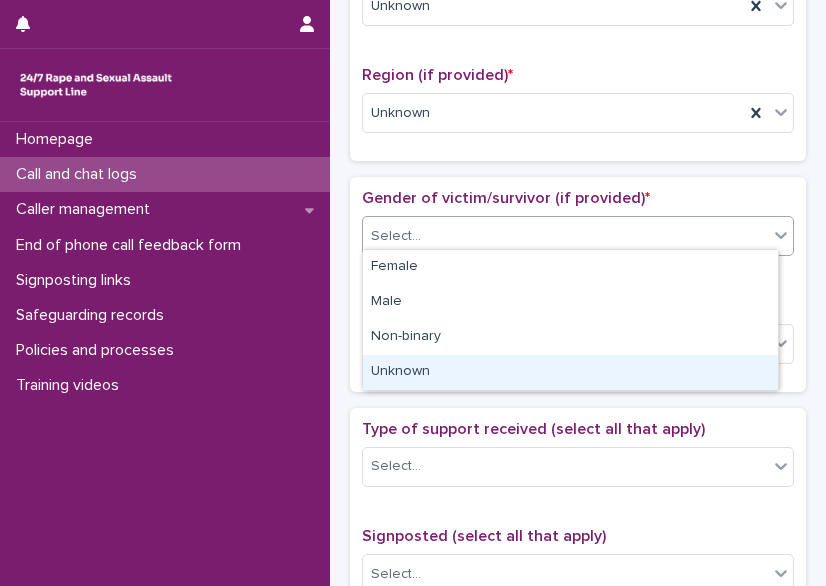 click on "Unknown" at bounding box center (570, 372) 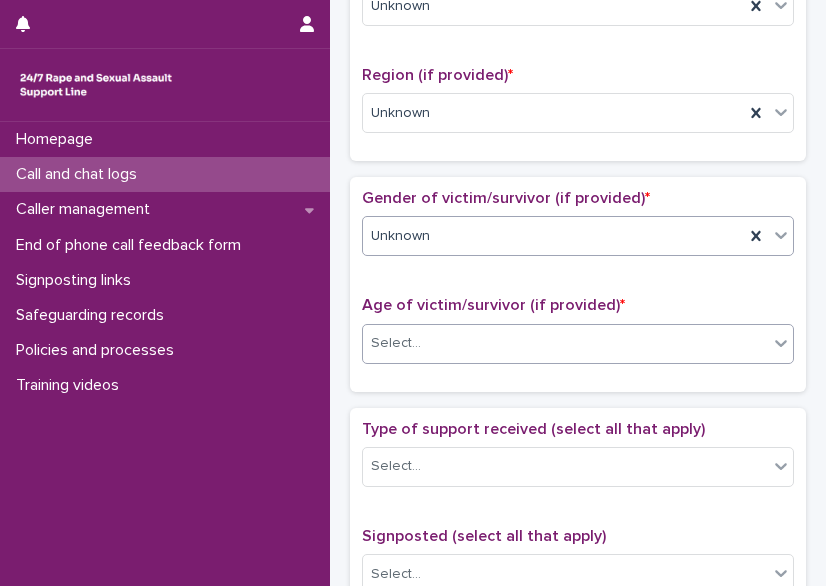 click on "Select..." at bounding box center [396, 343] 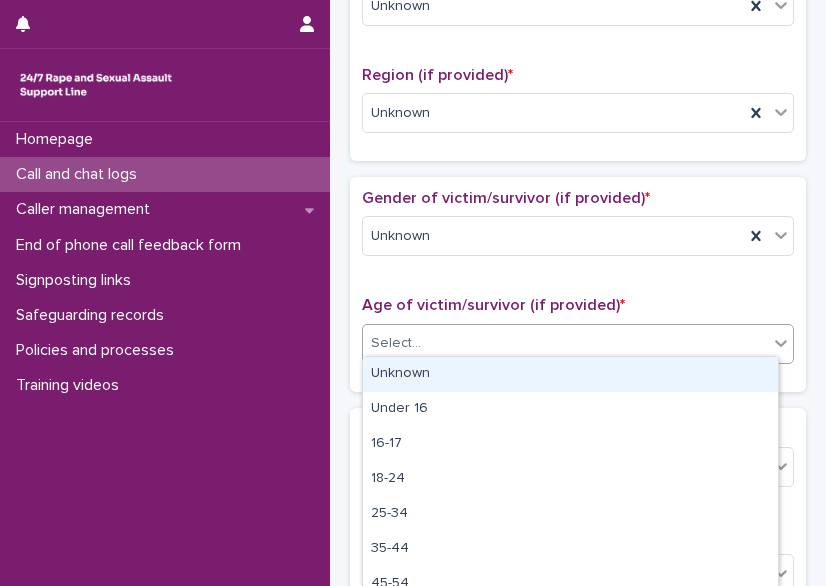 click on "Unknown" at bounding box center (570, 374) 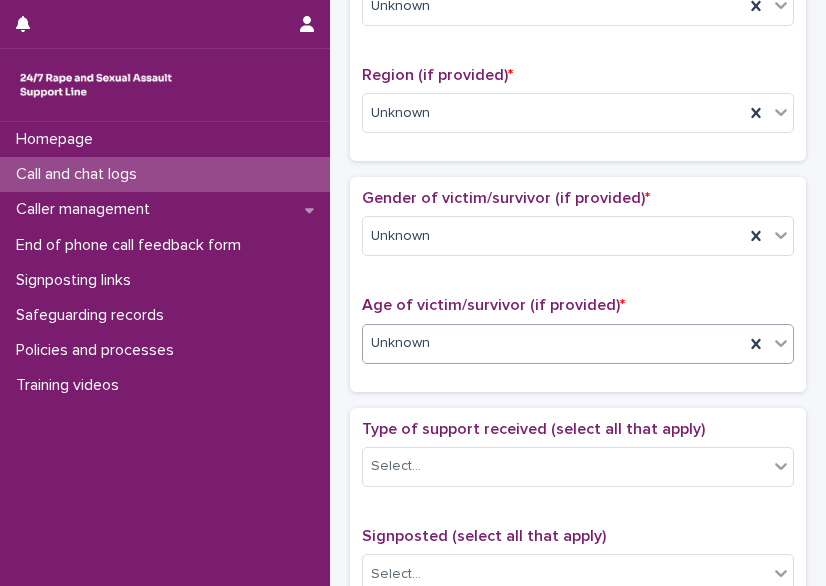 scroll, scrollTop: 937, scrollLeft: 0, axis: vertical 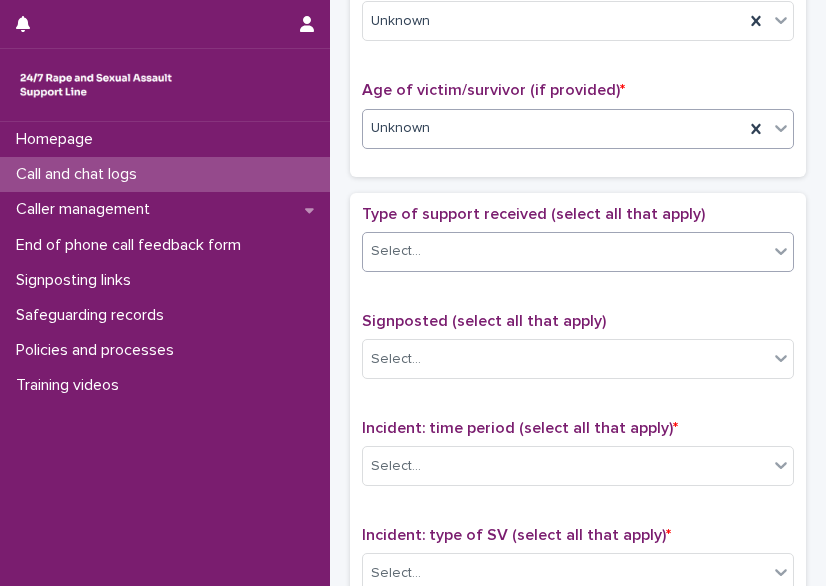 click on "Select..." at bounding box center (565, 251) 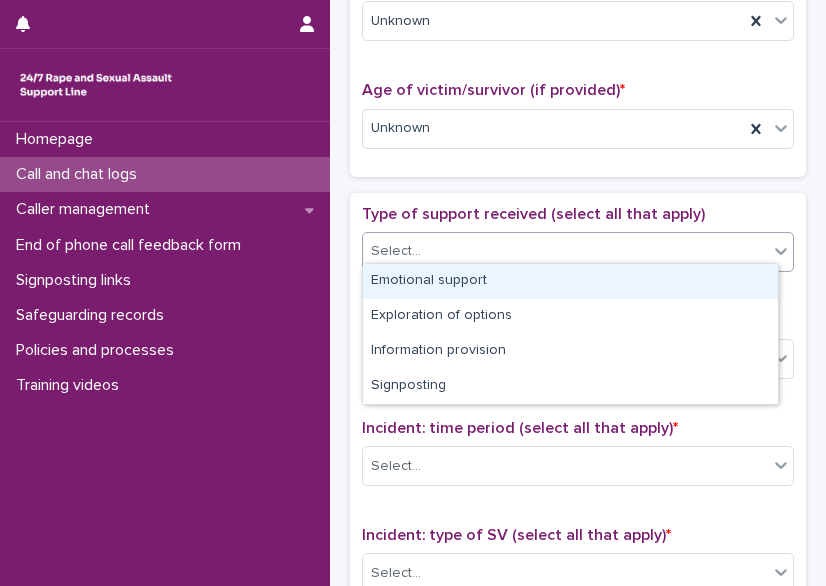 click on "Emotional support" at bounding box center (570, 281) 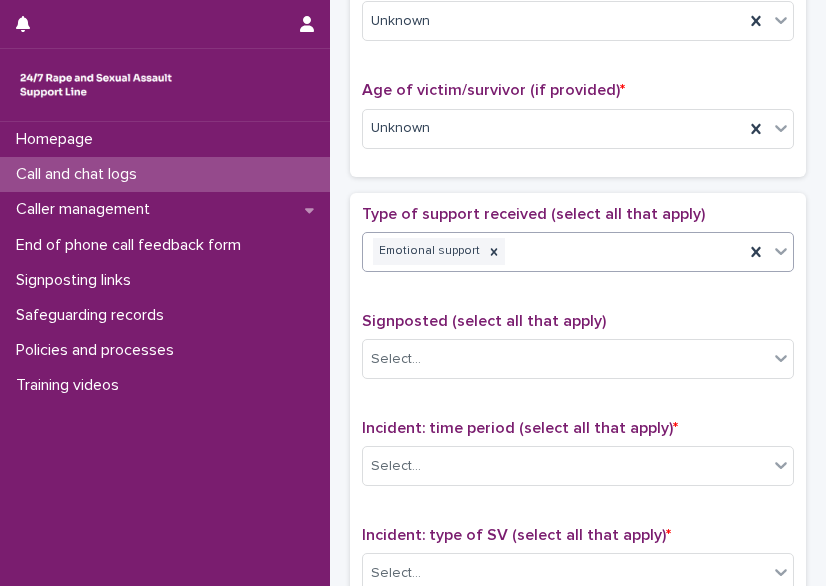 scroll, scrollTop: 1088, scrollLeft: 0, axis: vertical 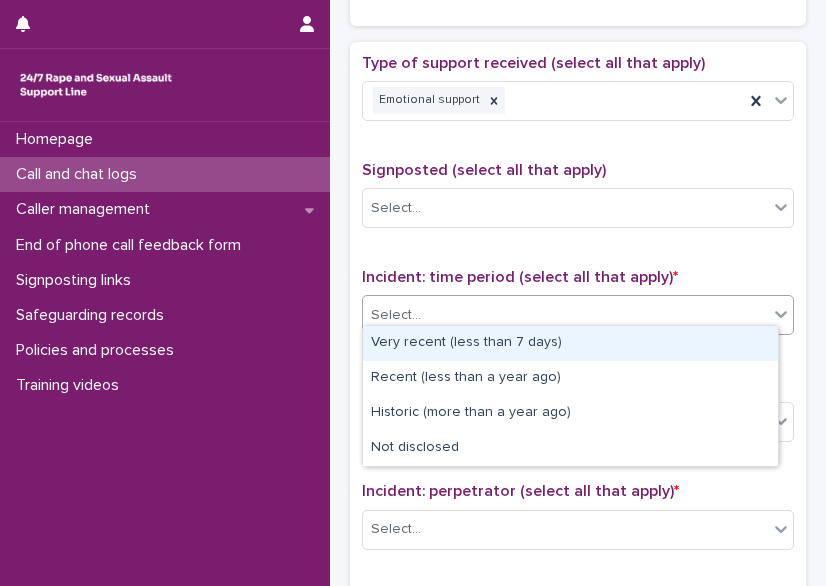 click on "Select..." at bounding box center (578, 315) 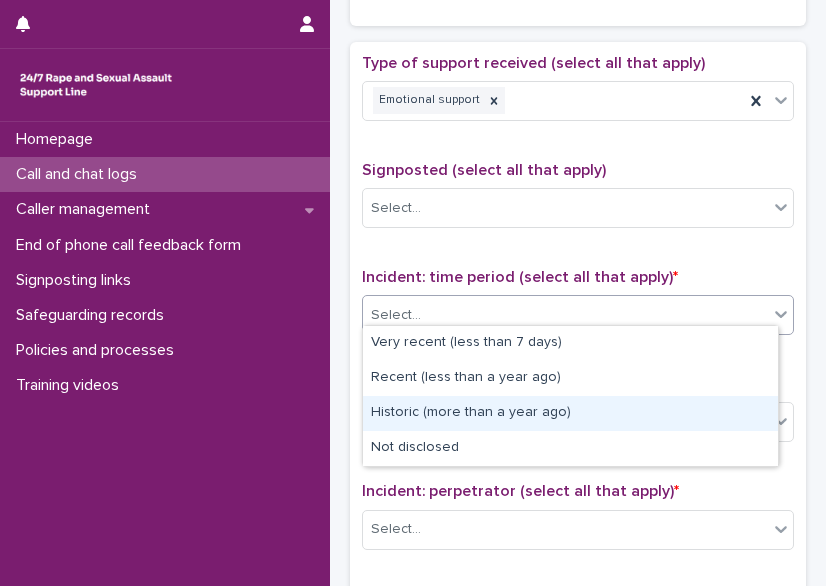 click on "Historic (more than a year ago)" at bounding box center [570, 413] 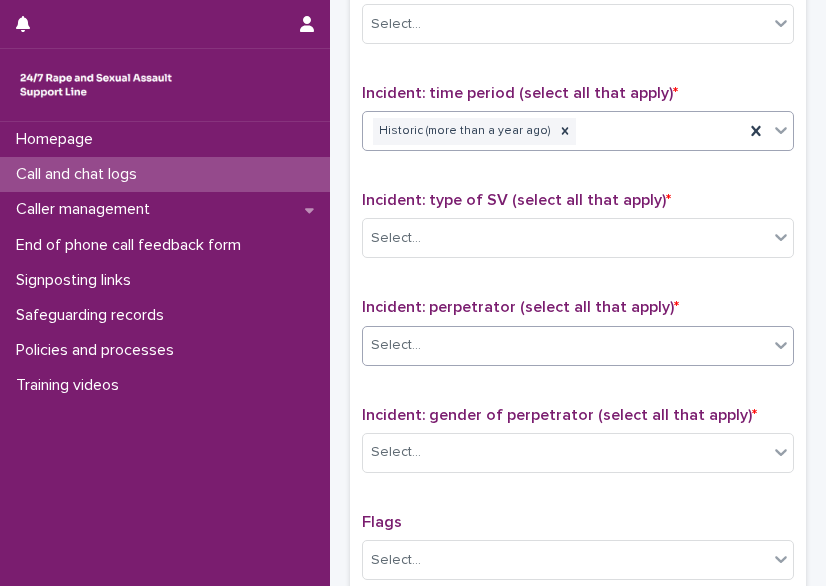 scroll, scrollTop: 1284, scrollLeft: 0, axis: vertical 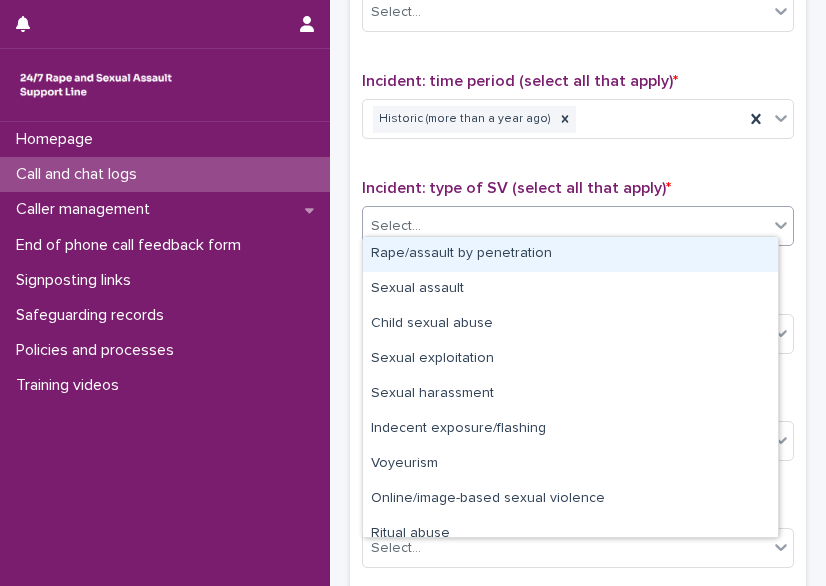 click on "Select..." at bounding box center (578, 226) 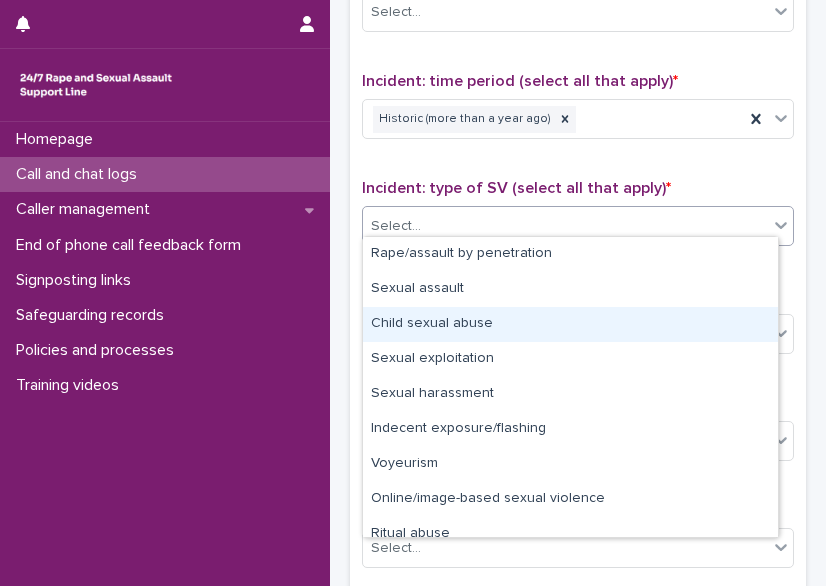 click on "Child sexual abuse" at bounding box center (570, 324) 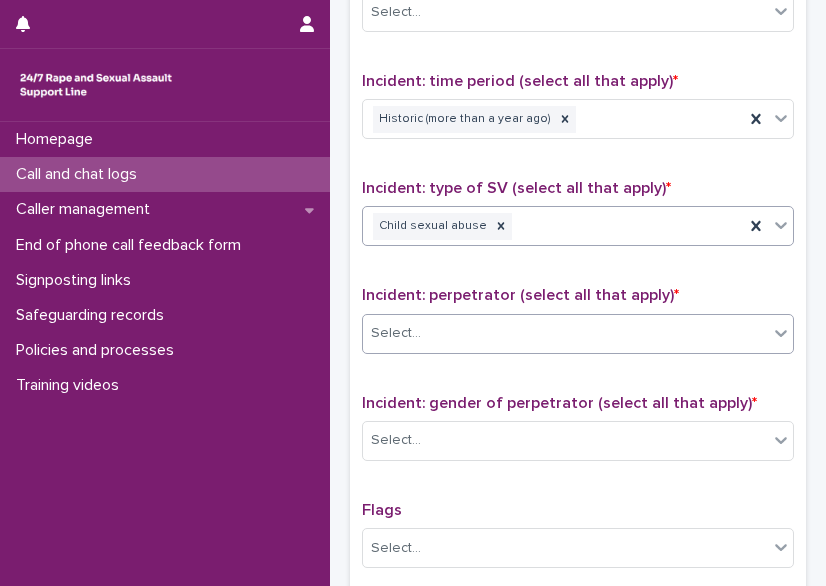 click on "Select..." at bounding box center [565, 333] 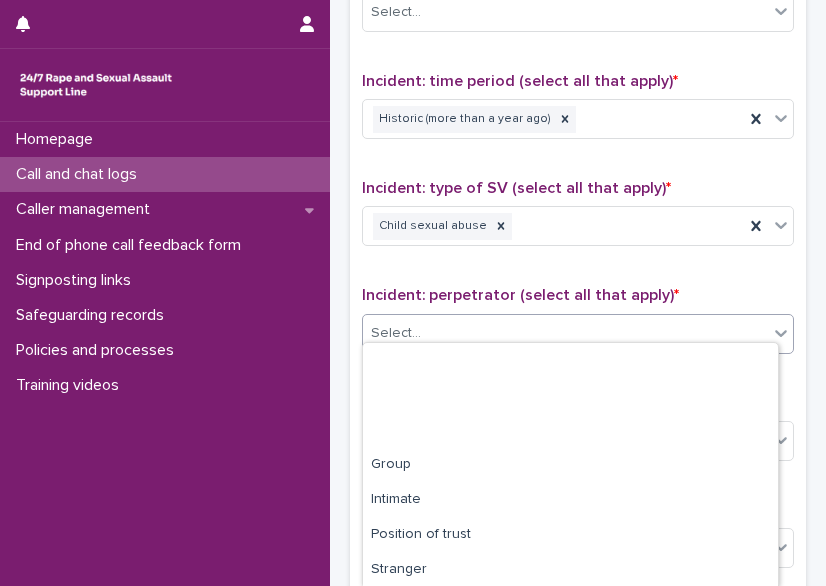 scroll, scrollTop: 141, scrollLeft: 0, axis: vertical 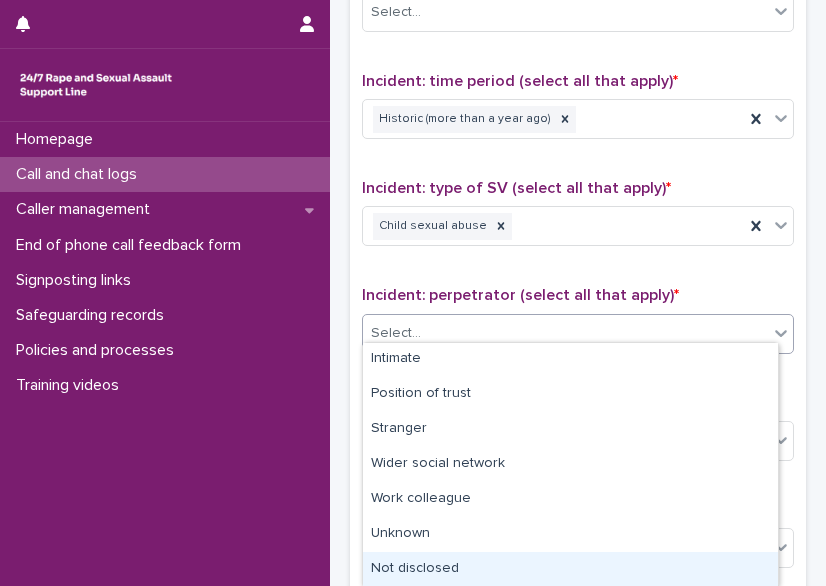 click on "Not disclosed" at bounding box center [570, 569] 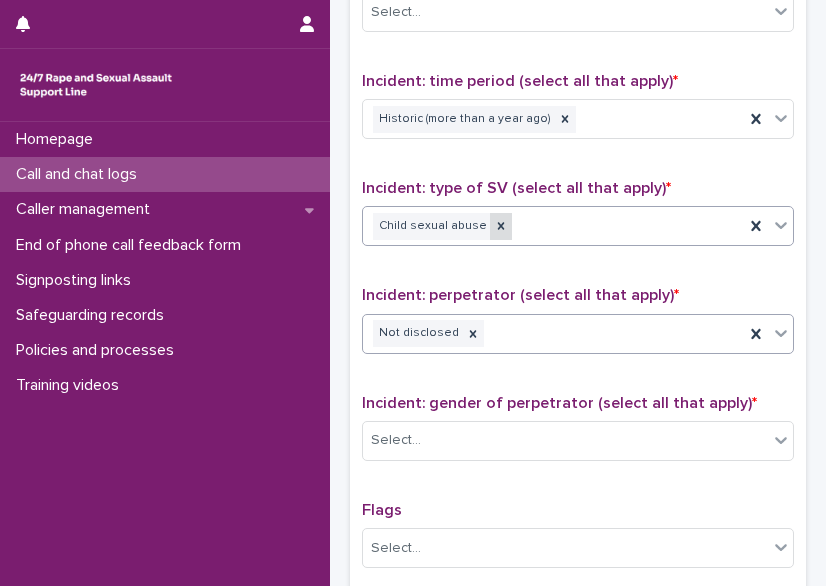 click 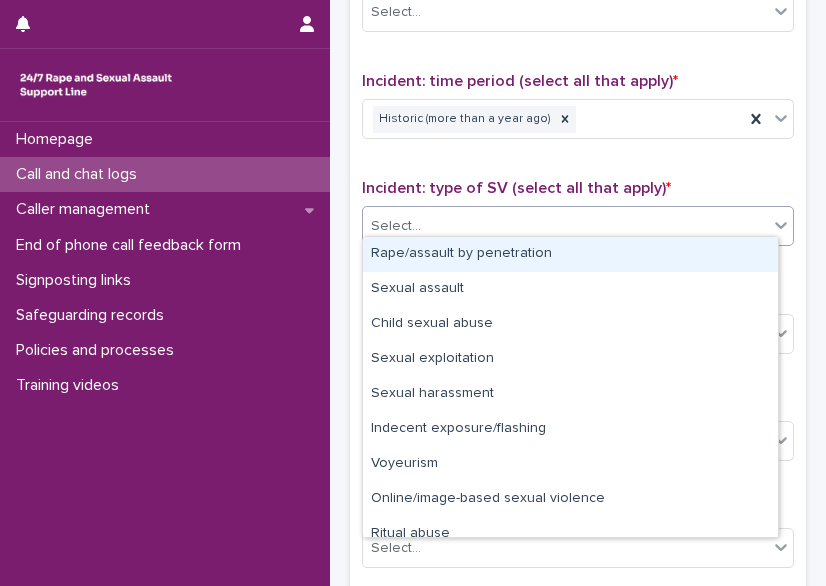 click on "Select..." at bounding box center [565, 226] 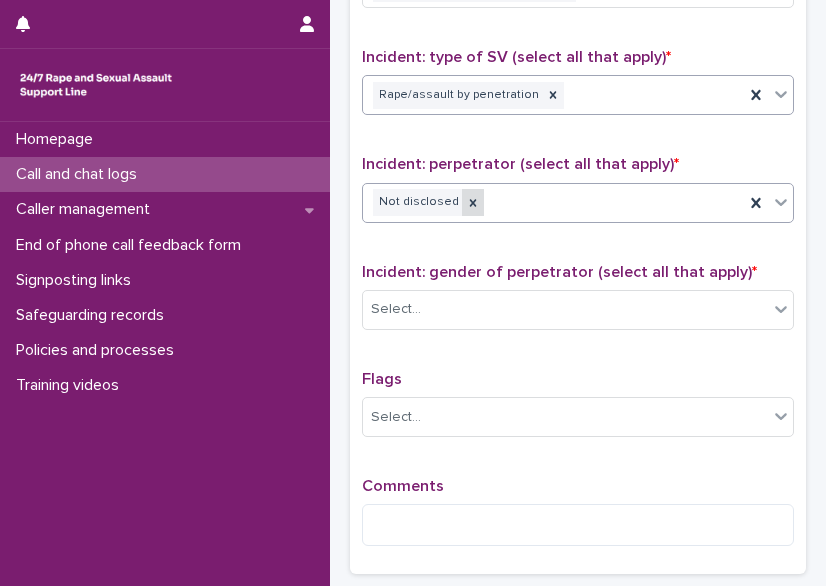 scroll, scrollTop: 1417, scrollLeft: 0, axis: vertical 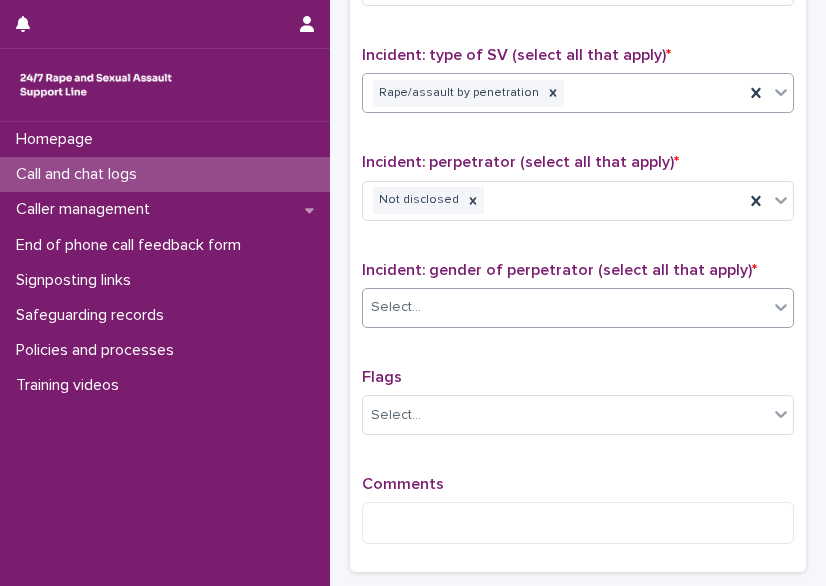 click on "Select..." at bounding box center [565, 307] 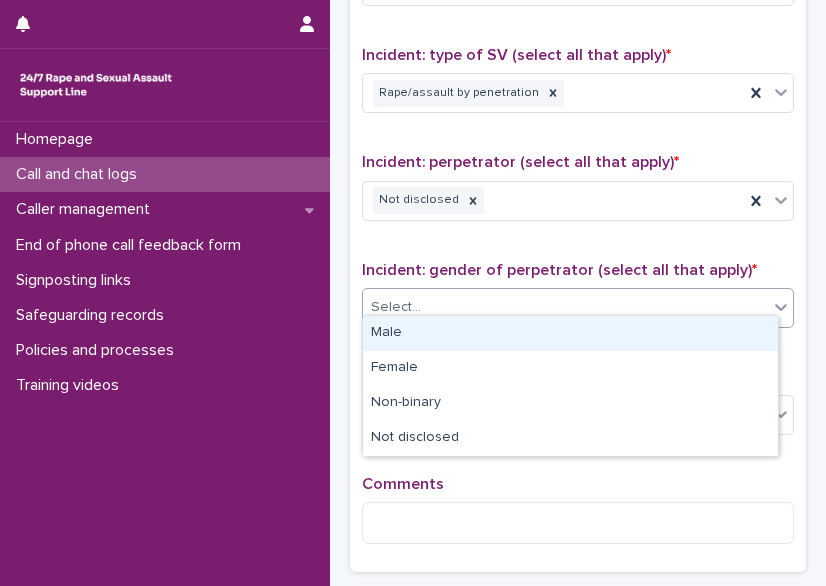 click on "Male" at bounding box center [570, 333] 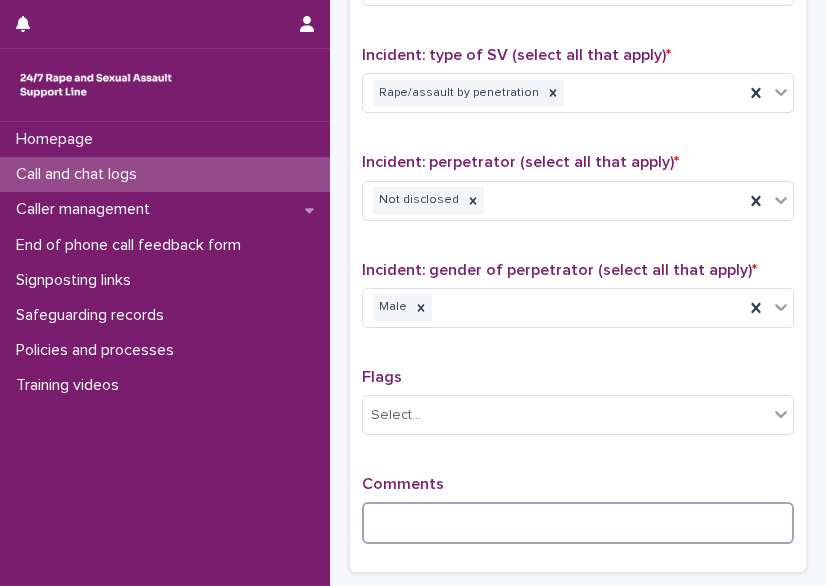 click at bounding box center [578, 523] 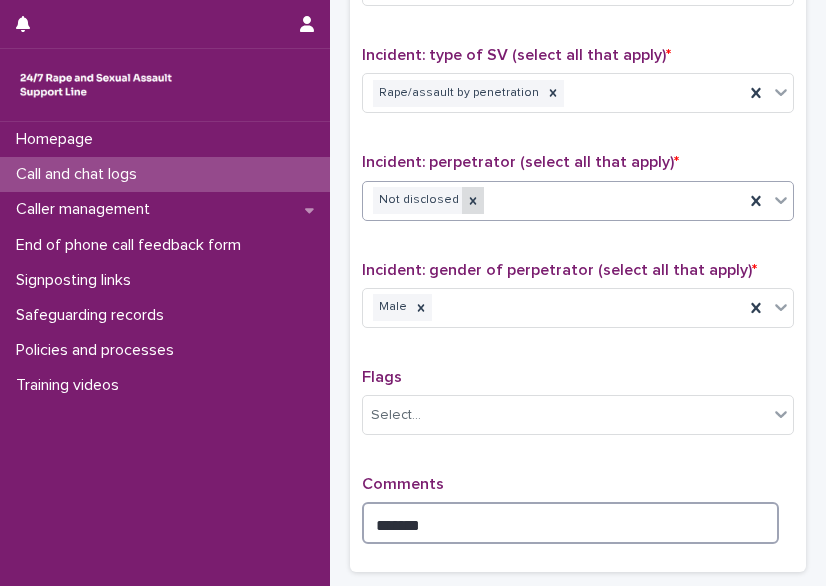 click 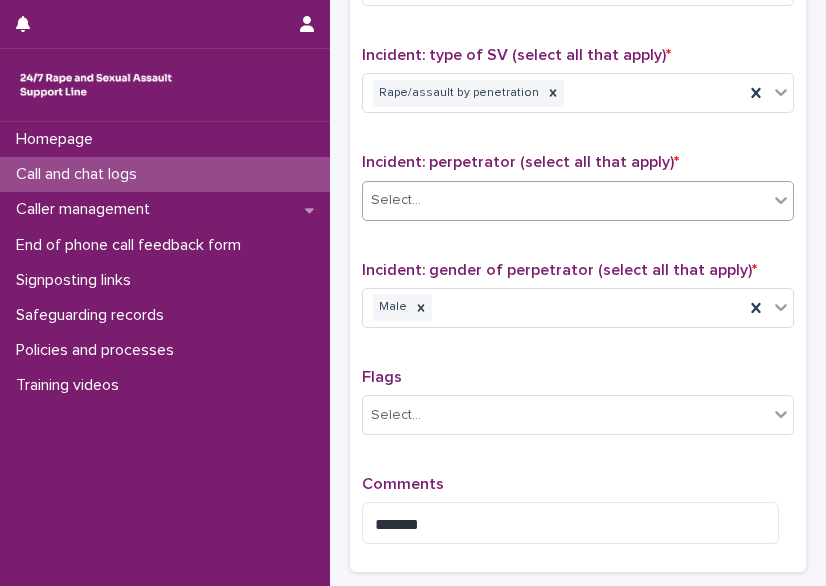 click on "Select..." at bounding box center (565, 200) 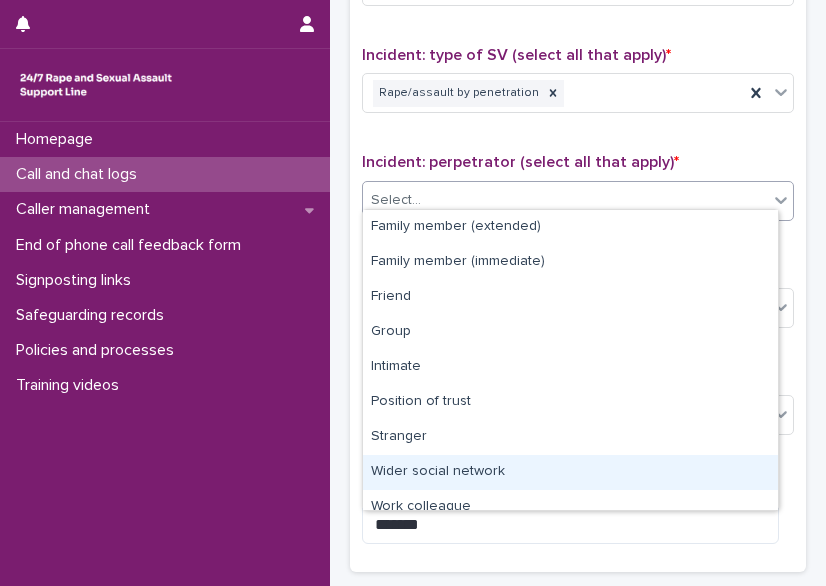 click on "Wider social network" at bounding box center [570, 472] 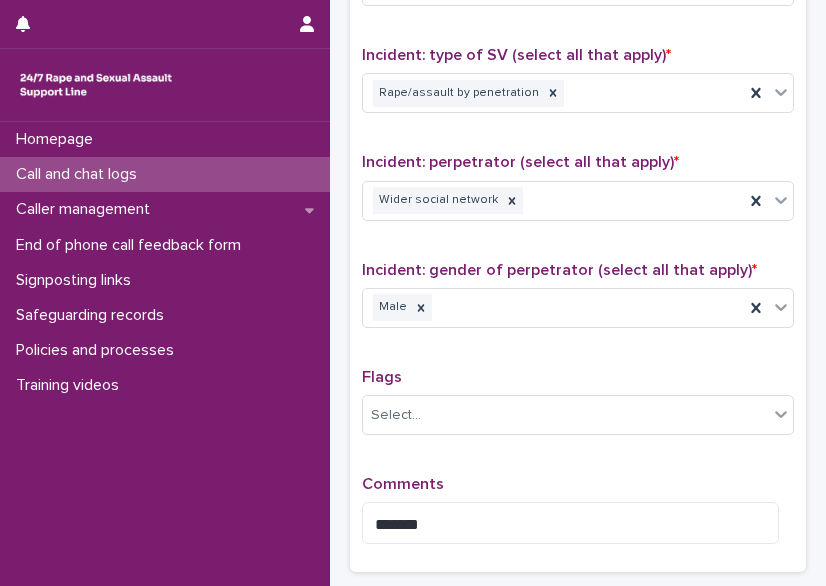 click on "Comments ******" at bounding box center (578, 518) 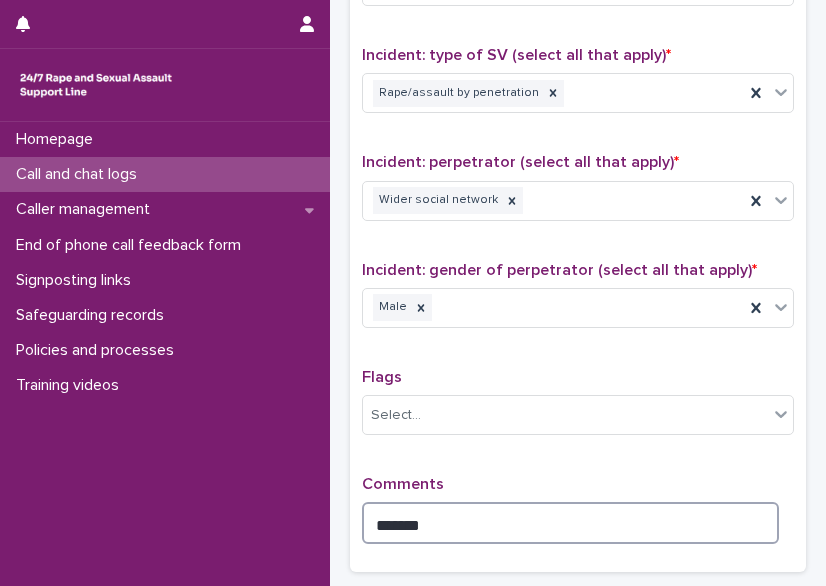 click on "******" at bounding box center (570, 523) 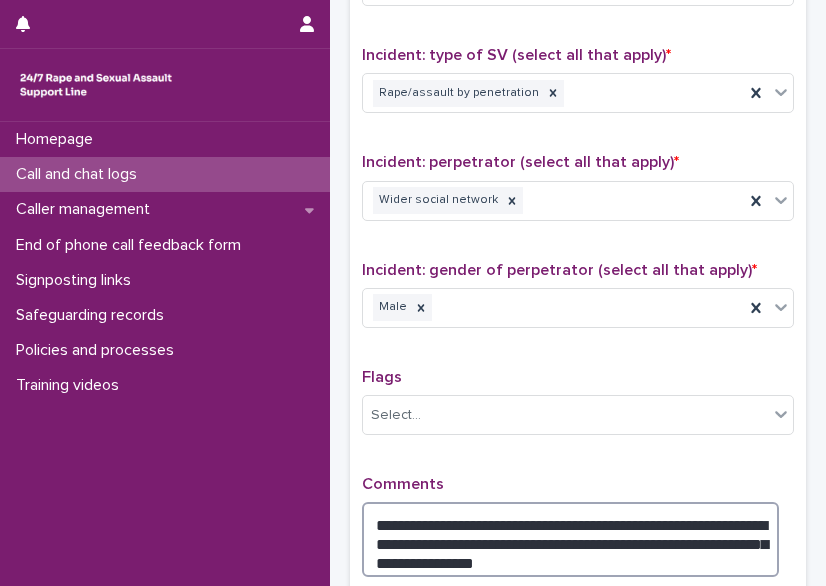 click on "**********" at bounding box center (570, 539) 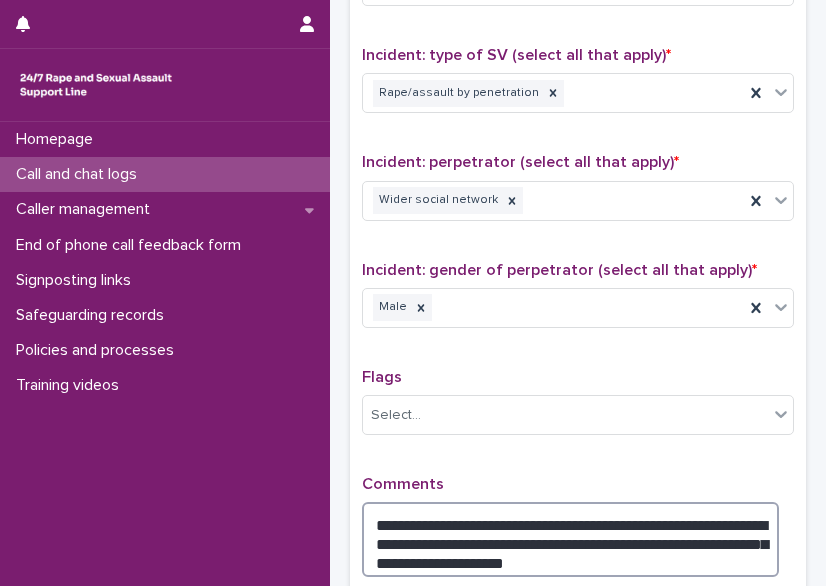 drag, startPoint x: 750, startPoint y: 527, endPoint x: 724, endPoint y: 529, distance: 26.076809 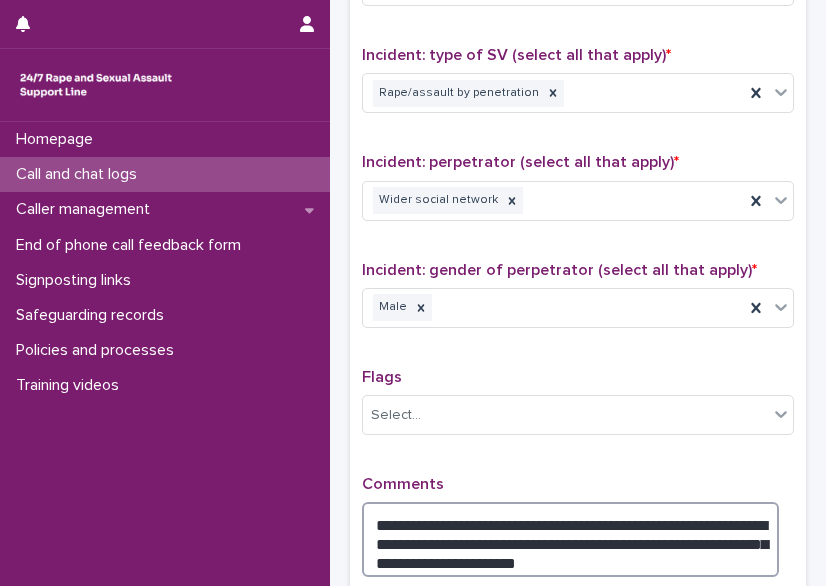 drag, startPoint x: 471, startPoint y: 545, endPoint x: 358, endPoint y: 544, distance: 113.004425 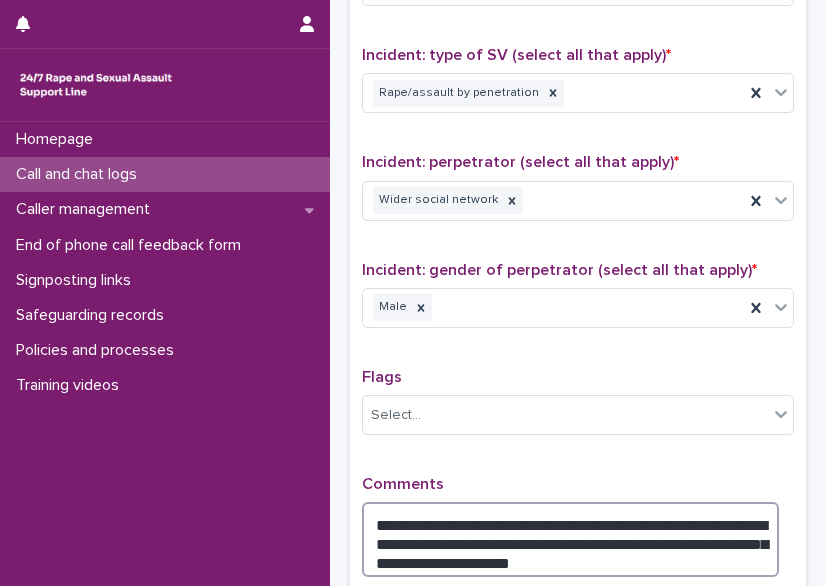 click on "**********" at bounding box center (570, 539) 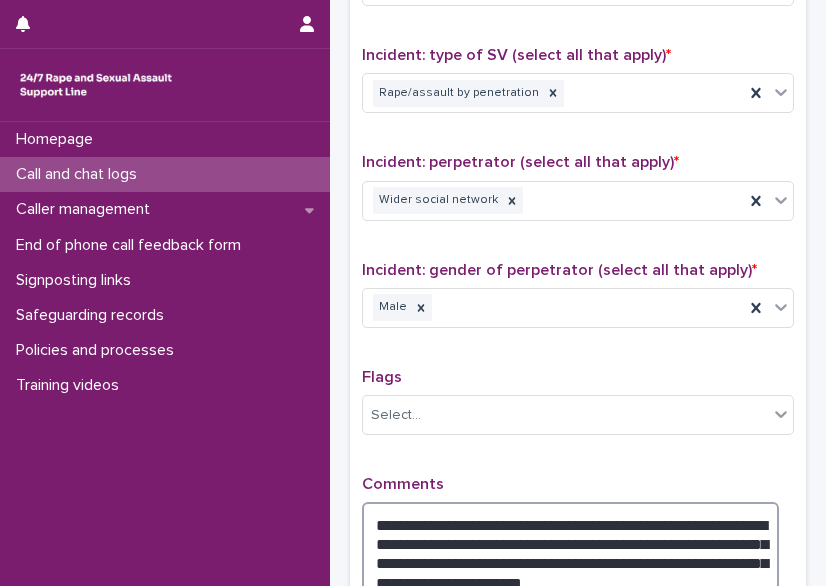 scroll, scrollTop: 1645, scrollLeft: 0, axis: vertical 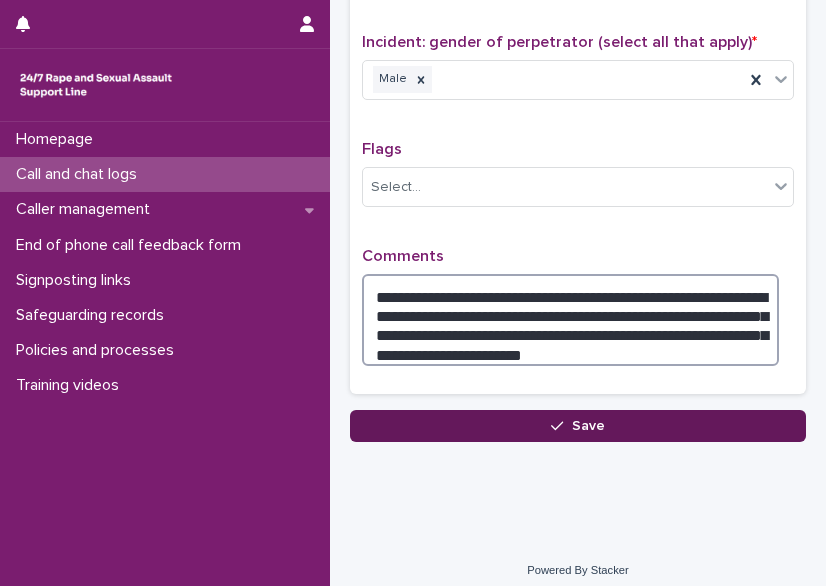 type on "**********" 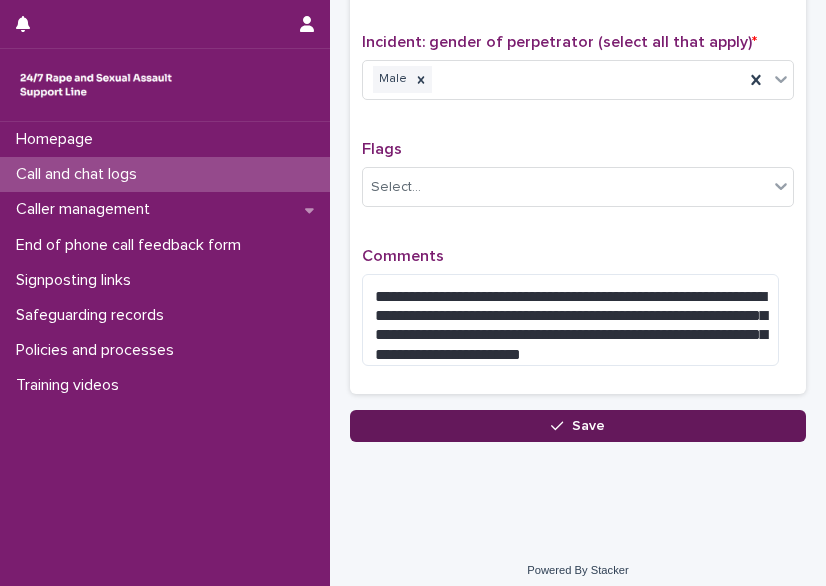 click on "Save" at bounding box center [578, 426] 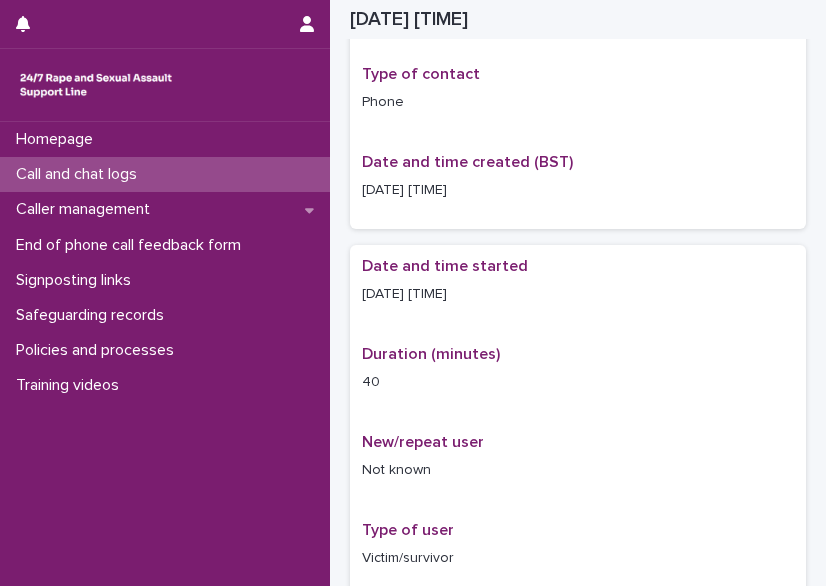 scroll, scrollTop: 214, scrollLeft: 0, axis: vertical 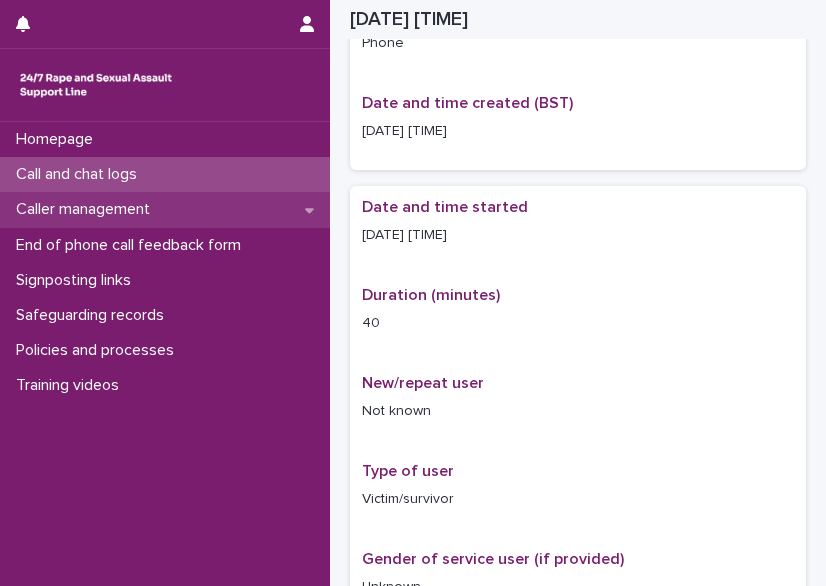 click on "Caller management" at bounding box center (87, 209) 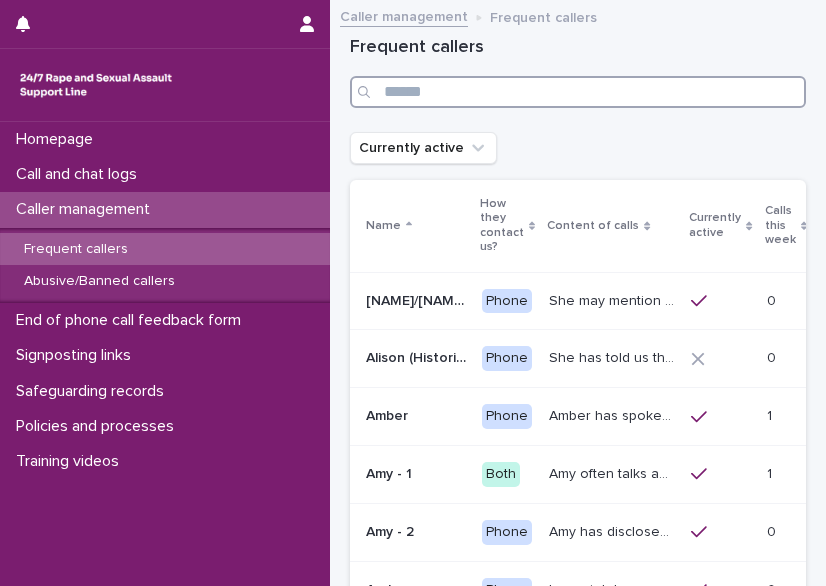 click at bounding box center (578, 92) 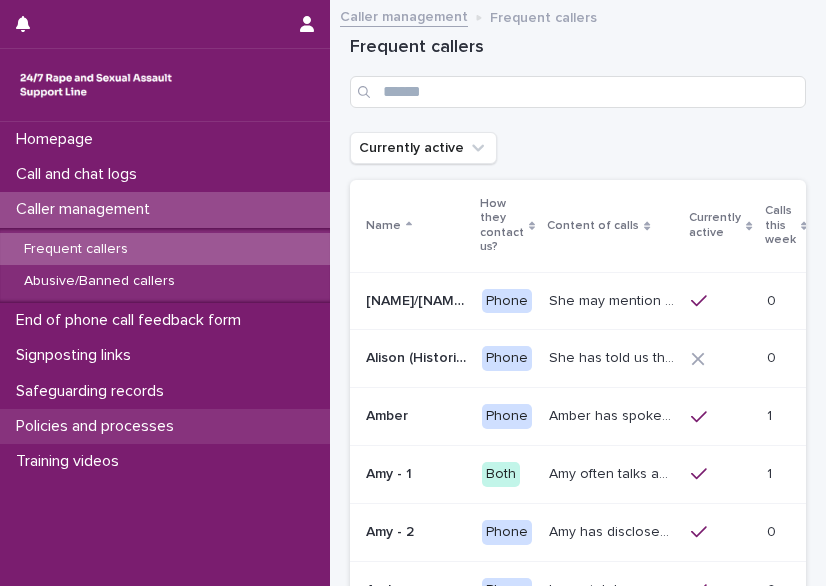 click on "Policies and processes" at bounding box center [99, 426] 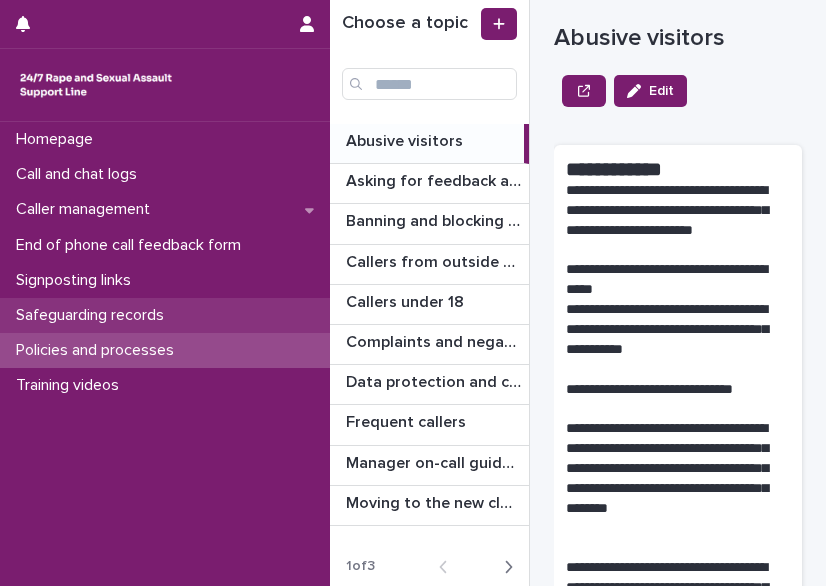 click on "Safeguarding records" at bounding box center (94, 315) 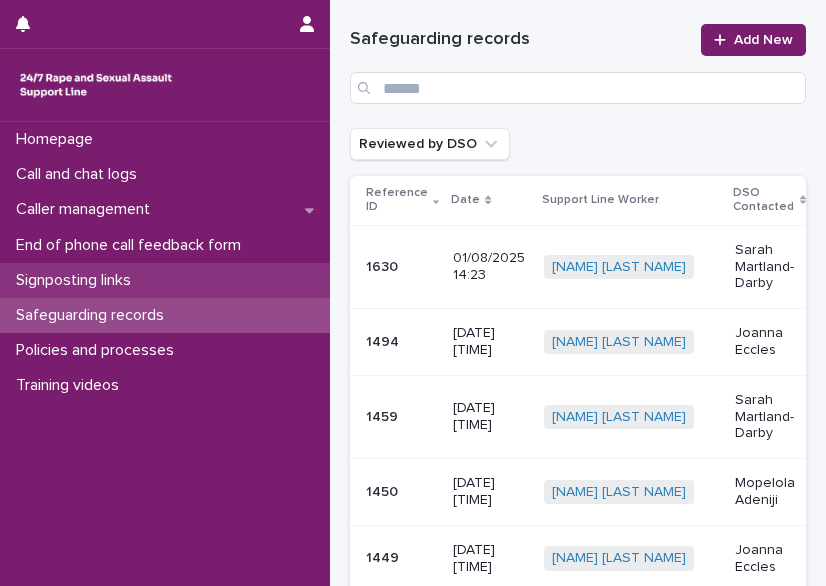 click on "Signposting links" at bounding box center (77, 280) 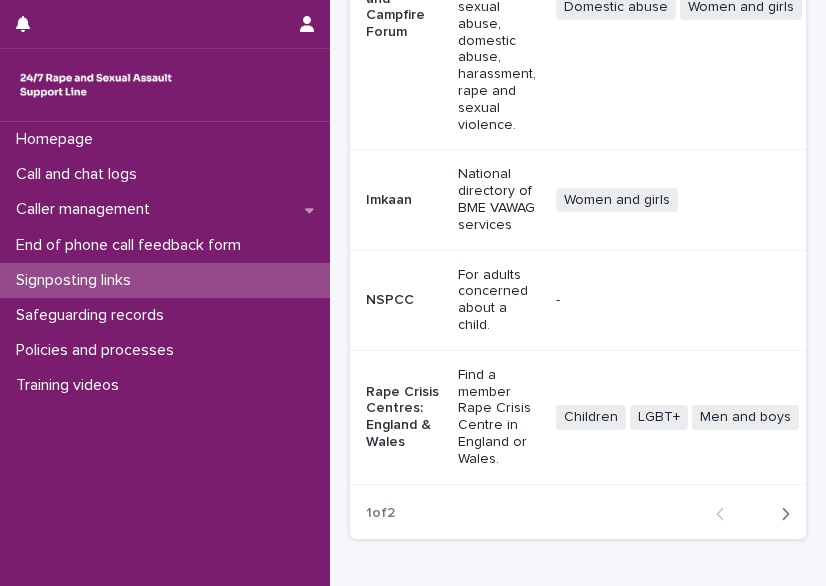 scroll, scrollTop: 950, scrollLeft: 0, axis: vertical 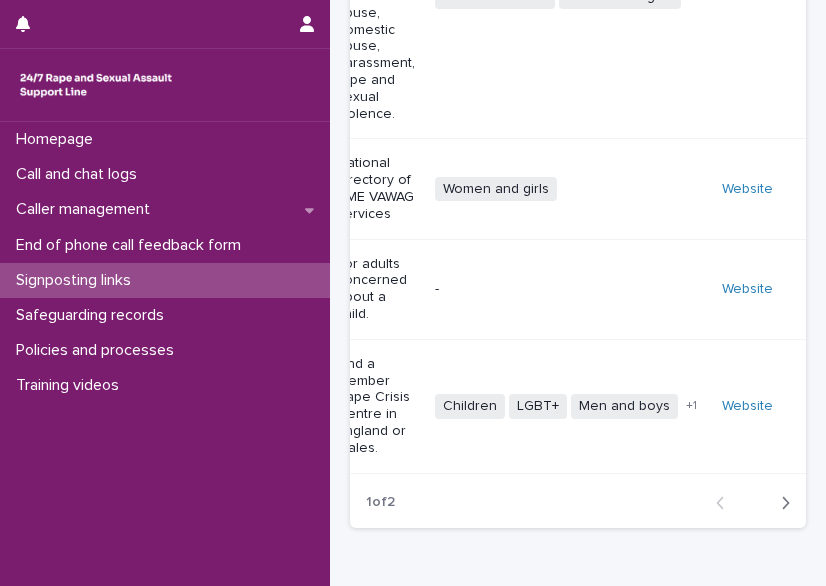 click on "Website" at bounding box center [750, 406] 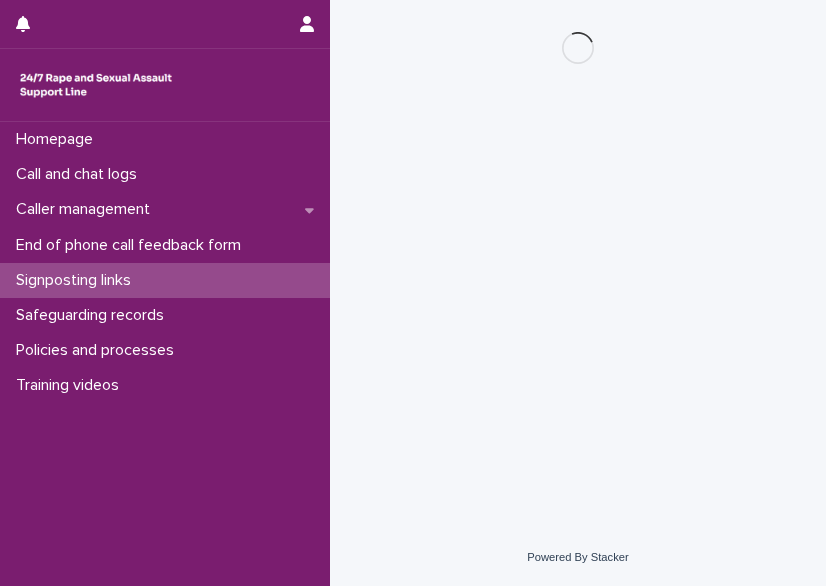 scroll, scrollTop: 0, scrollLeft: 0, axis: both 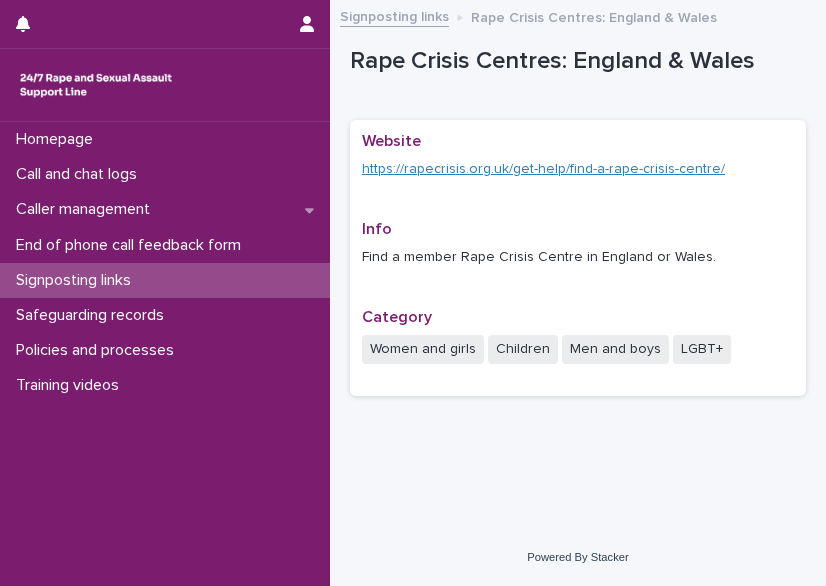 click on "https://rapecrisis.org.uk/get-help/find-a-rape-crisis-centre/" at bounding box center [543, 169] 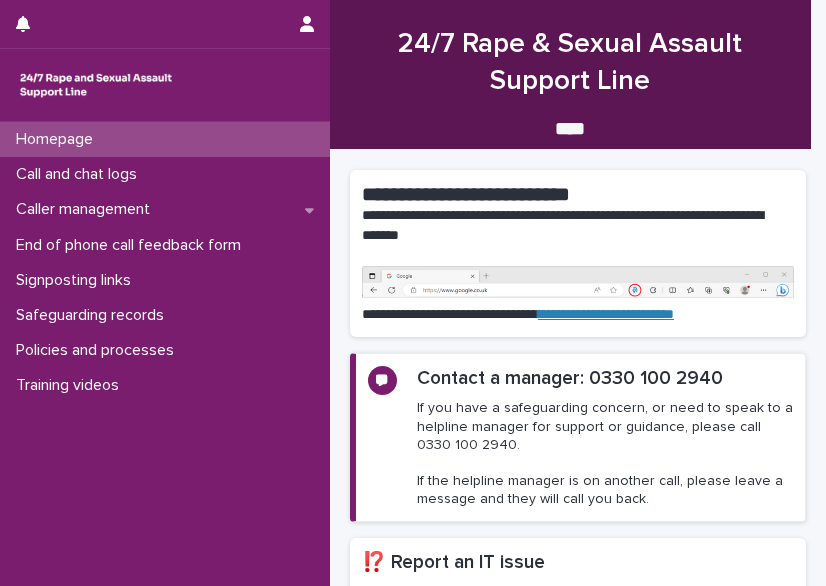 scroll, scrollTop: 0, scrollLeft: 0, axis: both 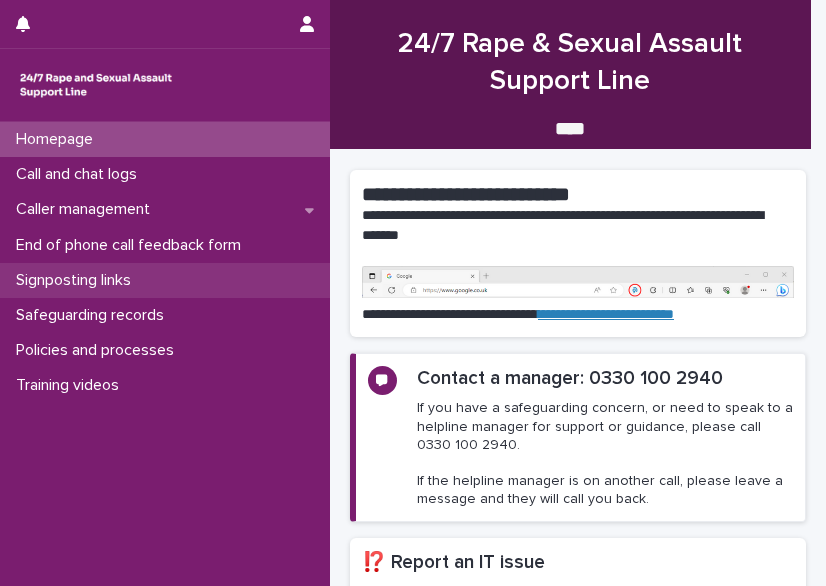 click on "Signposting links" at bounding box center (77, 280) 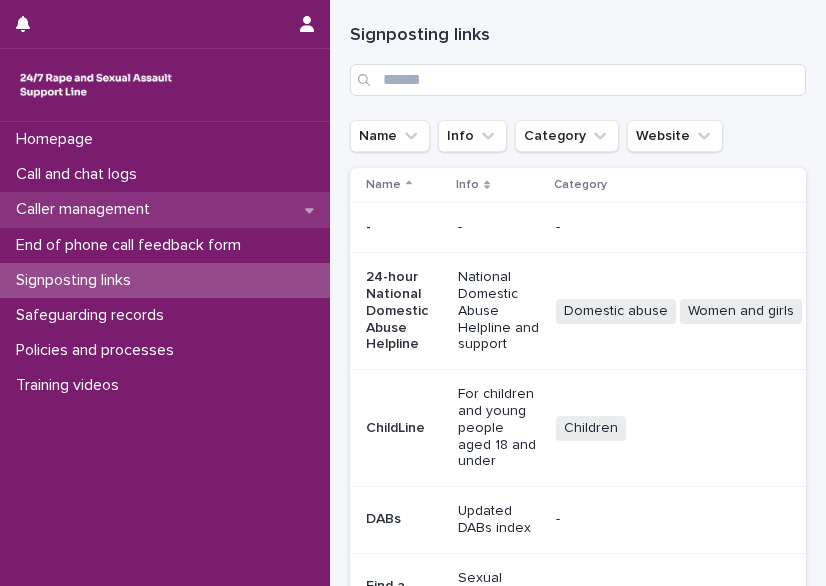 click on "Caller management" at bounding box center (165, 209) 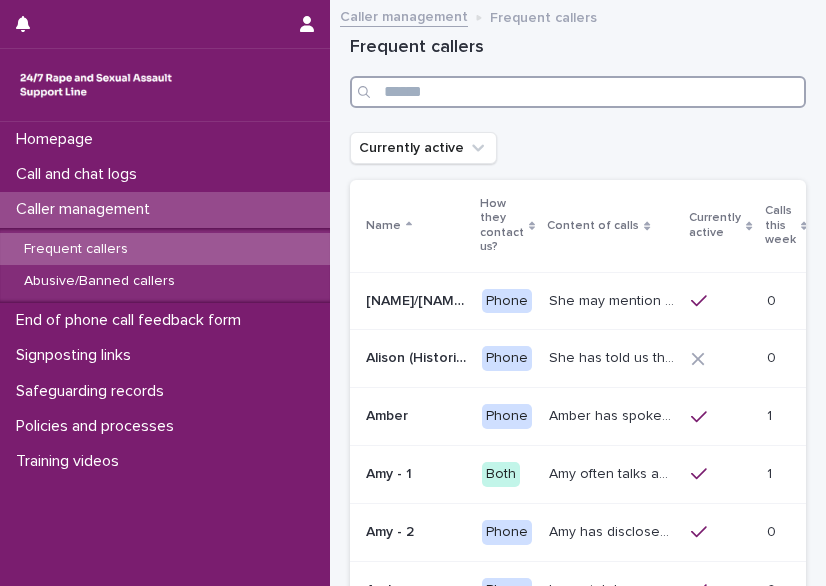 click at bounding box center (578, 92) 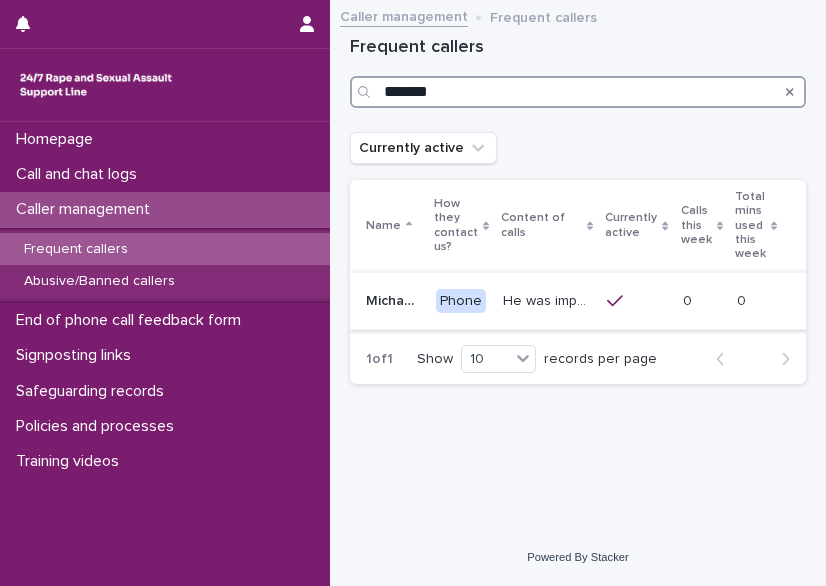 type on "*******" 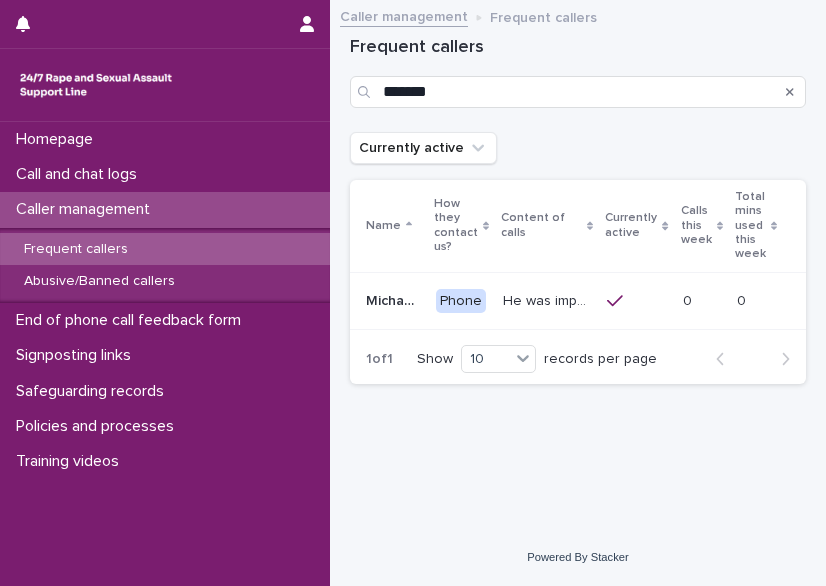 click on "He was impacted by organised/ ritual child sexual abuse and was sexually abused by his stepfather.
He had psychiatric interventions (electroshock - Michael prefers having this named as electroshock abuse, rather than electroshock 'therapy') that hurt him and which he attributes for his spinal injury.
Experiences dissociative episodes where he hurts himself and feels this is re-enacting the abuse (prefers for this to not be called 'self-harm')" at bounding box center [549, 299] 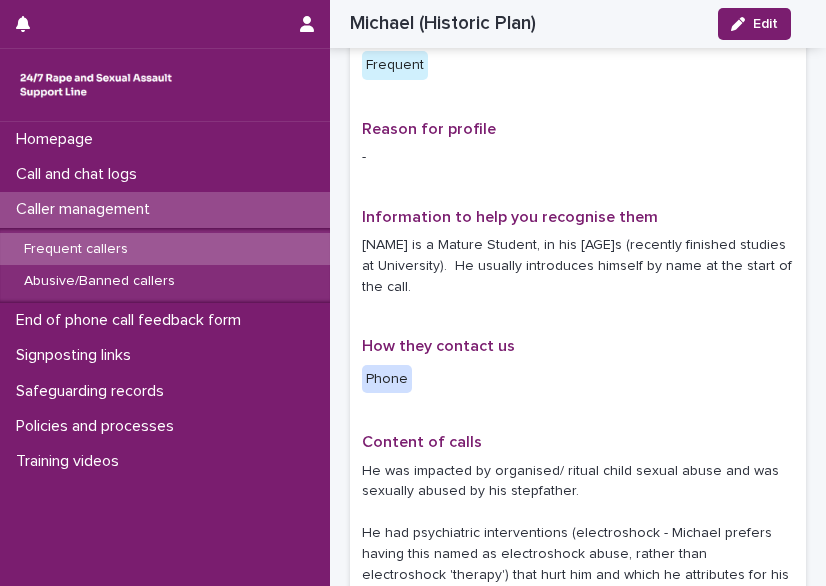 scroll, scrollTop: 19, scrollLeft: 0, axis: vertical 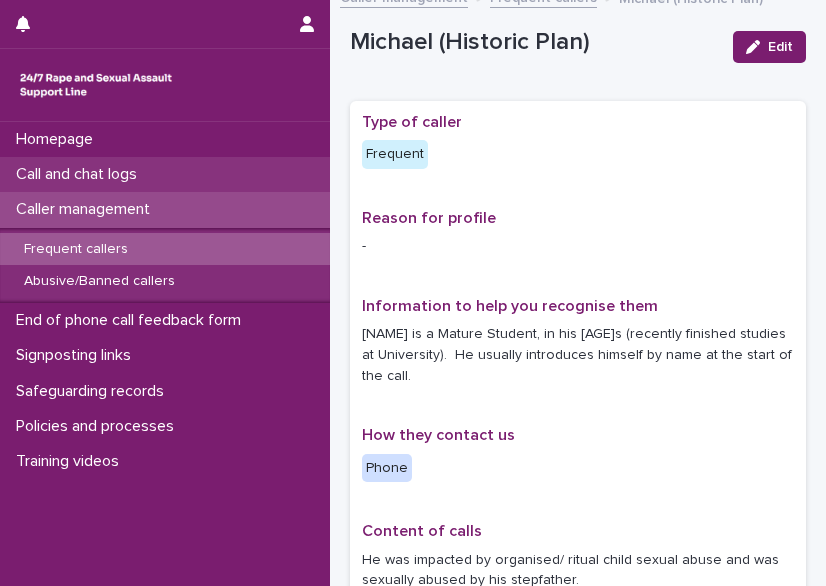 click on "Call and chat logs" at bounding box center [80, 174] 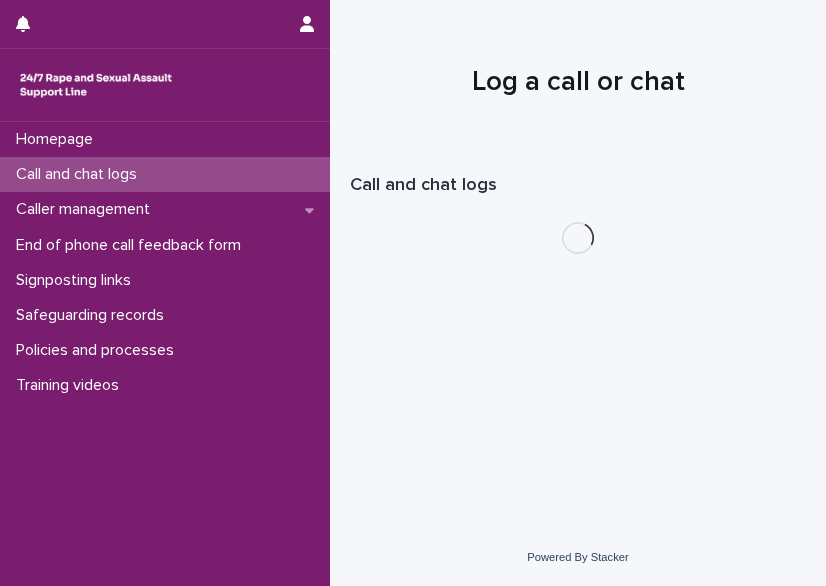 scroll, scrollTop: 0, scrollLeft: 0, axis: both 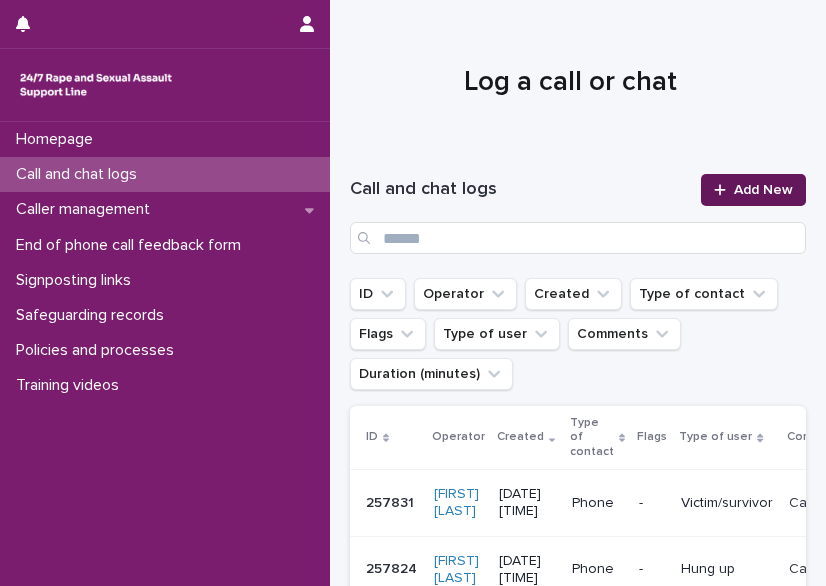 click on "Add New" at bounding box center (753, 190) 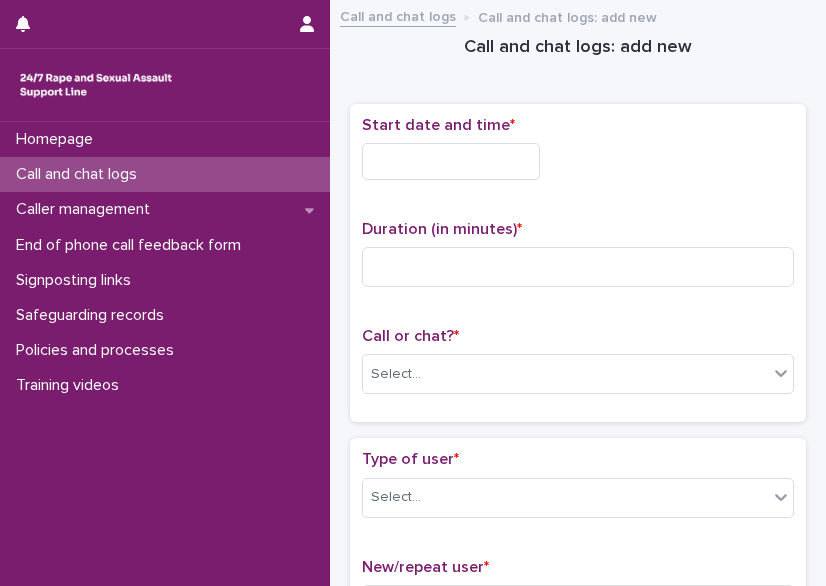 click at bounding box center (451, 161) 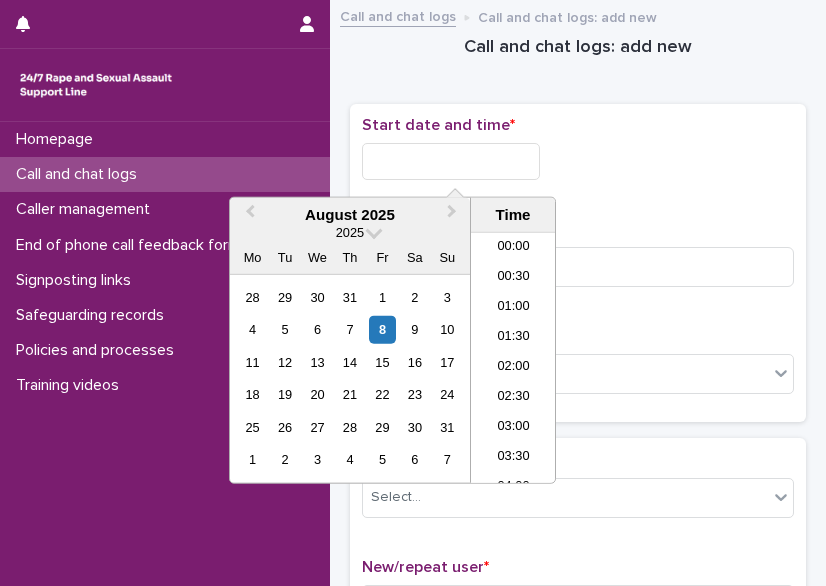 scroll, scrollTop: 790, scrollLeft: 0, axis: vertical 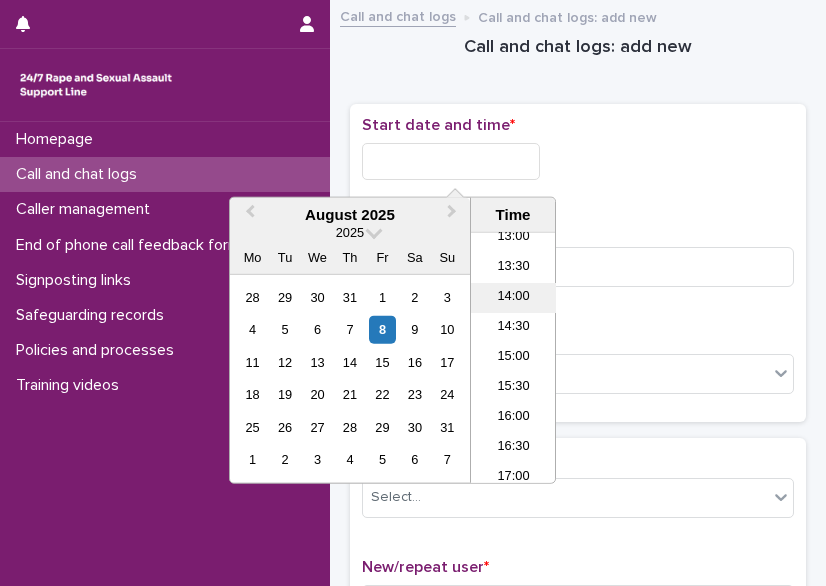 click on "14:00" at bounding box center [513, 298] 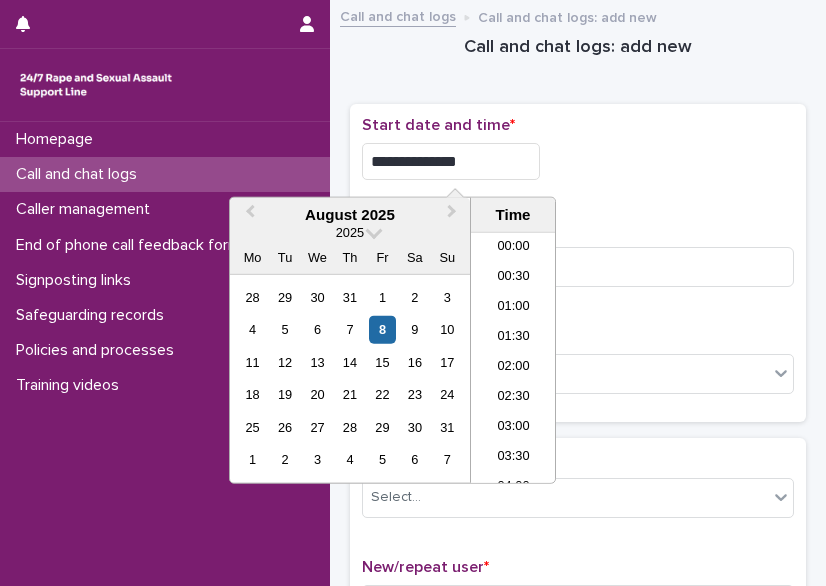 click on "**********" at bounding box center (451, 161) 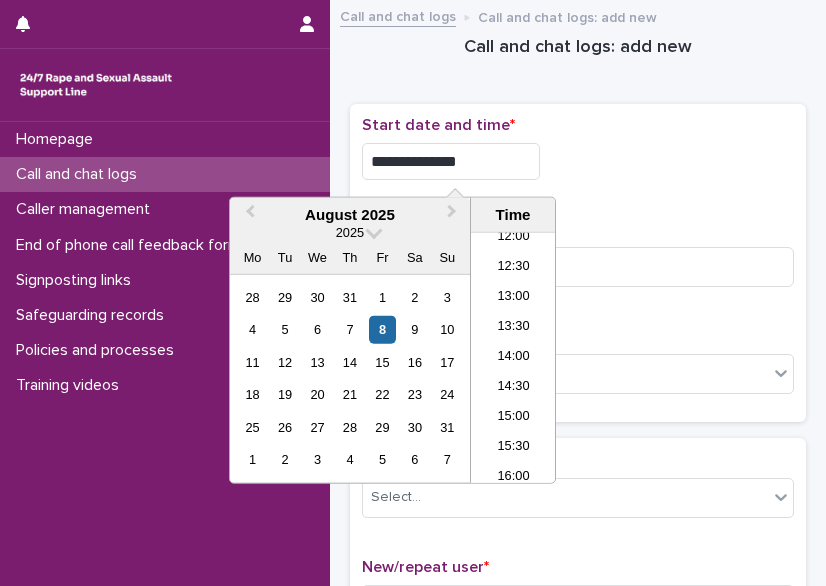 type on "**********" 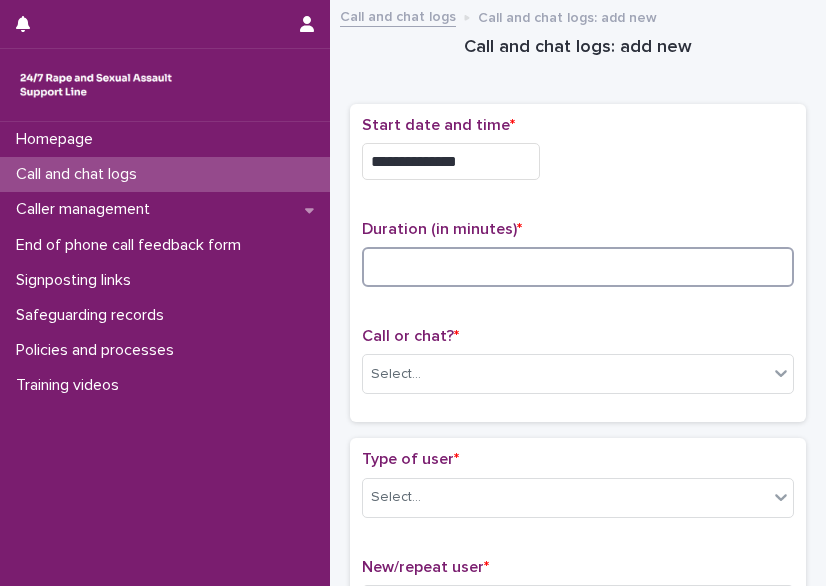 click at bounding box center (578, 267) 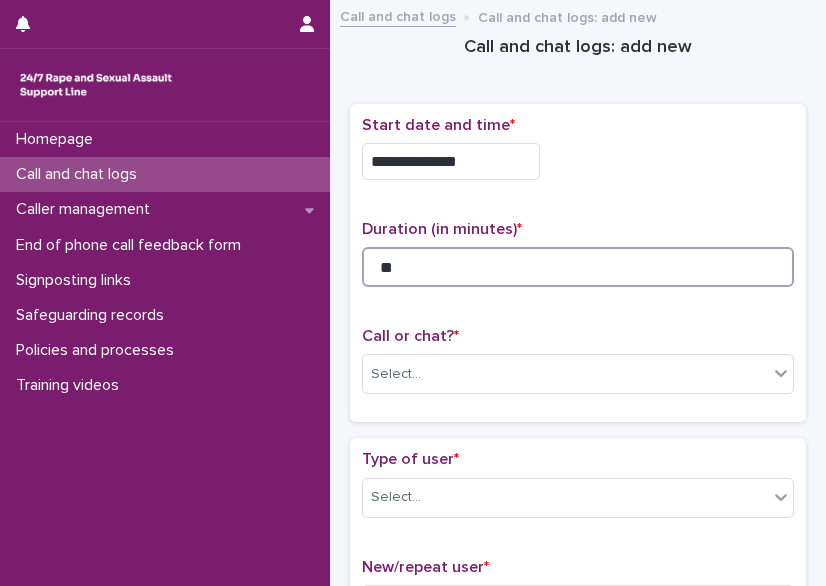 scroll, scrollTop: 161, scrollLeft: 0, axis: vertical 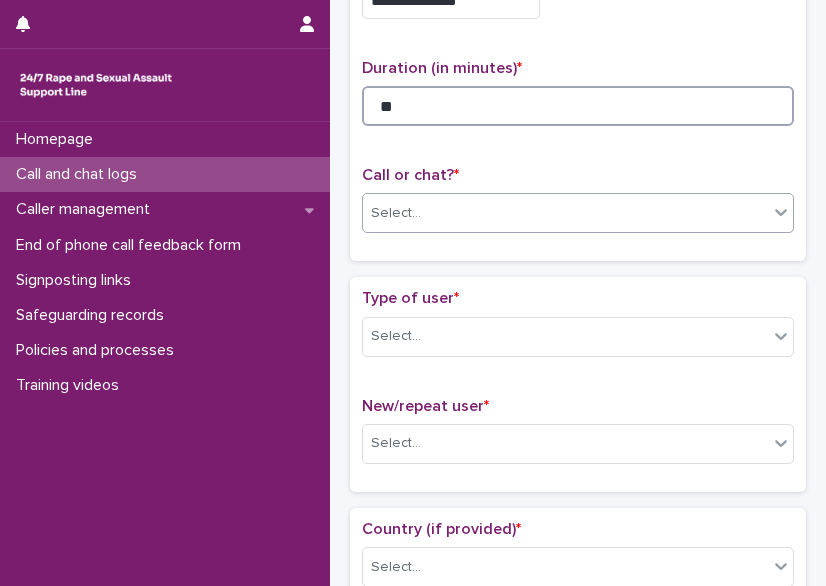 type on "**" 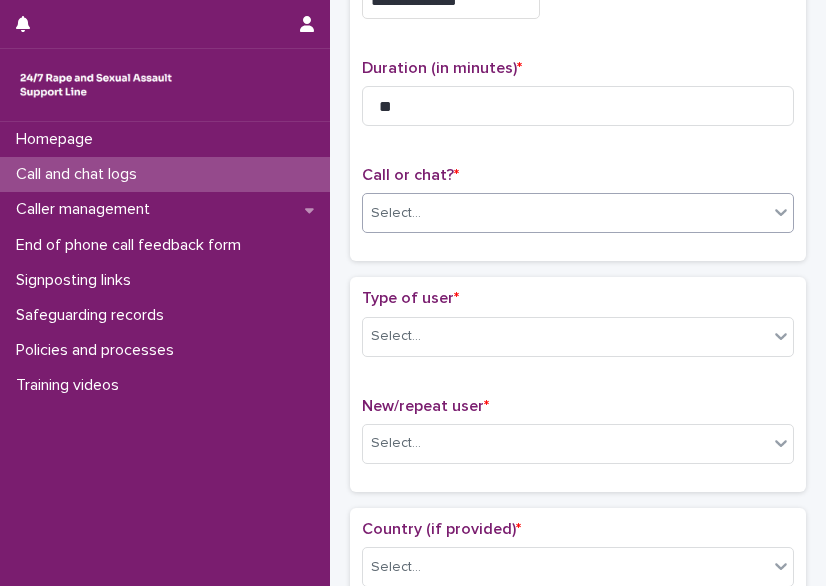 click on "Select..." at bounding box center [396, 213] 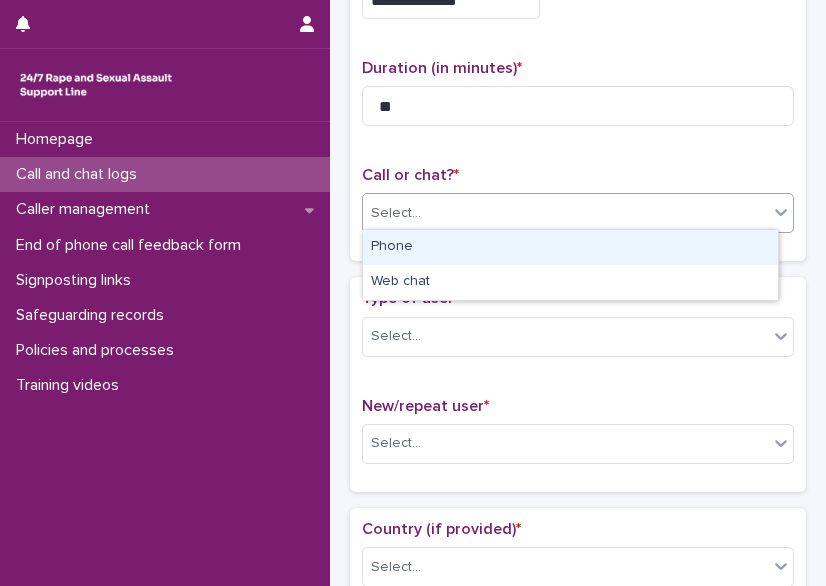 click on "Phone" at bounding box center (570, 247) 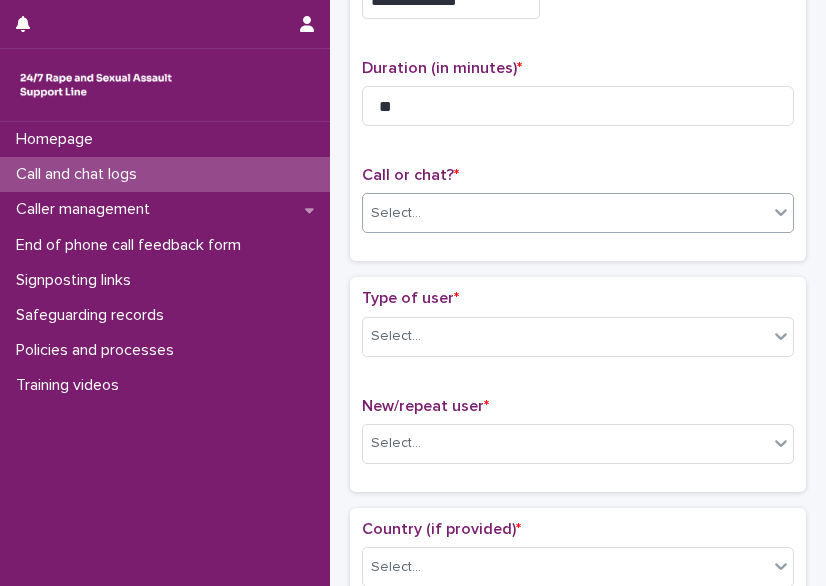 scroll, scrollTop: 243, scrollLeft: 0, axis: vertical 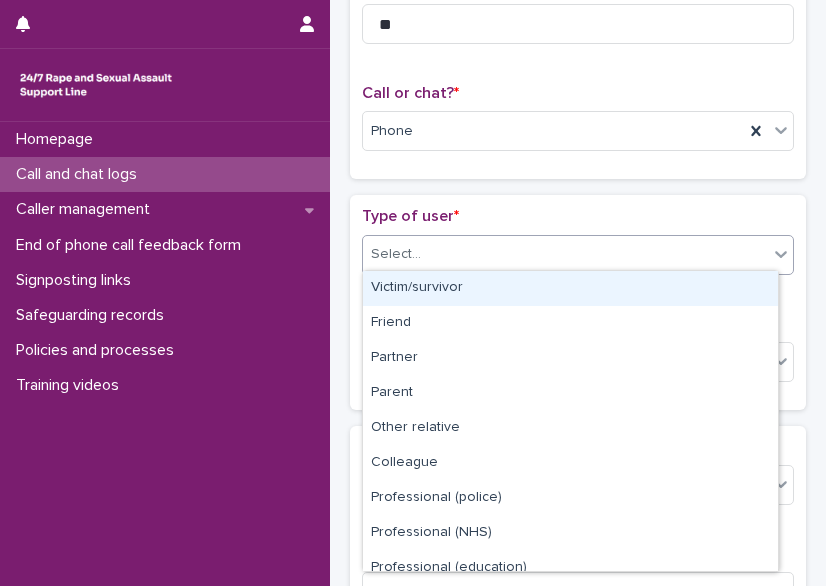 click on "Select..." at bounding box center [565, 254] 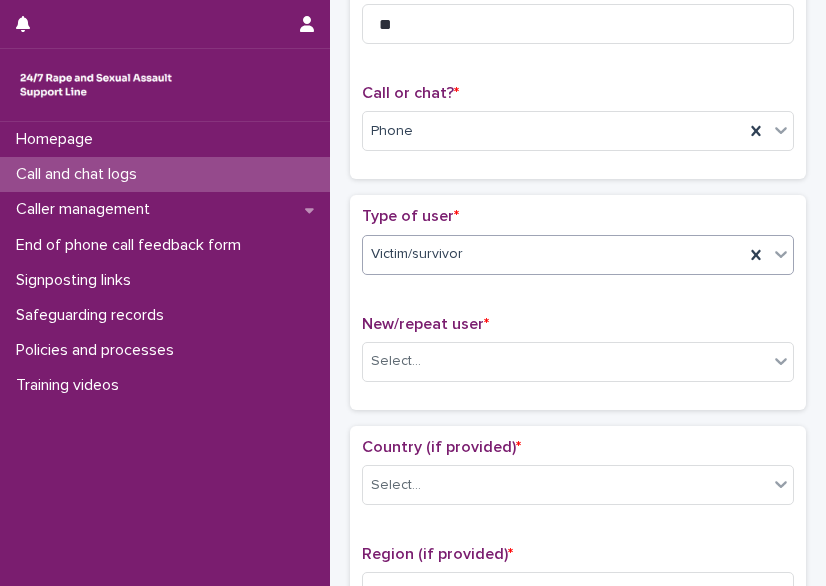 scroll, scrollTop: 324, scrollLeft: 0, axis: vertical 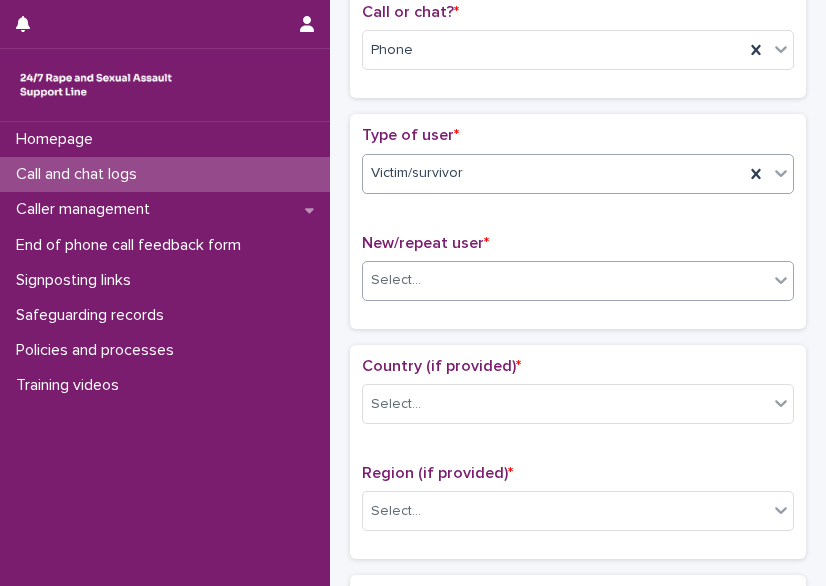 click on "Select..." at bounding box center [565, 280] 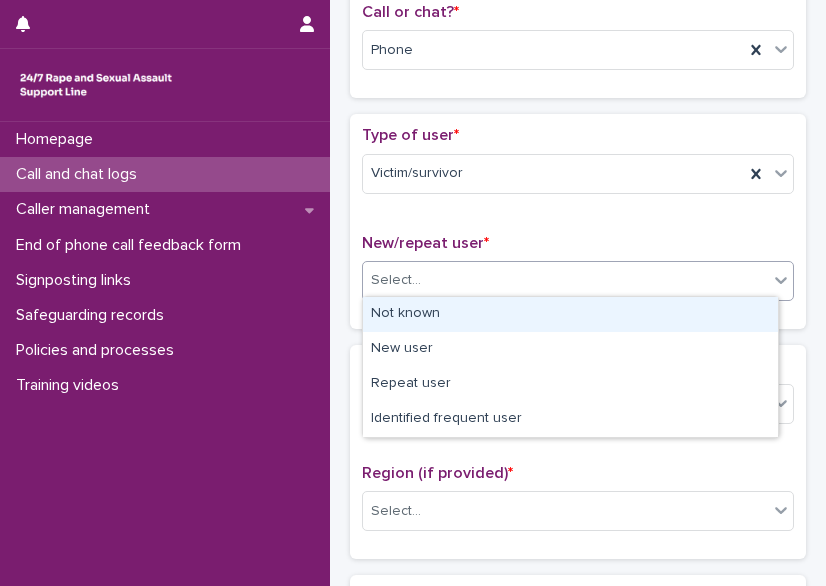 click on "Not known" at bounding box center [570, 314] 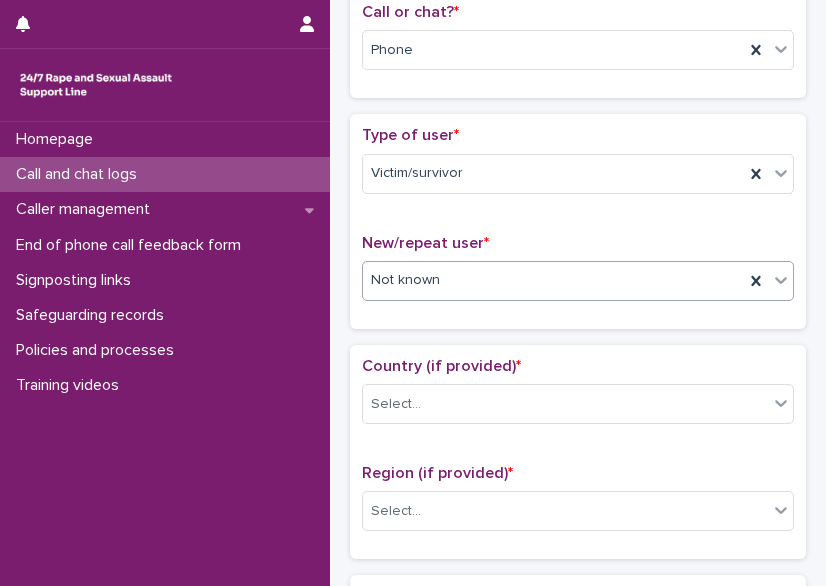 scroll, scrollTop: 482, scrollLeft: 0, axis: vertical 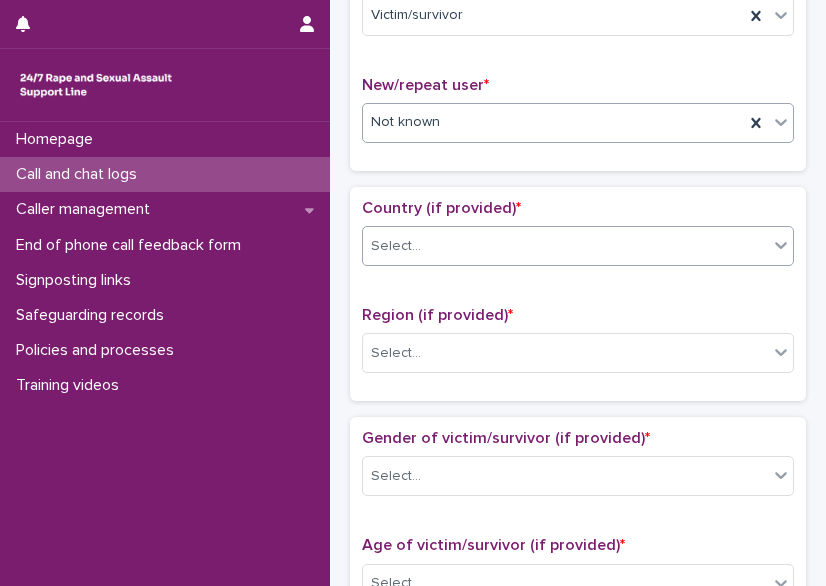 click at bounding box center (424, 246) 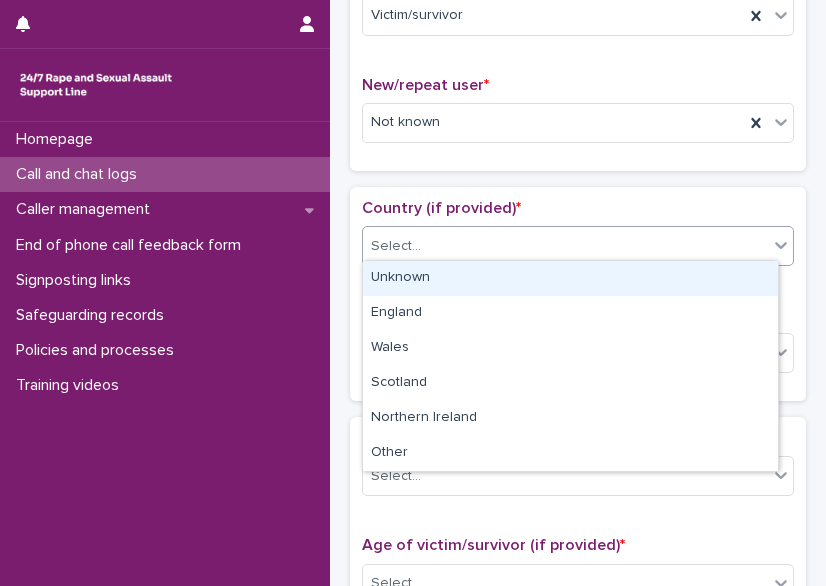 click on "Unknown" at bounding box center [570, 278] 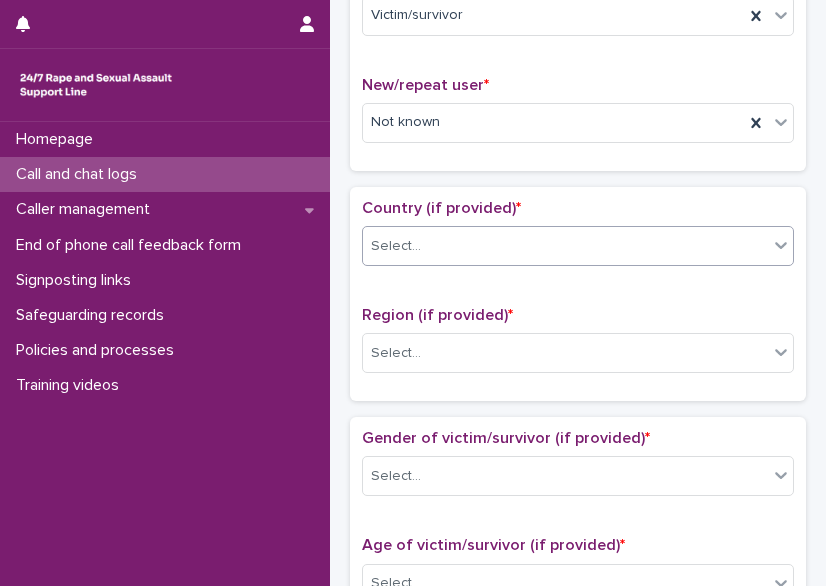 scroll, scrollTop: 581, scrollLeft: 0, axis: vertical 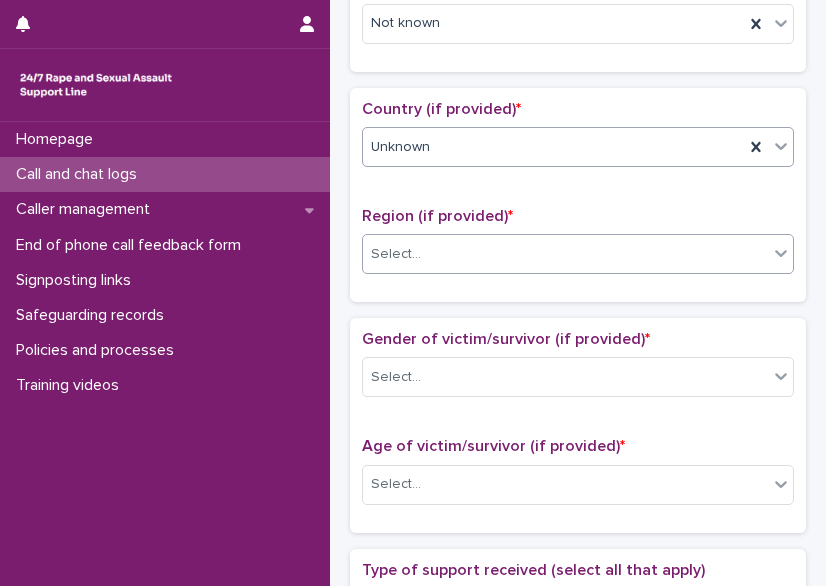 click on "Select..." at bounding box center [565, 254] 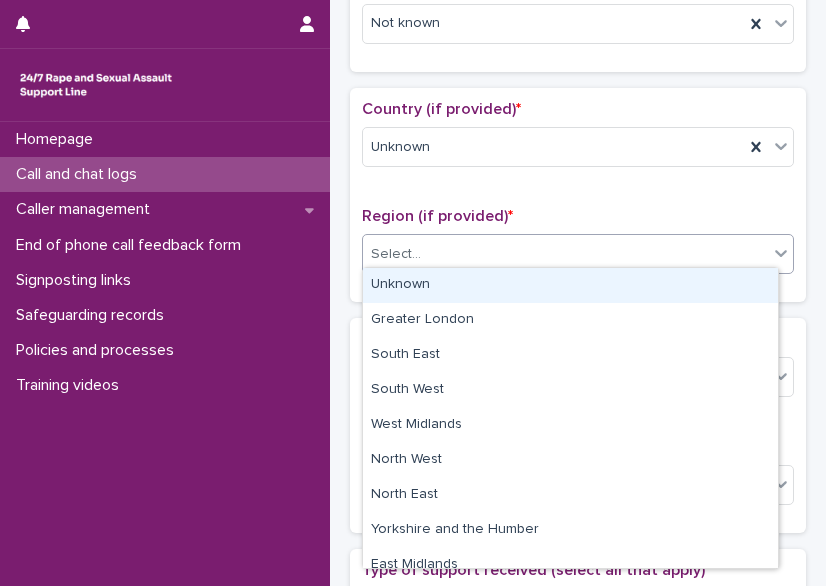 click on "Unknown" at bounding box center [570, 285] 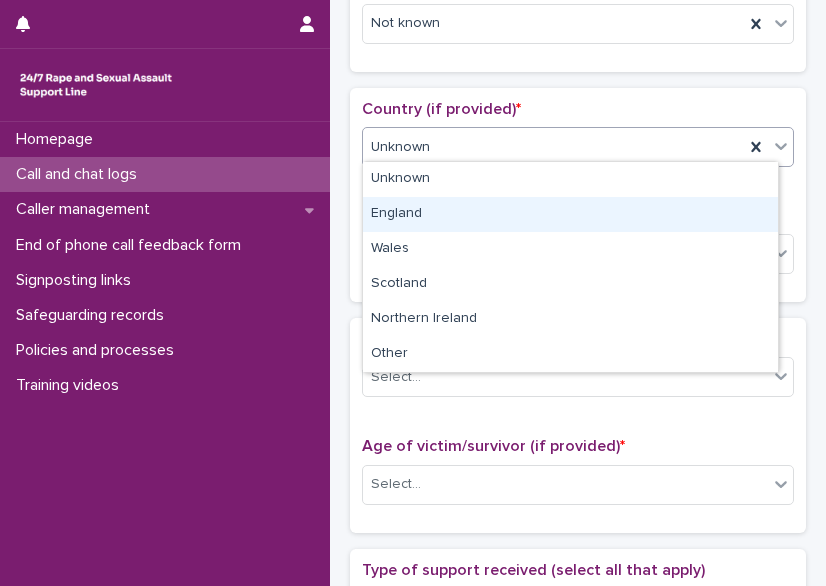 click on "England" at bounding box center (570, 214) 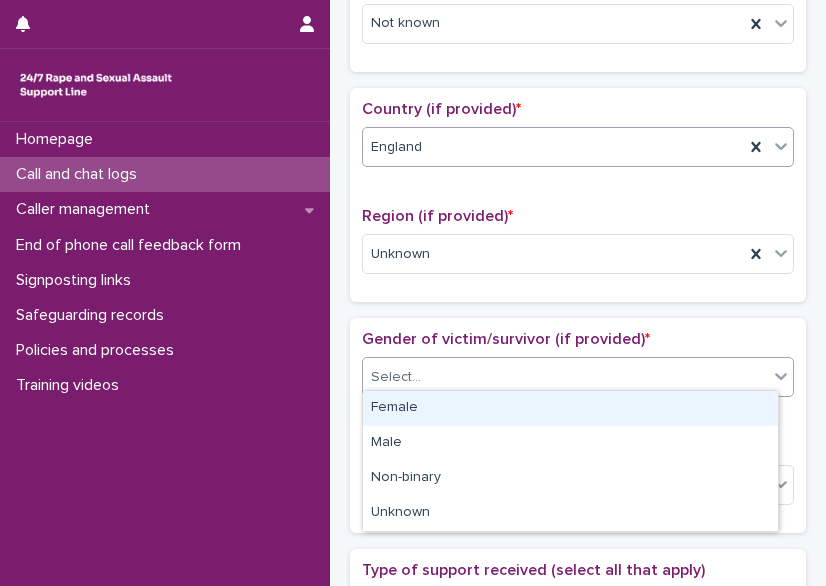 click on "Select..." at bounding box center [396, 377] 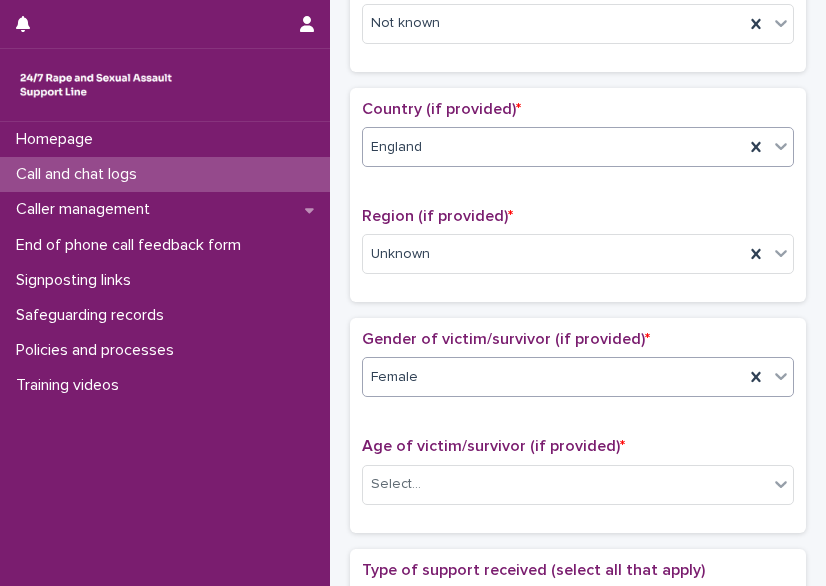 click on "Female" at bounding box center [553, 377] 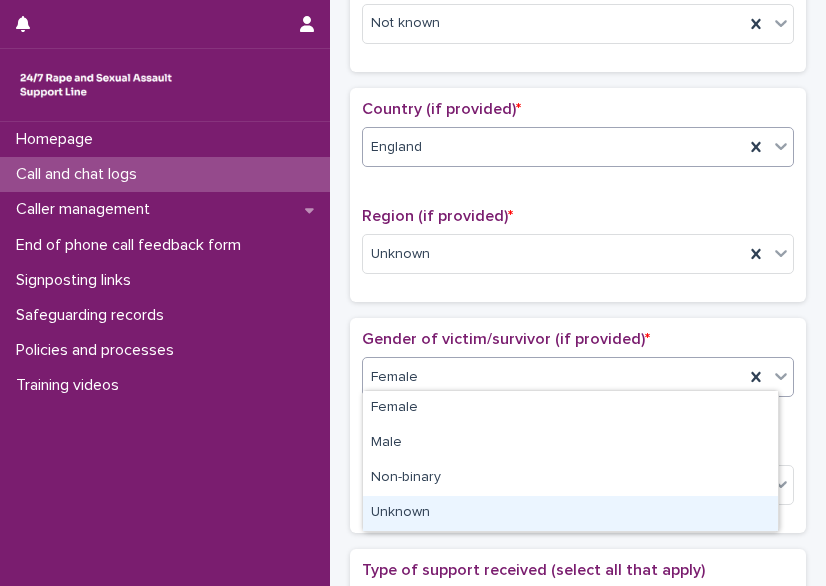 click on "Unknown" at bounding box center (570, 513) 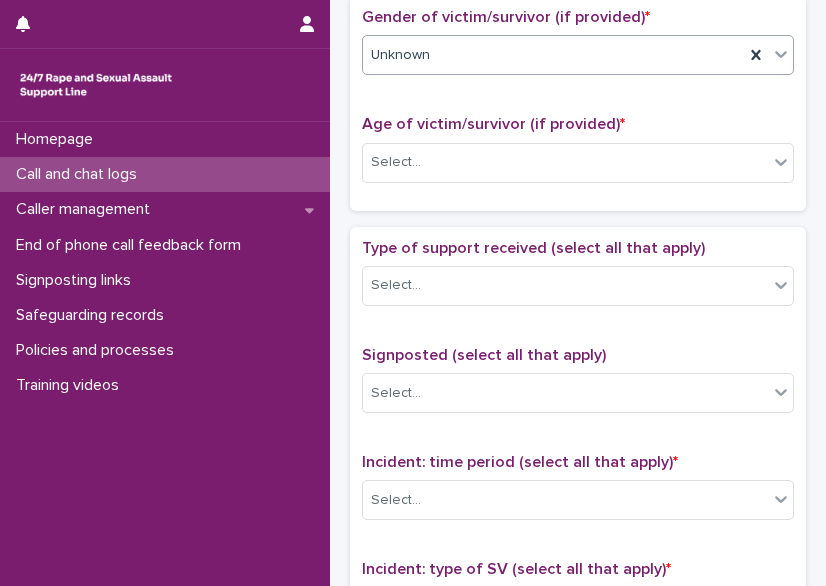 scroll, scrollTop: 905, scrollLeft: 0, axis: vertical 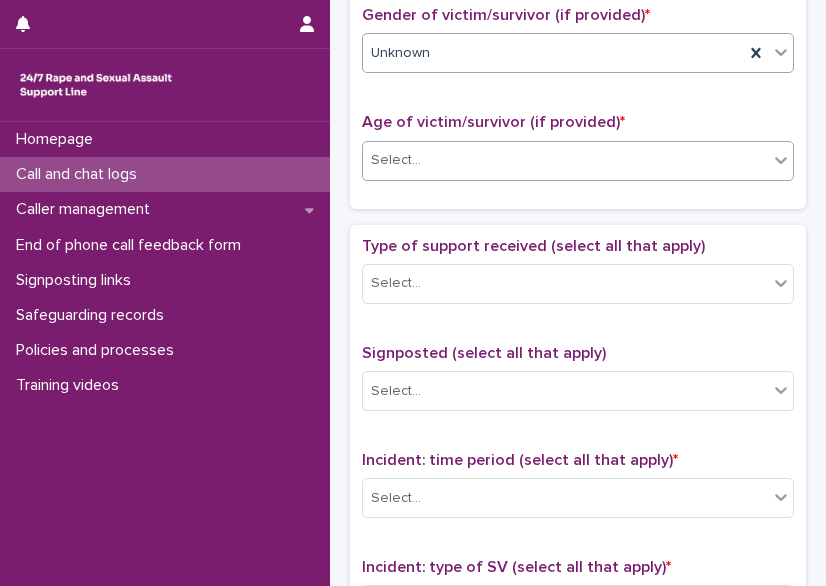 click on "Select..." at bounding box center [565, 160] 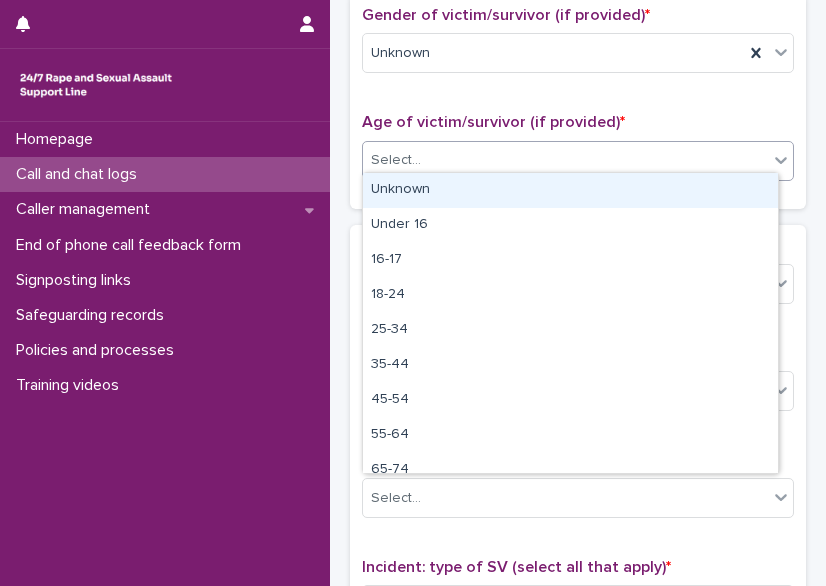 click on "Unknown" at bounding box center [570, 190] 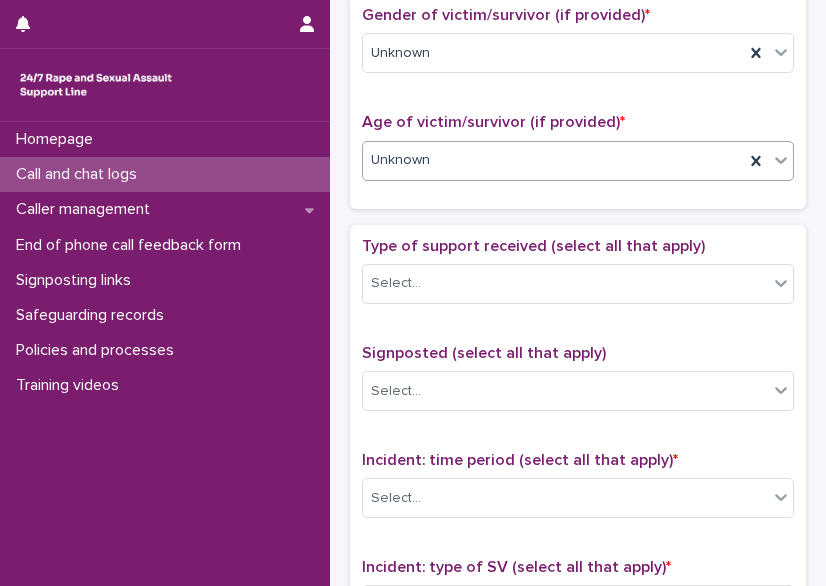 scroll, scrollTop: 986, scrollLeft: 0, axis: vertical 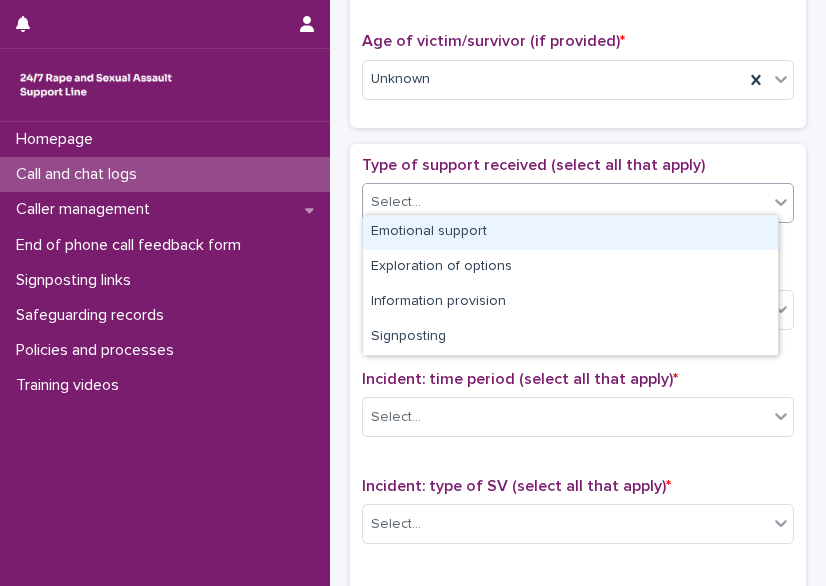 click on "Select..." at bounding box center (565, 202) 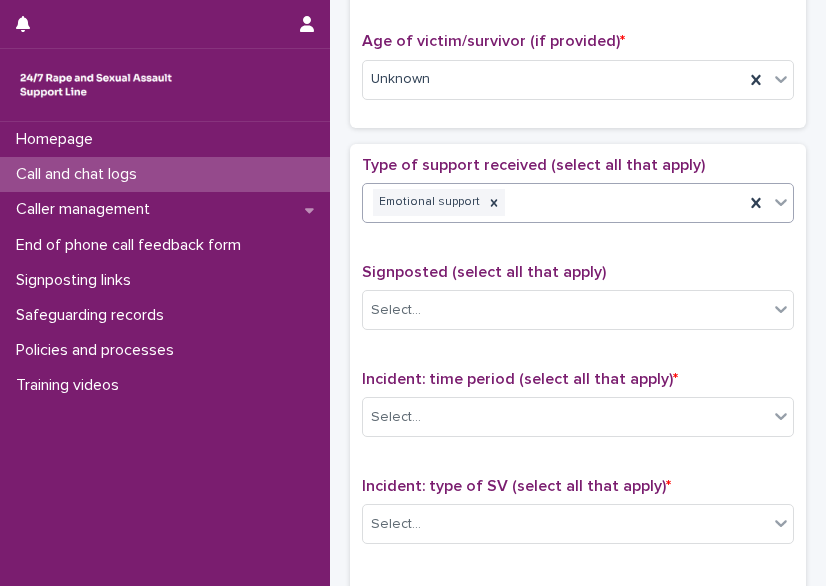 scroll, scrollTop: 1205, scrollLeft: 0, axis: vertical 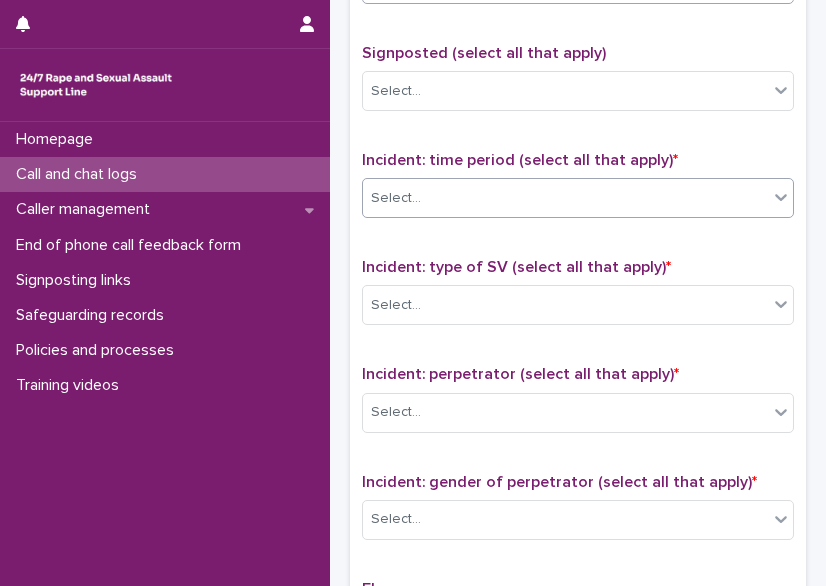 click on "Select..." at bounding box center (565, 198) 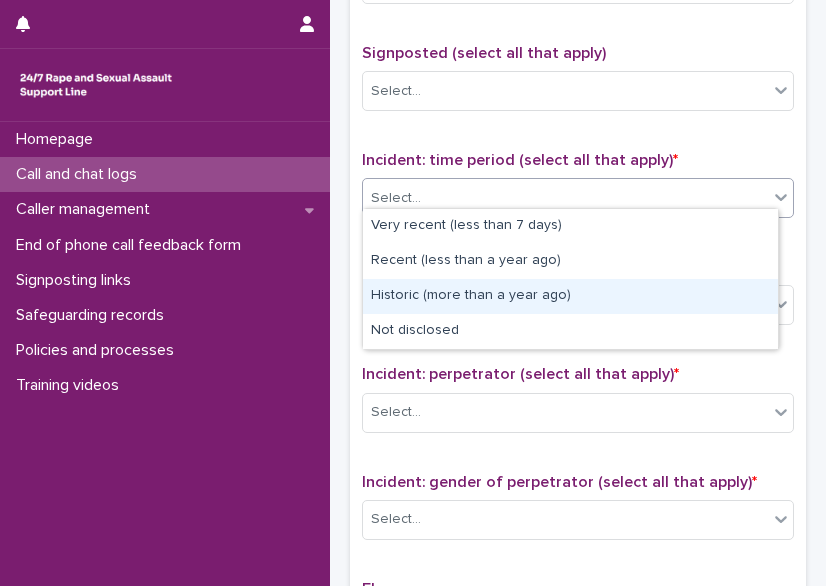 click on "Historic (more than a year ago)" at bounding box center (570, 296) 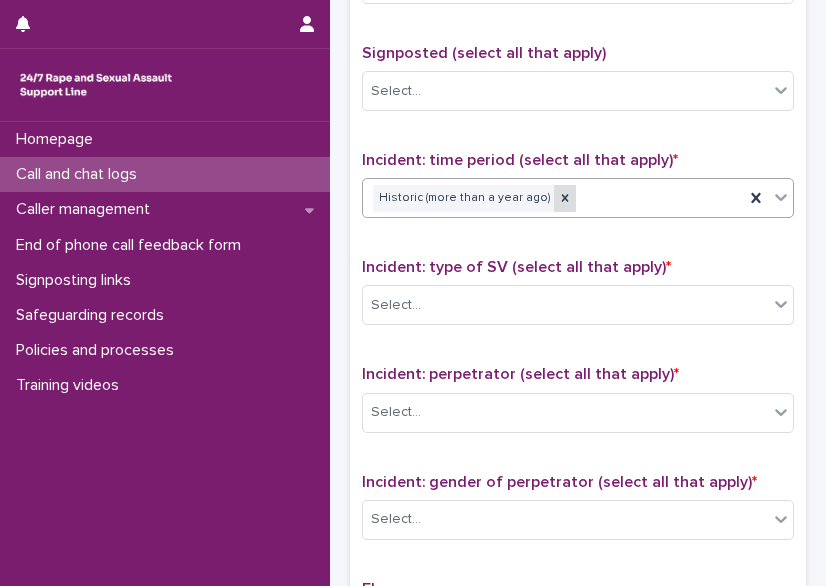 click at bounding box center (565, 198) 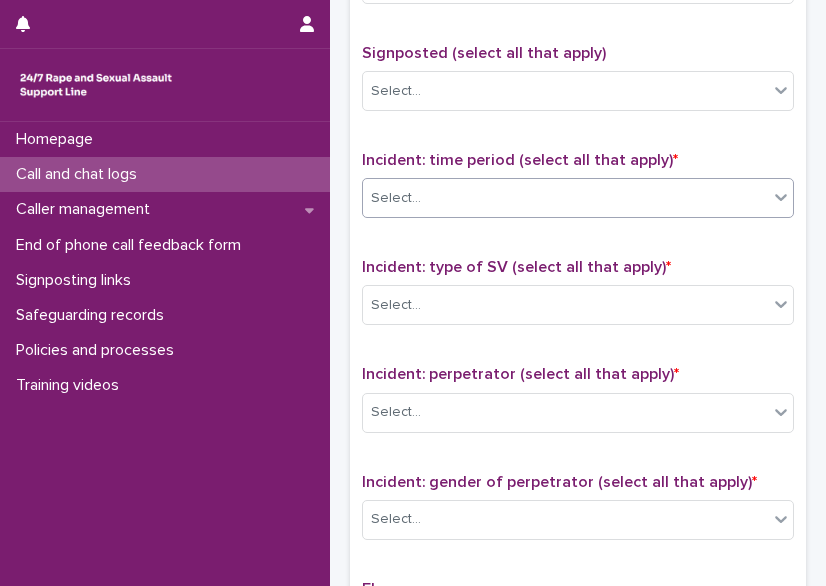 click on "Select..." at bounding box center [565, 198] 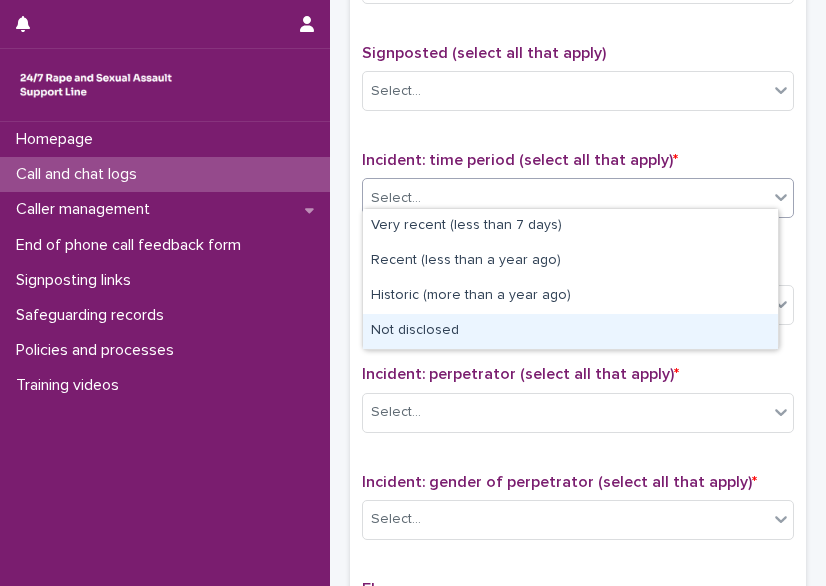 click on "Not disclosed" at bounding box center [570, 331] 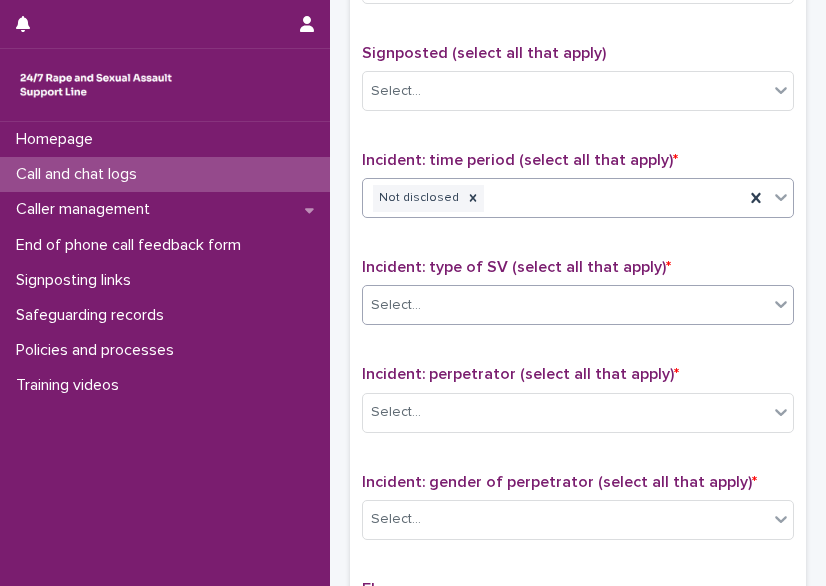 click on "Select..." at bounding box center (565, 305) 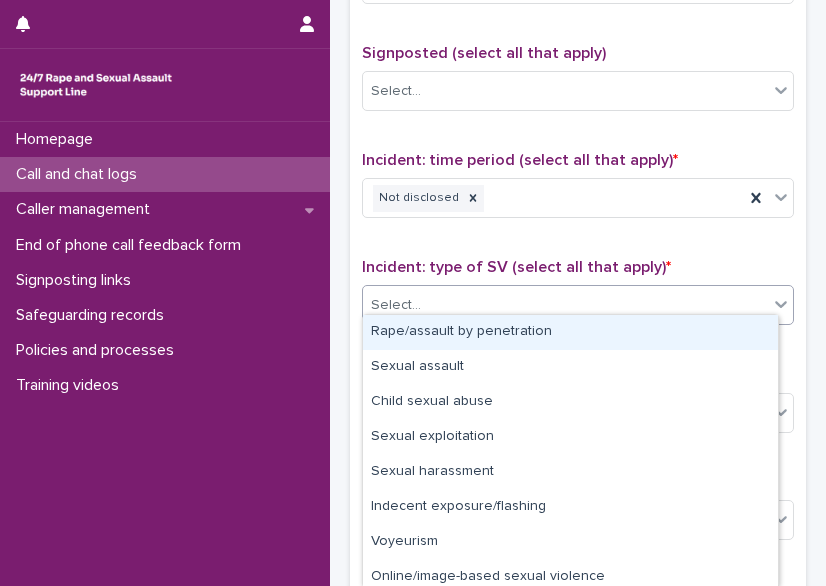 click on "Rape/assault by penetration" at bounding box center [570, 332] 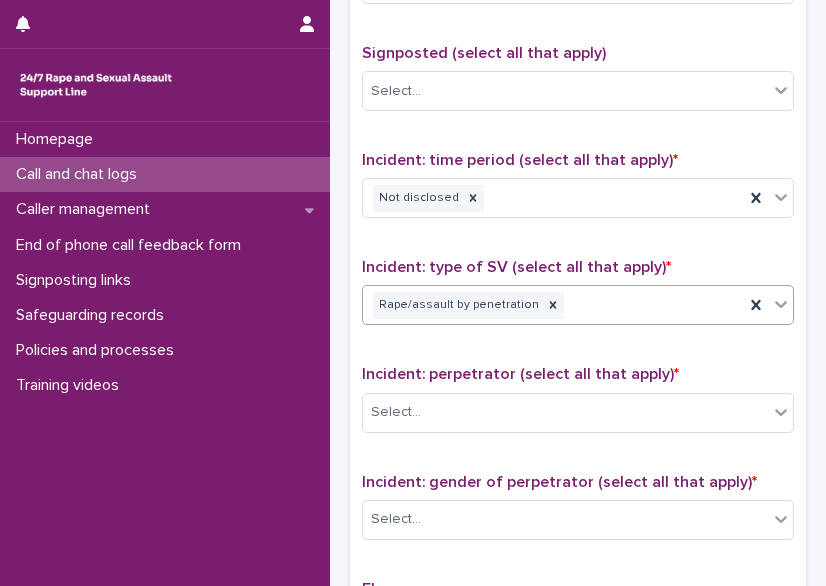 scroll, scrollTop: 1420, scrollLeft: 0, axis: vertical 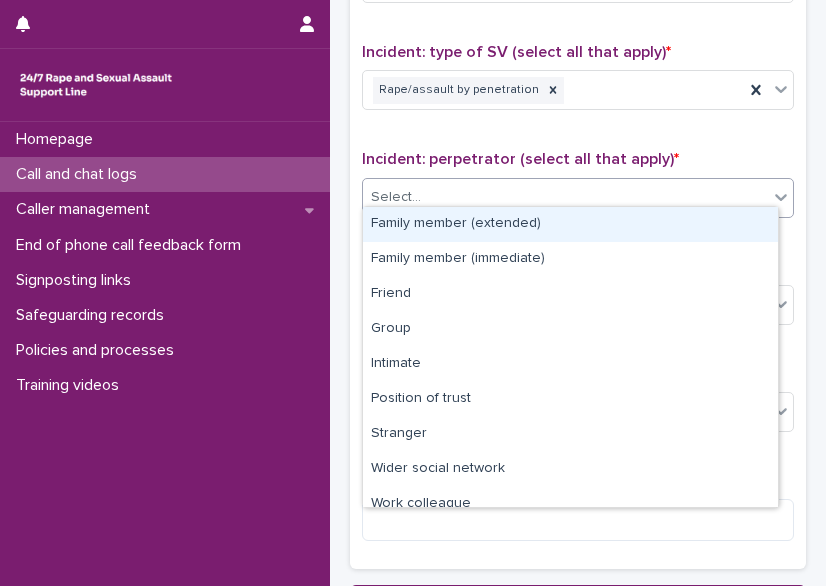 click on "Select..." at bounding box center (565, 197) 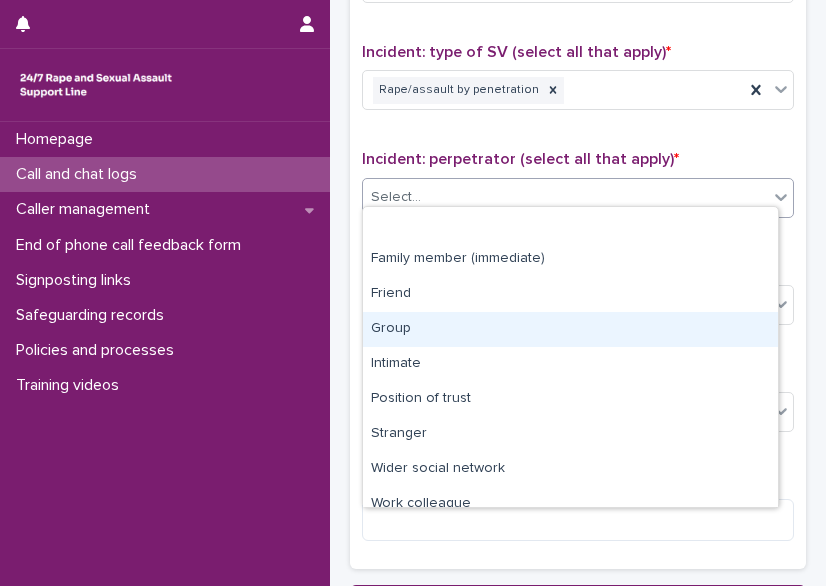 scroll, scrollTop: 85, scrollLeft: 0, axis: vertical 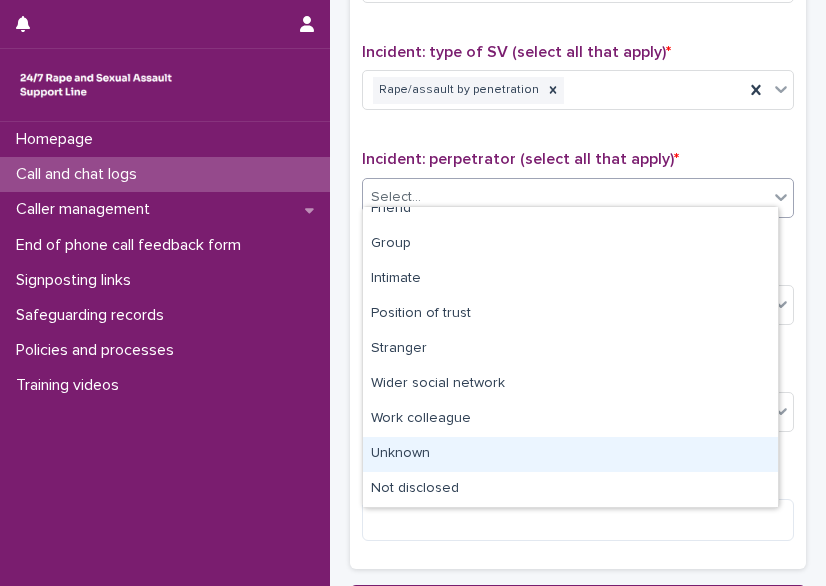 click on "Unknown" at bounding box center (570, 454) 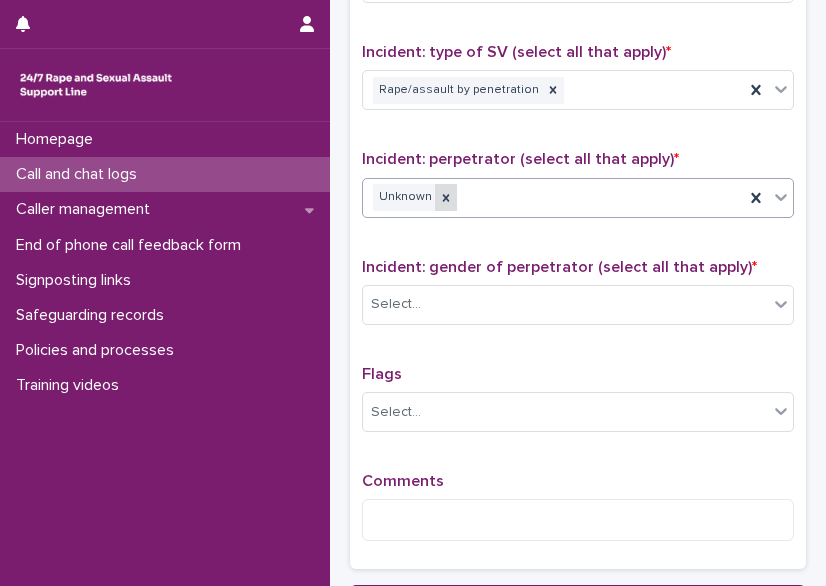 click 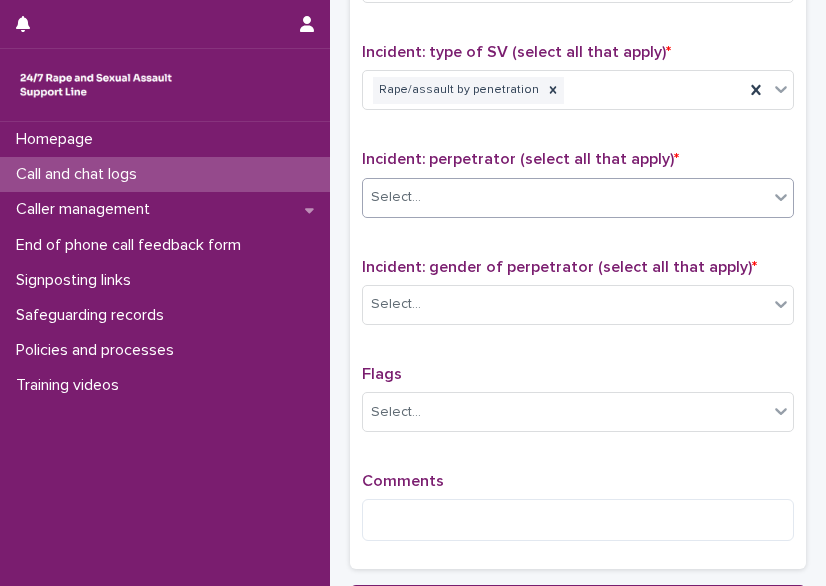 click on "Select..." at bounding box center (565, 197) 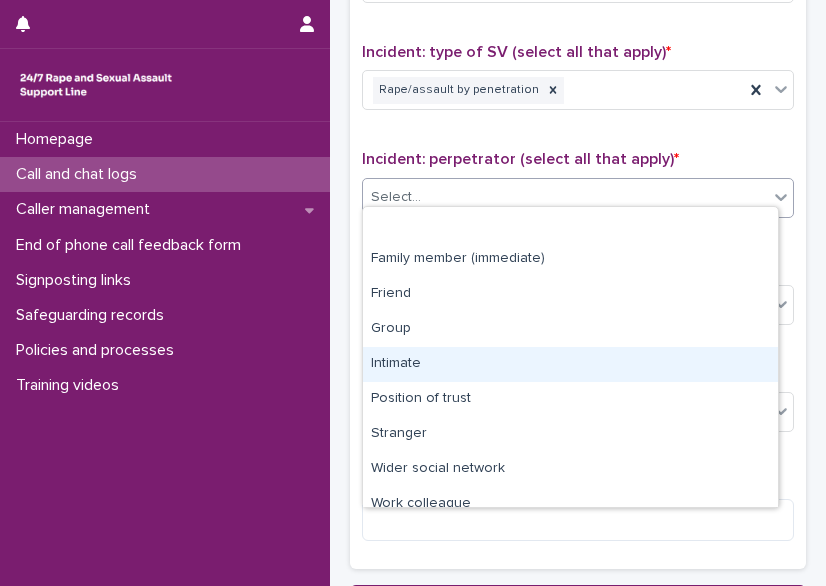 scroll, scrollTop: 85, scrollLeft: 0, axis: vertical 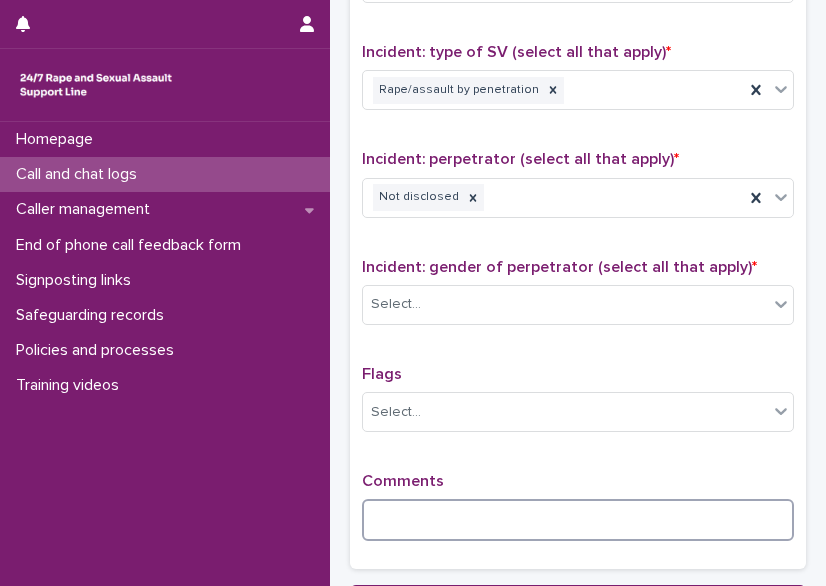 click at bounding box center (578, 520) 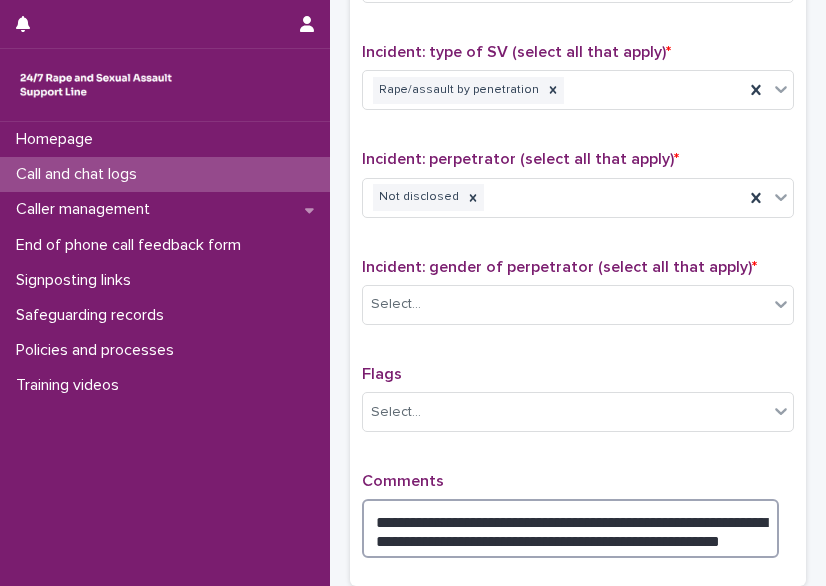 scroll, scrollTop: 1612, scrollLeft: 0, axis: vertical 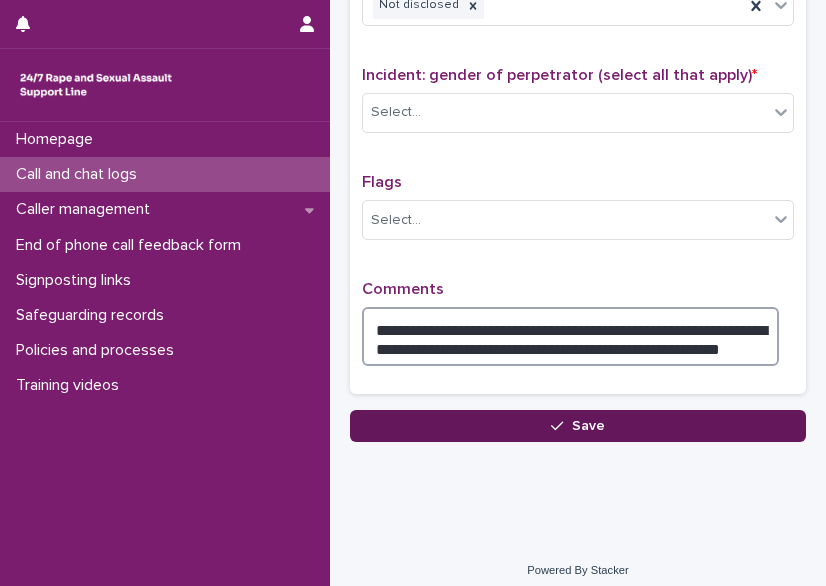 type on "**********" 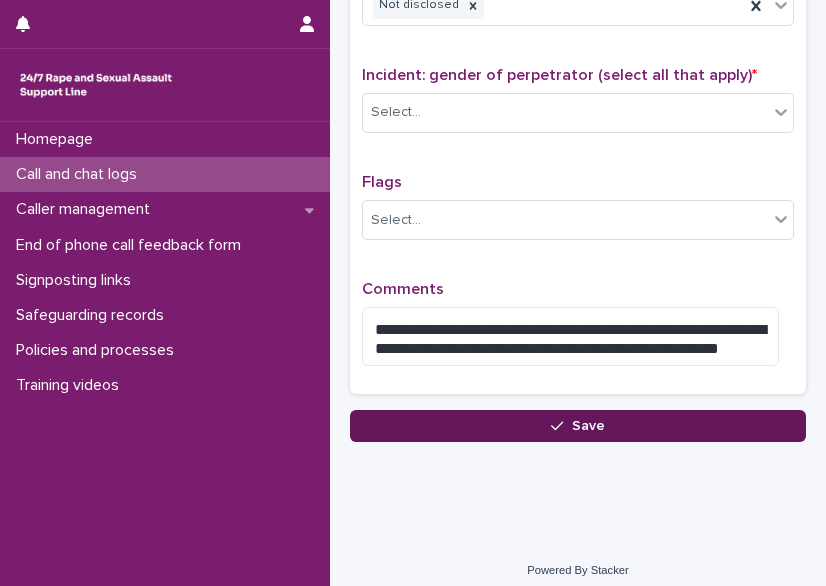 click on "Save" at bounding box center [578, 426] 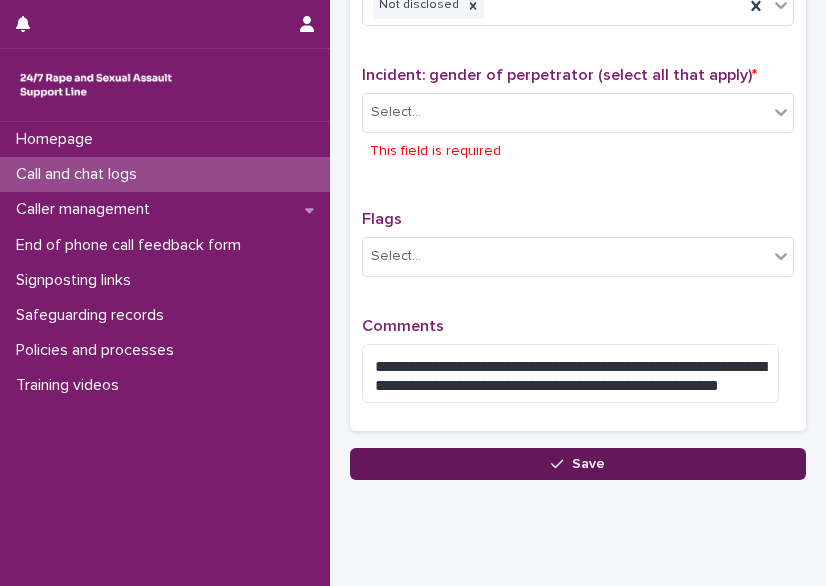scroll, scrollTop: 1649, scrollLeft: 0, axis: vertical 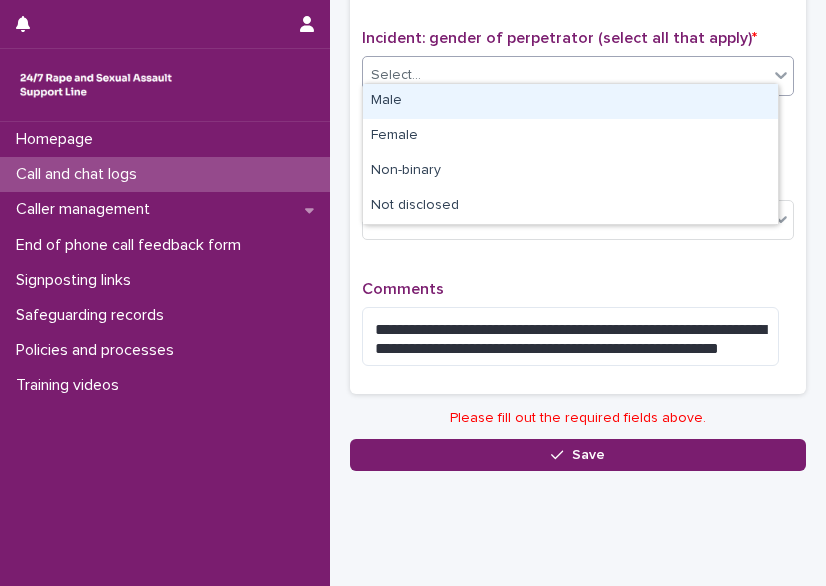 click on "Select..." at bounding box center (565, 75) 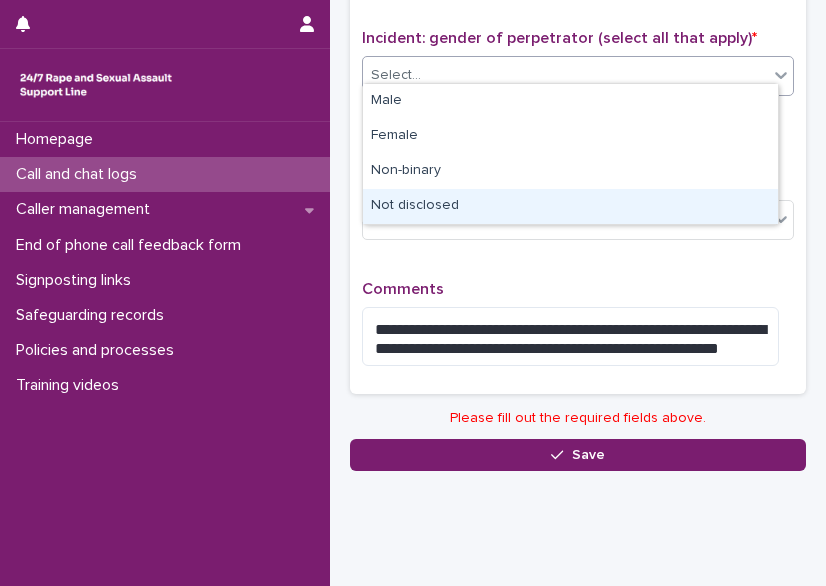 click on "Not disclosed" at bounding box center [570, 206] 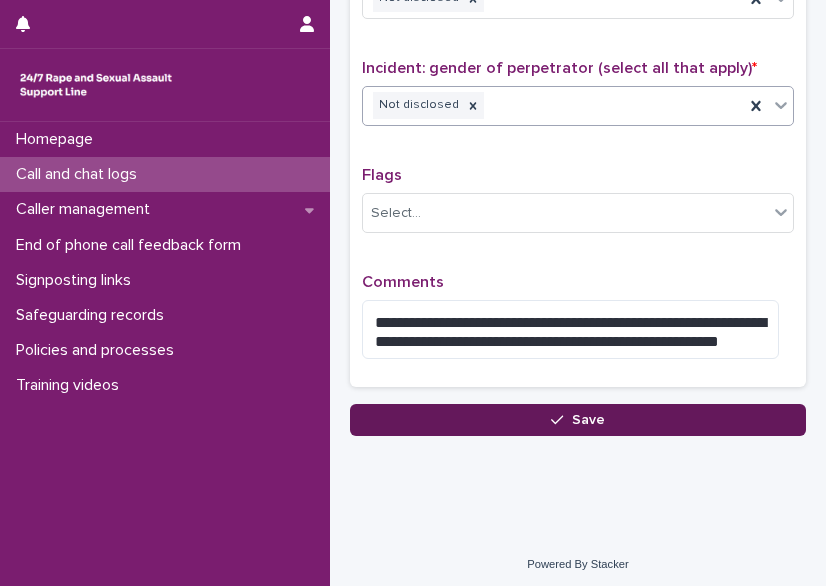 scroll, scrollTop: 1612, scrollLeft: 0, axis: vertical 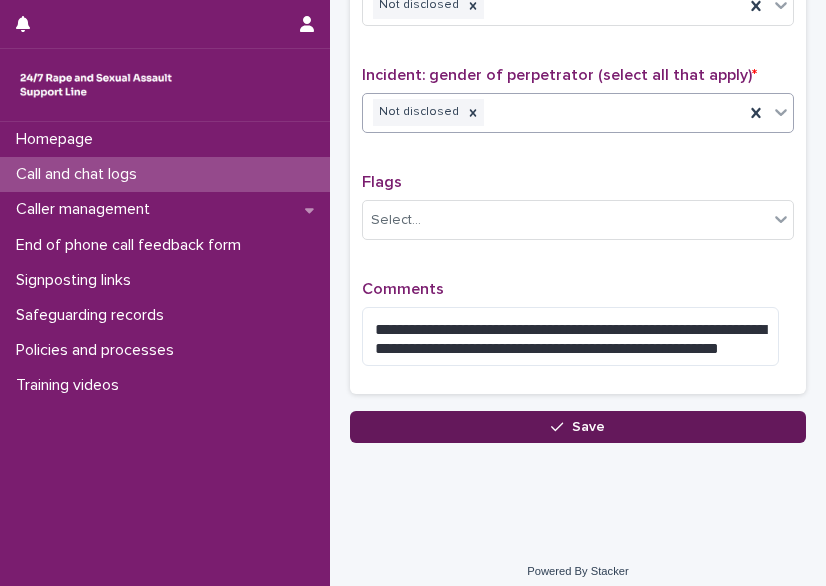 click on "Save" at bounding box center (578, 427) 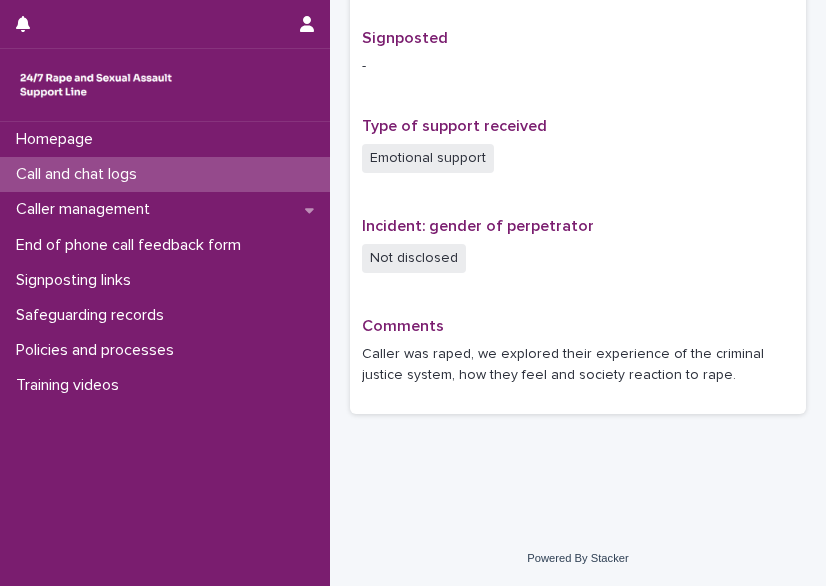 scroll, scrollTop: 0, scrollLeft: 0, axis: both 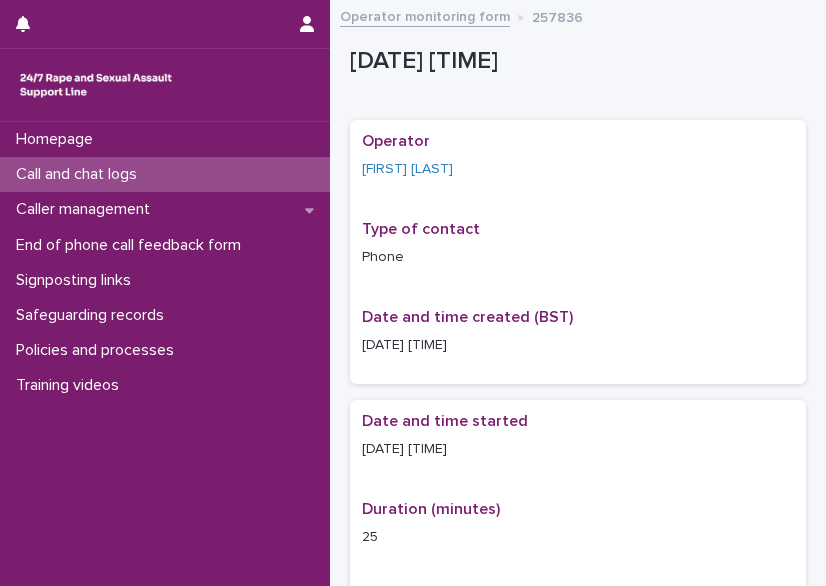click on "Call and chat logs" at bounding box center [80, 174] 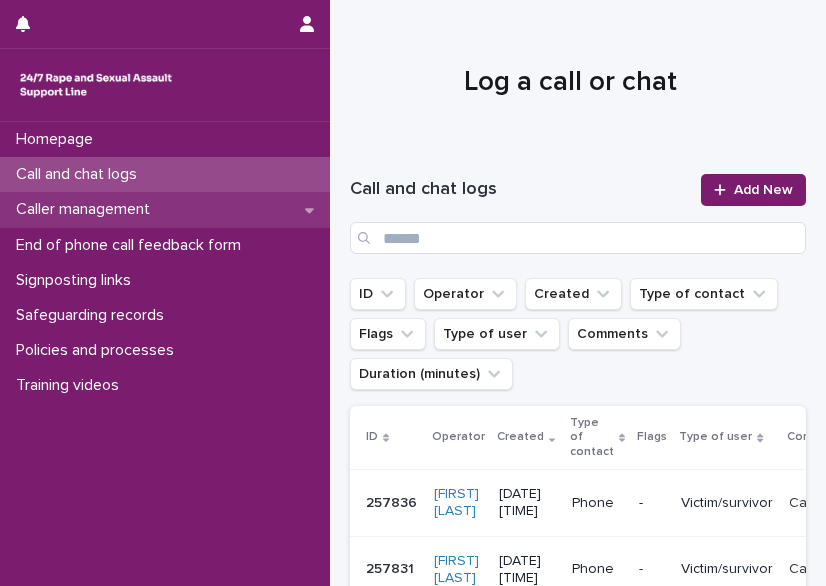 click on "Caller management" at bounding box center (87, 209) 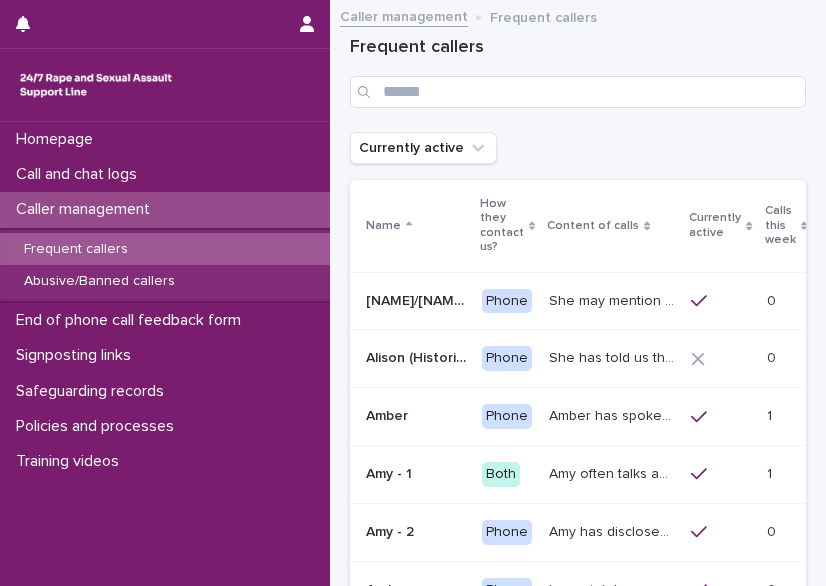 click on "Calls this week" at bounding box center [780, 225] 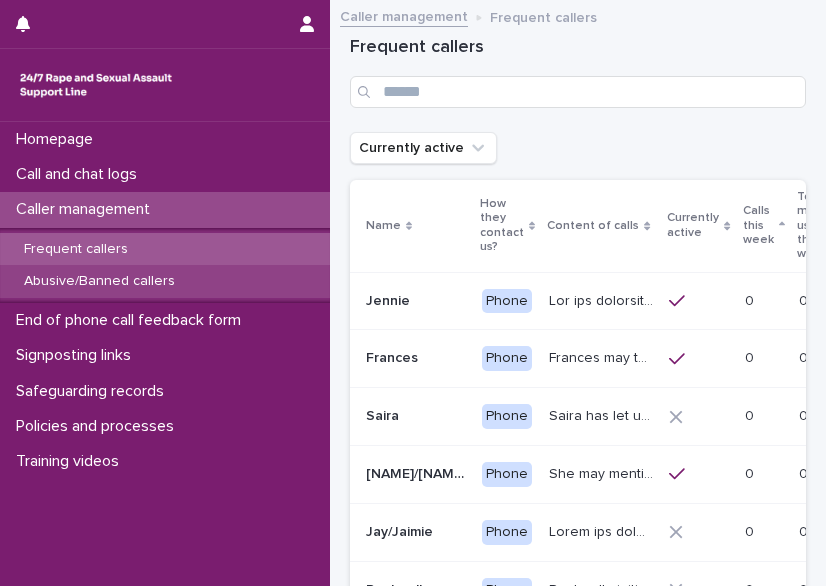 click on "Abusive/Banned callers" at bounding box center (165, 281) 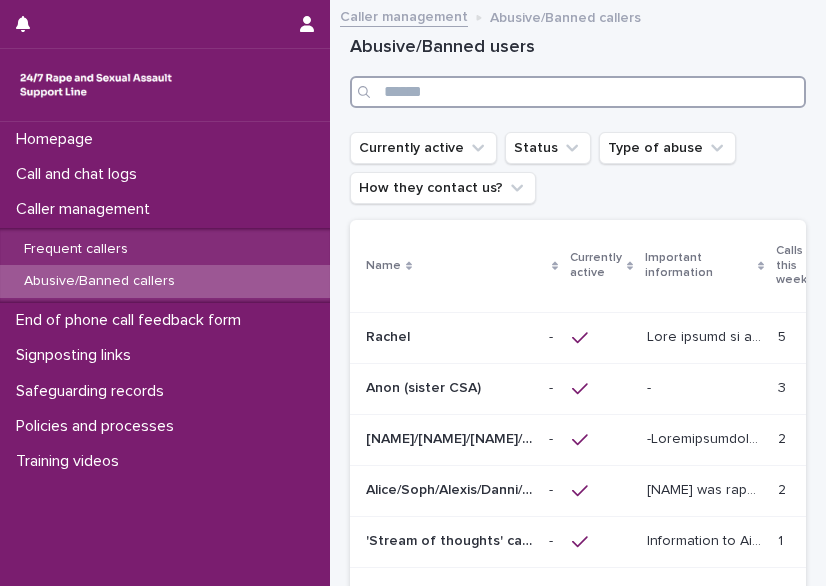 click at bounding box center [578, 92] 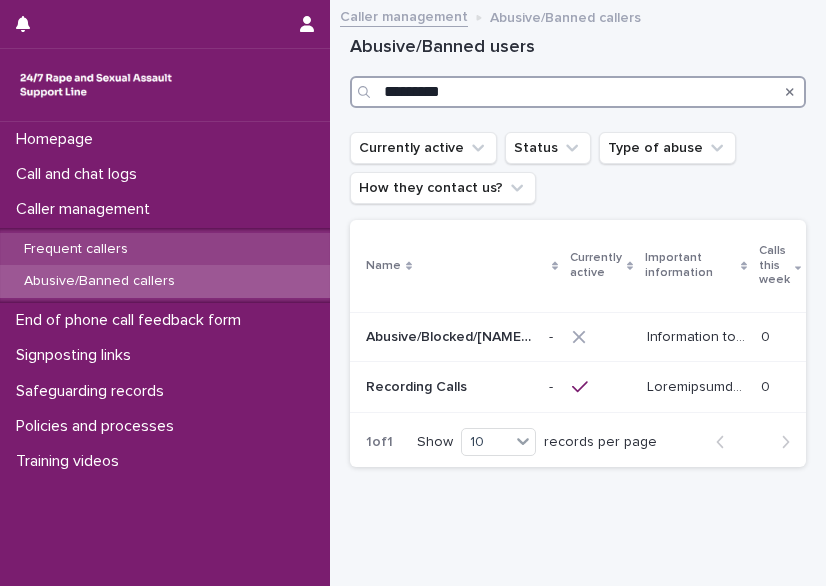 type on "*********" 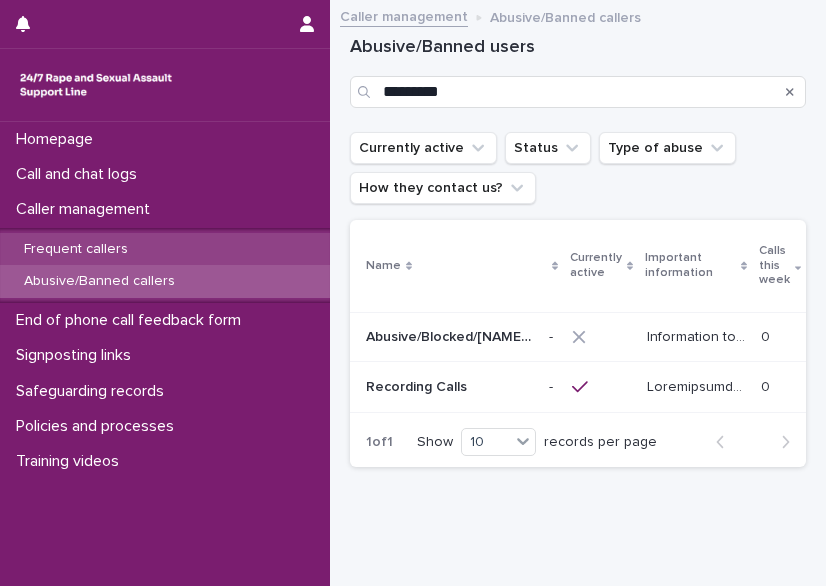 click on "Frequent callers" at bounding box center (165, 249) 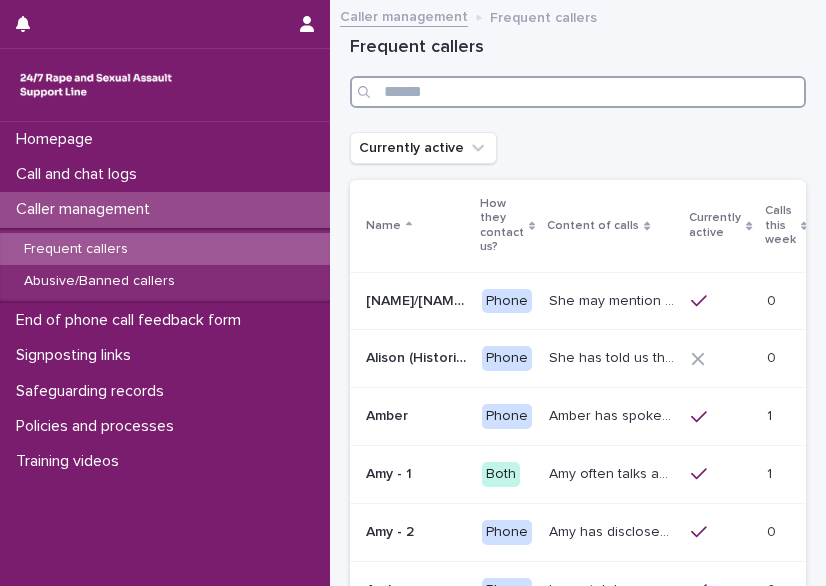 click at bounding box center [578, 92] 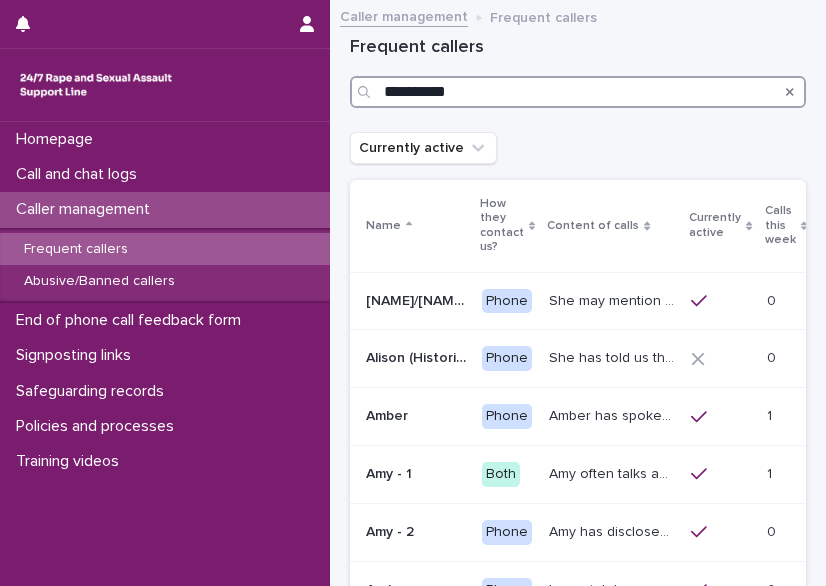 type on "**********" 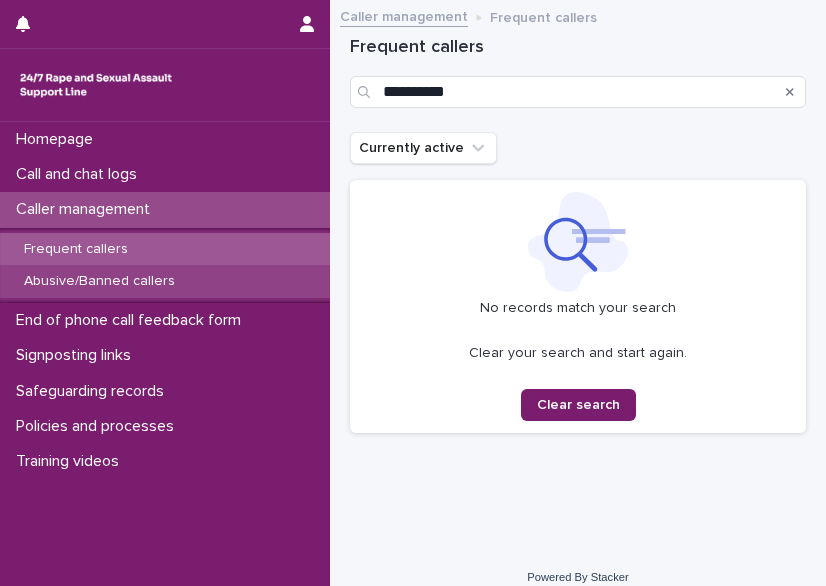 click on "Abusive/Banned callers" at bounding box center [165, 281] 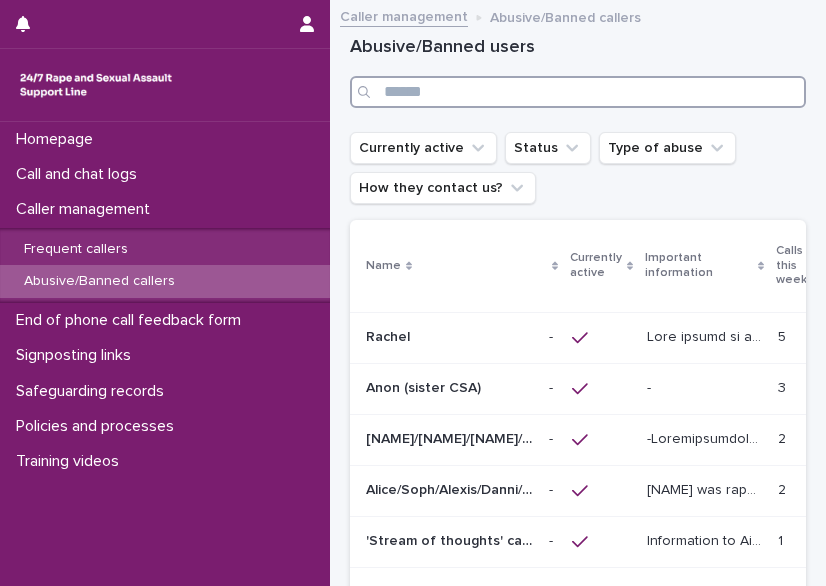 click at bounding box center (578, 92) 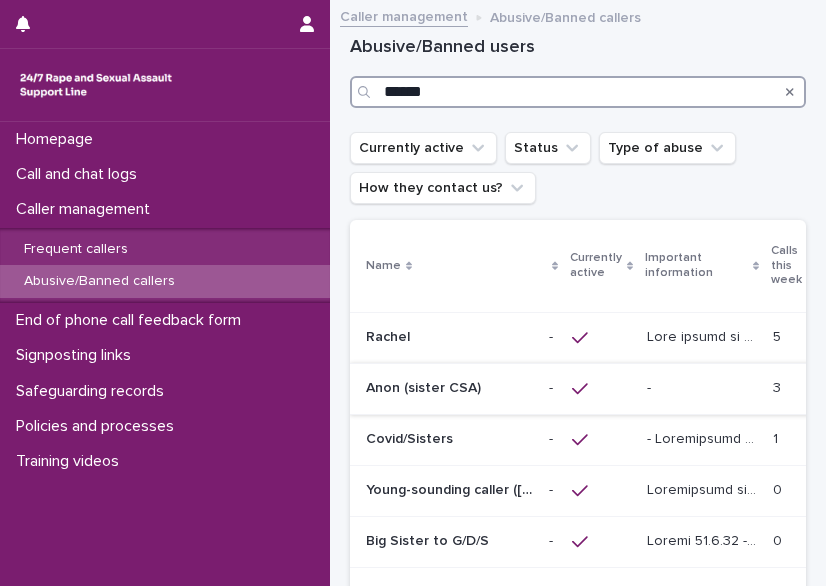 type on "******" 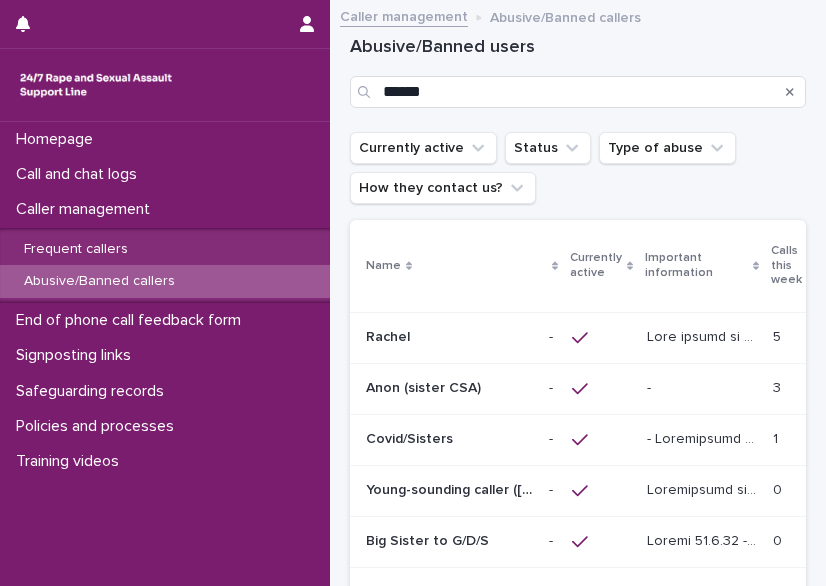 click at bounding box center (449, 388) 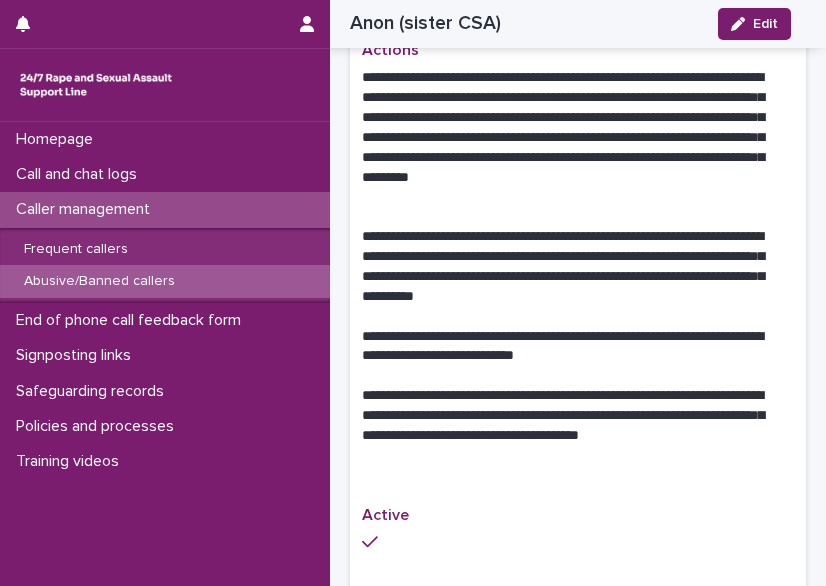 scroll, scrollTop: 1162, scrollLeft: 0, axis: vertical 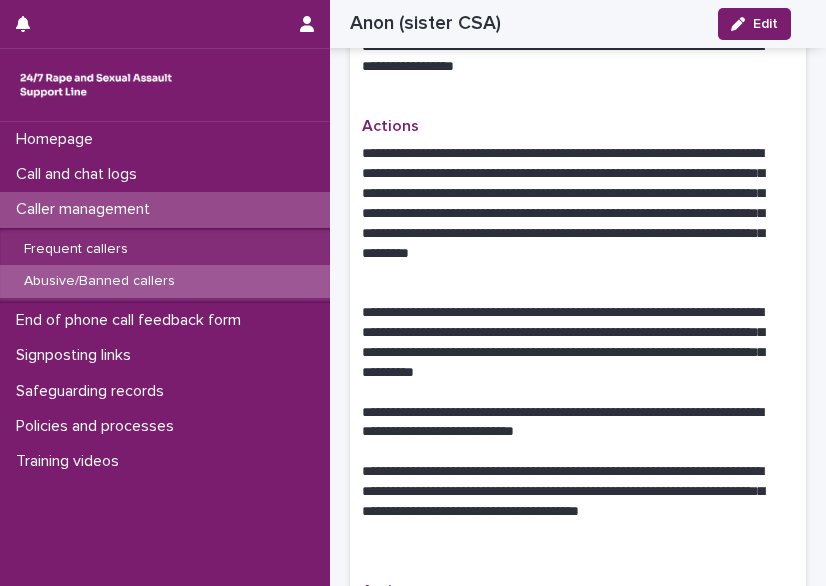 click on "**********" at bounding box center [570, 213] 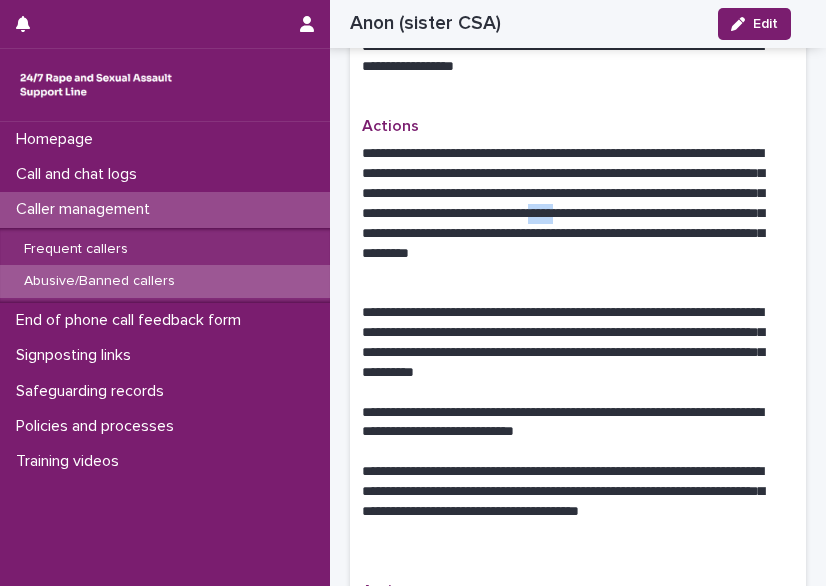 click on "**********" at bounding box center [570, 213] 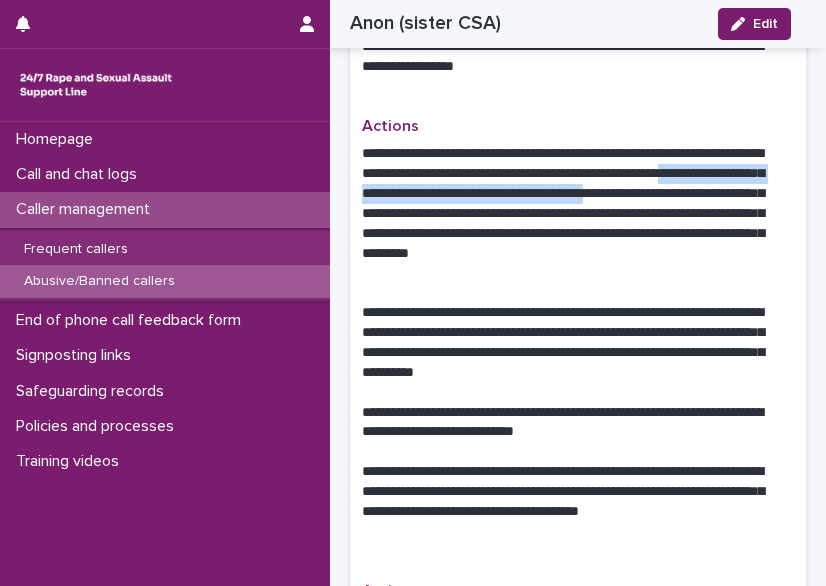 drag, startPoint x: 456, startPoint y: 235, endPoint x: 412, endPoint y: 204, distance: 53.823788 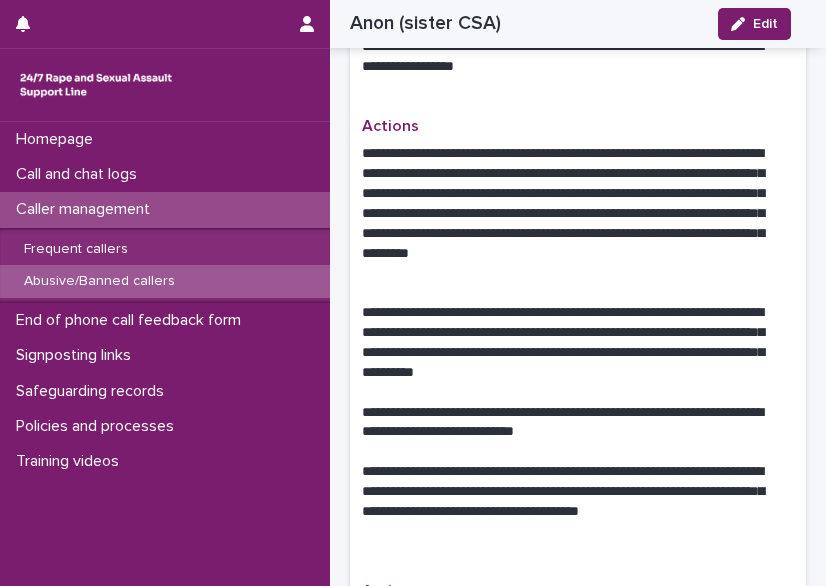 drag, startPoint x: 412, startPoint y: 204, endPoint x: 392, endPoint y: 150, distance: 57.58472 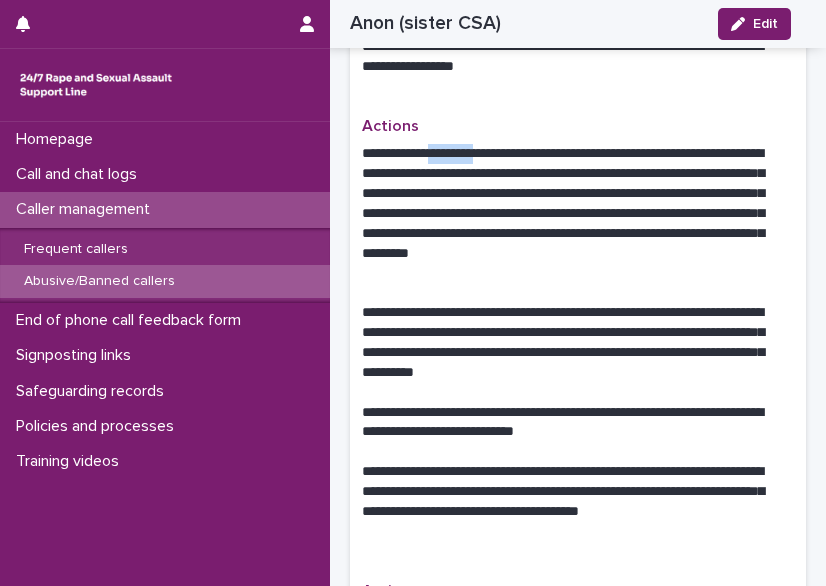 click on "**********" at bounding box center (570, 213) 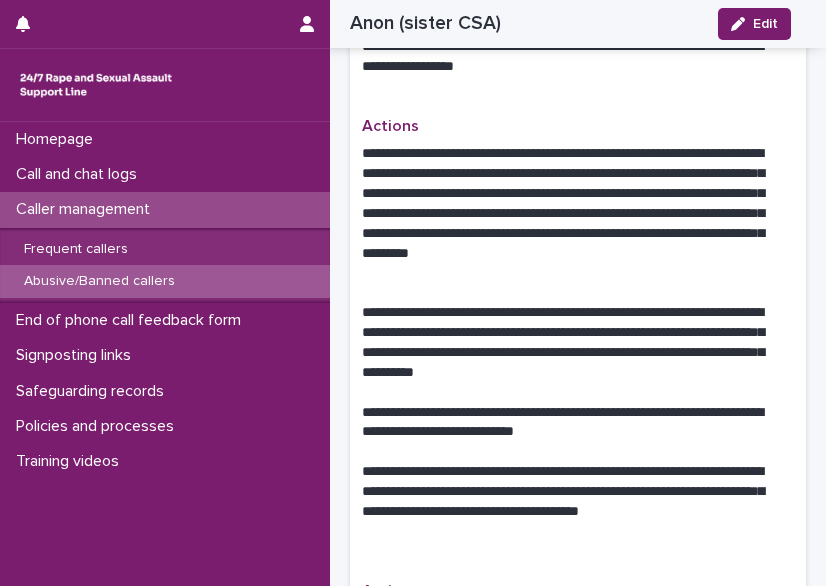 drag, startPoint x: 481, startPoint y: 154, endPoint x: 454, endPoint y: 177, distance: 35.468296 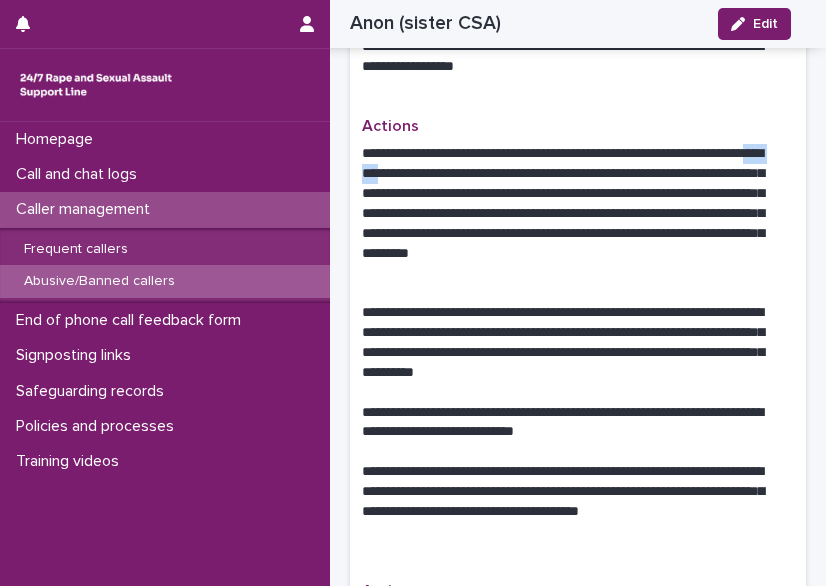 click on "**********" at bounding box center (570, 213) 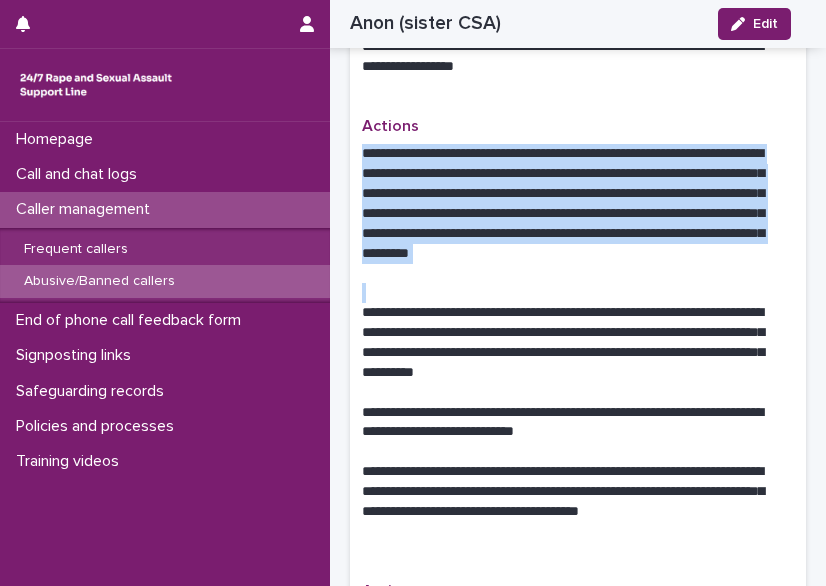 click on "**********" at bounding box center (570, 213) 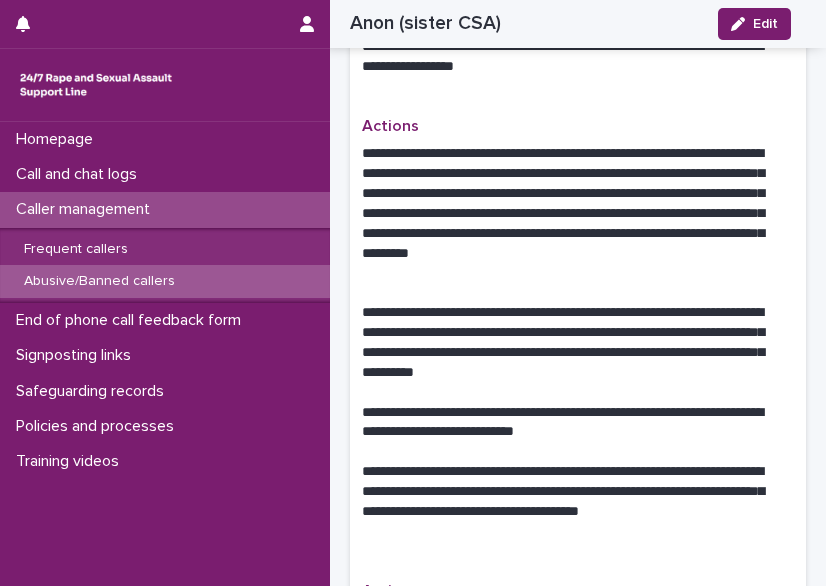 drag, startPoint x: 454, startPoint y: 177, endPoint x: 424, endPoint y: 100, distance: 82.637764 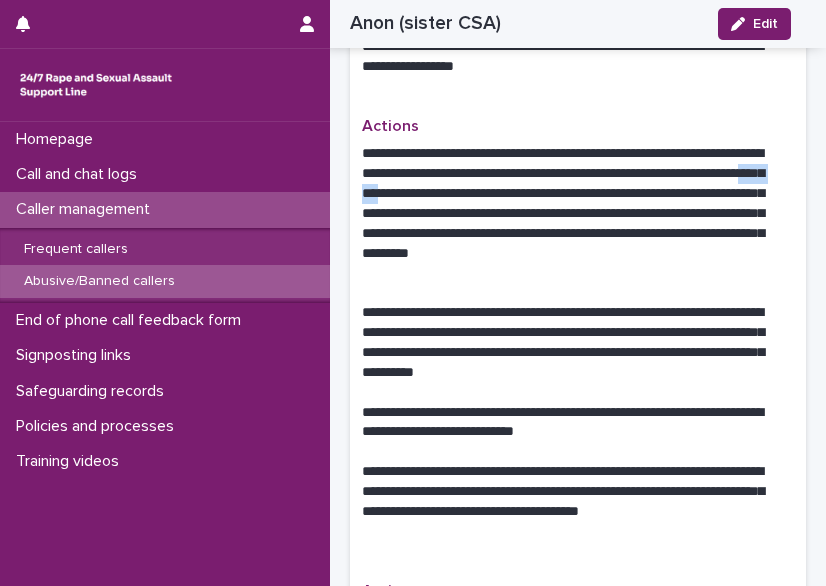 click on "**********" at bounding box center (570, 213) 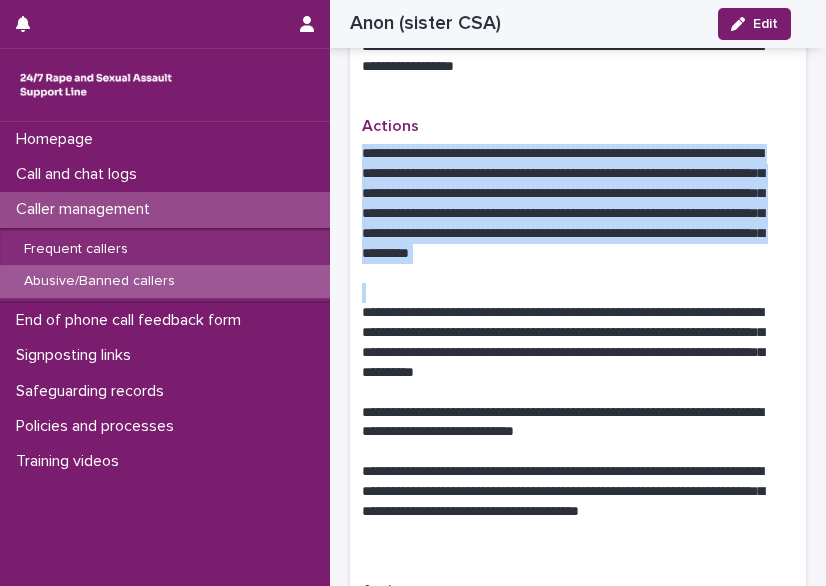 click on "**********" at bounding box center (570, 213) 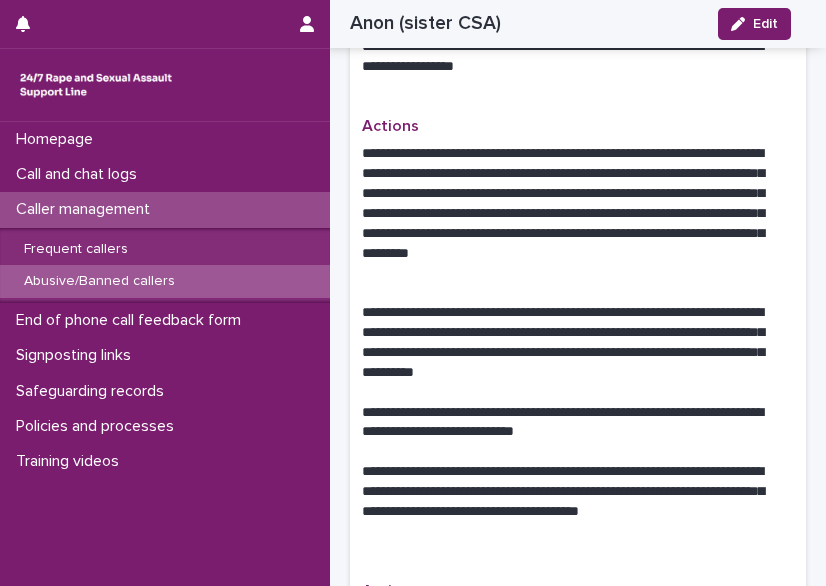 drag, startPoint x: 522, startPoint y: 191, endPoint x: 397, endPoint y: 83, distance: 165.19383 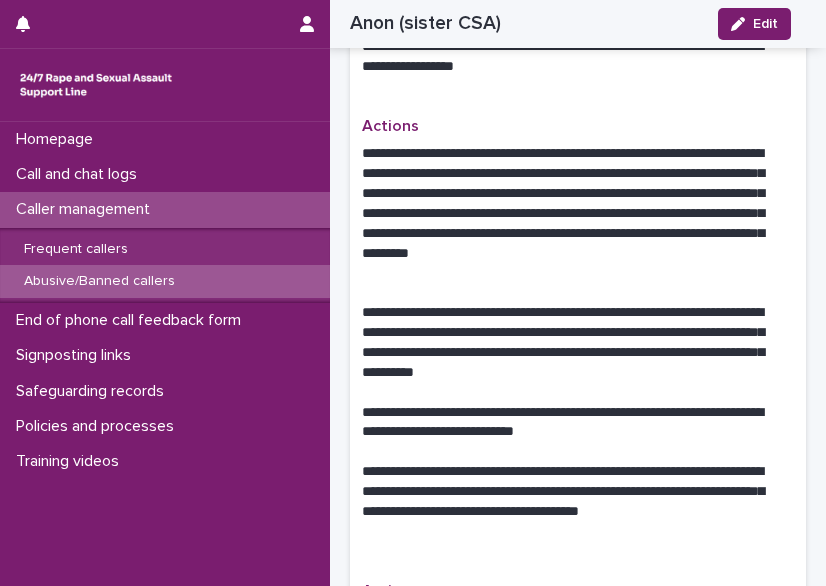 click on "**********" at bounding box center (570, 213) 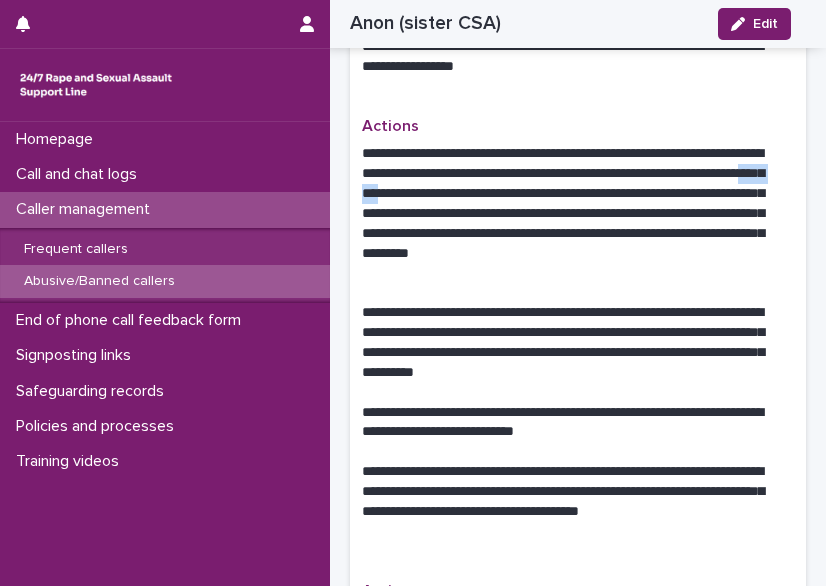 click on "**********" at bounding box center (570, 213) 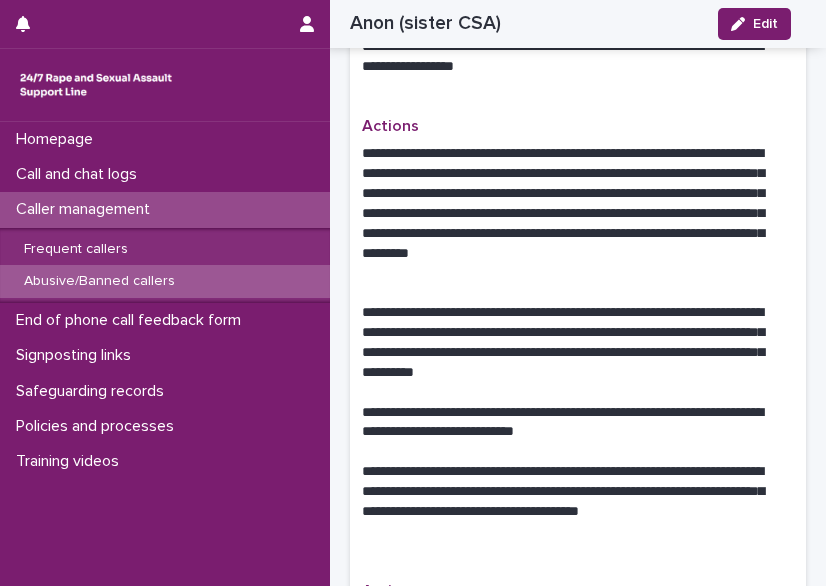 drag, startPoint x: 528, startPoint y: 189, endPoint x: 430, endPoint y: 106, distance: 128.42508 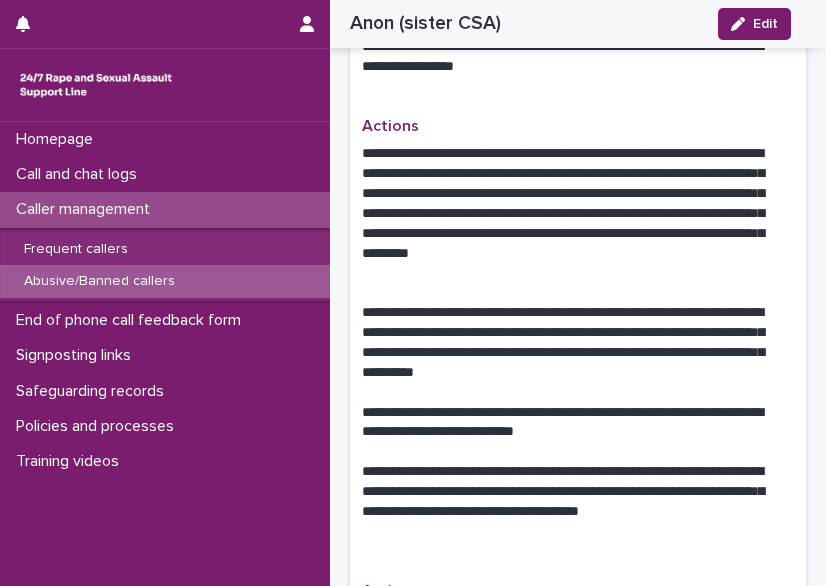 click on "Type of caller Abusive Reason for profile This profile is to support workers to identify the chatter. Support Line Managers believe that this chatter using the service inappropriately.   Information to help you recognise them The person seems to use the chat service solely.
They type in short sentences, which often are not grammatically correct (e.g. 'I girl'); 'he doing it'. There are often spelling mistakes or typos and there is frequently no punctuation. Messages can be quick. Their descriptions are graphic, containing slang terms for body parts and sexual acts, e.g.. 'pussy' 'd' .  How they contact us Web chat Content of calls The chatter presents in two different ways
1. They discuss raping their young sister (usually 11 or 12) while on the chat.
2. As the sister who is being raped. They have used the name 'Ellie' and have stated various ages between 11 and 21. This chatter has passed on a mobile number for safeguarding but the number was incorrect.  Signposting" at bounding box center [578, -3] 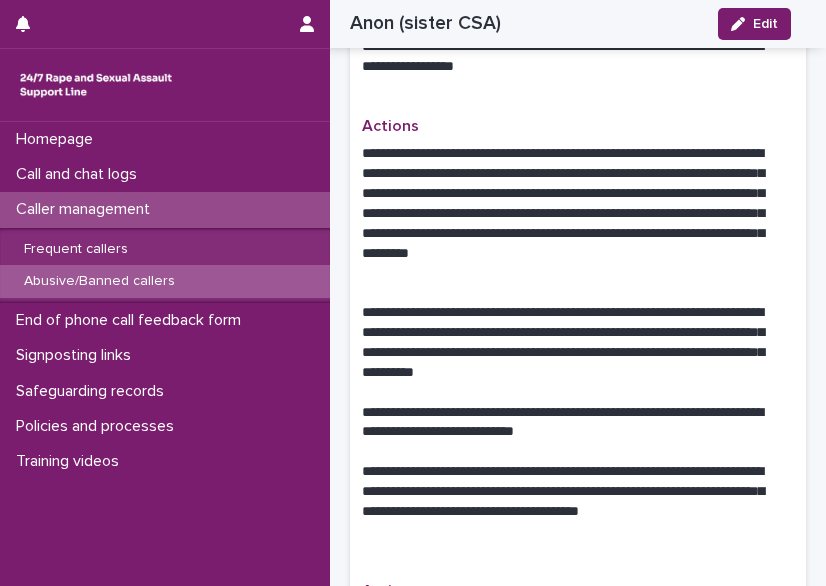 click on "**********" at bounding box center (570, 213) 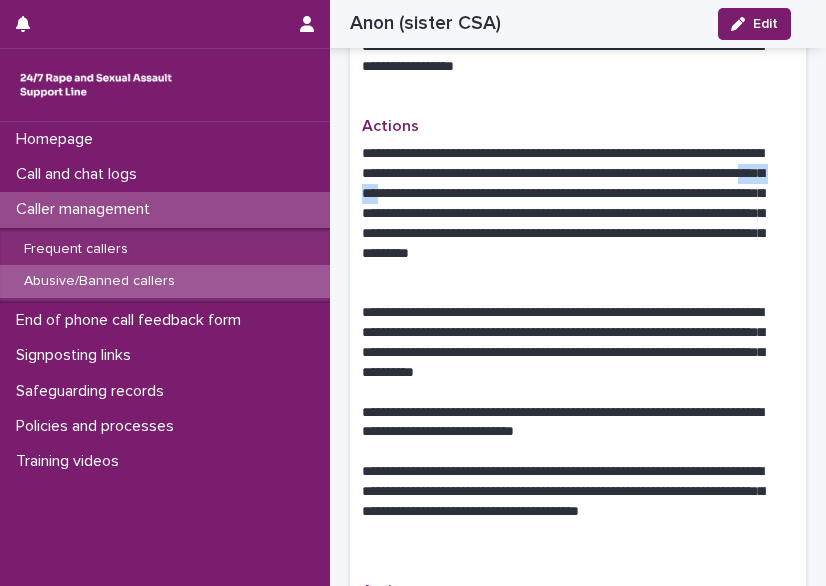 click on "**********" at bounding box center [570, 213] 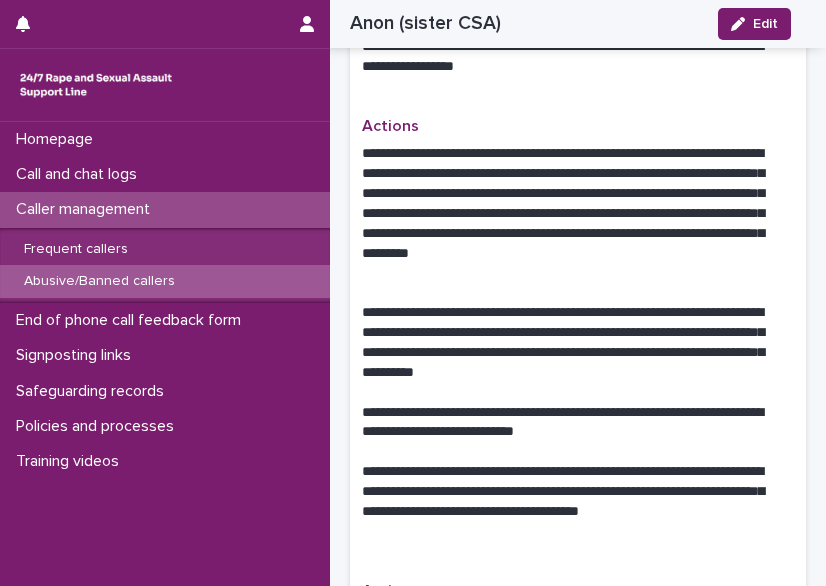 drag, startPoint x: 513, startPoint y: 189, endPoint x: 464, endPoint y: 121, distance: 83.81527 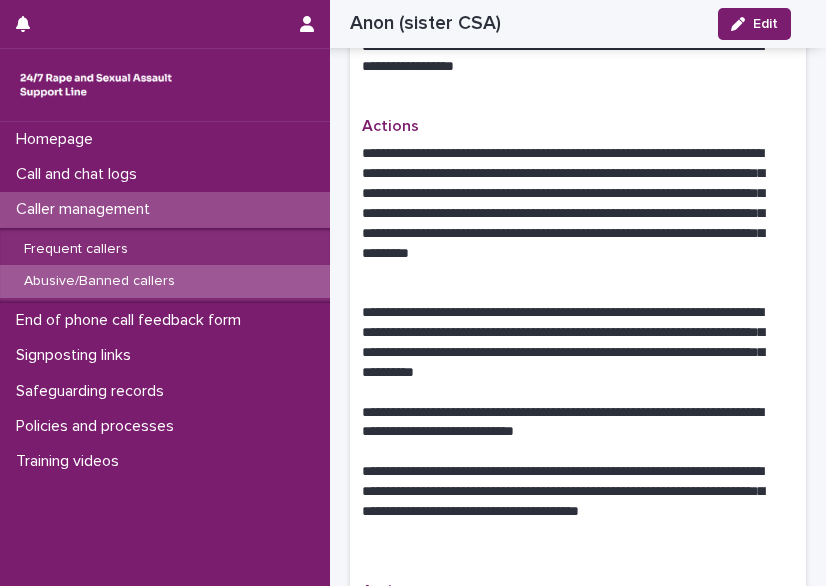 click on "Actions" at bounding box center (578, 126) 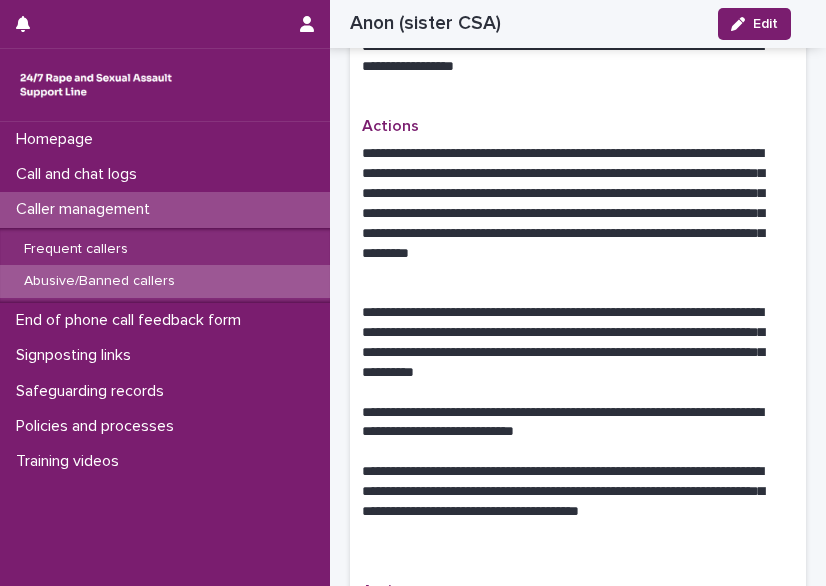 click on "**********" at bounding box center (570, 213) 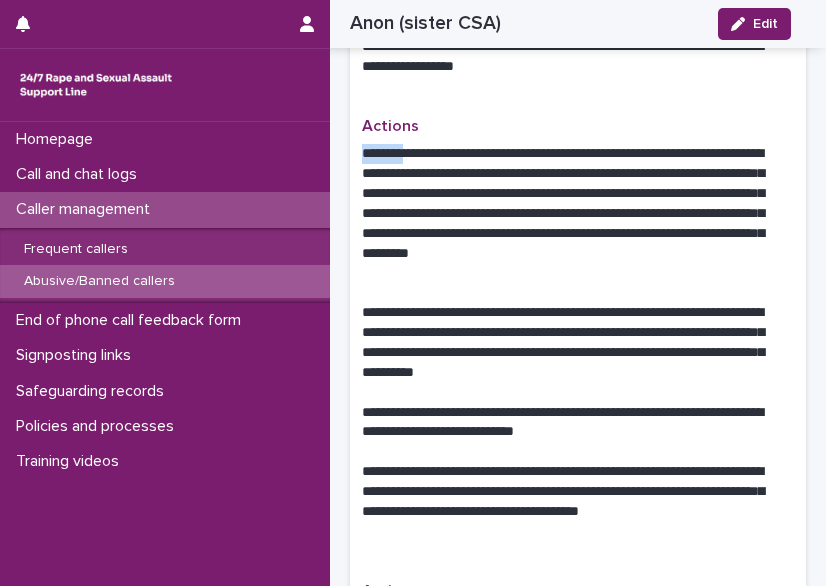 click on "**********" at bounding box center (570, 213) 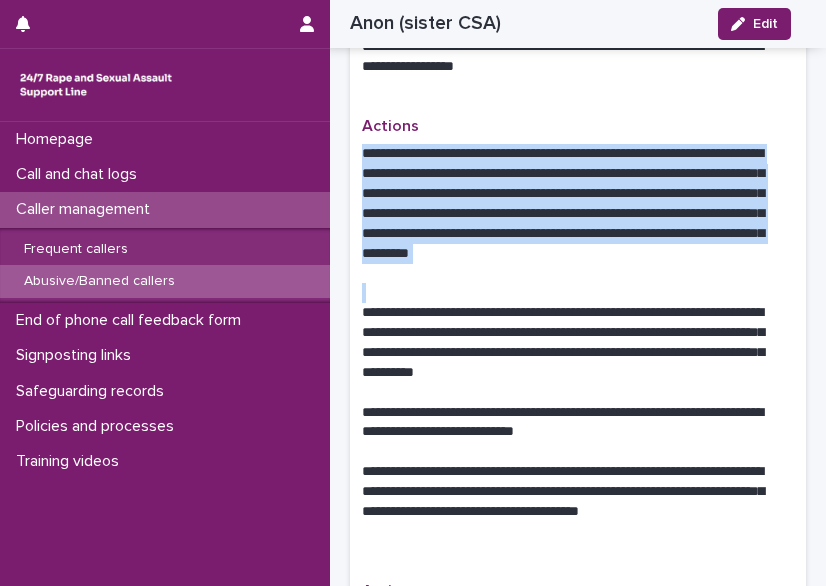click on "**********" at bounding box center (570, 213) 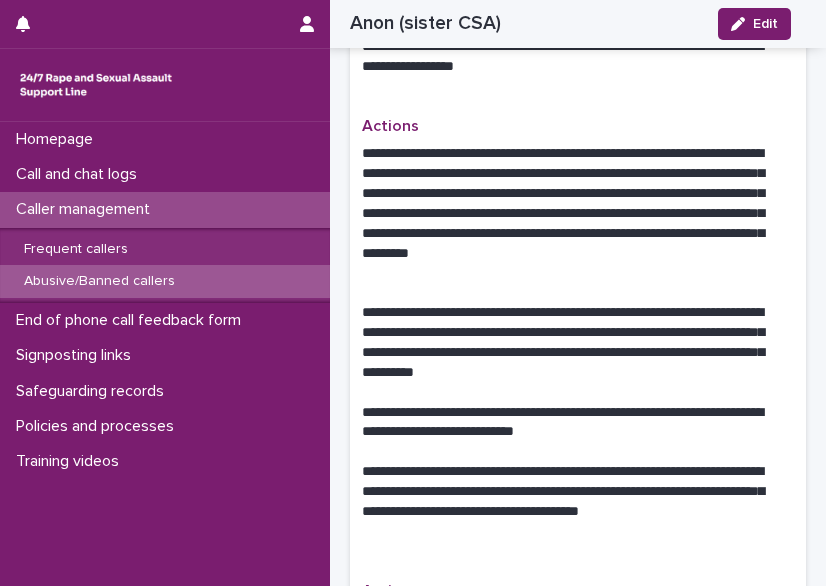 drag, startPoint x: 378, startPoint y: 157, endPoint x: 368, endPoint y: 98, distance: 59.841457 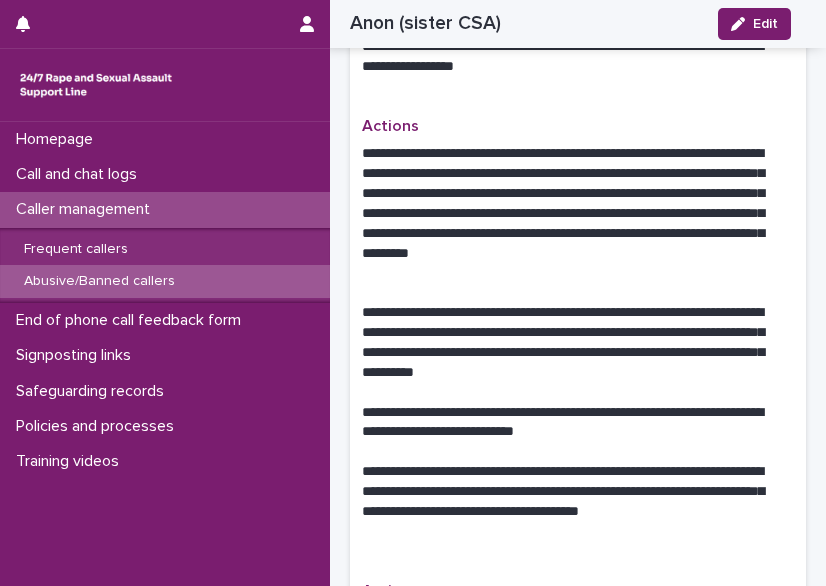 click on "Type of caller Abusive Reason for profile This profile is to support workers to identify the chatter. Support Line Managers believe that this chatter using the service inappropriately.   Information to help you recognise them The person seems to use the chat service solely.
They type in short sentences, which often are not grammatically correct (e.g. 'I girl'); 'he doing it'. There are often spelling mistakes or typos and there is frequently no punctuation. Messages can be quick. Their descriptions are graphic, containing slang terms for body parts and sexual acts, e.g.. 'pussy' 'd' .  How they contact us Web chat Content of calls The chatter presents in two different ways
1. They discuss raping their young sister (usually 11 or 12) while on the chat.
2. As the sister who is being raped. They have used the name 'Ellie' and have stated various ages between 11 and 21. This chatter has passed on a mobile number for safeguarding but the number was incorrect.  Signposting" at bounding box center [578, -3] 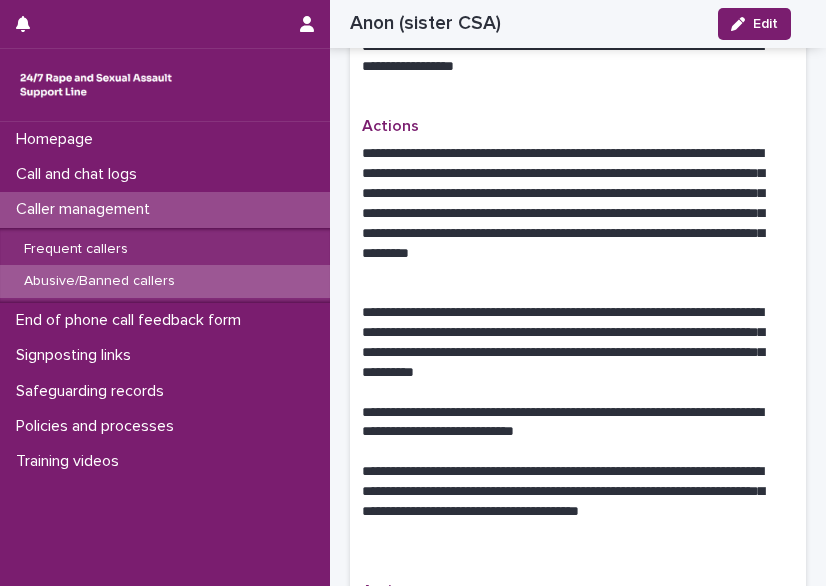 click on "**********" at bounding box center (570, 213) 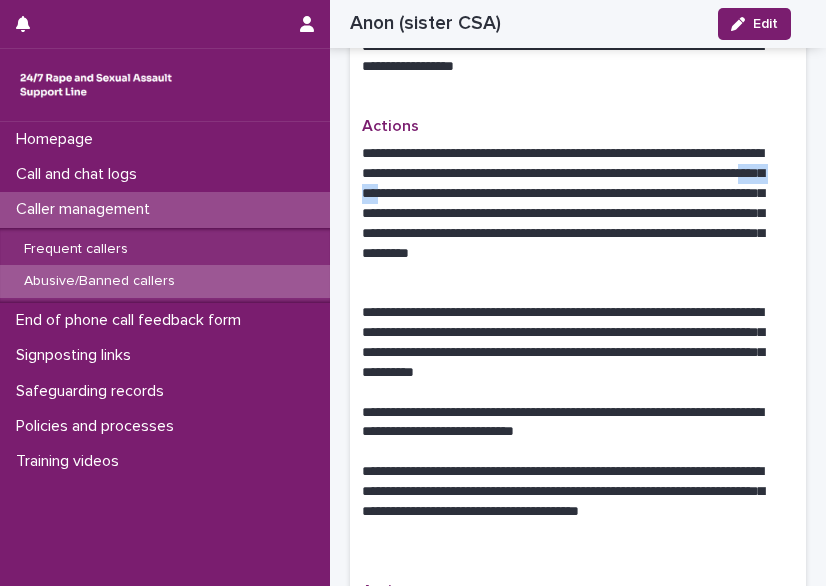 click on "**********" at bounding box center [570, 213] 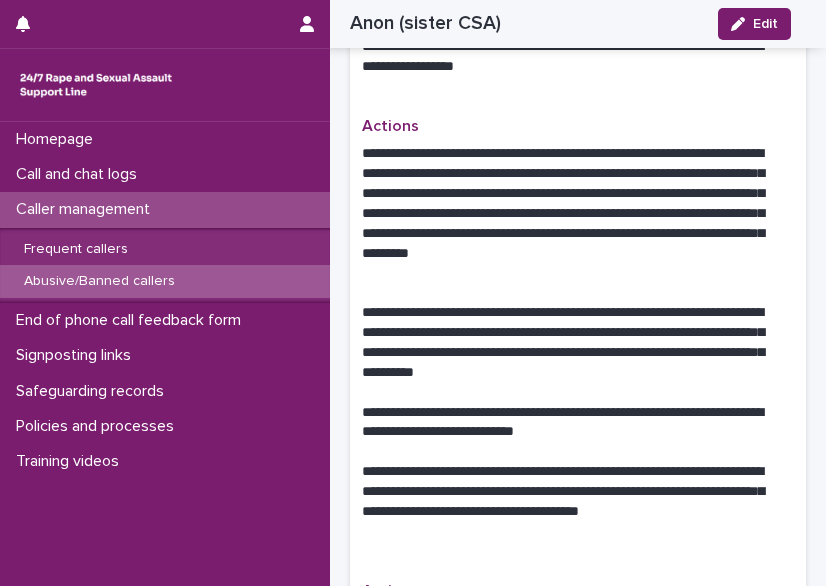 drag, startPoint x: 522, startPoint y: 203, endPoint x: 420, endPoint y: 99, distance: 145.67087 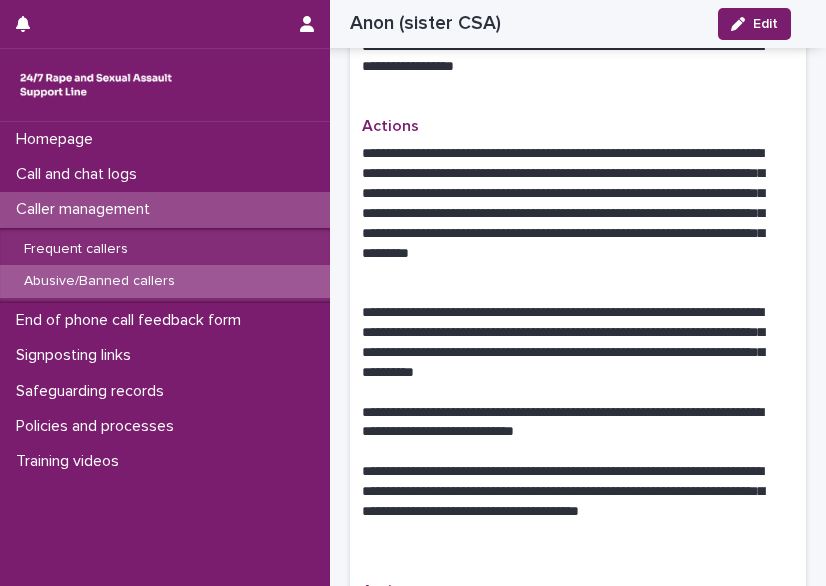 click on "Type of caller Abusive Reason for profile This profile is to support workers to identify the chatter. Support Line Managers believe that this chatter using the service inappropriately.   Information to help you recognise them The person seems to use the chat service solely.
They type in short sentences, which often are not grammatically correct (e.g. 'I girl'); 'he doing it'. There are often spelling mistakes or typos and there is frequently no punctuation. Messages can be quick. Their descriptions are graphic, containing slang terms for body parts and sexual acts, e.g.. 'pussy' 'd' .  How they contact us Web chat Content of calls The chatter presents in two different ways
1. They discuss raping their young sister (usually 11 or 12) while on the chat.
2. As the sister who is being raped. They have used the name 'Ellie' and have stated various ages between 11 and 21. This chatter has passed on a mobile number for safeguarding but the number was incorrect.  Signposting" at bounding box center (578, -3) 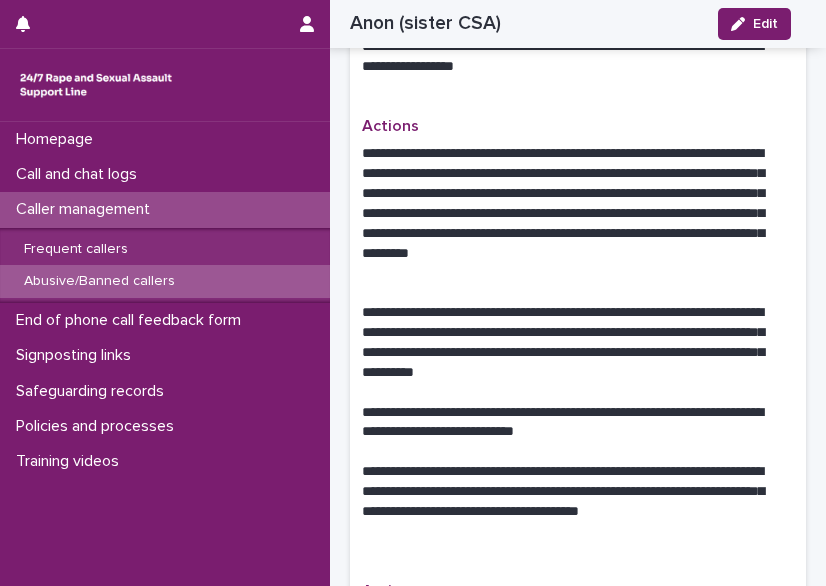 click on "**********" at bounding box center [570, 213] 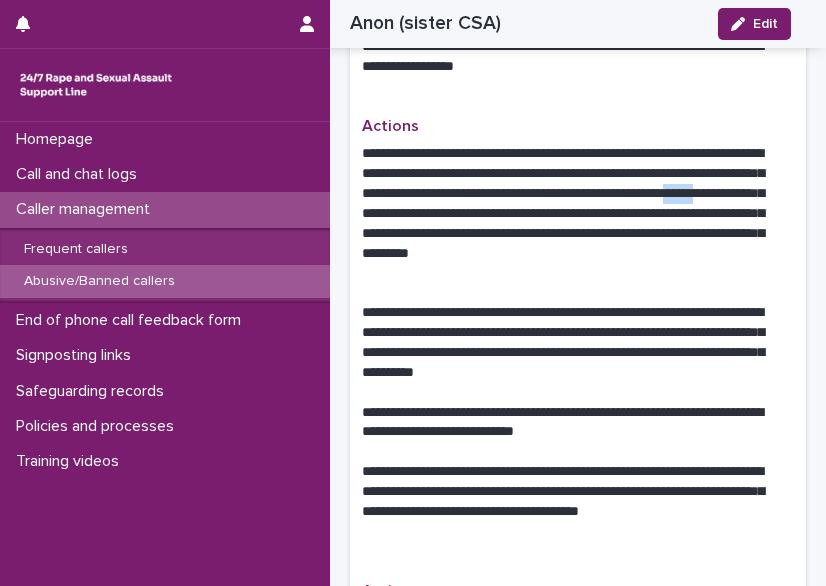 click on "**********" at bounding box center (570, 213) 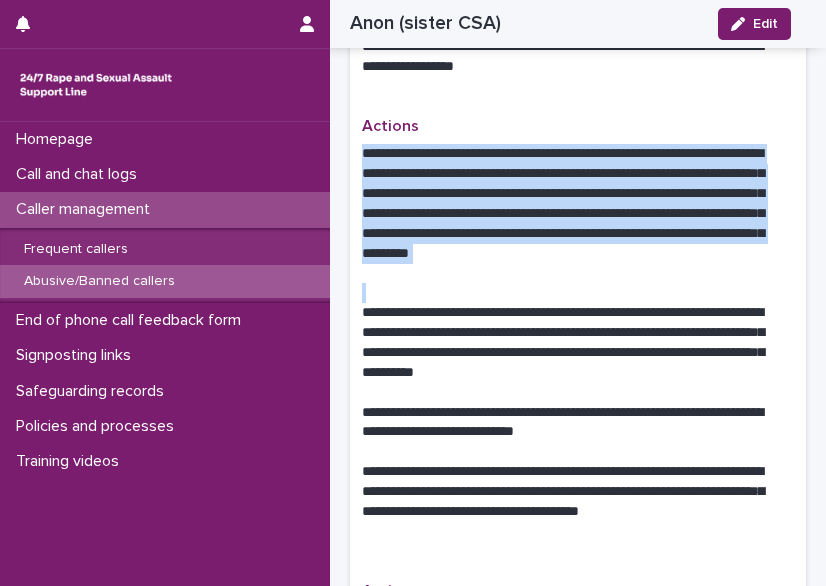 click on "**********" at bounding box center [570, 213] 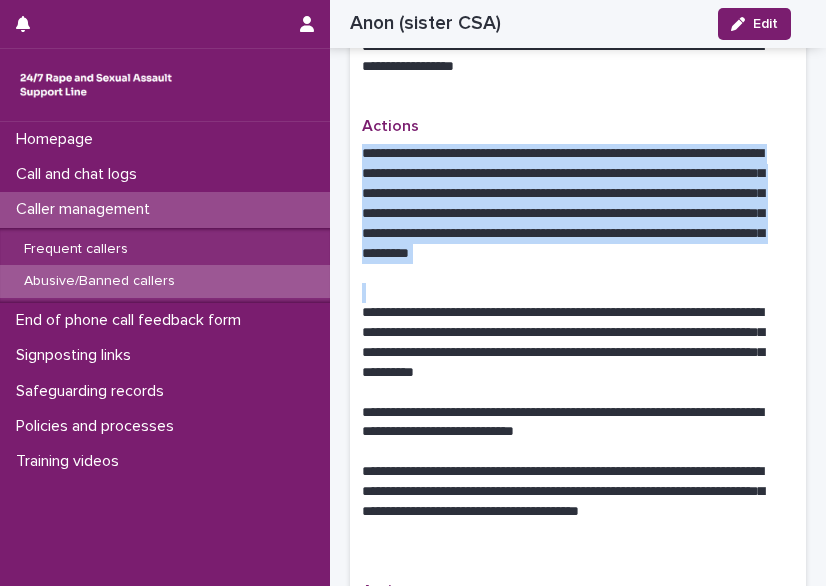 drag, startPoint x: 516, startPoint y: 204, endPoint x: 484, endPoint y: 289, distance: 90.824005 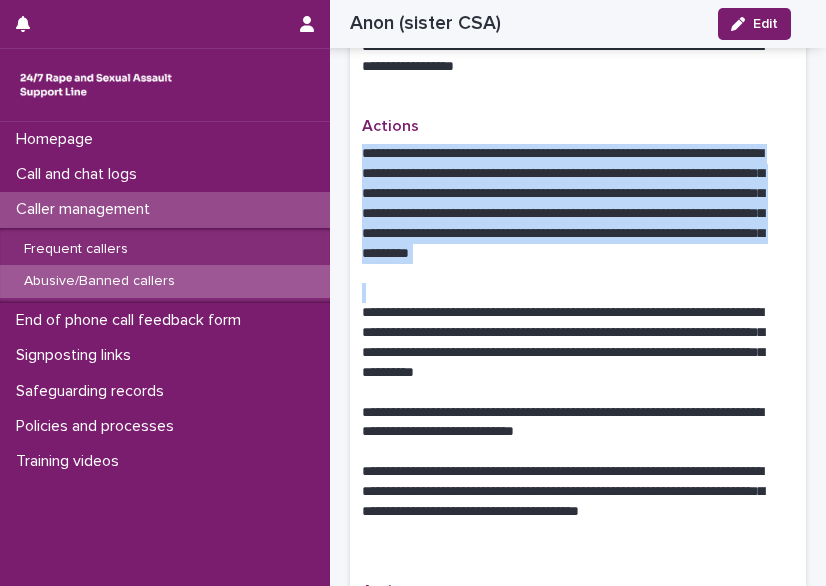 click at bounding box center [578, 293] 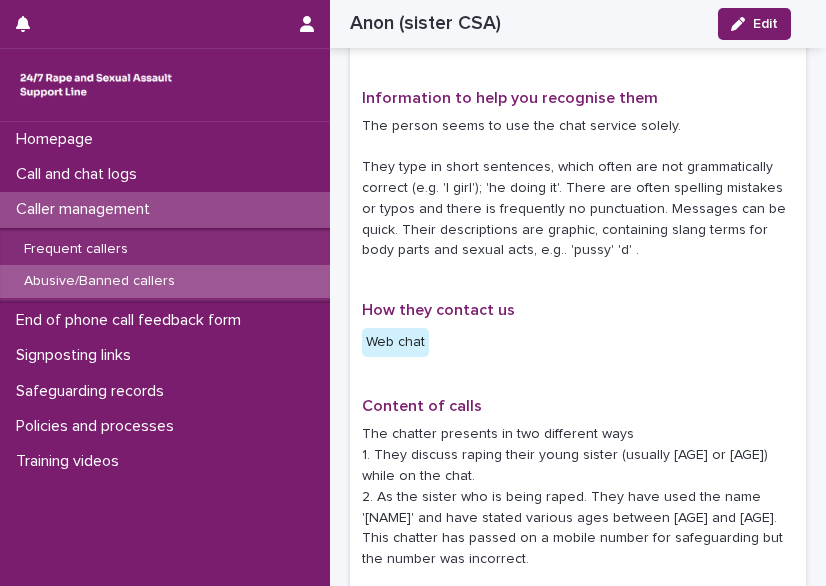 scroll, scrollTop: 567, scrollLeft: 0, axis: vertical 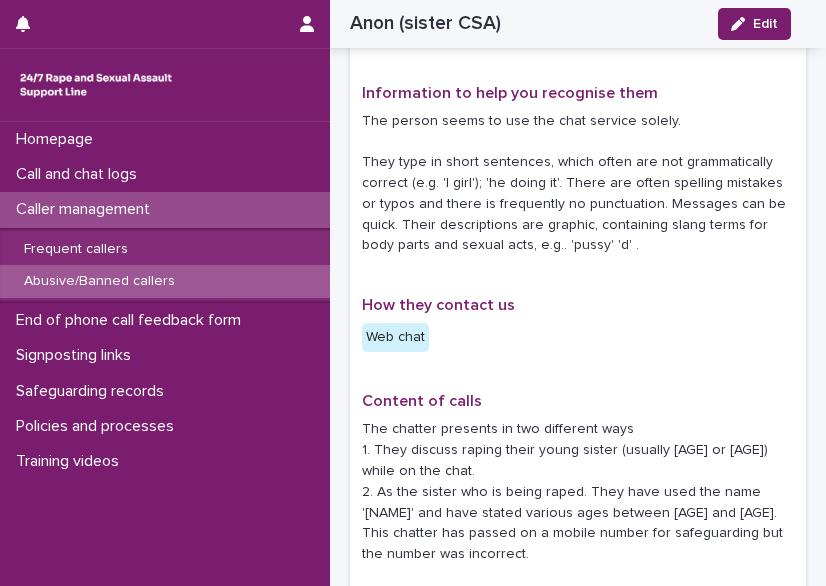 click on "The person seems to use the chat service solely.
They type in short sentences, which often are not grammatically correct (e.g. 'I girl'); 'he doing it'. There are often spelling mistakes or typos and there is frequently no punctuation. Messages can be quick. Their descriptions are graphic, containing slang terms for body parts and sexual acts, e.g.. 'pussy' 'd' ." at bounding box center [578, 184] 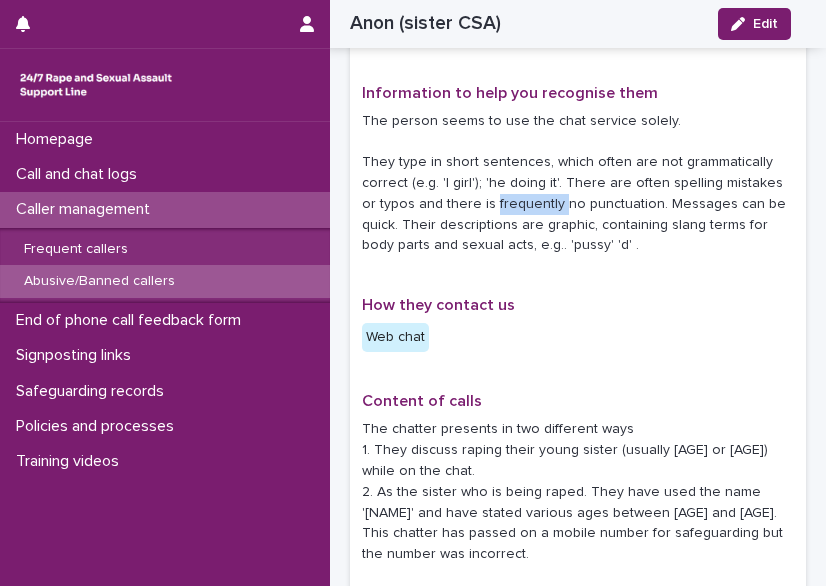click on "The person seems to use the chat service solely.
They type in short sentences, which often are not grammatically correct (e.g. 'I girl'); 'he doing it'. There are often spelling mistakes or typos and there is frequently no punctuation. Messages can be quick. Their descriptions are graphic, containing slang terms for body parts and sexual acts, e.g.. 'pussy' 'd' ." at bounding box center (578, 184) 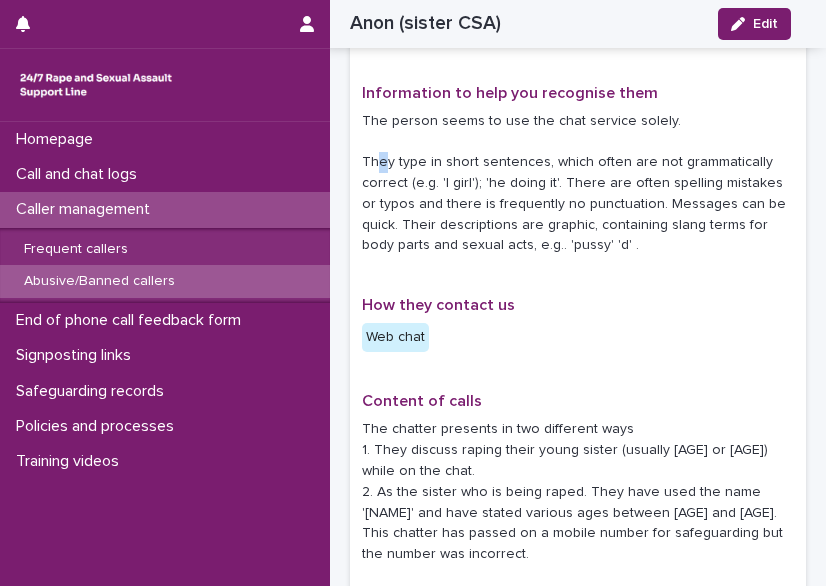 drag, startPoint x: 502, startPoint y: 204, endPoint x: 382, endPoint y: 157, distance: 128.87592 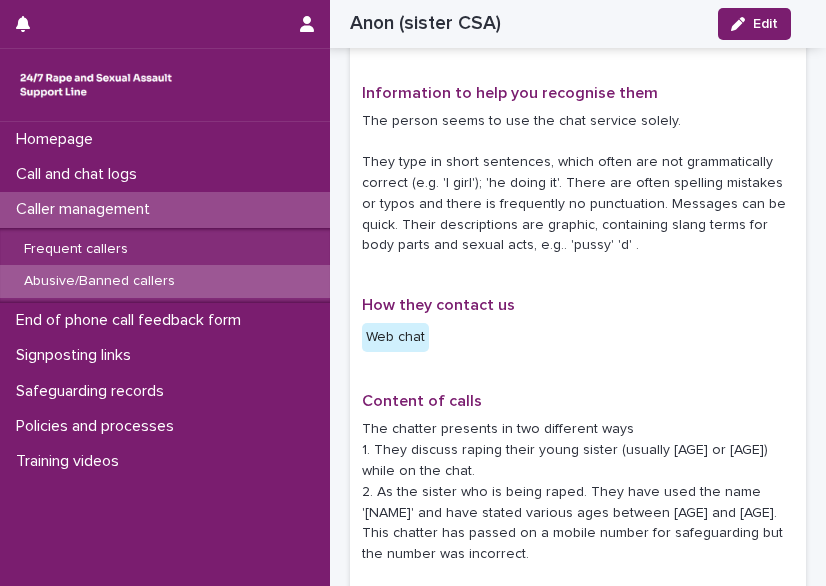 drag, startPoint x: 382, startPoint y: 157, endPoint x: 492, endPoint y: 201, distance: 118.473625 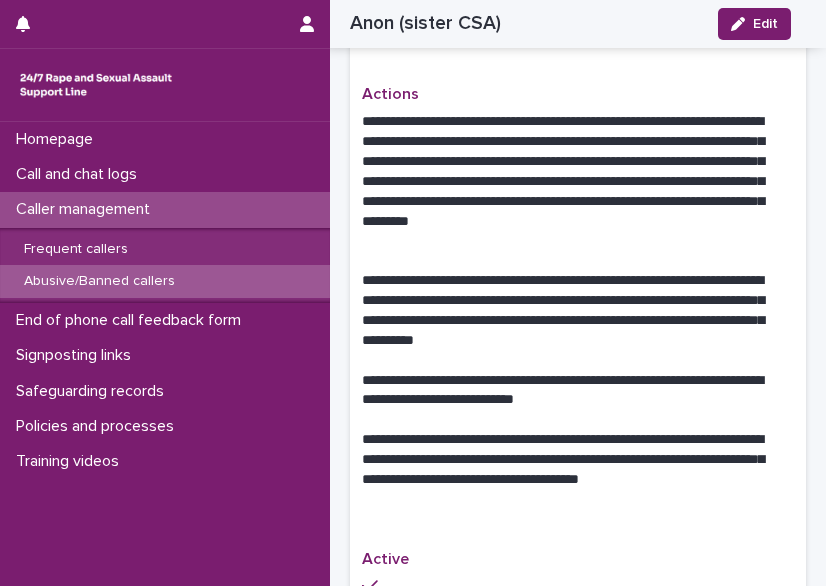 scroll, scrollTop: 1195, scrollLeft: 0, axis: vertical 